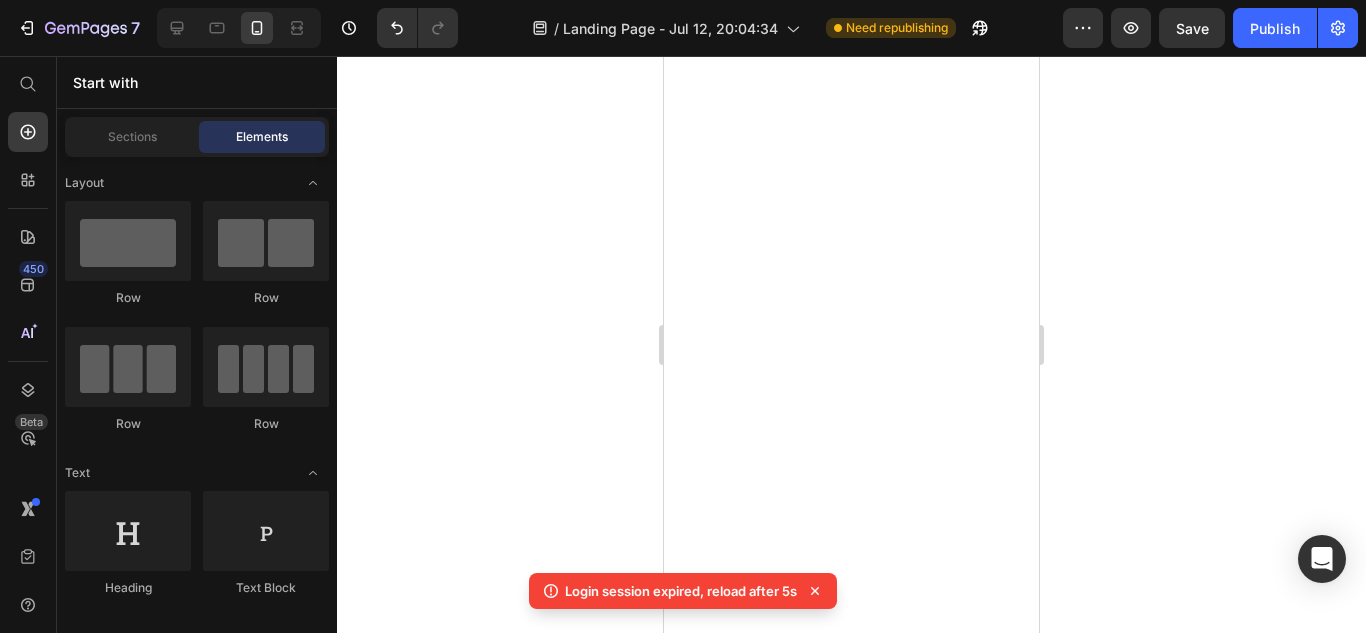 scroll, scrollTop: 0, scrollLeft: 0, axis: both 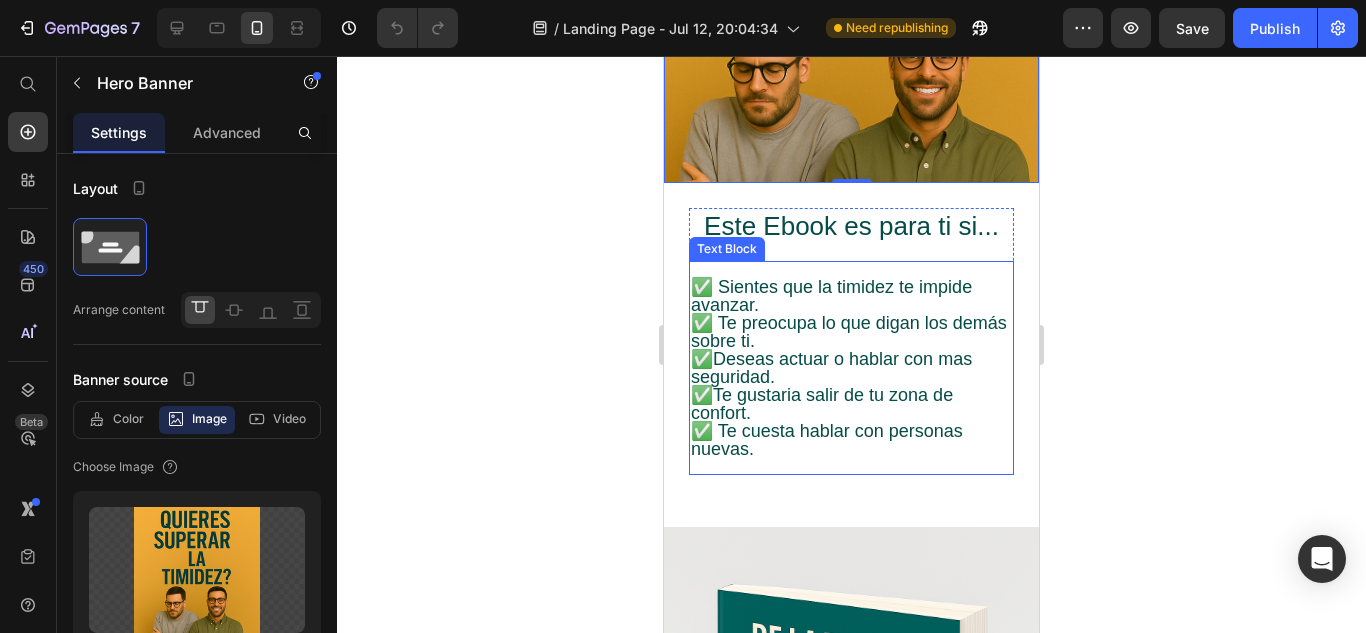 click on "✅ Sientes que la timidez te impide avanzar." at bounding box center (851, 296) 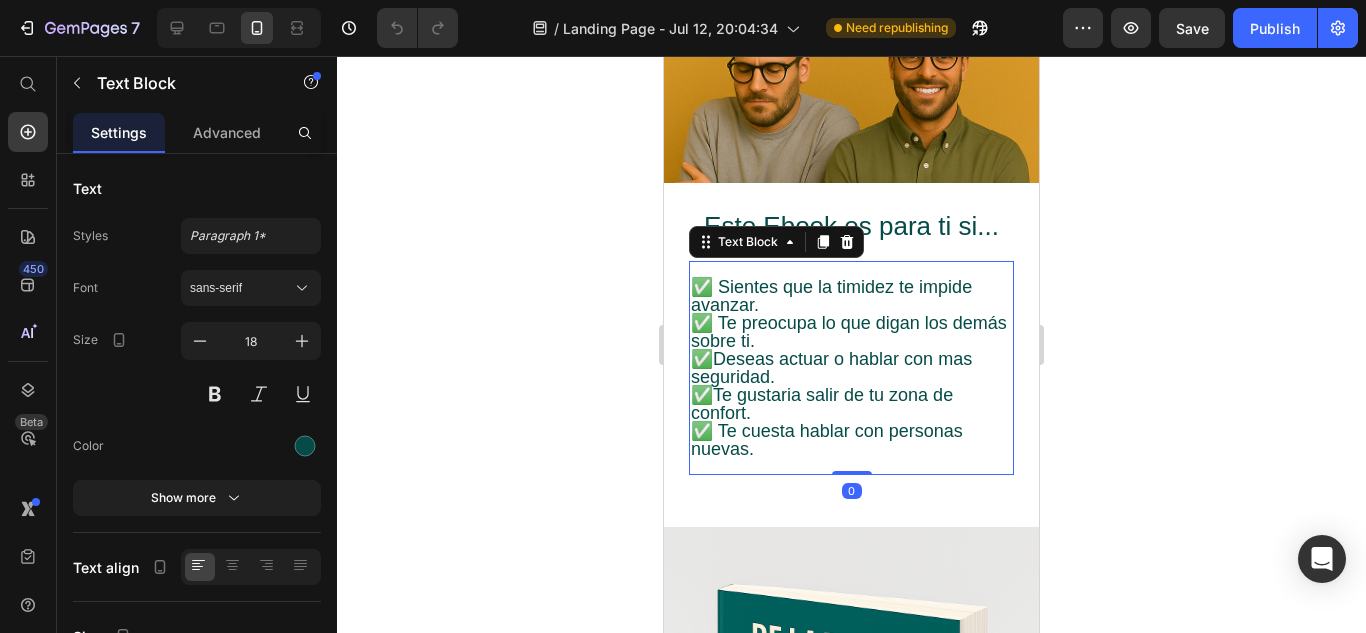 click on "✅ Sientes que la timidez te impide avanzar." at bounding box center (851, 296) 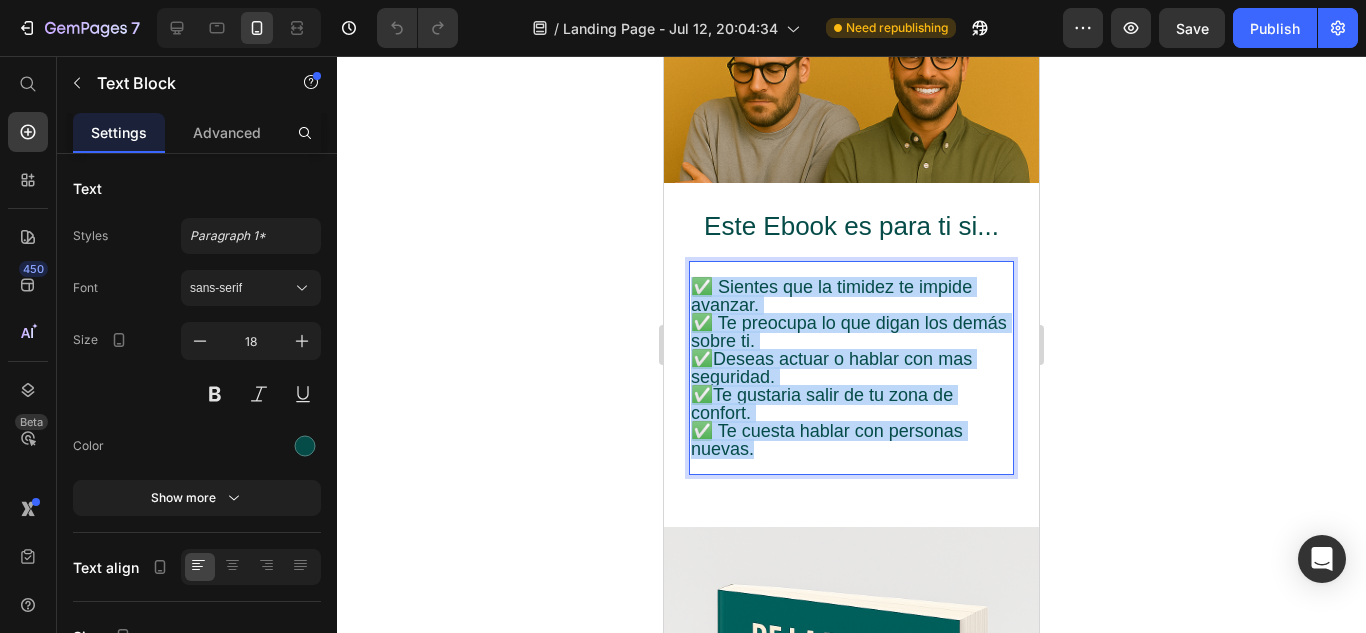 drag, startPoint x: 702, startPoint y: 289, endPoint x: 876, endPoint y: 452, distance: 238.42189 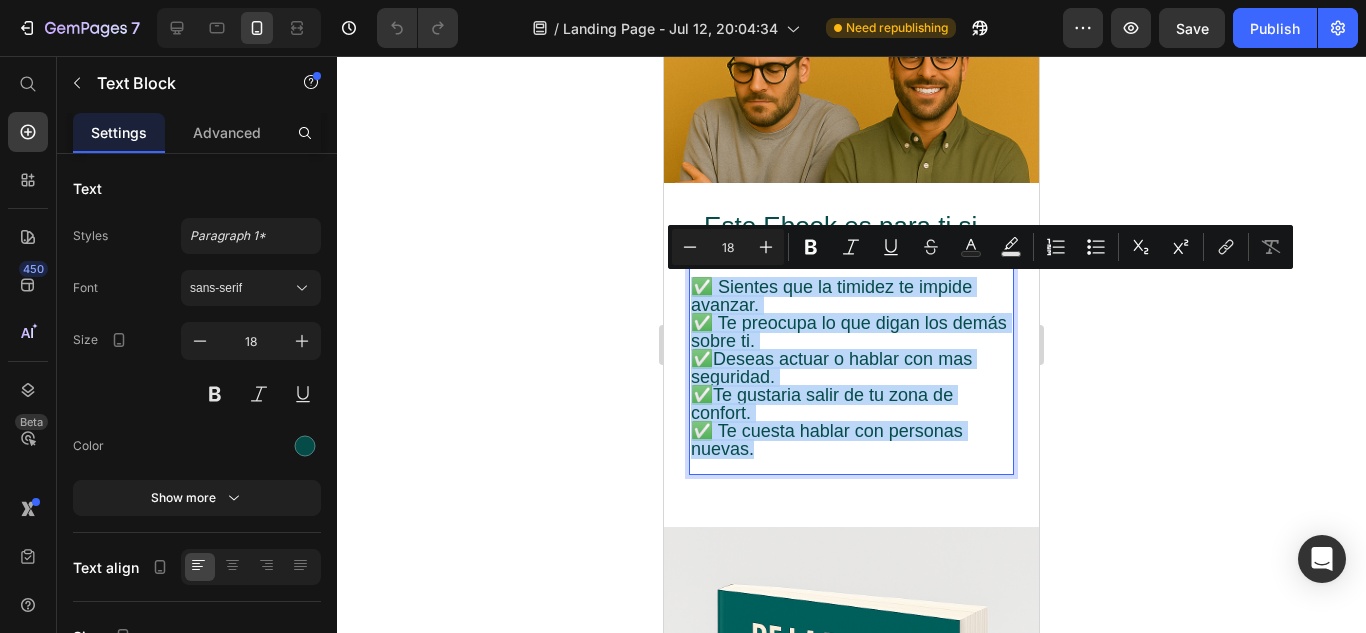 copy on "✅ Sientes que la timidez te impide avanzar. ✅ Te preocupa lo que digan los demás sobre ti. ✅Deseas actuar o hablar con mas seguridad. ✅Te gustaria salir de tu zona de confort. ✅ Te cuesta hablar con personas nuevas." 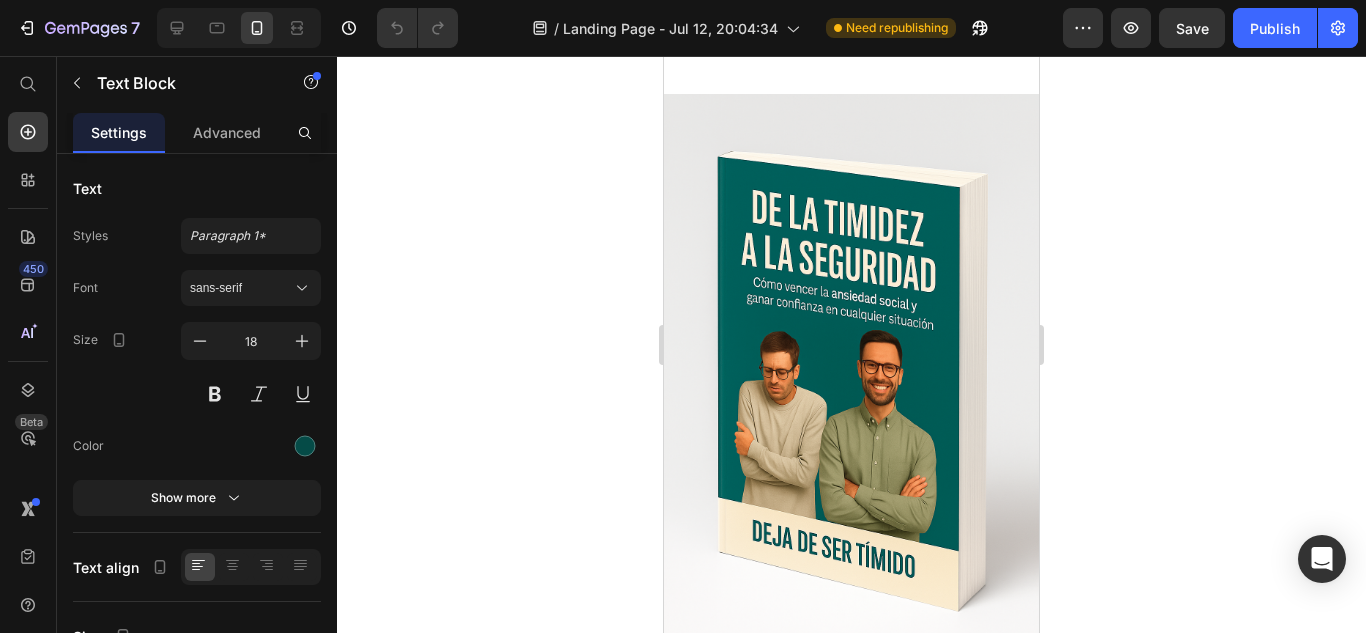 scroll, scrollTop: 867, scrollLeft: 0, axis: vertical 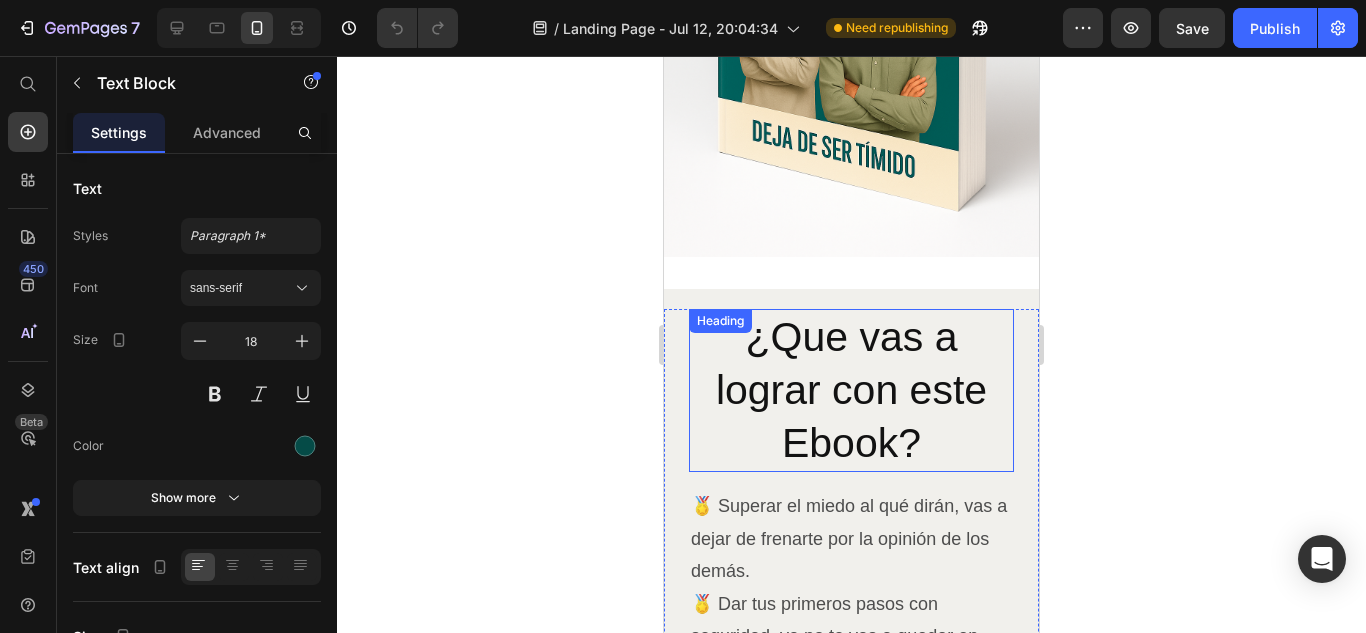 type on "16" 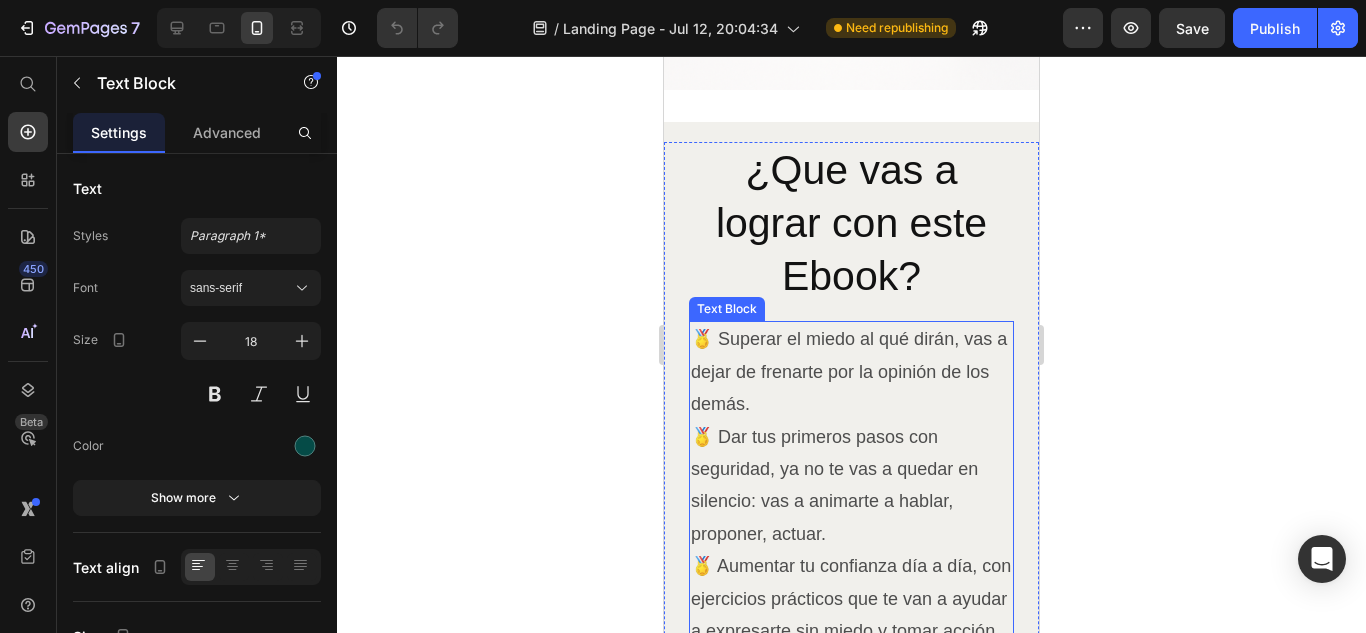 click on "🏅 Superar el miedo al qué dirán, vas a dejar de frenarte por la opinión de los demás." at bounding box center [851, 371] 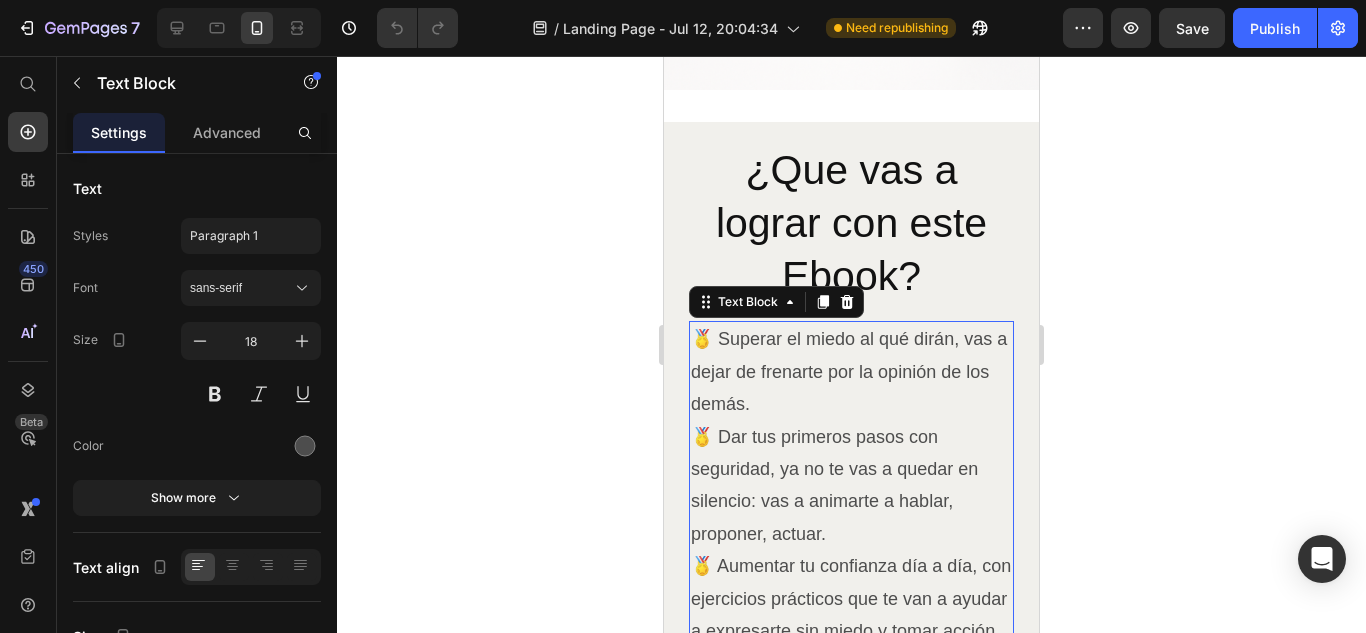 click on "🏅 Superar el miedo al qué dirán, vas a dejar de frenarte por la opinión de los demás." at bounding box center (851, 371) 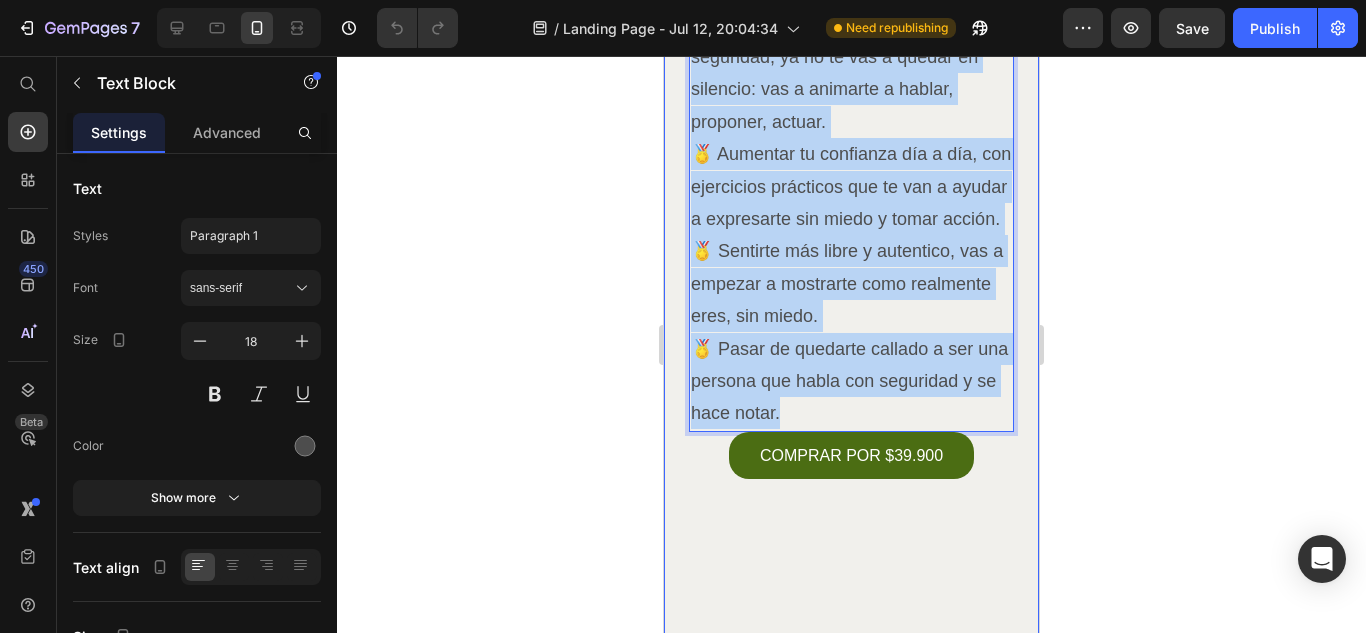 scroll, scrollTop: 1873, scrollLeft: 0, axis: vertical 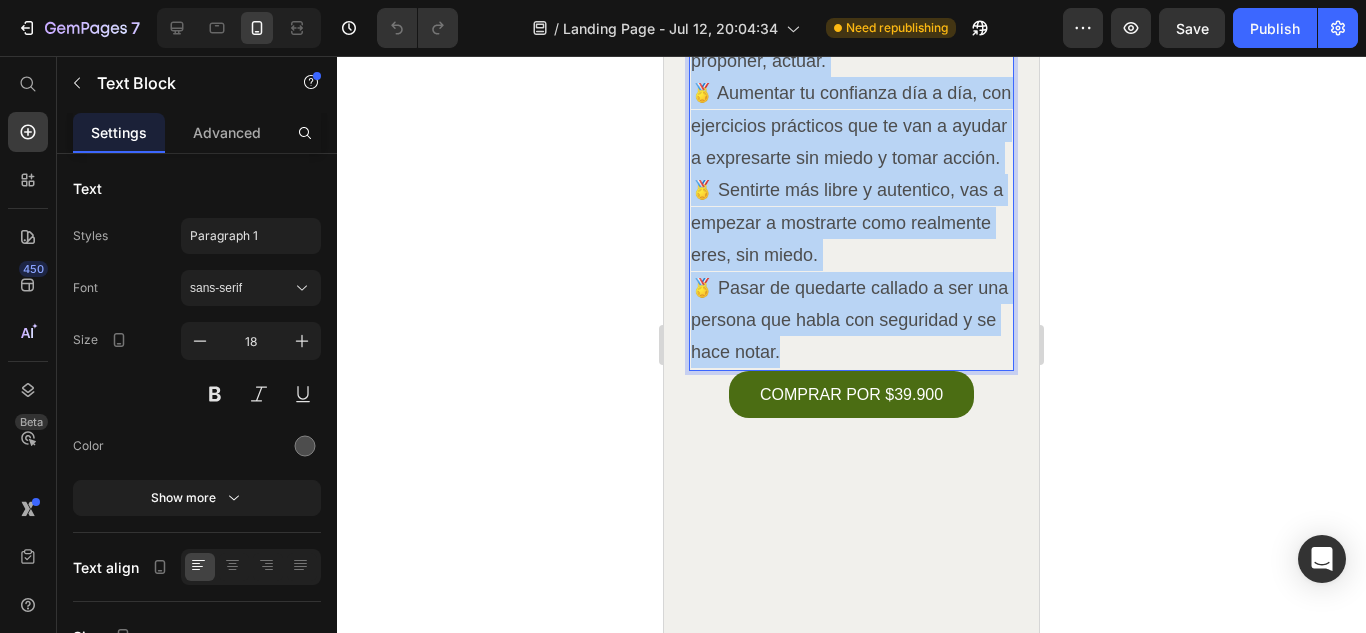 drag, startPoint x: 695, startPoint y: 315, endPoint x: 873, endPoint y: 354, distance: 182.2224 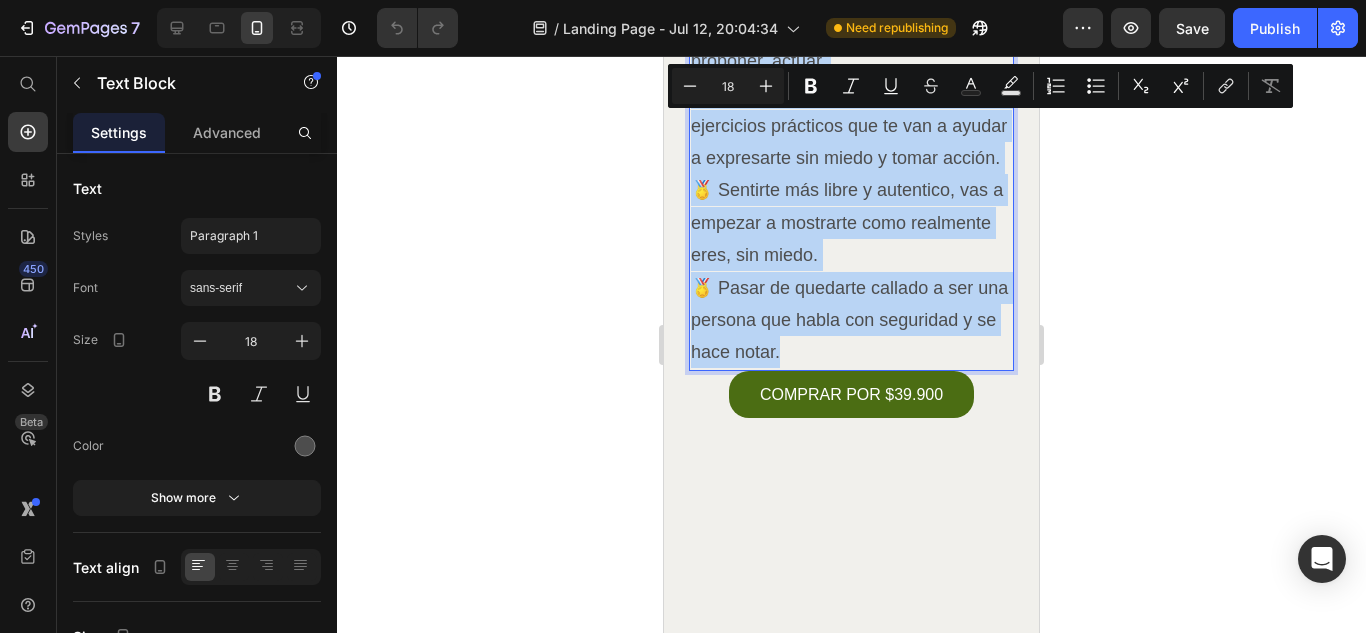 copy on "🏅 Superar el miedo al qué dirán, vas a dejar de frenarte por la opinión de los demás. 🏅 Dar tus primeros pasos con seguridad, ya no te vas a quedar en silencio: vas a animarte a hablar, proponer, actuar. 🏅 Aumentar tu confianza día a día, con ejercicios prácticos que te van a ayudar a expresarte sin miedo y tomar acción. 🏅 Sentirte más libre y autentico, vas a empezar a mostrarte como realmente eres, sin miedo. 🏅 Pasar de quedarte callado a ser una persona que habla con seguridad y se hace notar." 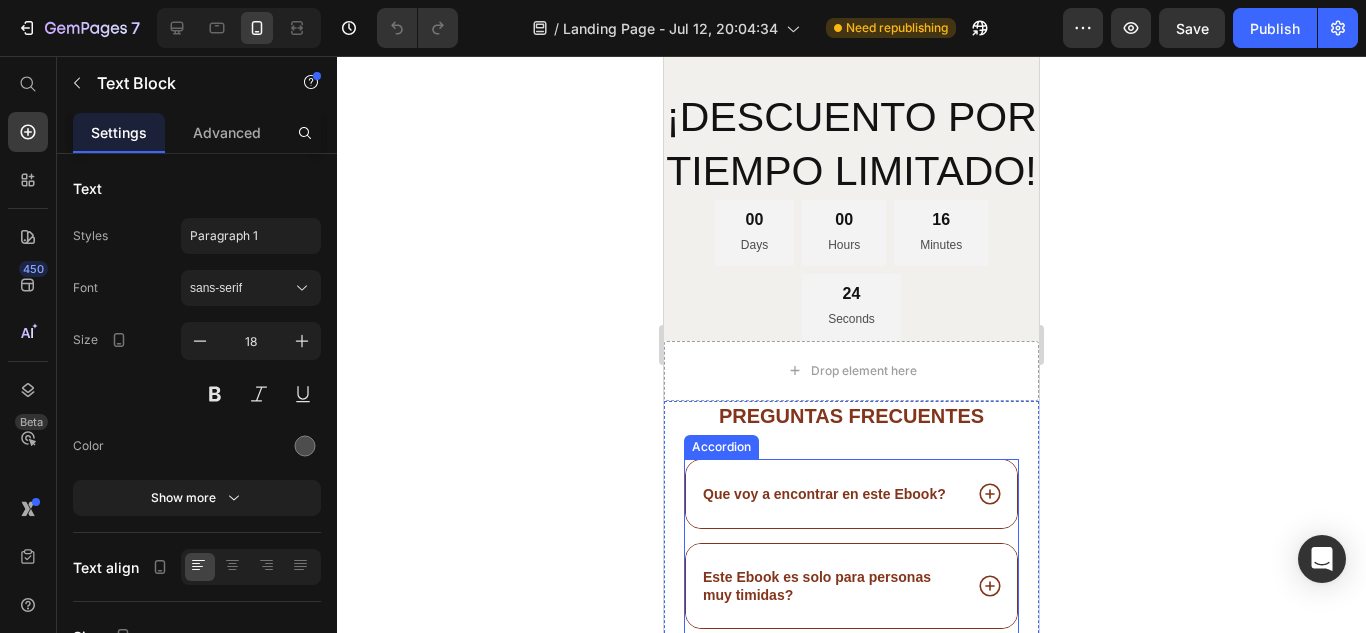 scroll, scrollTop: 2440, scrollLeft: 0, axis: vertical 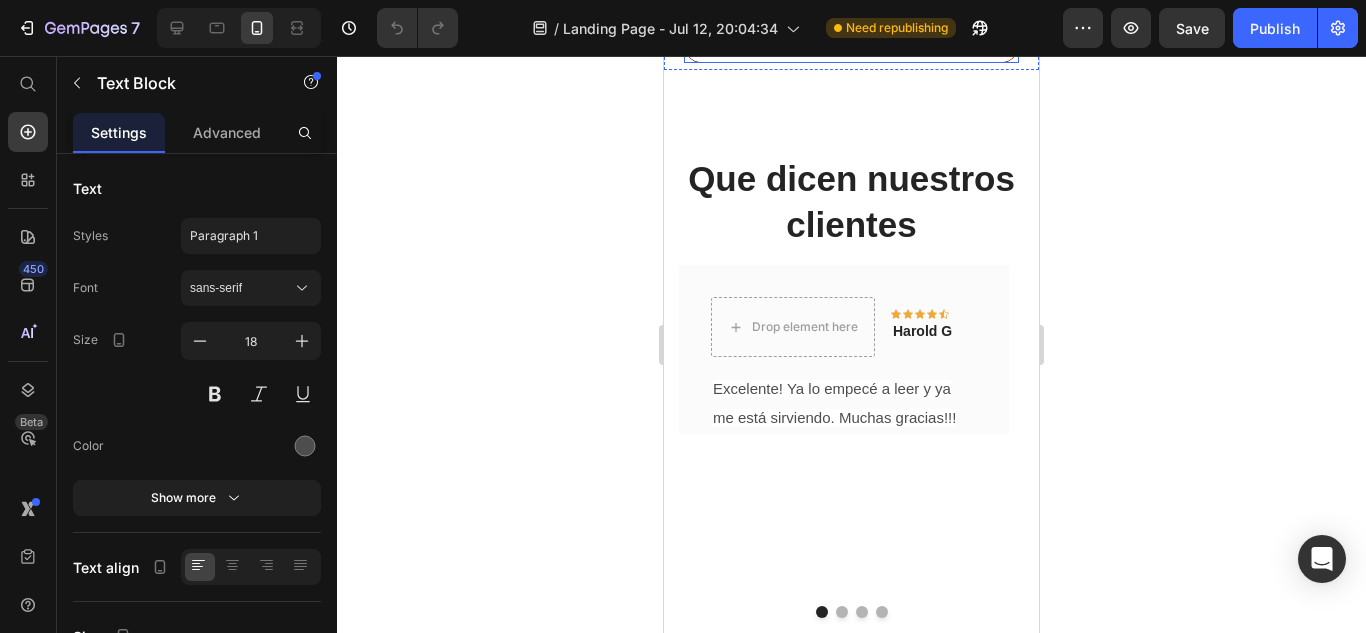 type on "16" 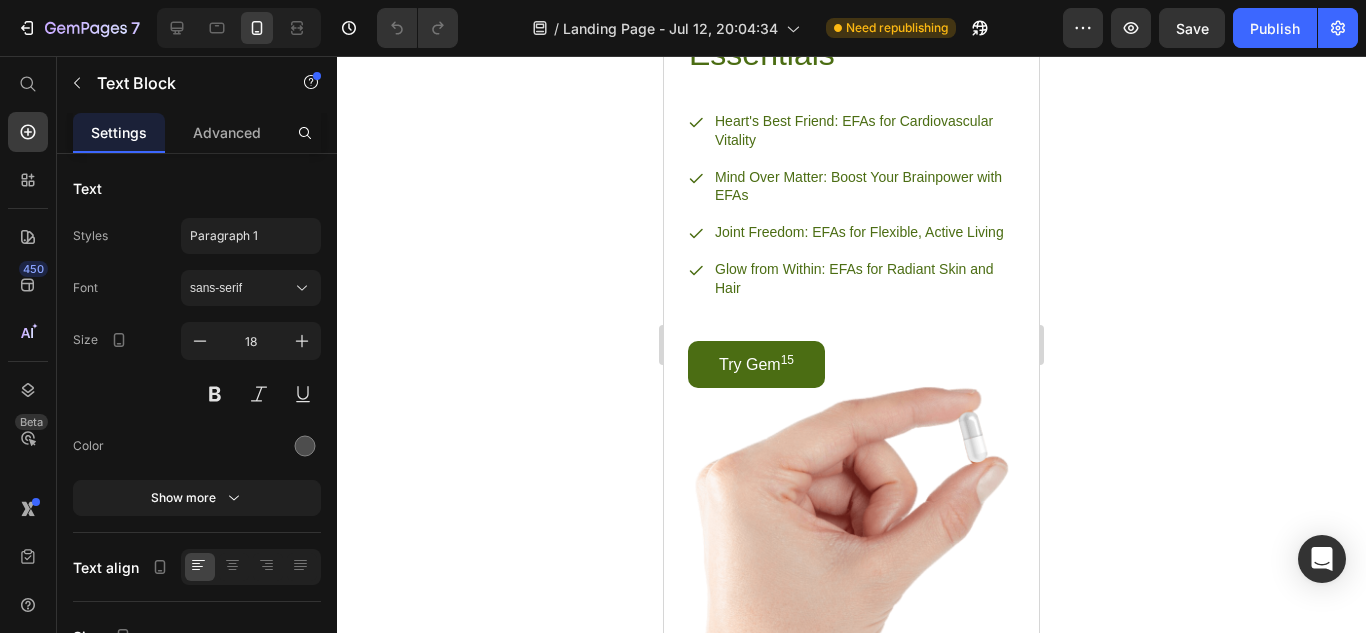 scroll, scrollTop: 4306, scrollLeft: 0, axis: vertical 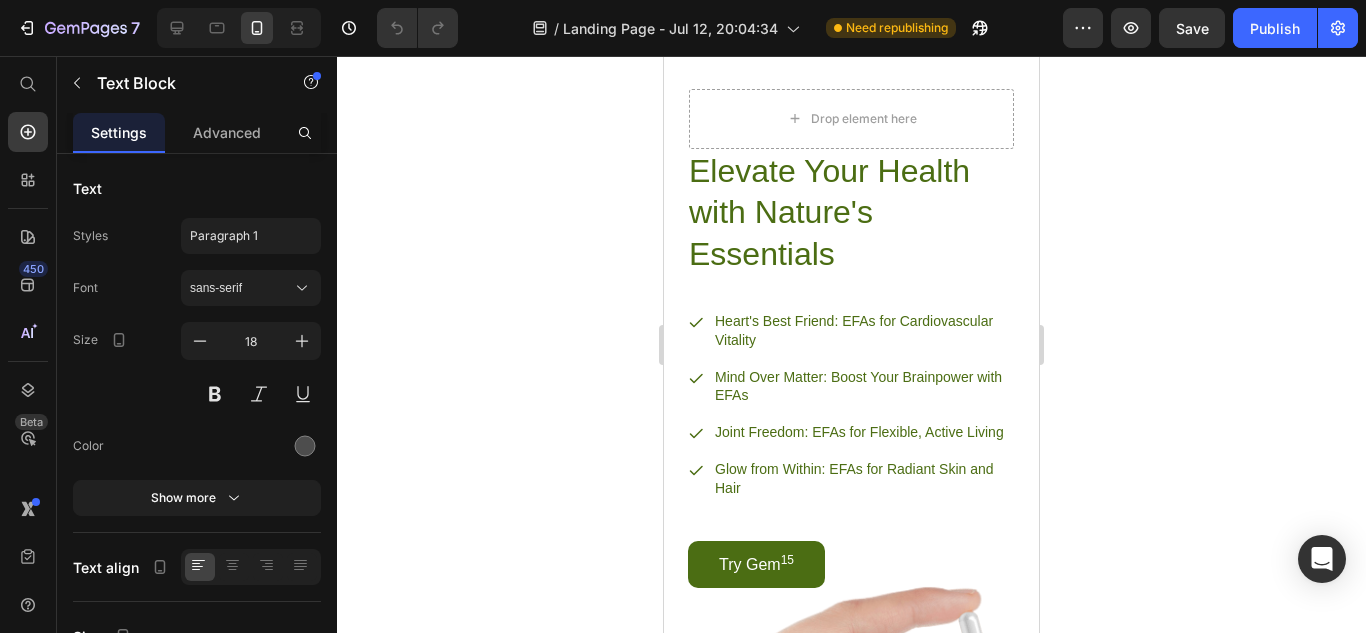 click 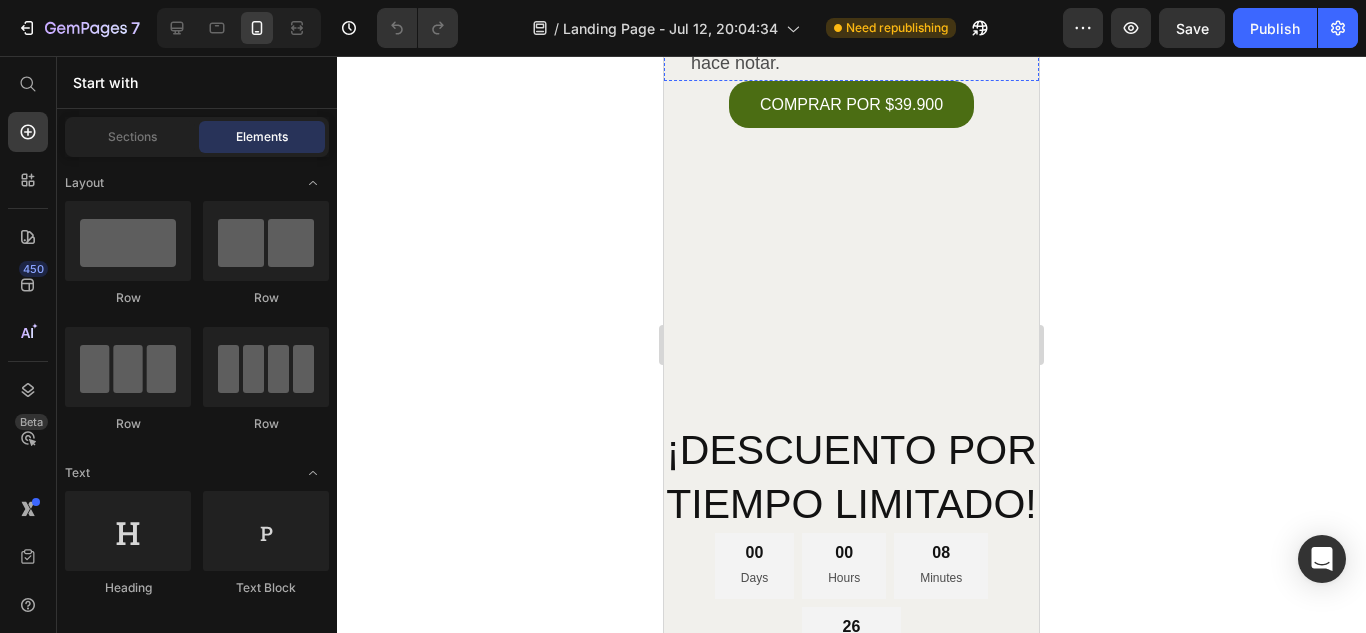 scroll, scrollTop: 1940, scrollLeft: 0, axis: vertical 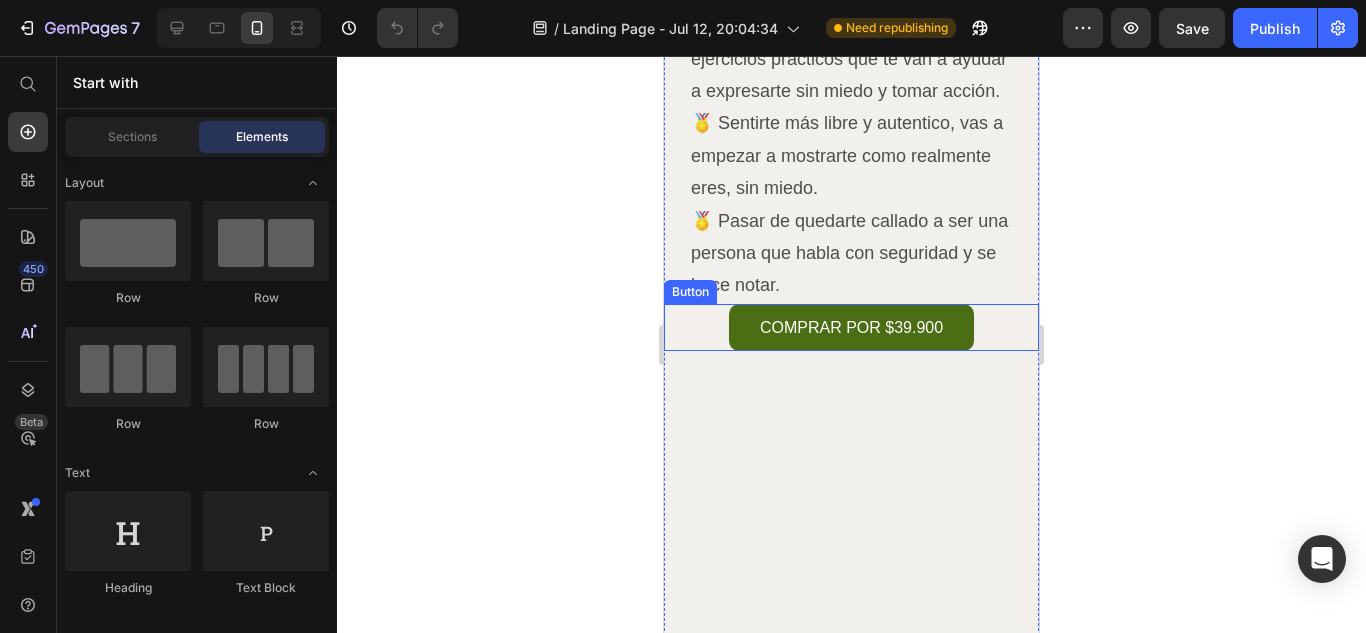 click on "COMPRAR POR $39.900" at bounding box center (851, 327) 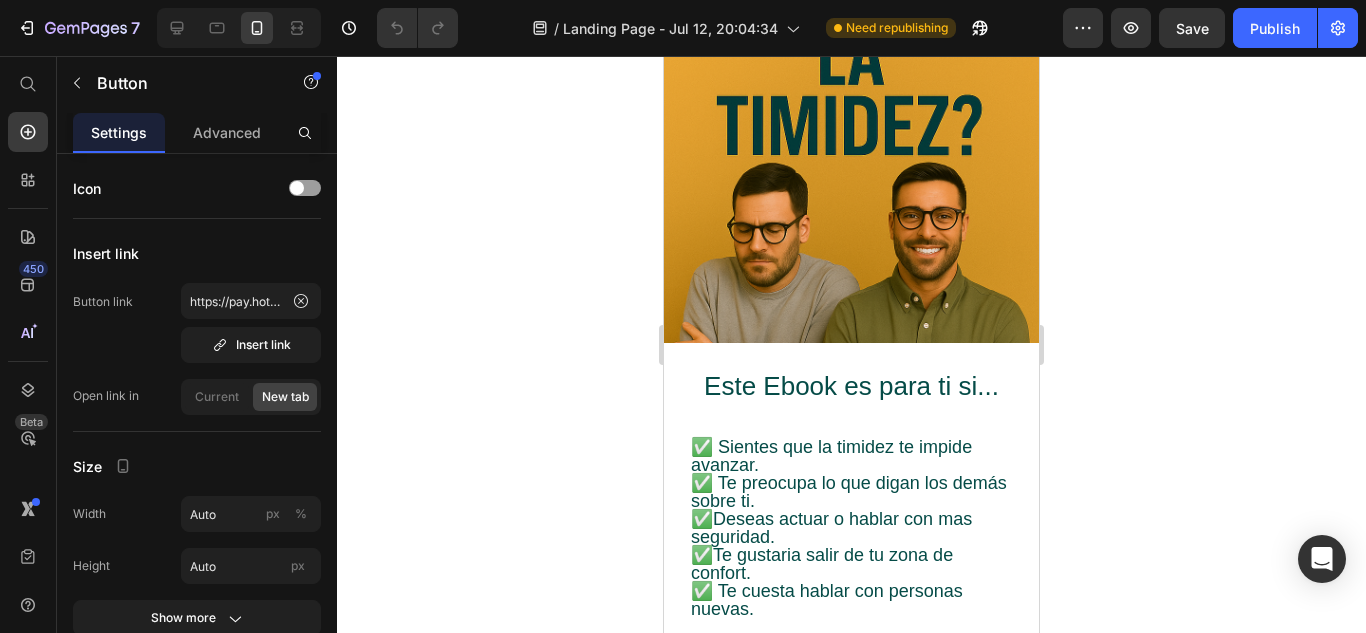 scroll, scrollTop: 473, scrollLeft: 0, axis: vertical 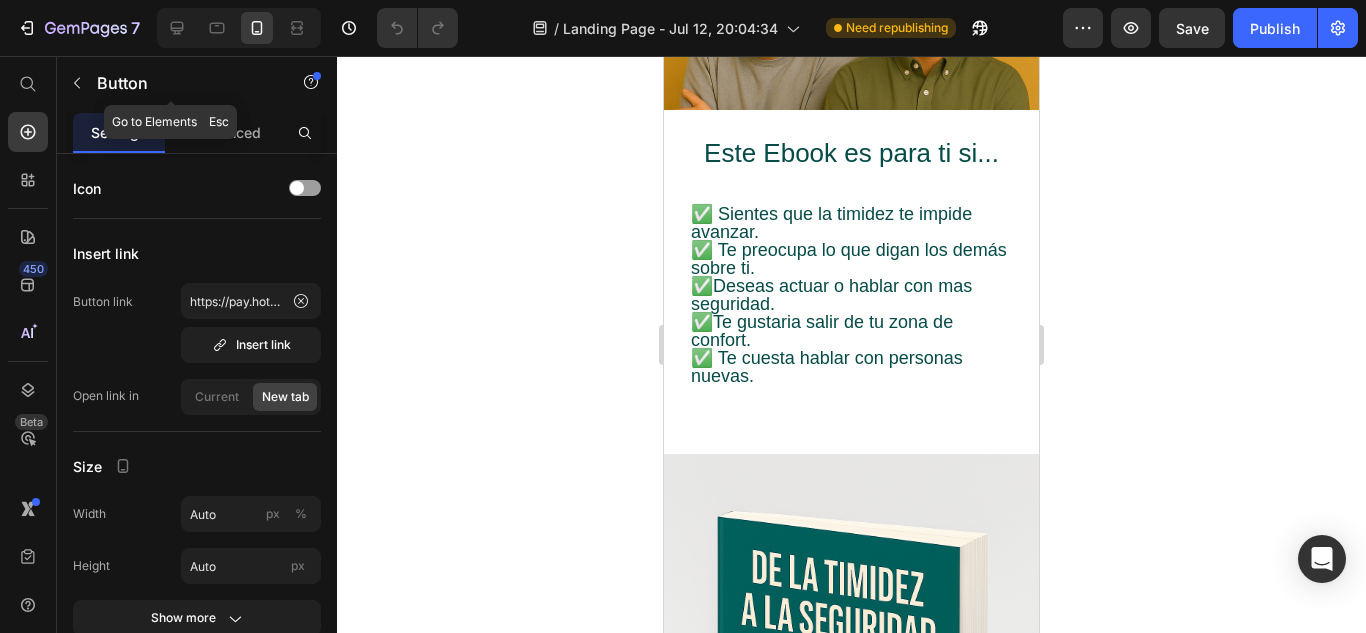 click on "Button" at bounding box center (171, 83) 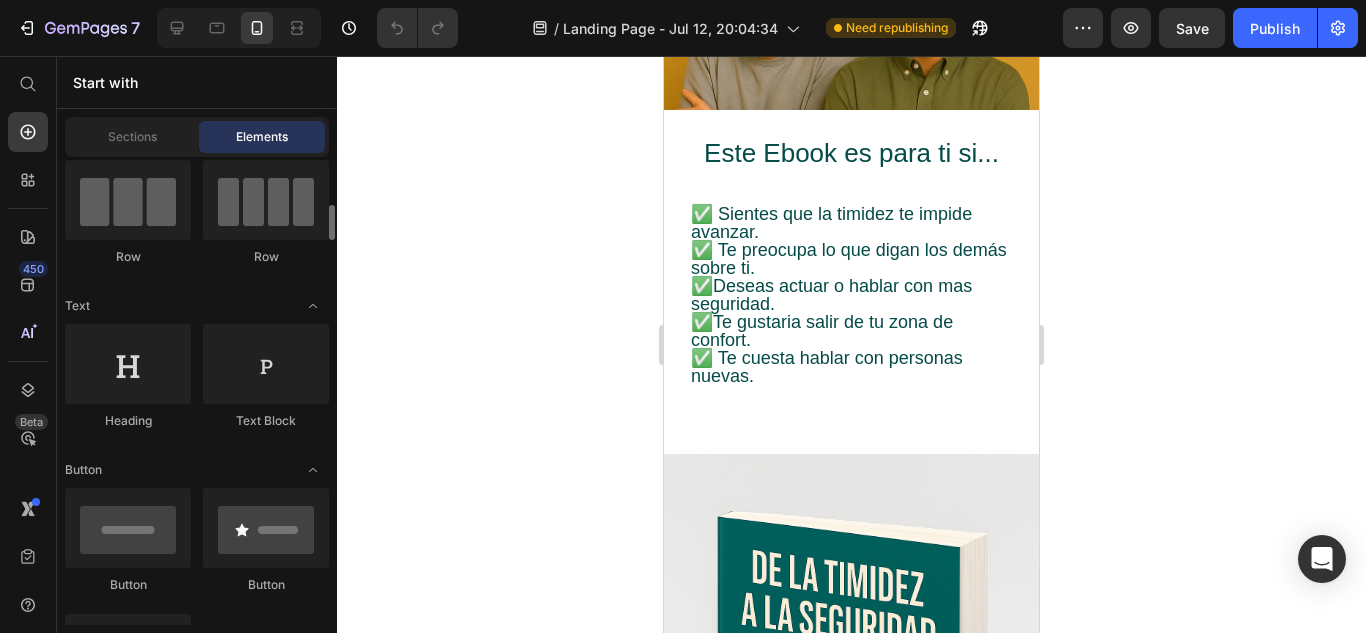 scroll, scrollTop: 200, scrollLeft: 0, axis: vertical 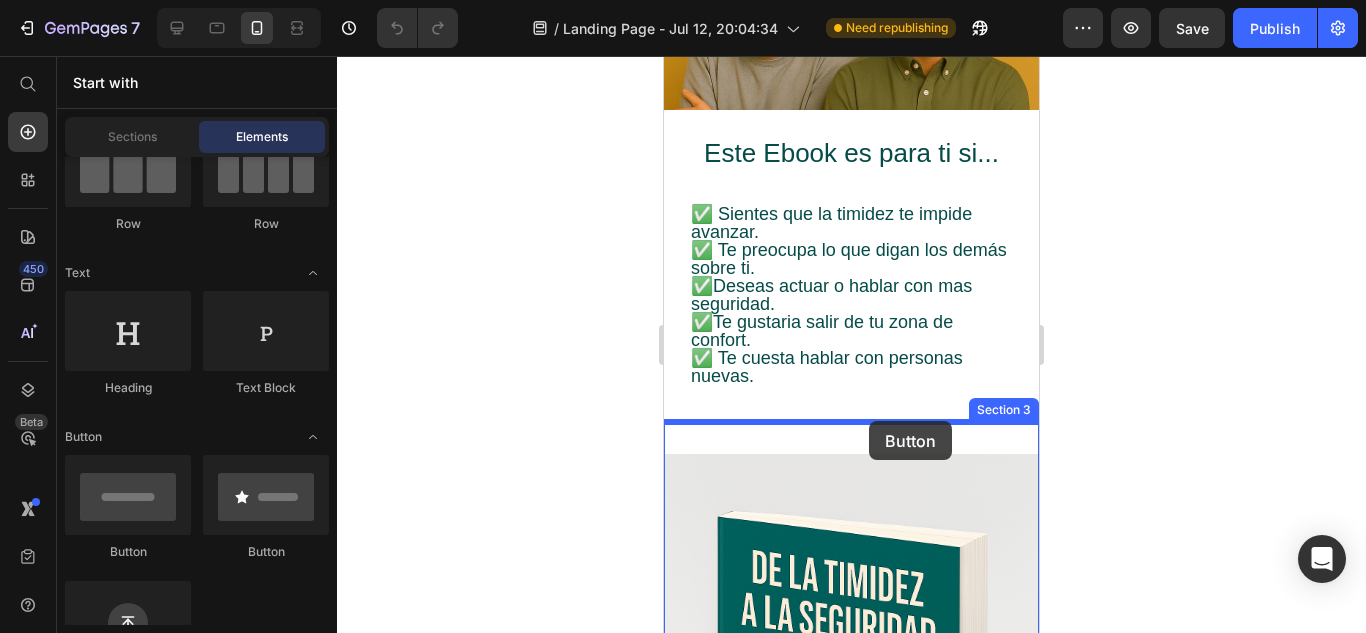 drag, startPoint x: 826, startPoint y: 568, endPoint x: 868, endPoint y: 426, distance: 148.08105 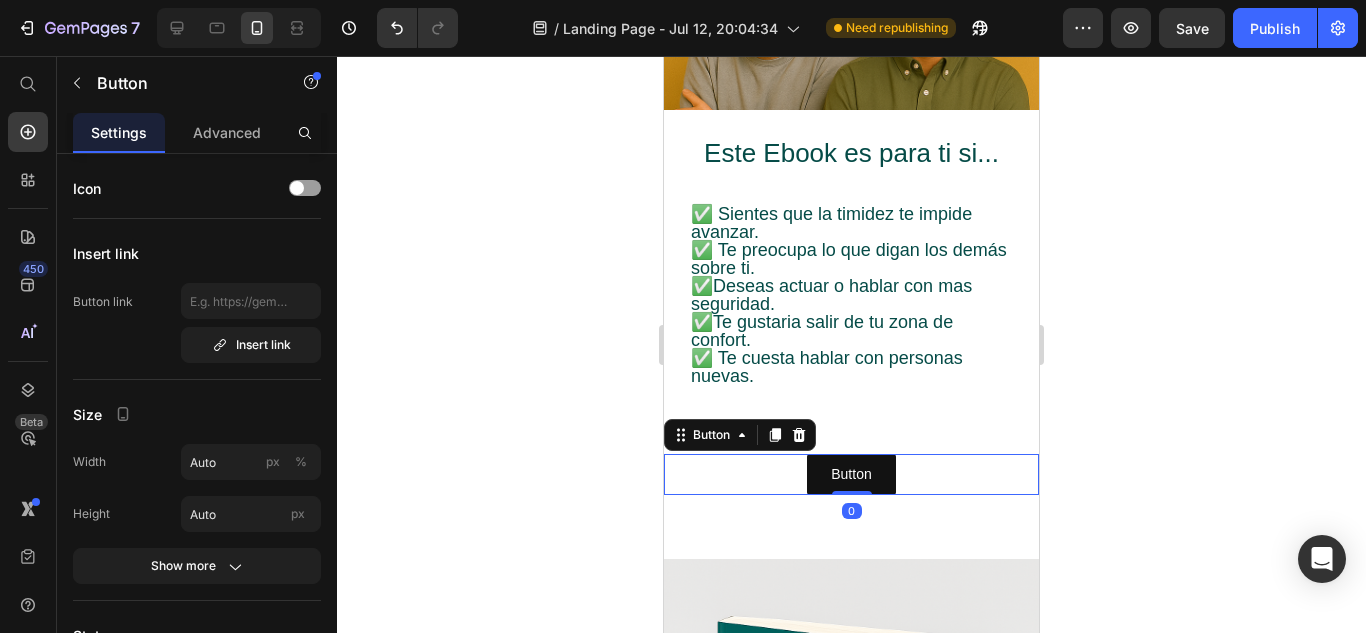 click 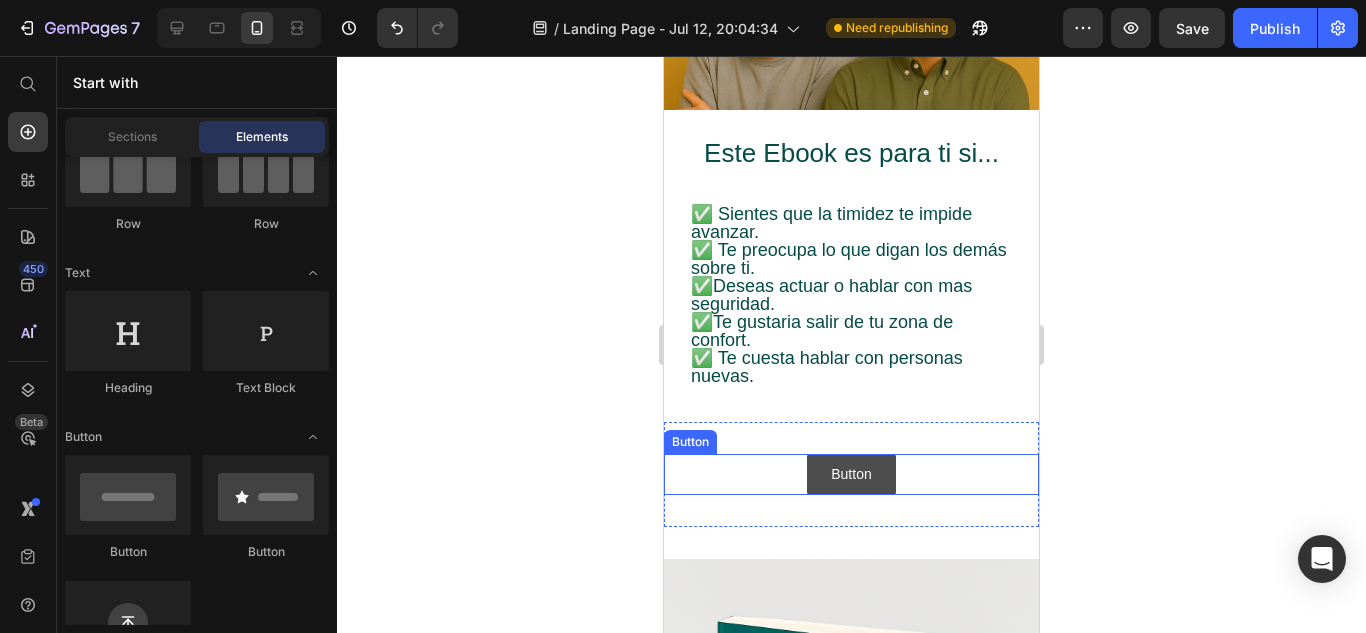 click on "Button" at bounding box center (851, 474) 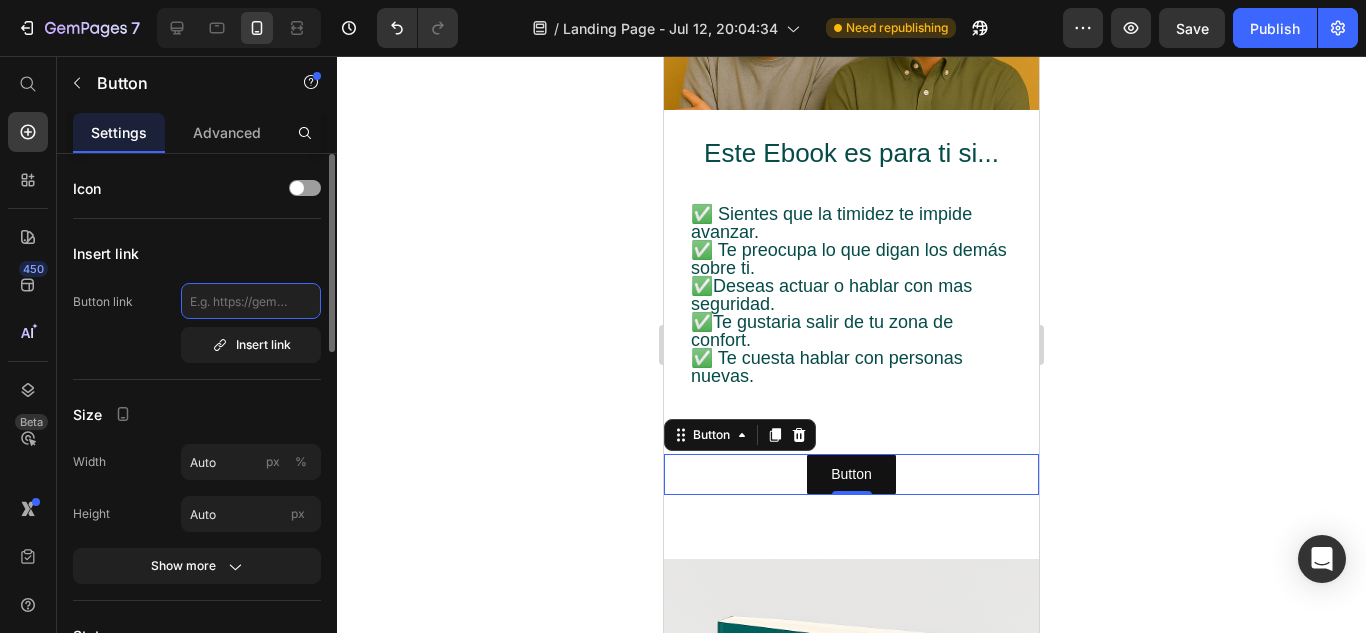 click 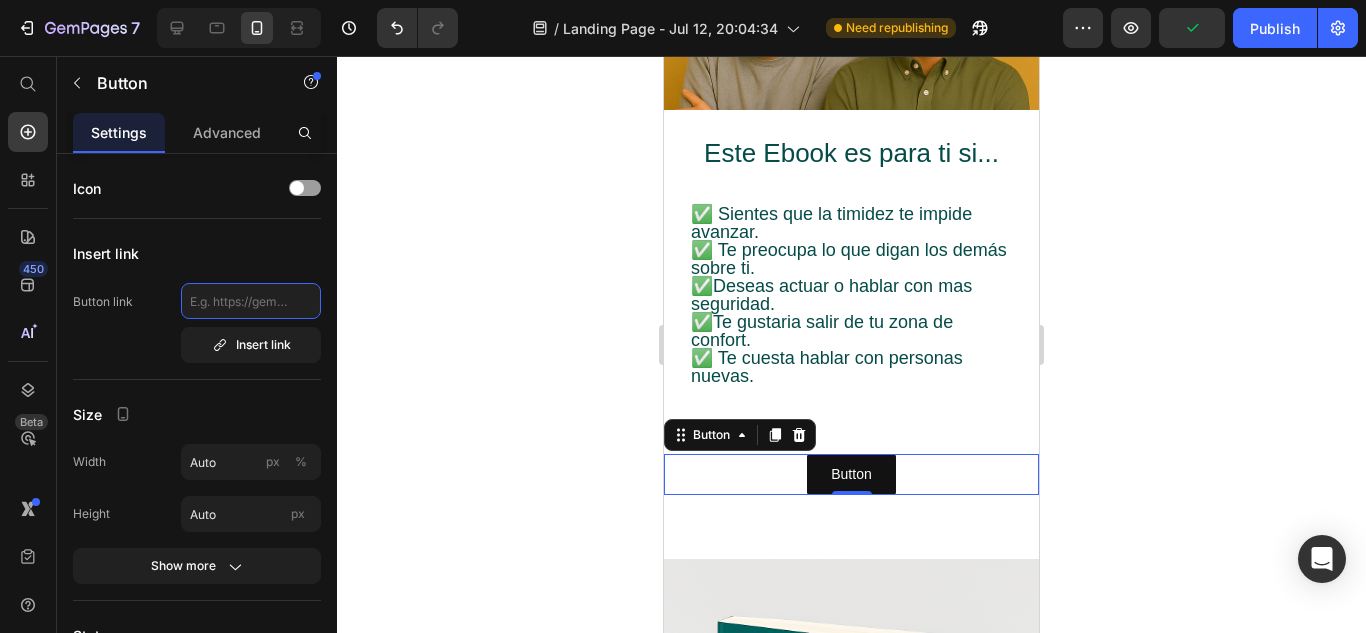 paste on "https://pay.hotmart.com/T100795438R" 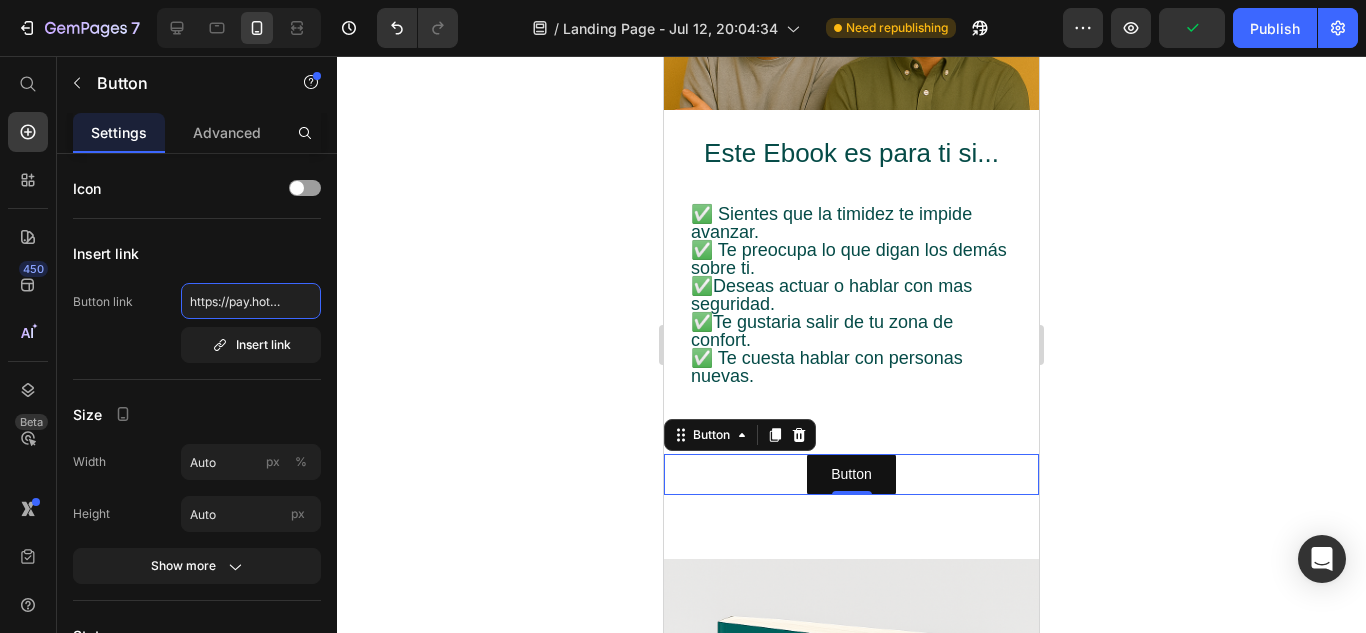 scroll, scrollTop: 0, scrollLeft: 121, axis: horizontal 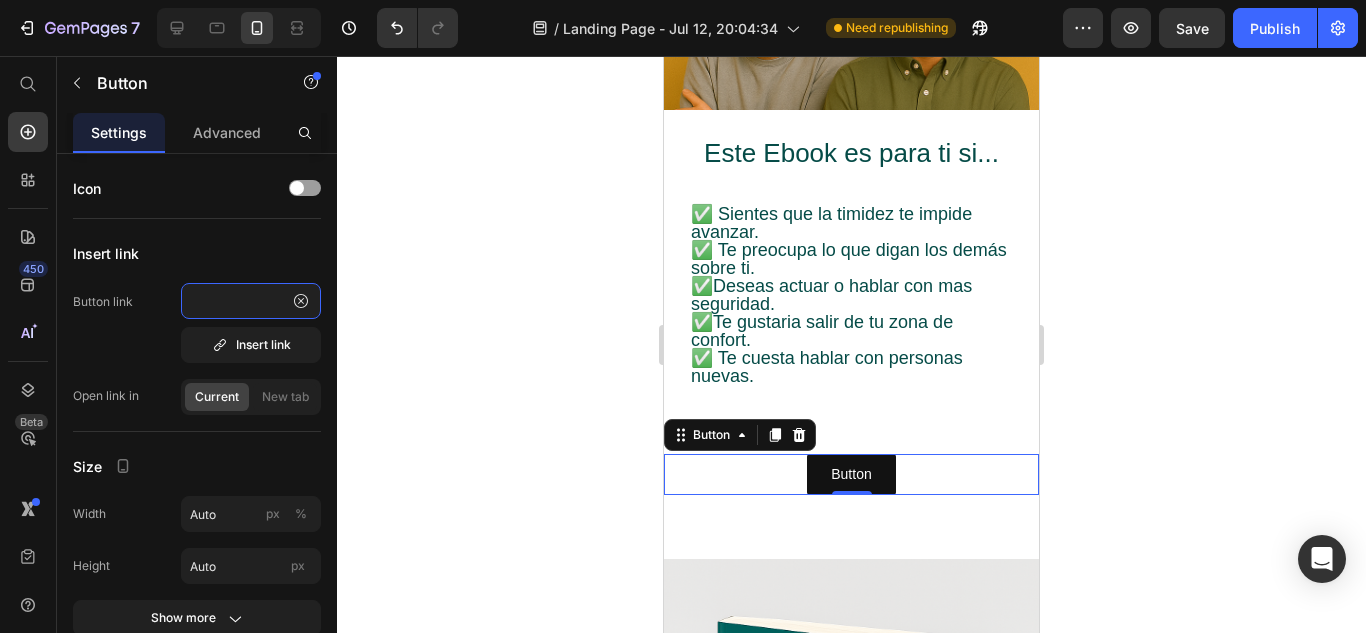 type on "https://pay.hotmart.com/T100795438R" 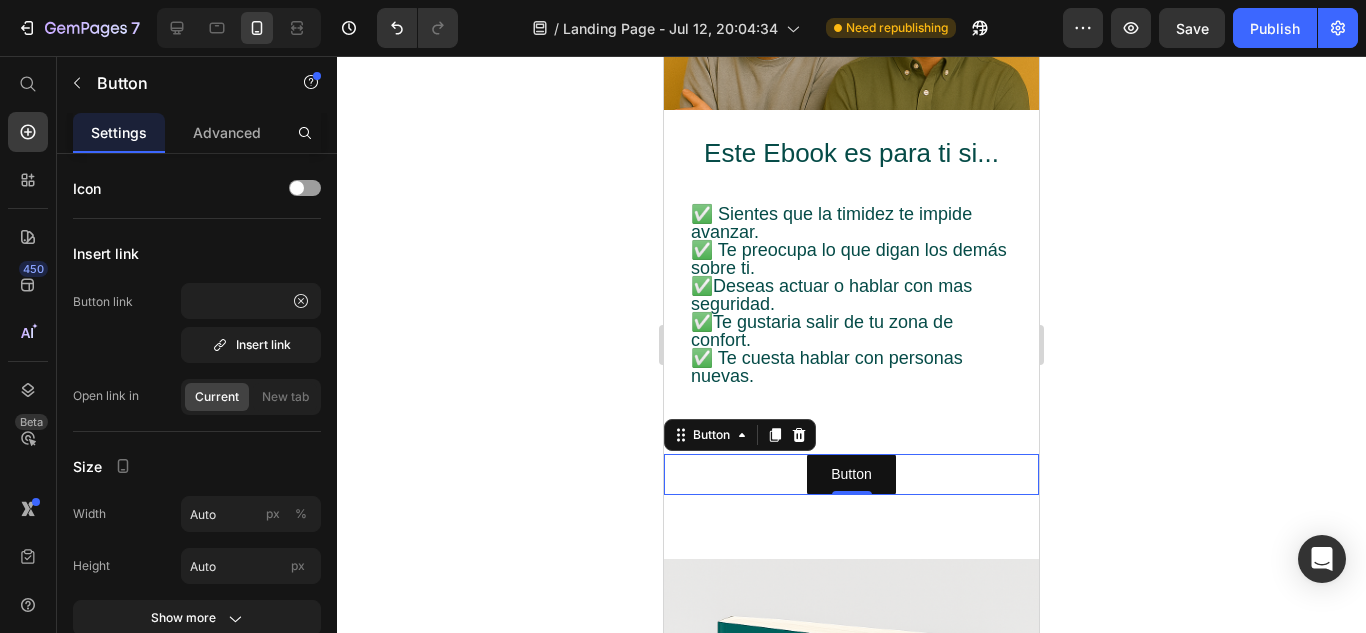 click 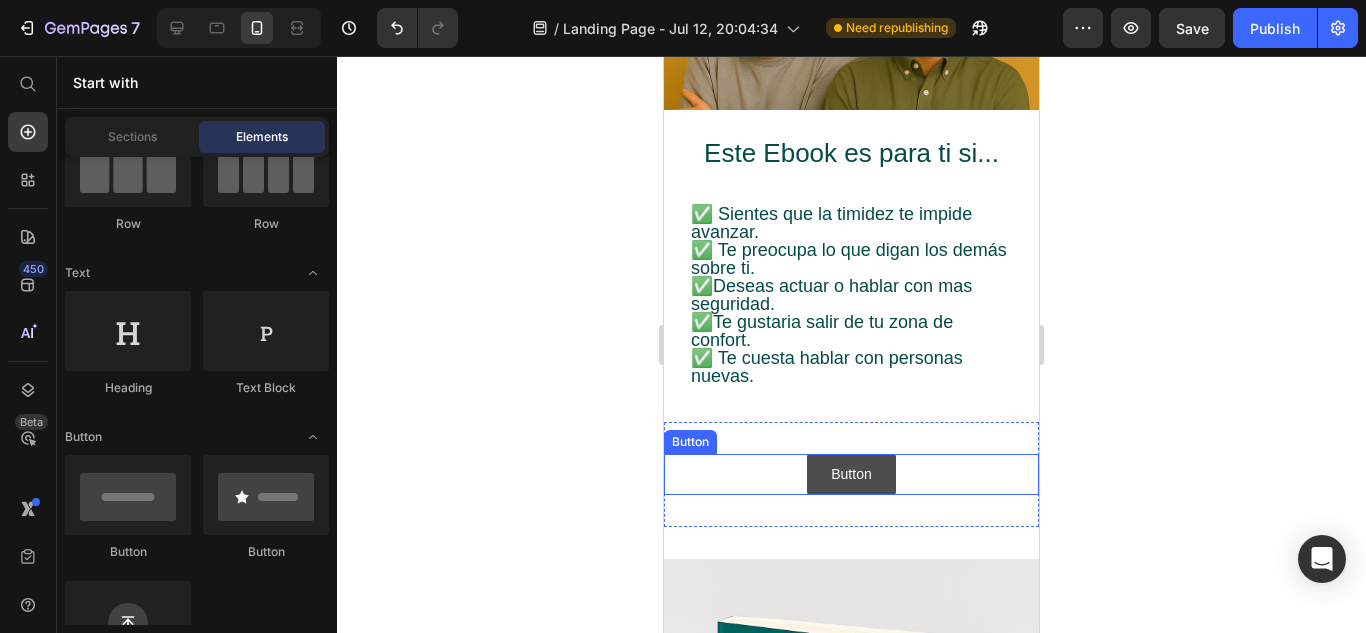 click on "Button" at bounding box center (851, 474) 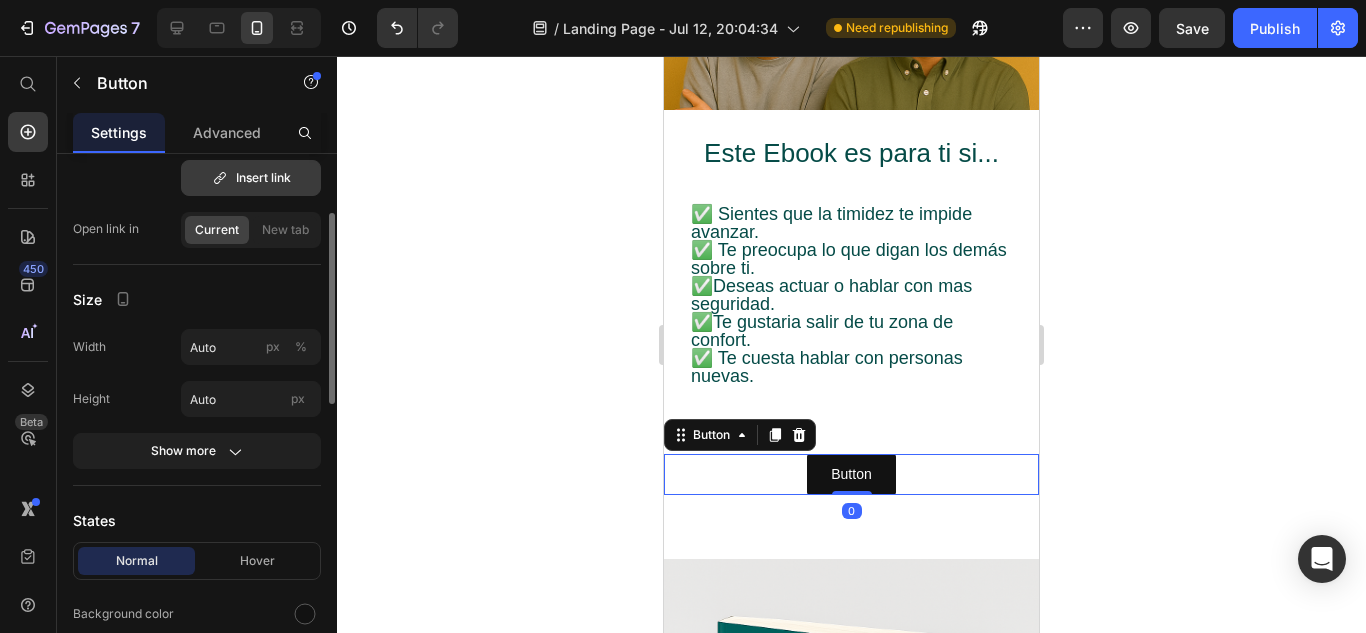 scroll, scrollTop: 401, scrollLeft: 0, axis: vertical 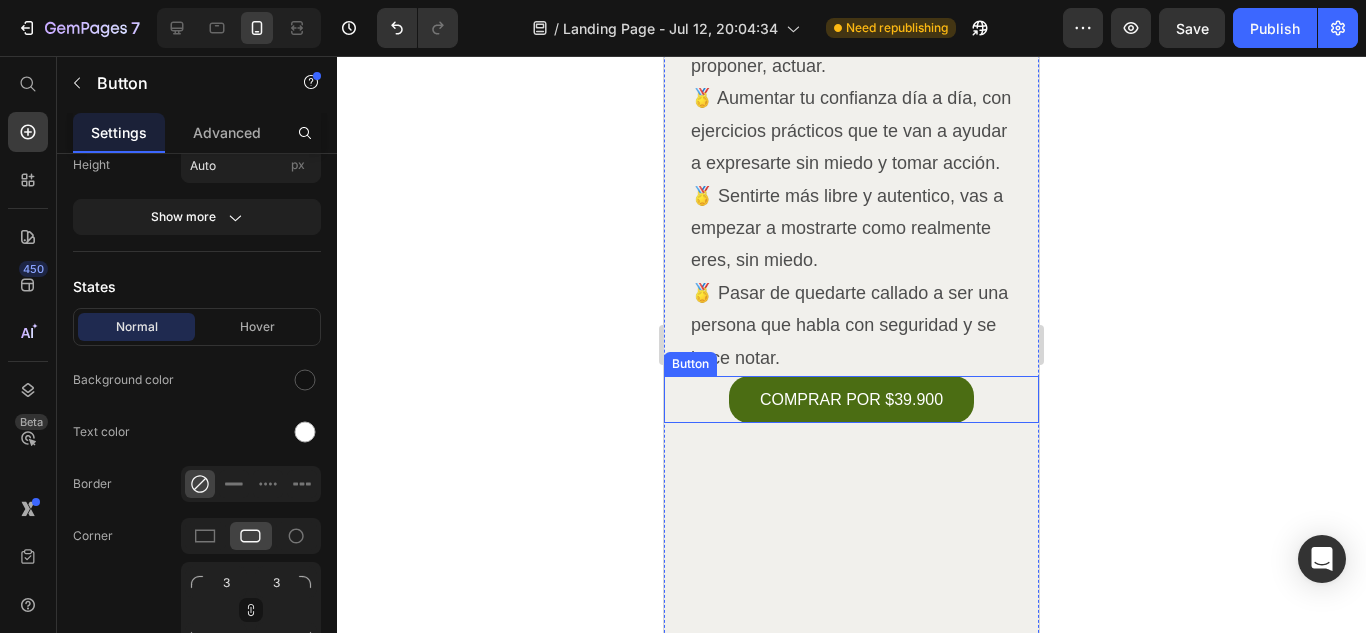 click on "COMPRAR POR $39.900 Button" at bounding box center [851, 399] 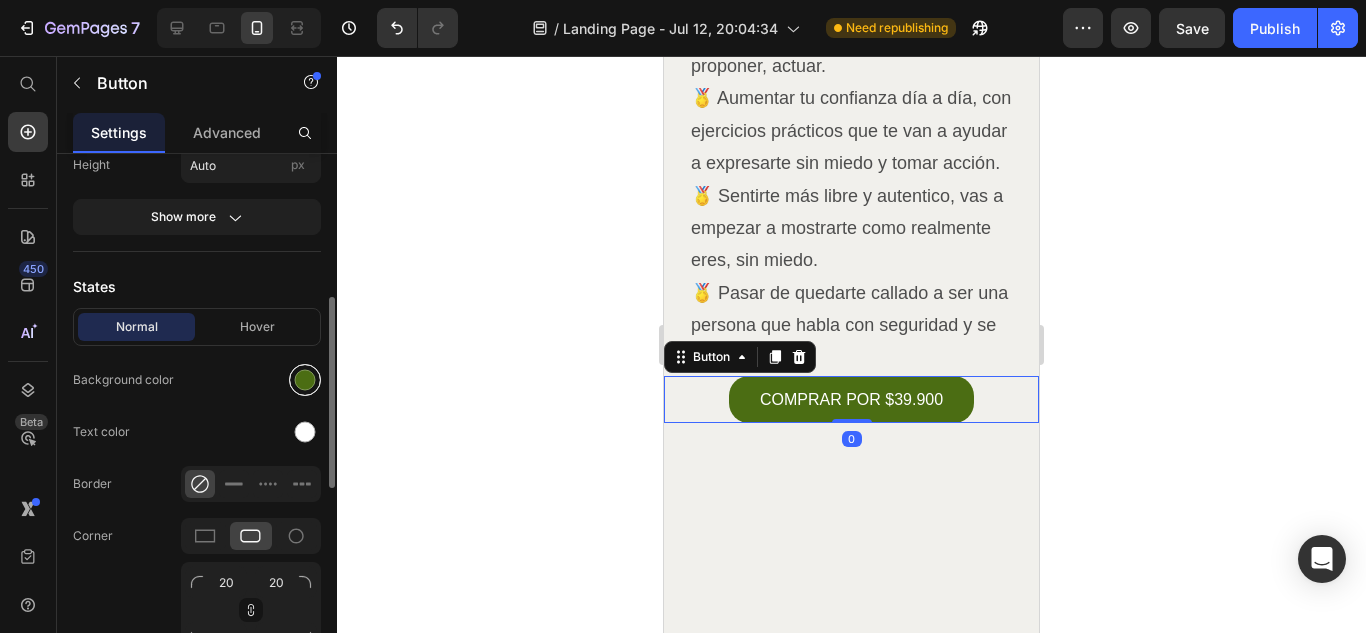 click at bounding box center (305, 380) 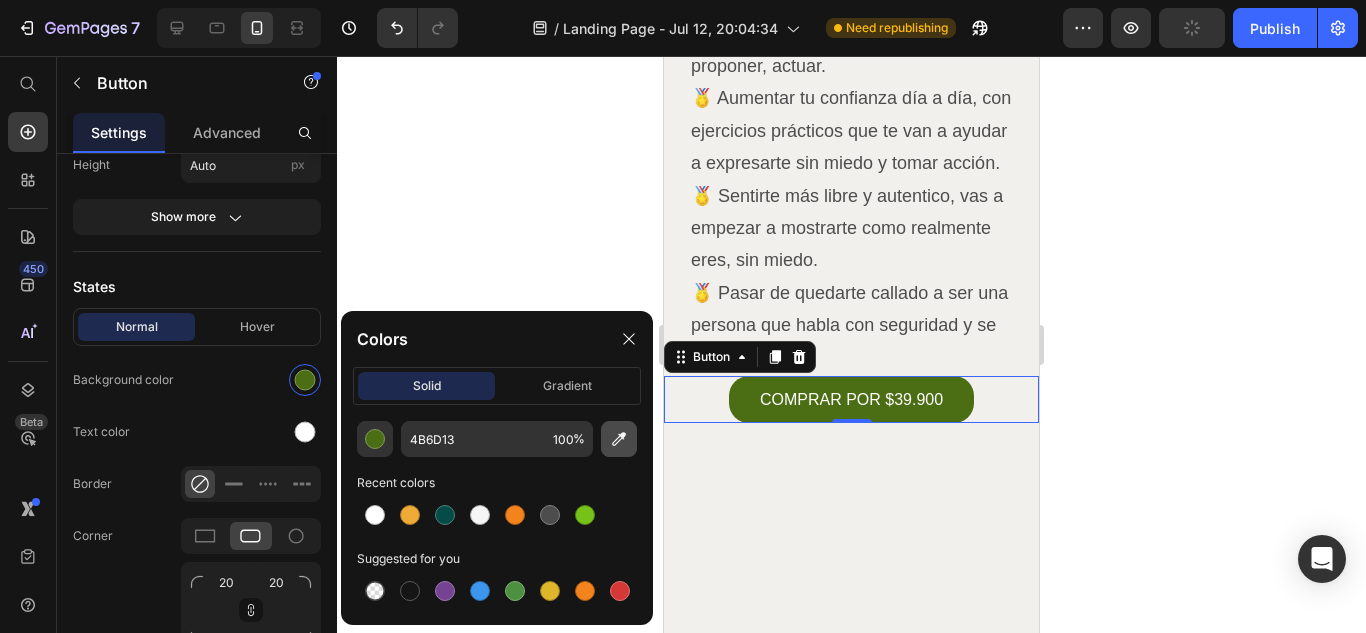click 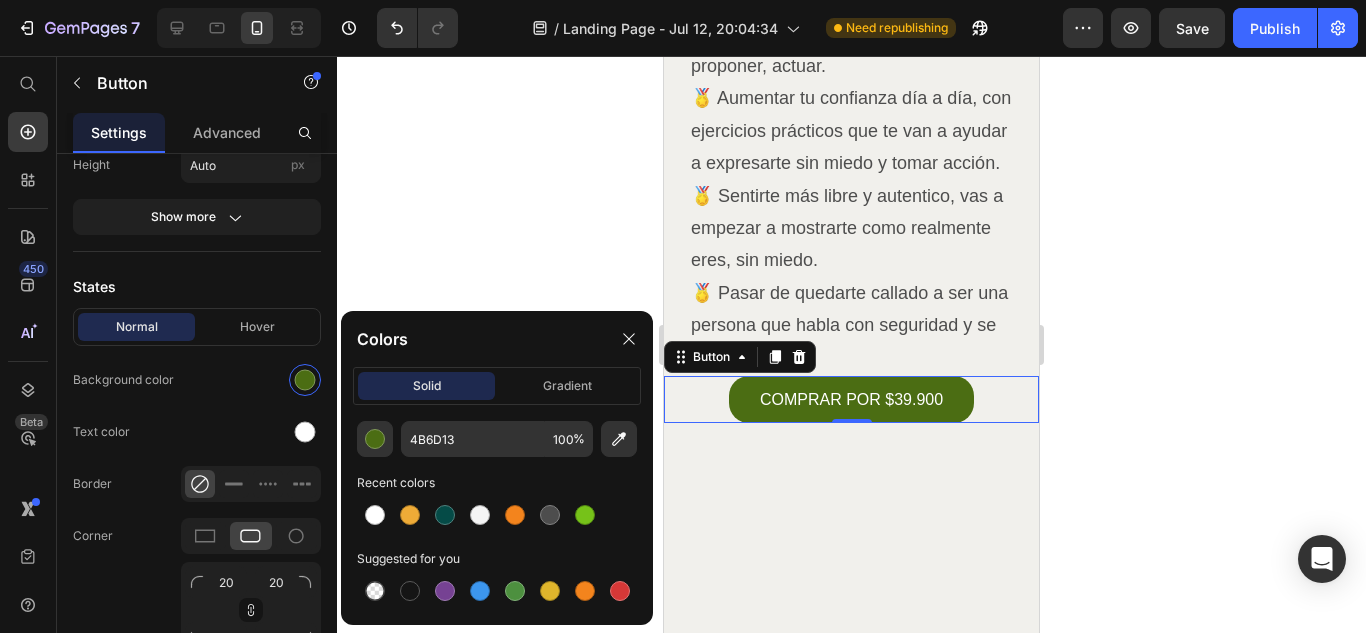 type 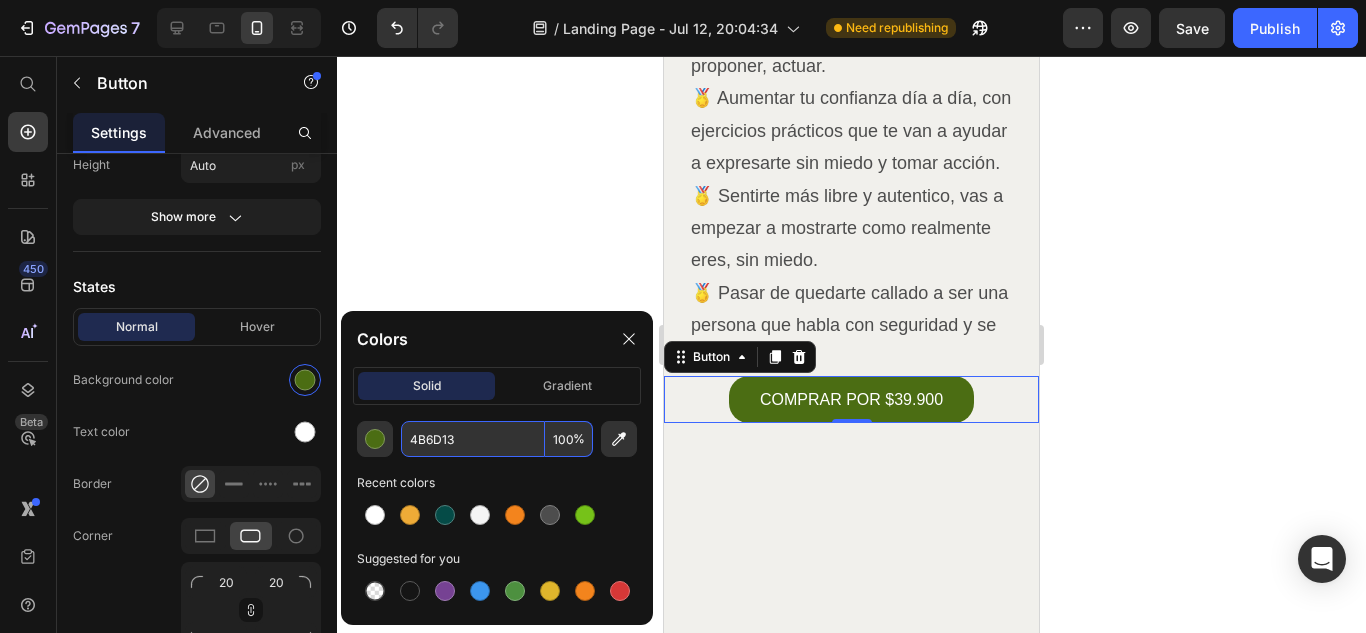 click on "4B6D13" at bounding box center [473, 439] 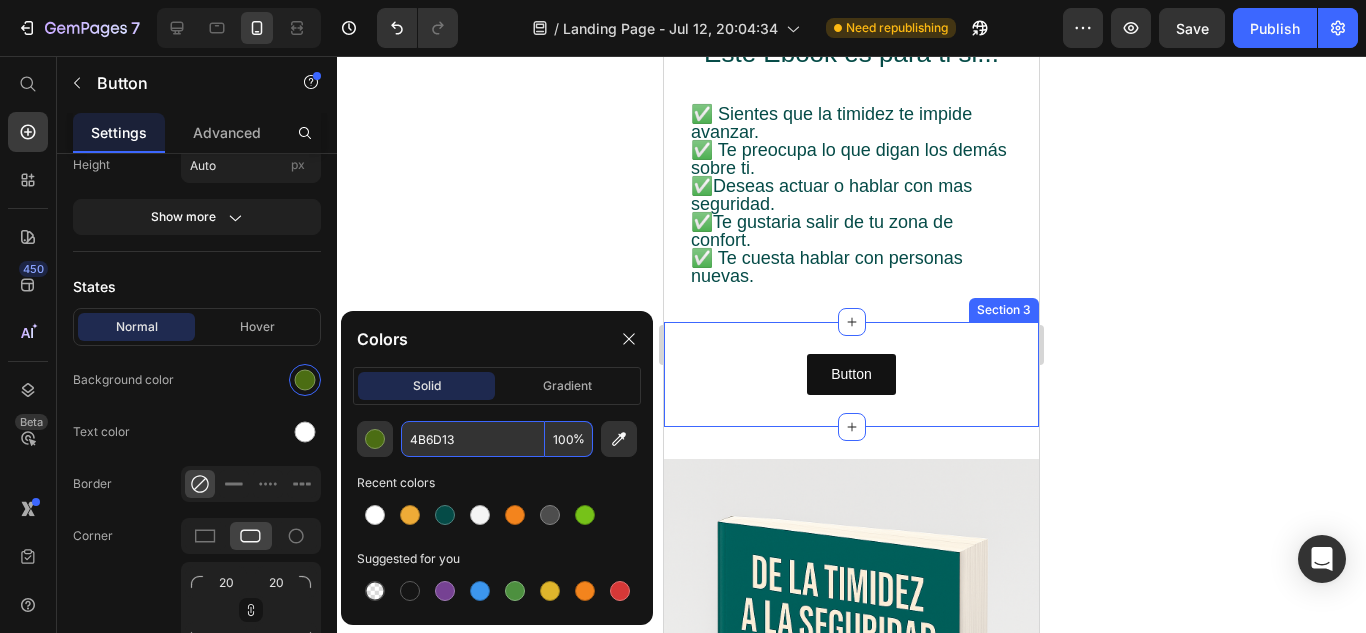 scroll, scrollTop: 640, scrollLeft: 0, axis: vertical 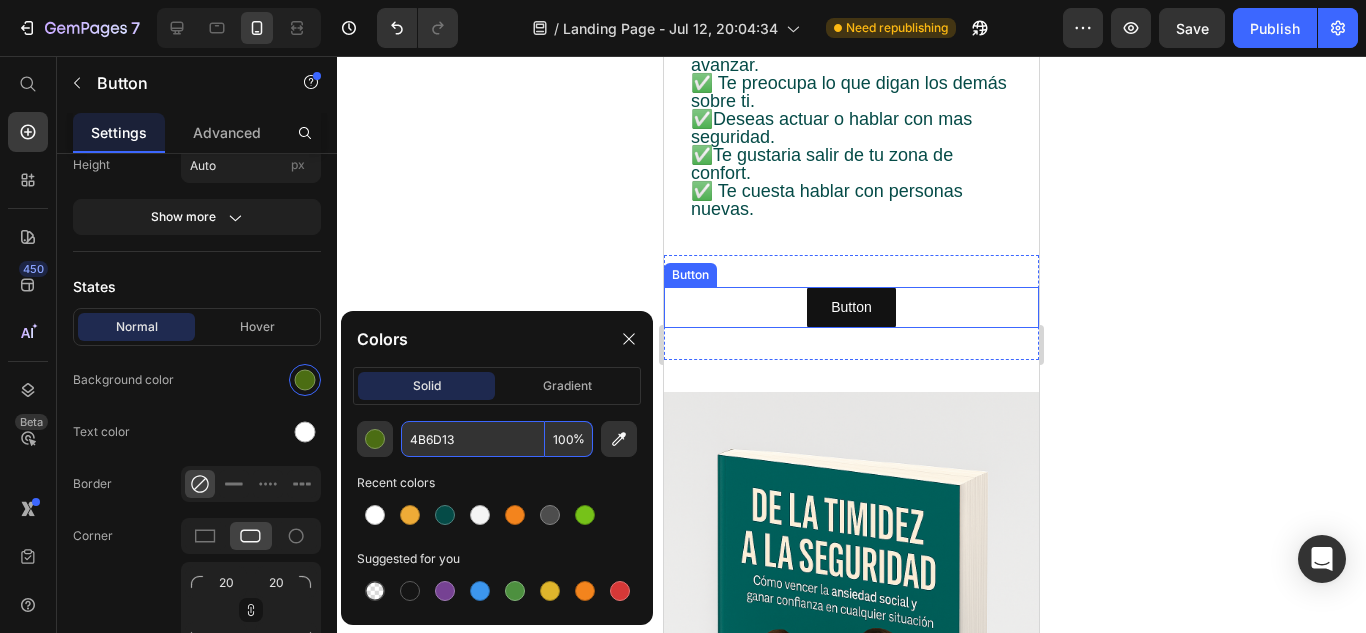 click on "Button Button" at bounding box center (851, 307) 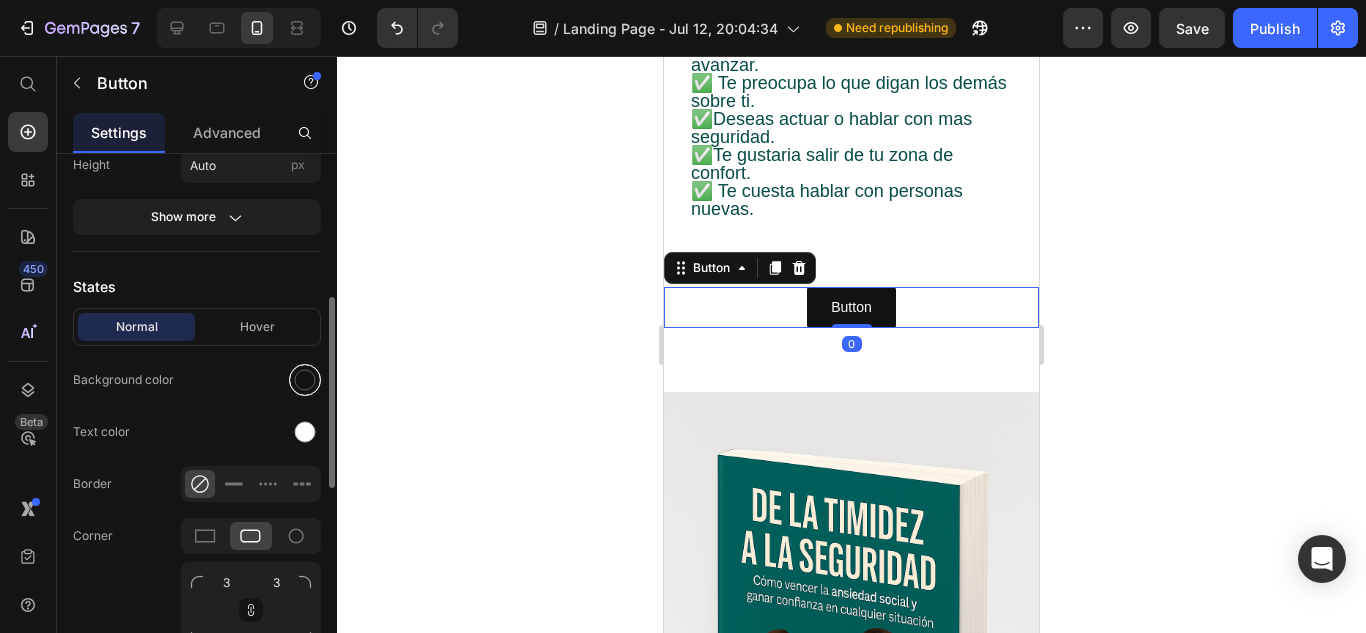 click at bounding box center [305, 380] 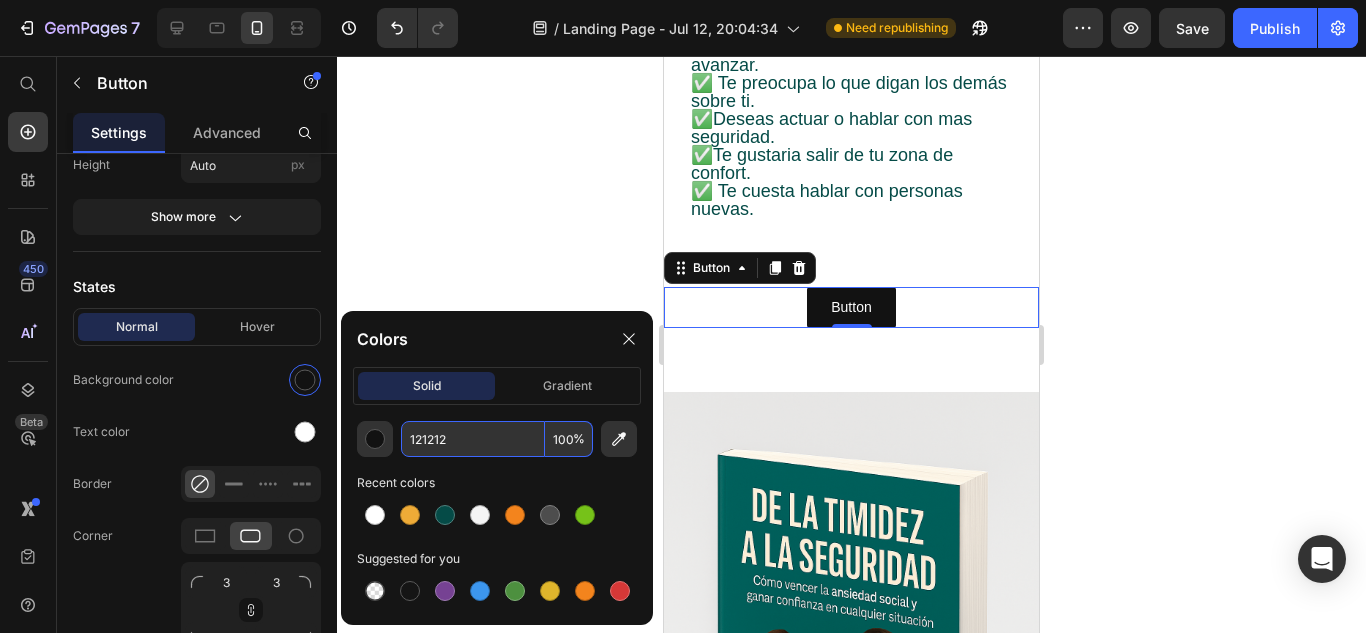 click on "121212" at bounding box center [473, 439] 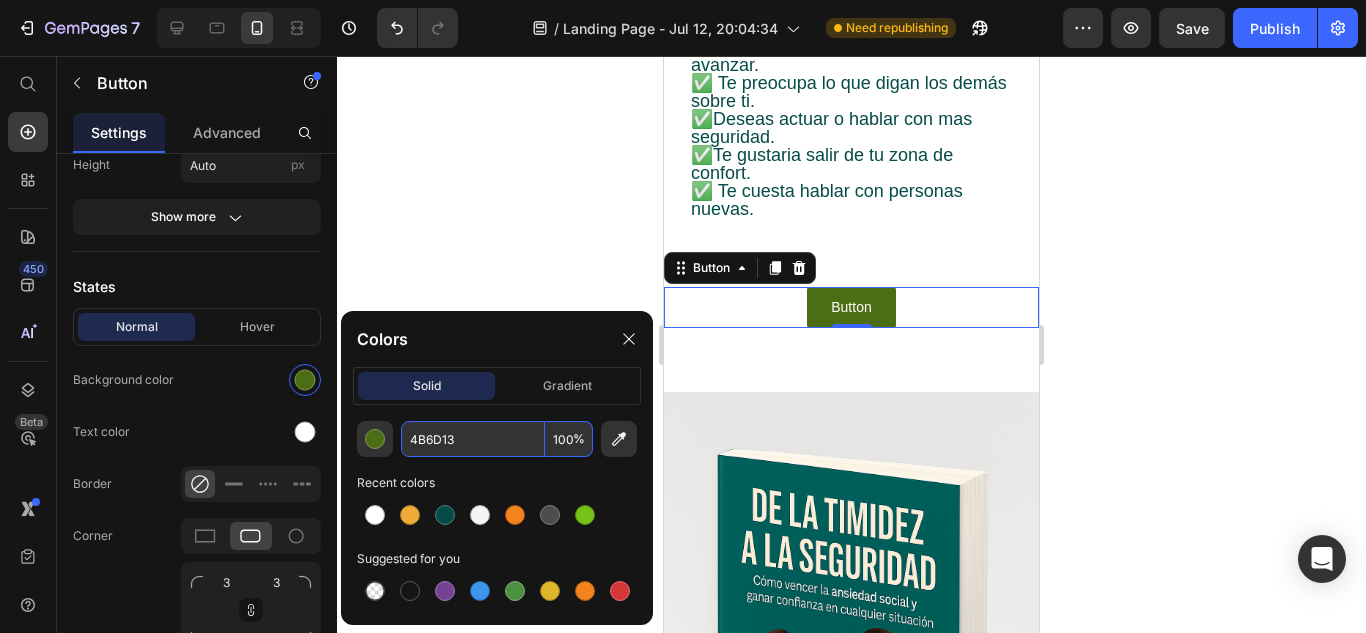 type on "4B6D13" 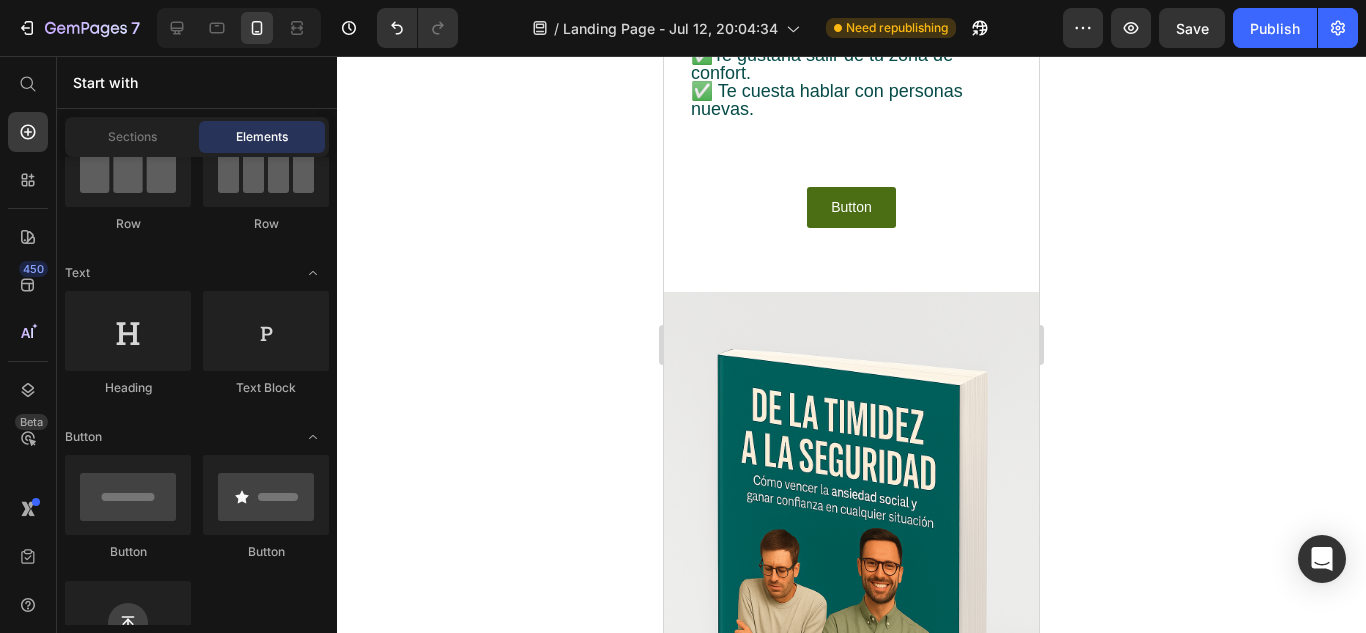 scroll, scrollTop: 606, scrollLeft: 0, axis: vertical 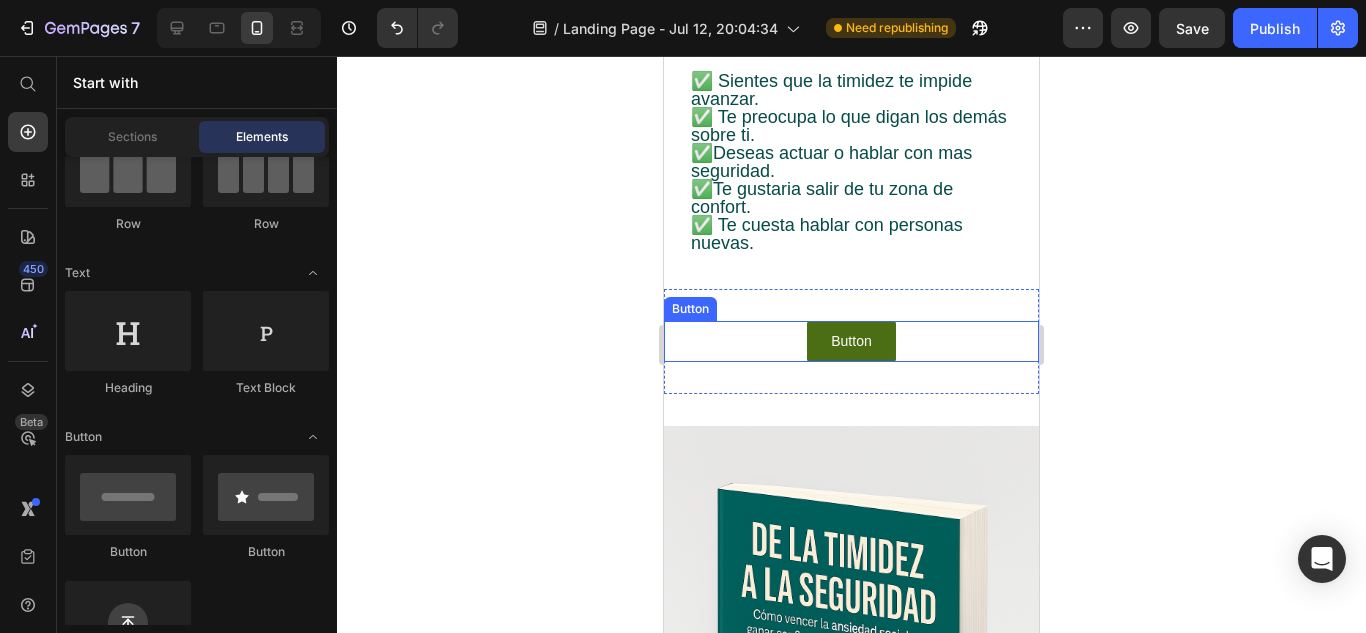 click on "Button Button" at bounding box center (851, 341) 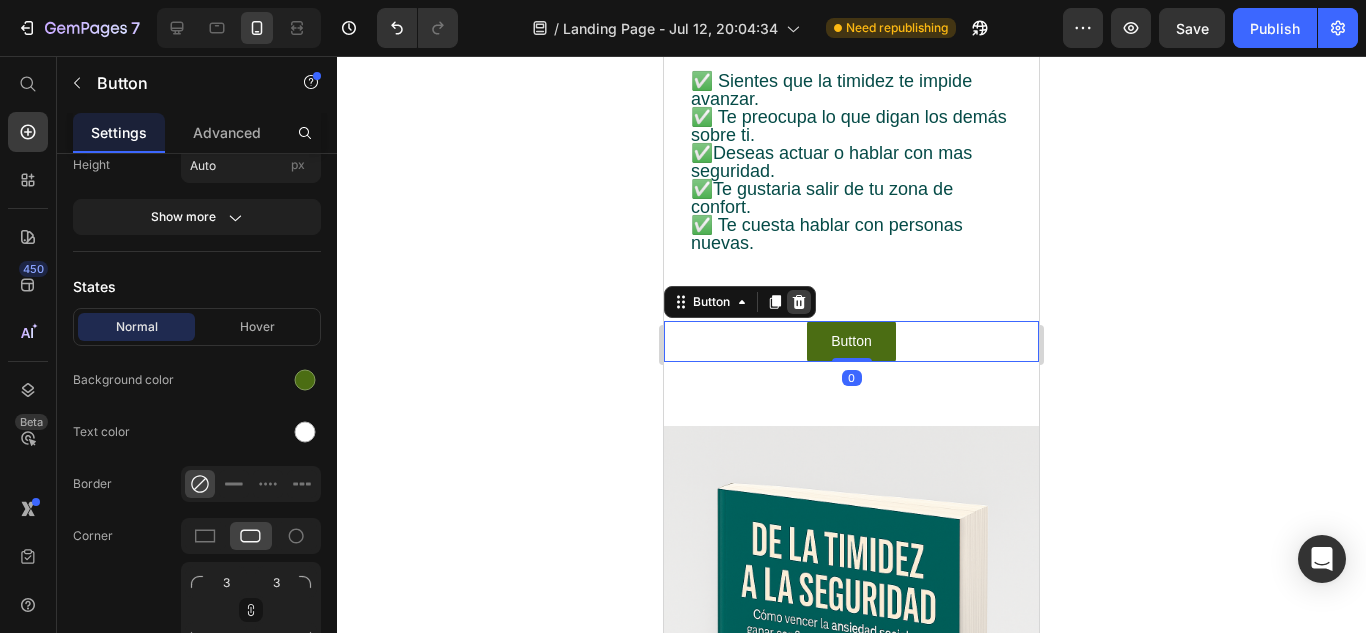 click 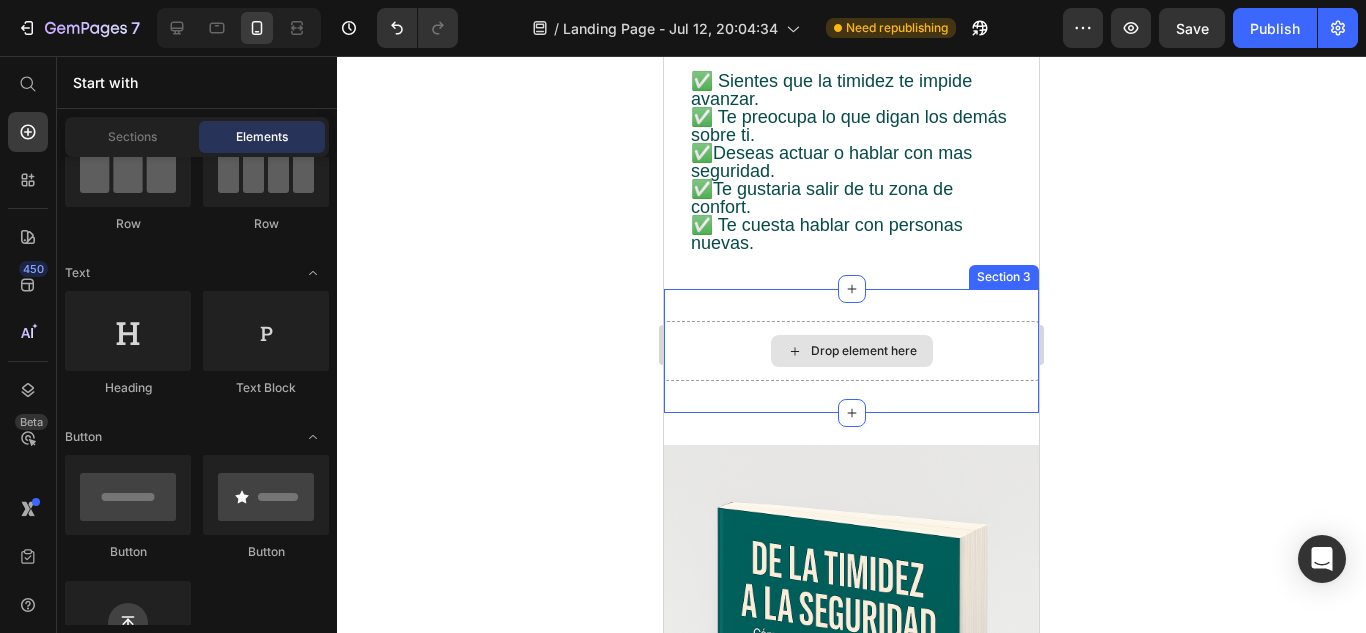 click on "Drop element here" at bounding box center (851, 351) 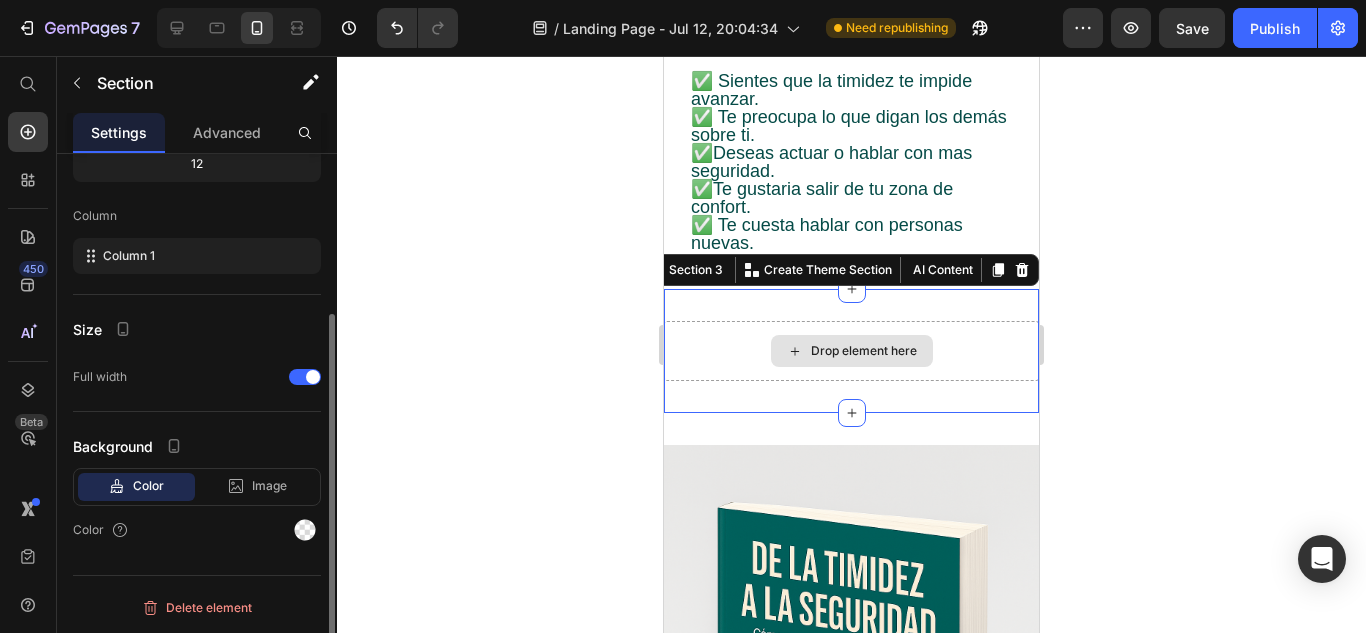 scroll, scrollTop: 0, scrollLeft: 0, axis: both 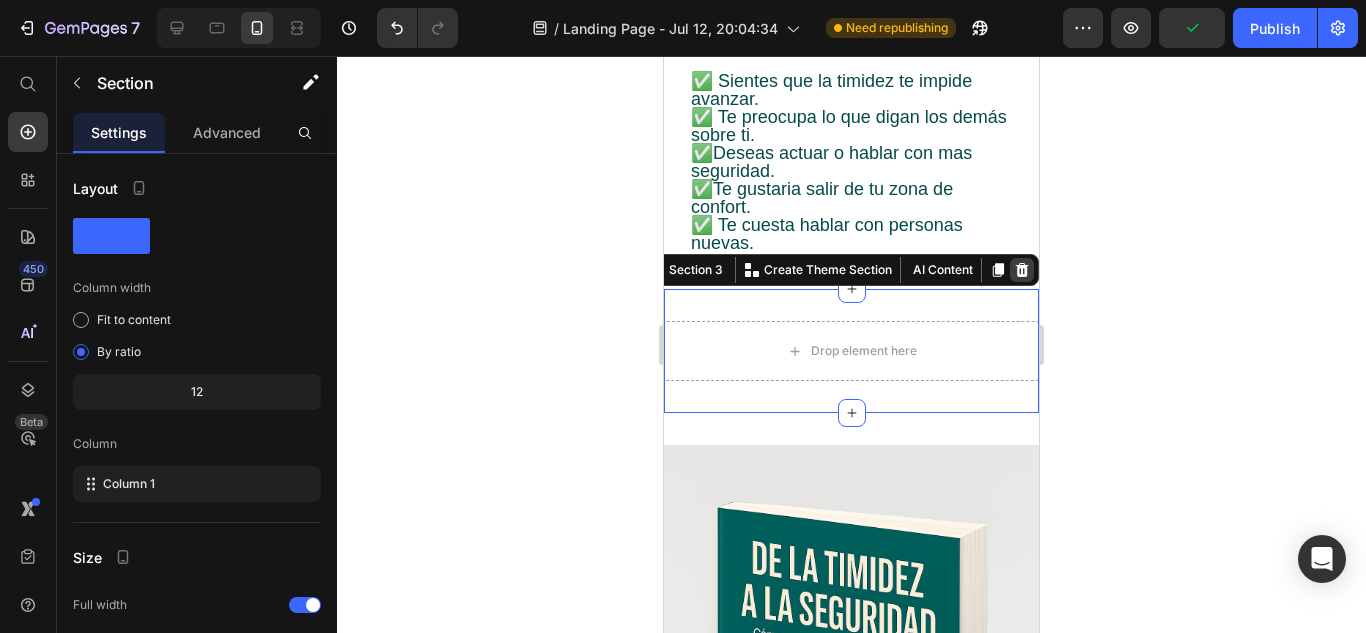 click 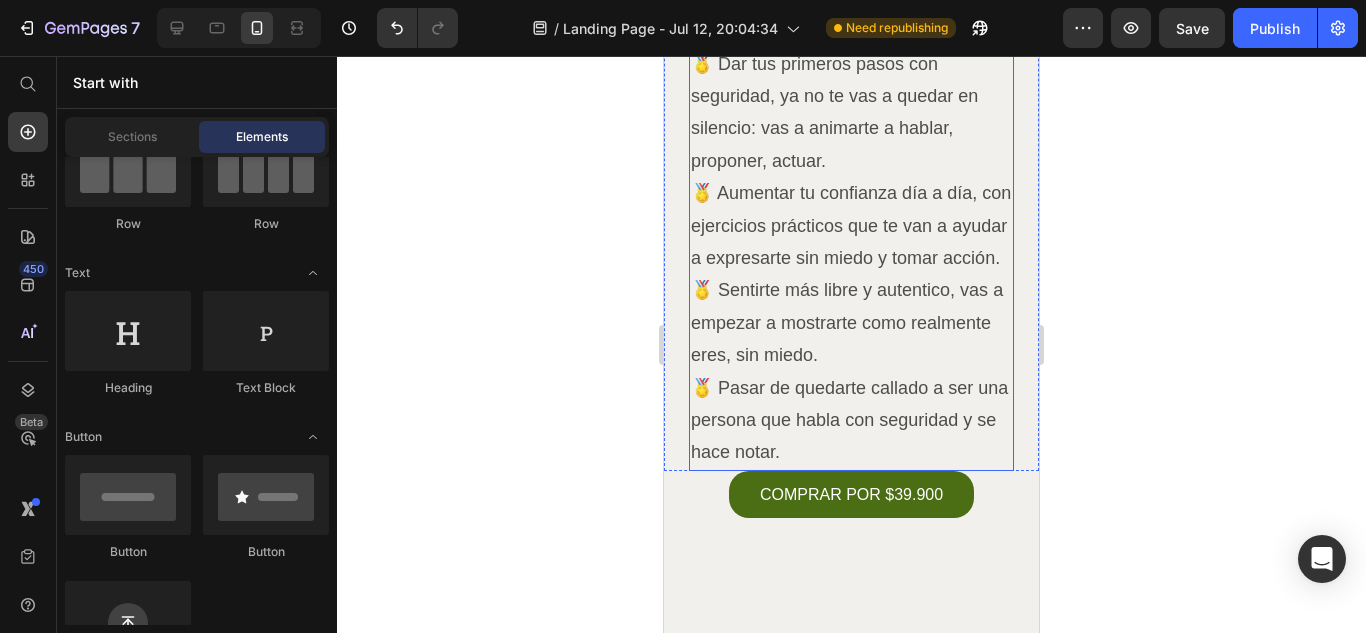 scroll, scrollTop: 1873, scrollLeft: 0, axis: vertical 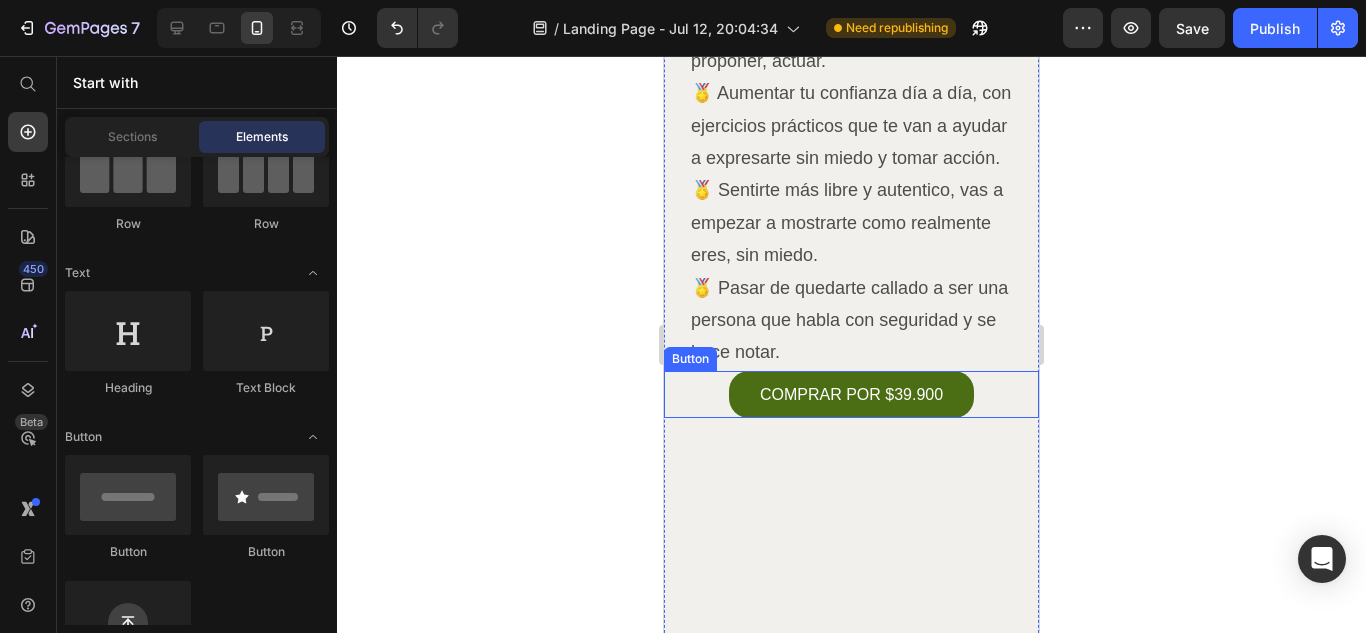 click on "COMPRAR POR $39.900 Button" at bounding box center (851, 394) 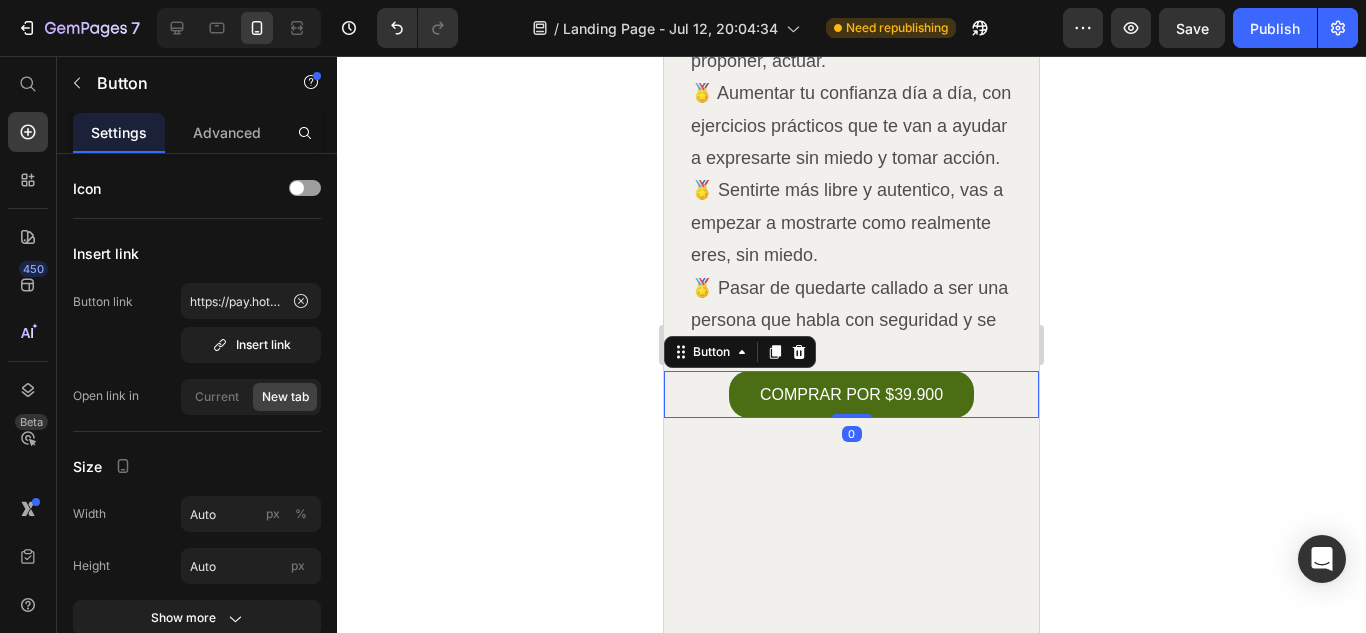 click 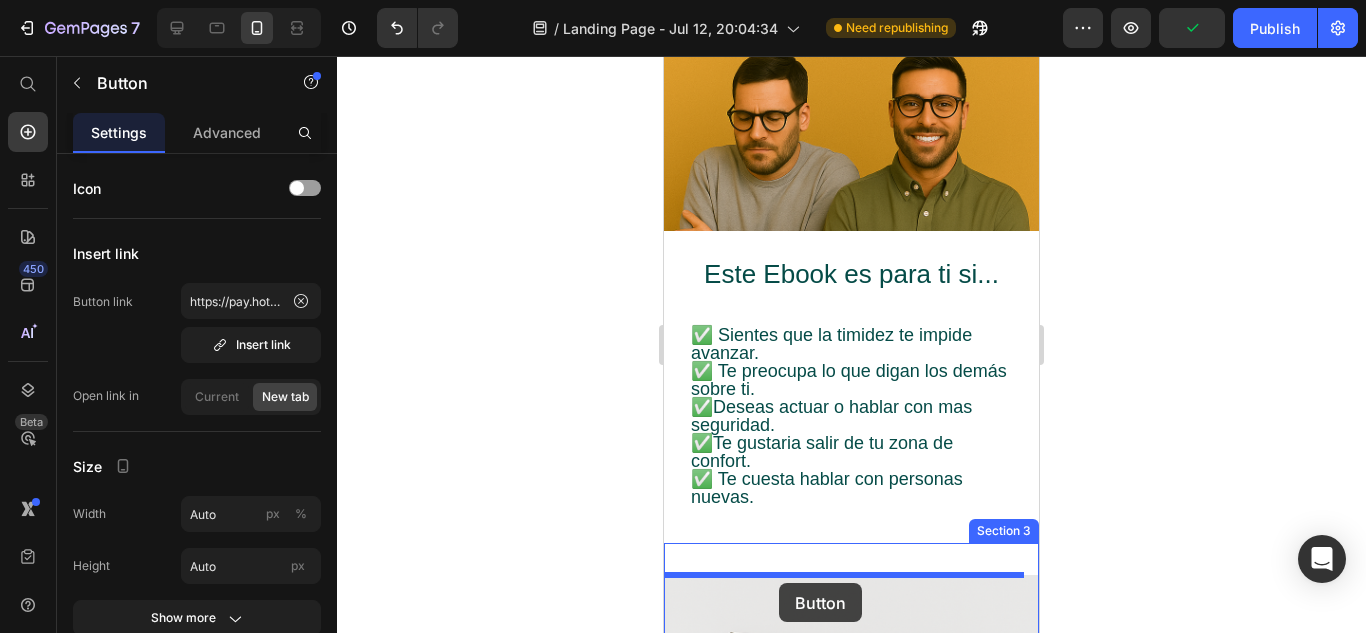 scroll, scrollTop: 423, scrollLeft: 0, axis: vertical 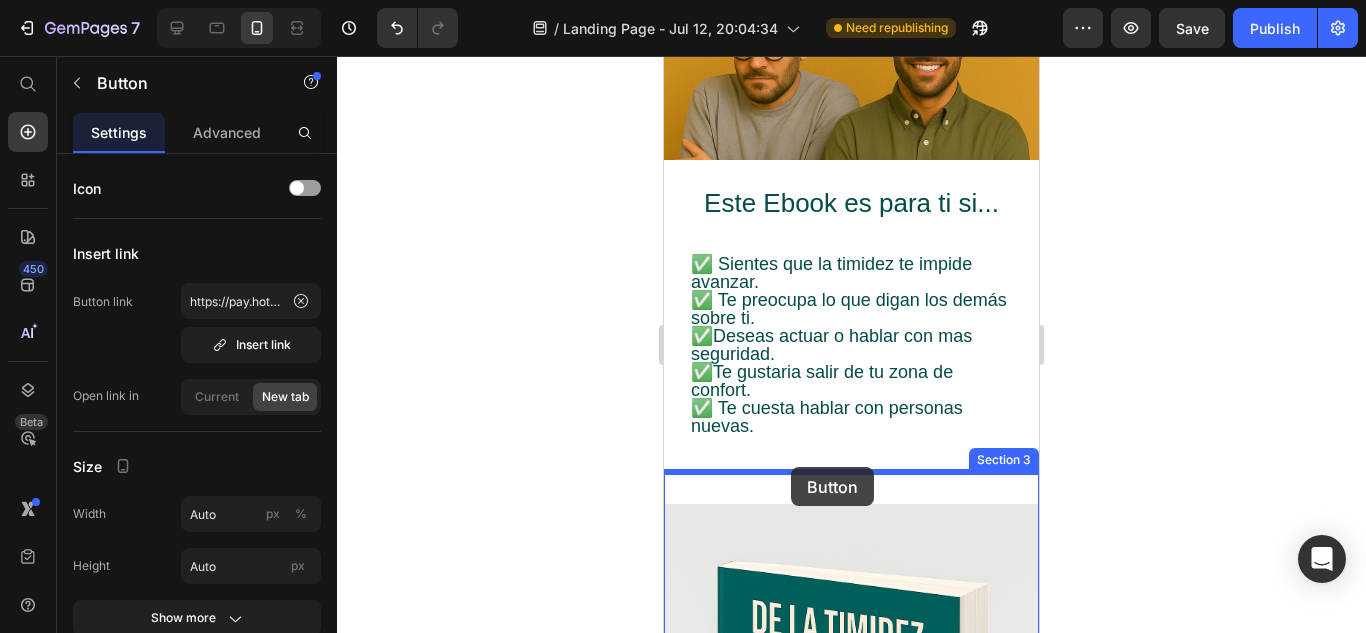 drag, startPoint x: 707, startPoint y: 409, endPoint x: 791, endPoint y: 467, distance: 102.0784 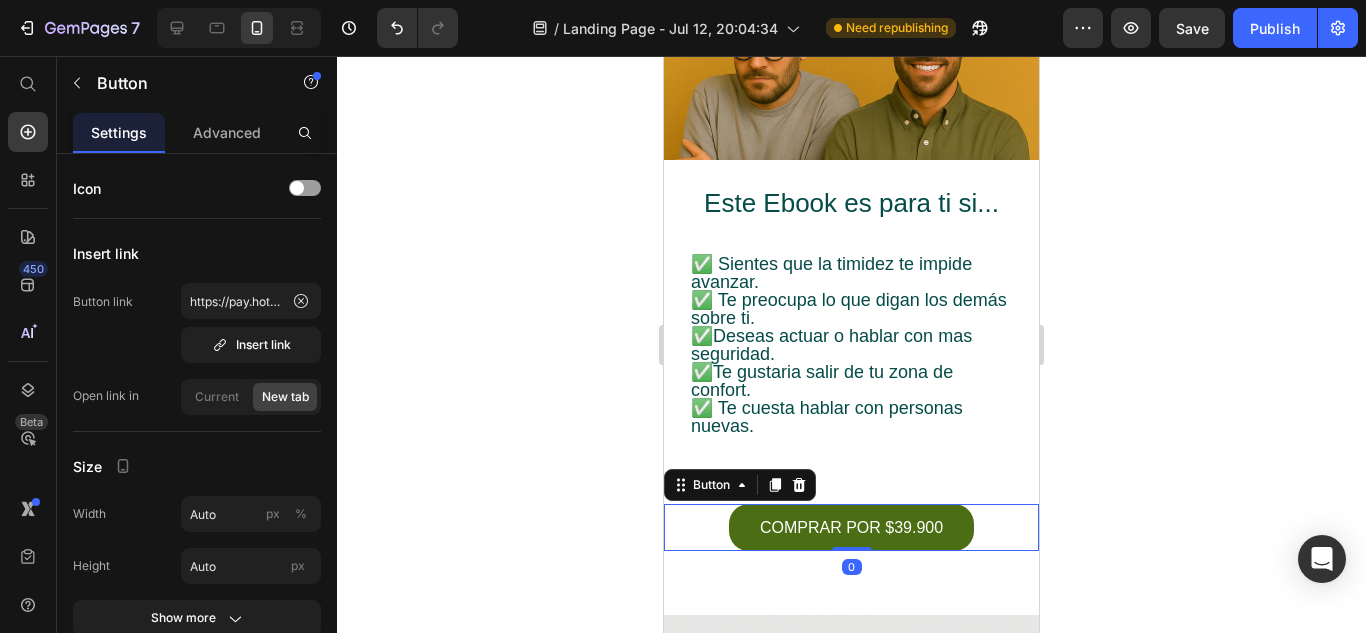 click 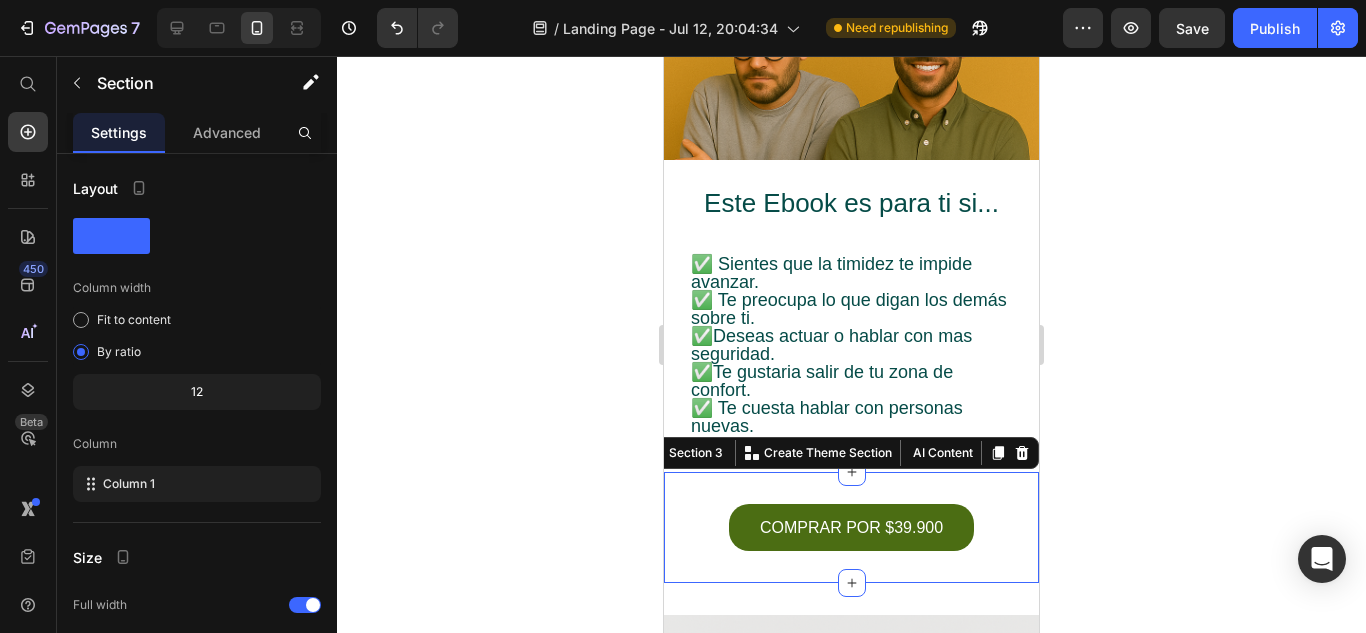 click on "COMPRAR POR $39.900 Button Section 3   You can create reusable sections Create Theme Section AI Content Write with GemAI What would you like to describe here? Tone and Voice Persuasive Product Otocam limpiador de oidos con camara Show more Generate" at bounding box center [851, 527] 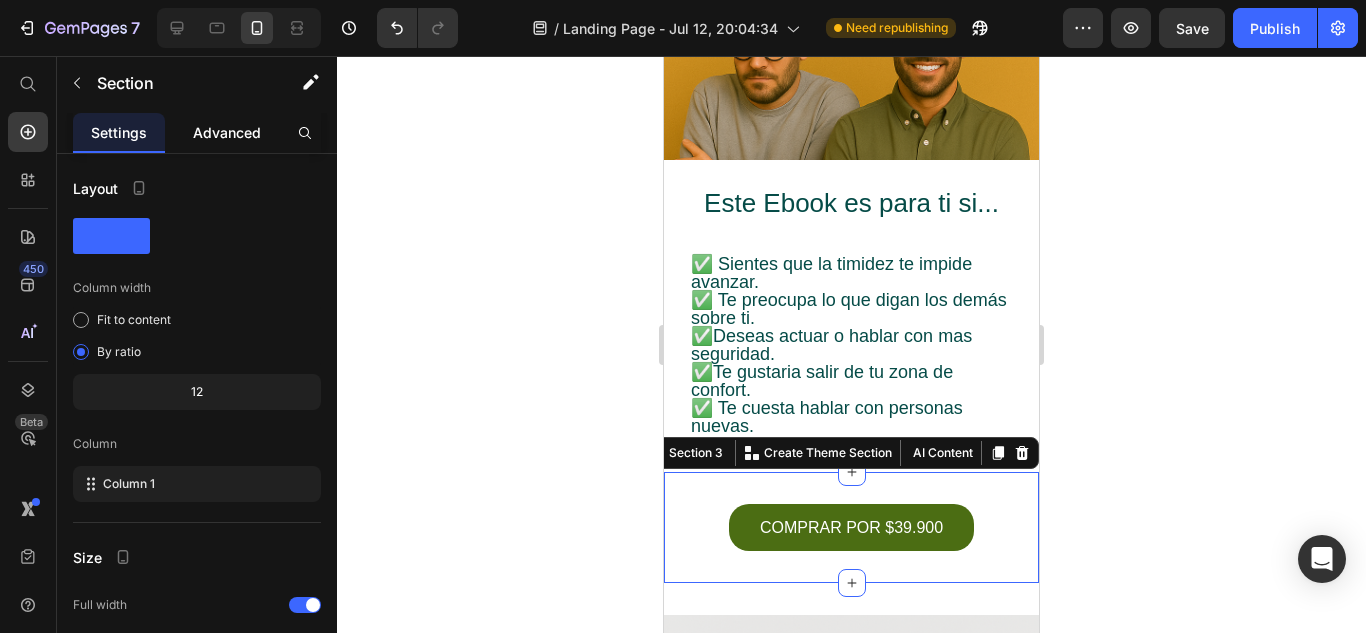 click on "Advanced" 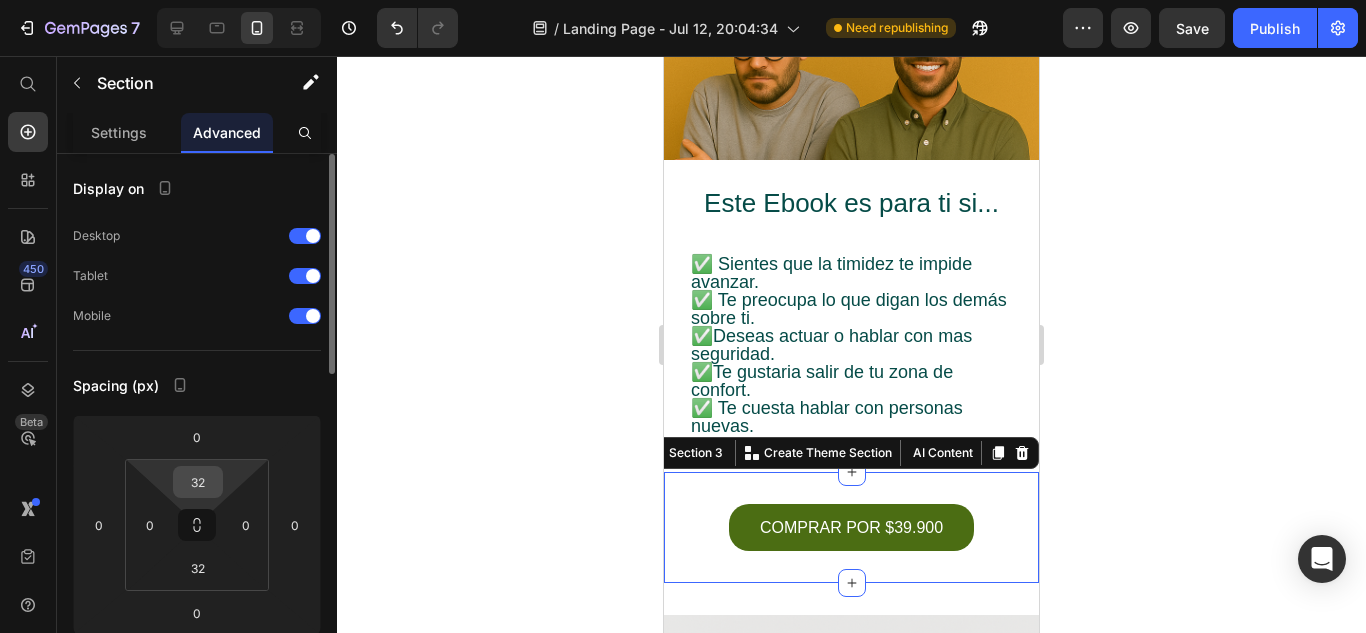 click on "32" at bounding box center [198, 482] 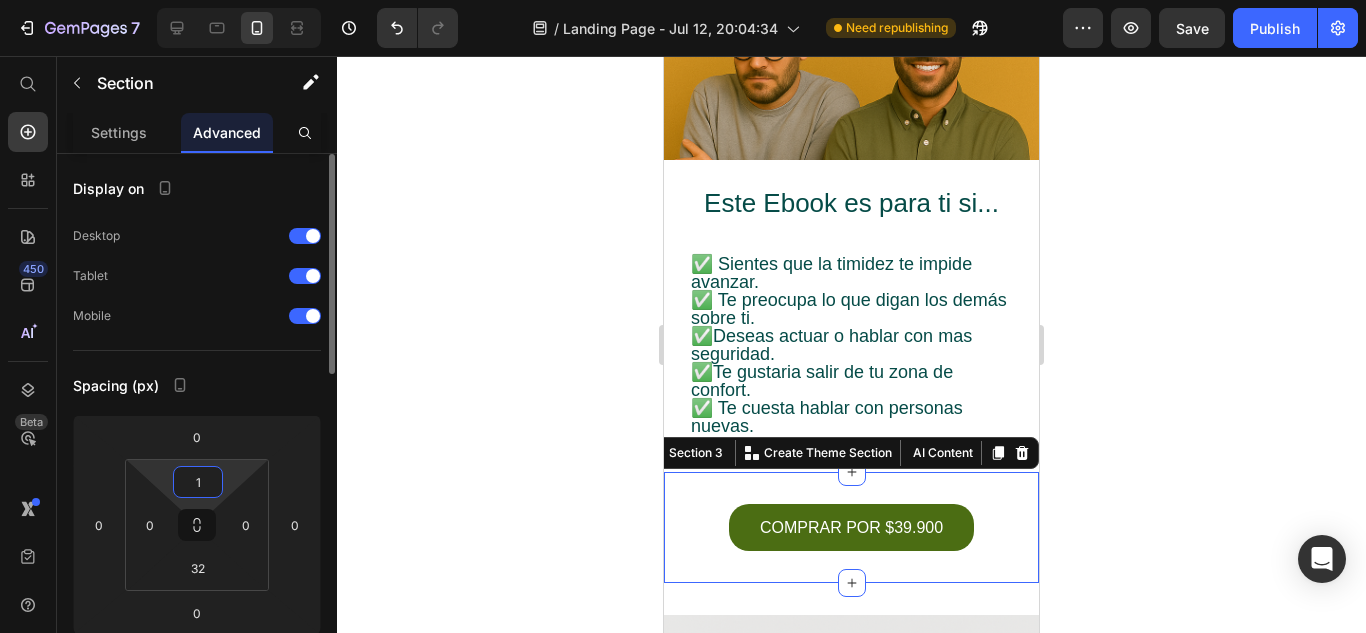 type on "10" 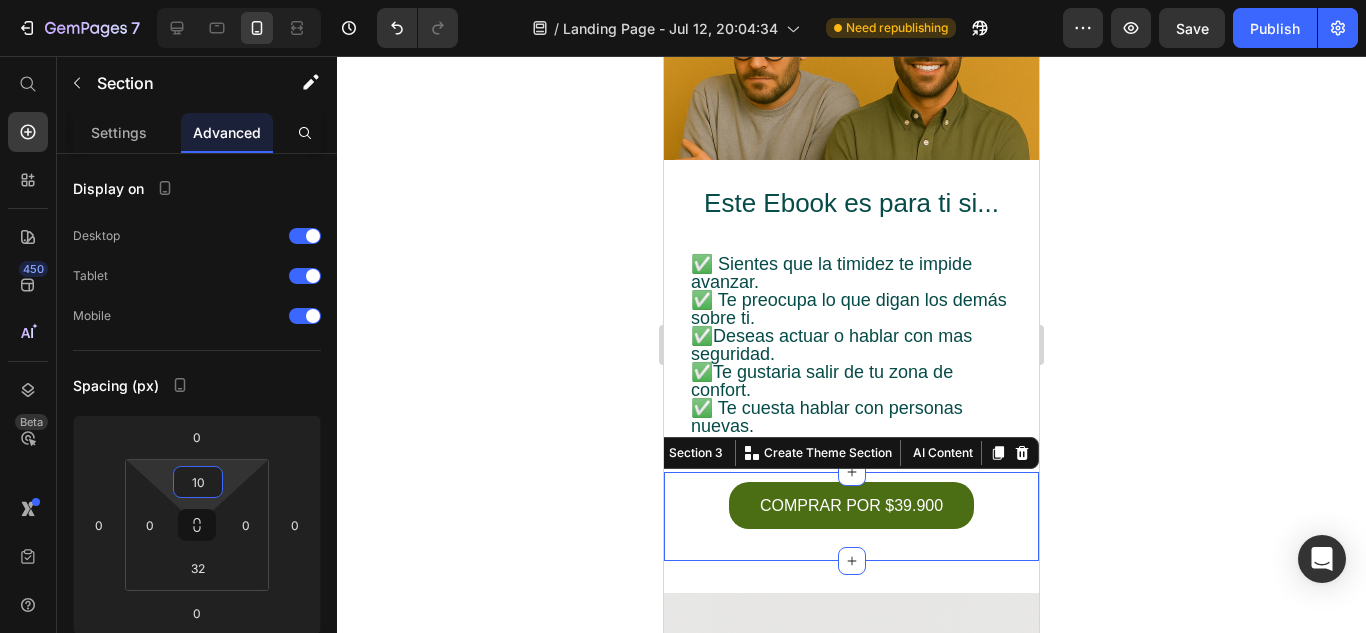 click 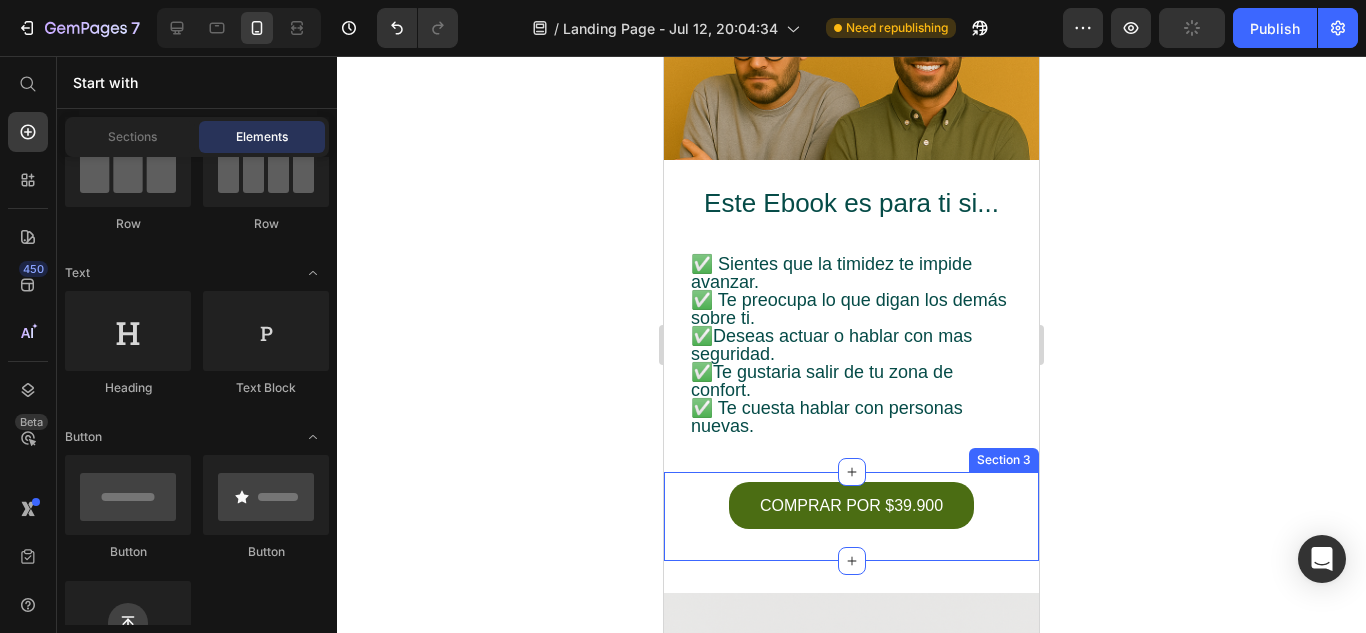 click on "COMPRAR POR $39.900 Button" at bounding box center (851, 505) 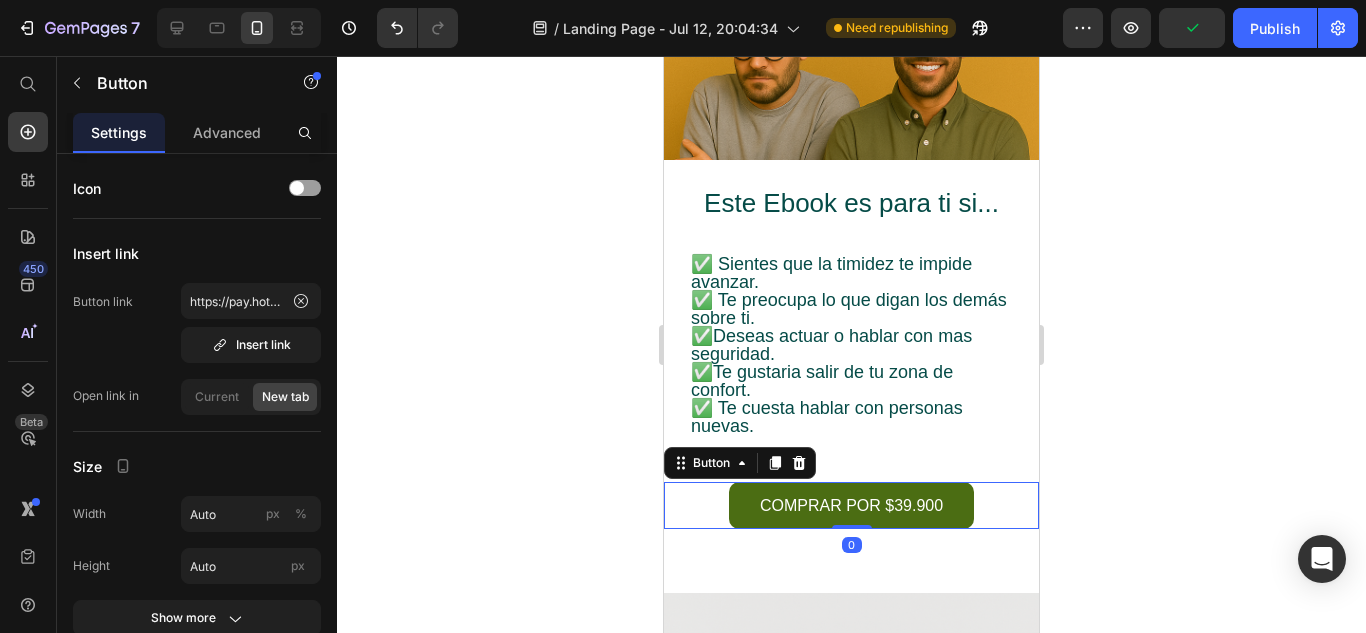 click on "COMPRAR POR $39.900" at bounding box center [851, 505] 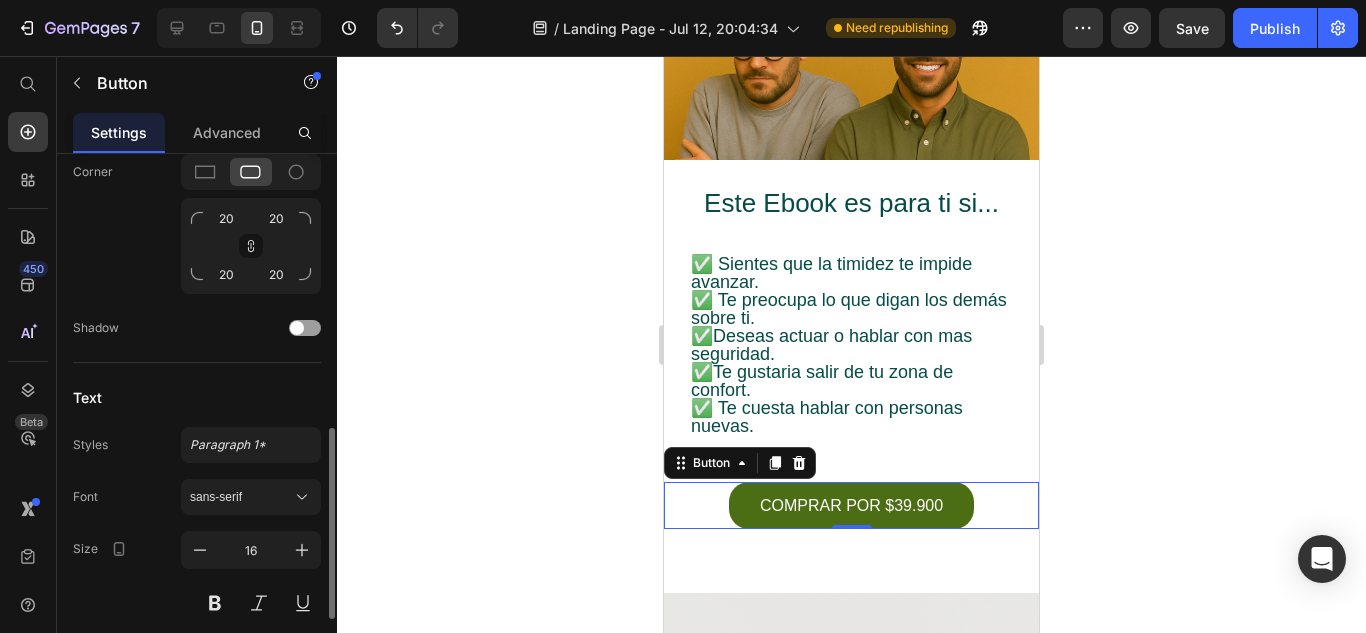 scroll, scrollTop: 666, scrollLeft: 0, axis: vertical 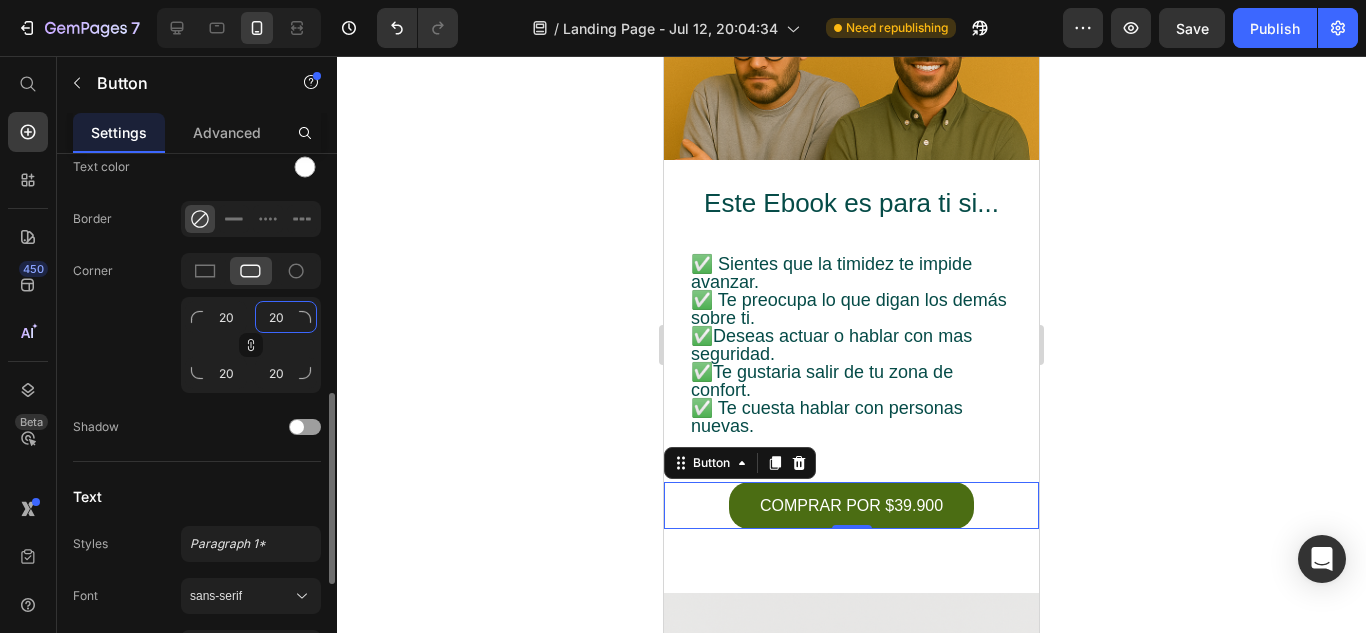 click on "20" 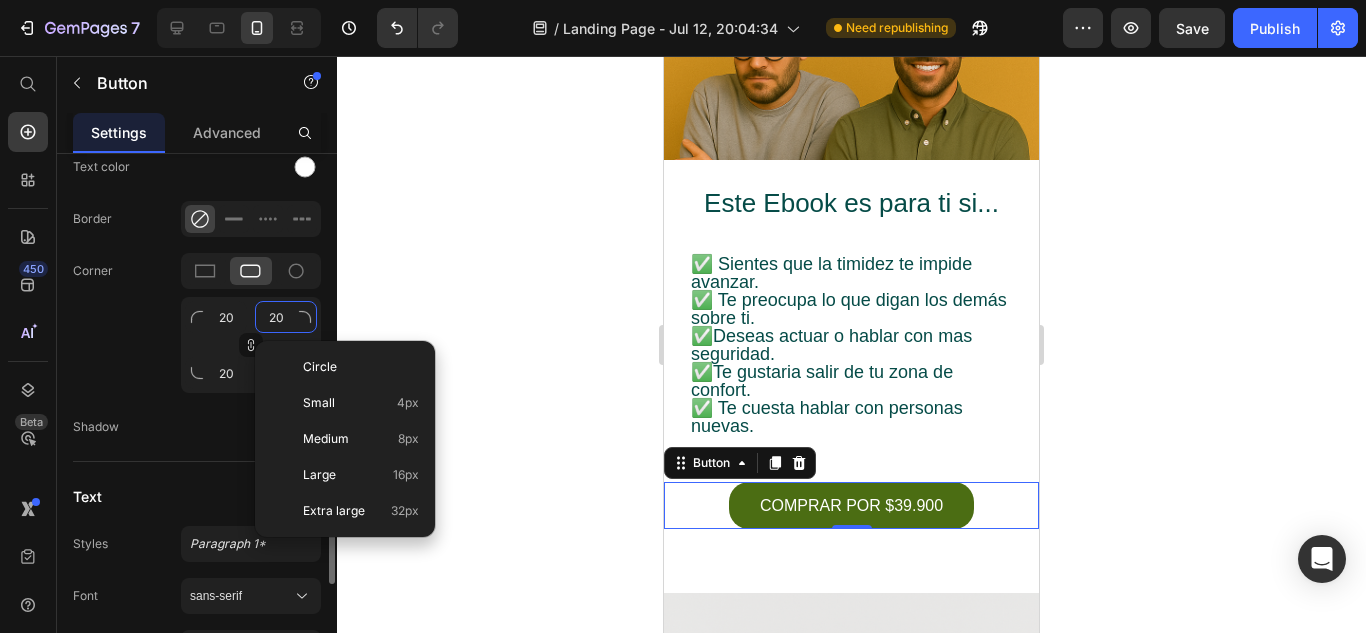 type on "4" 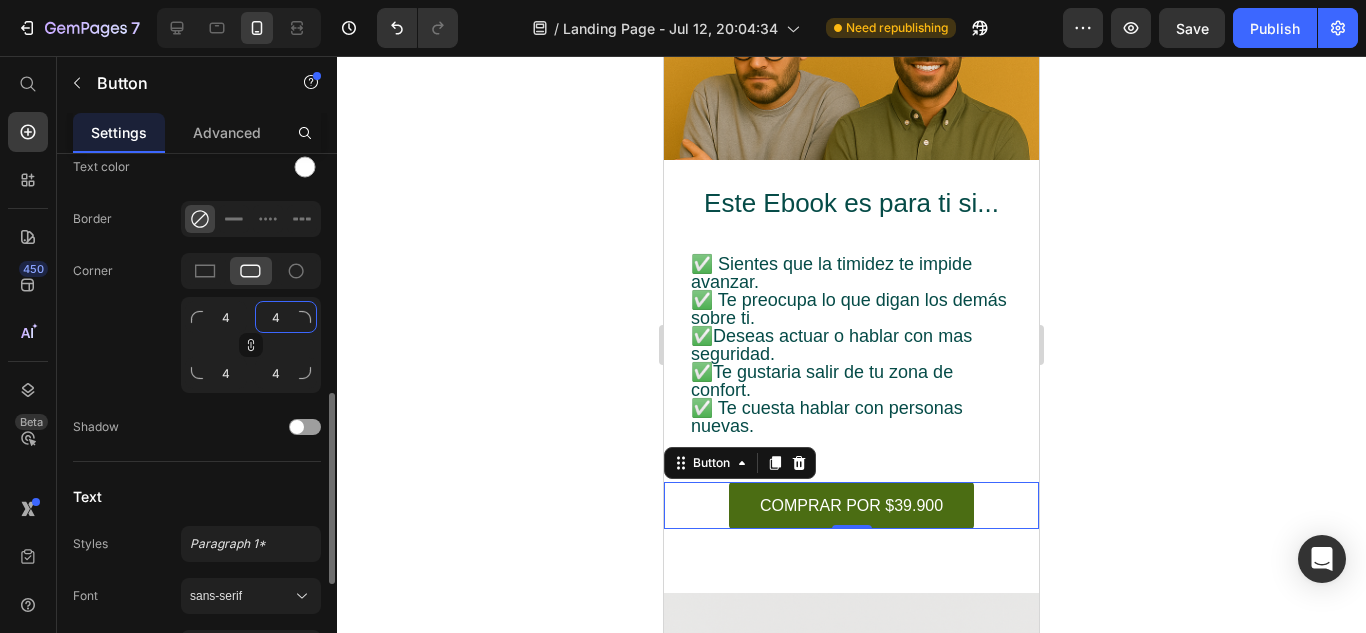 type on "40" 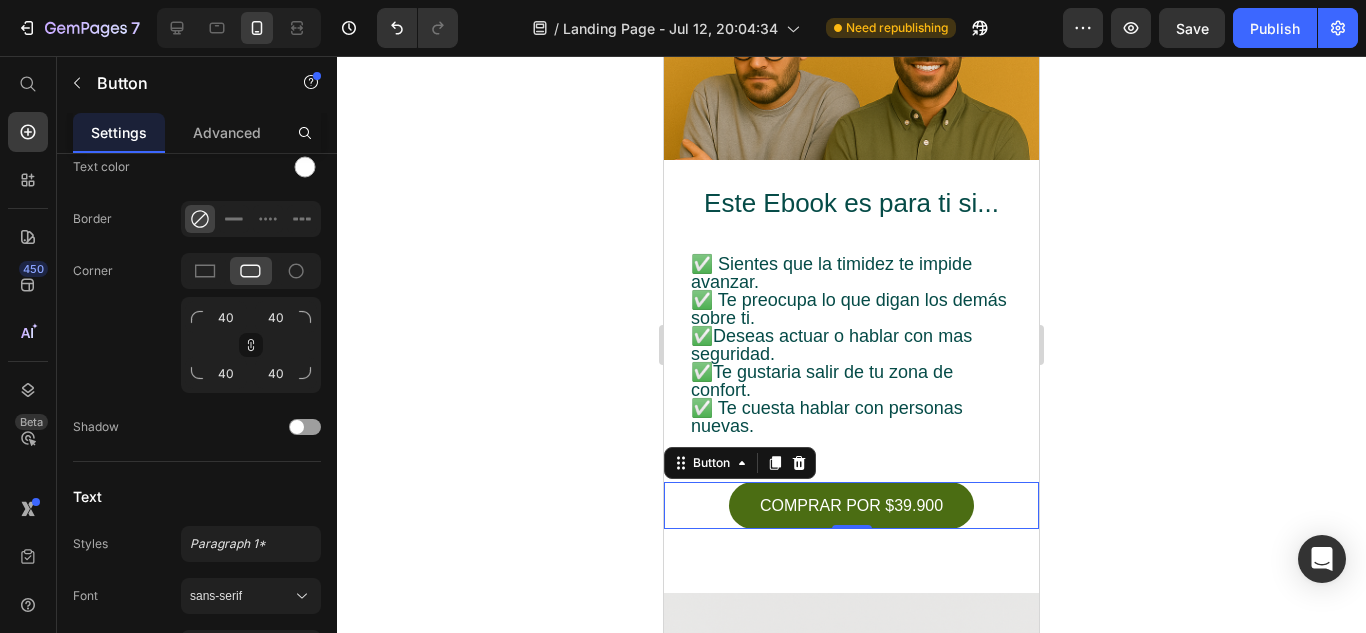 click 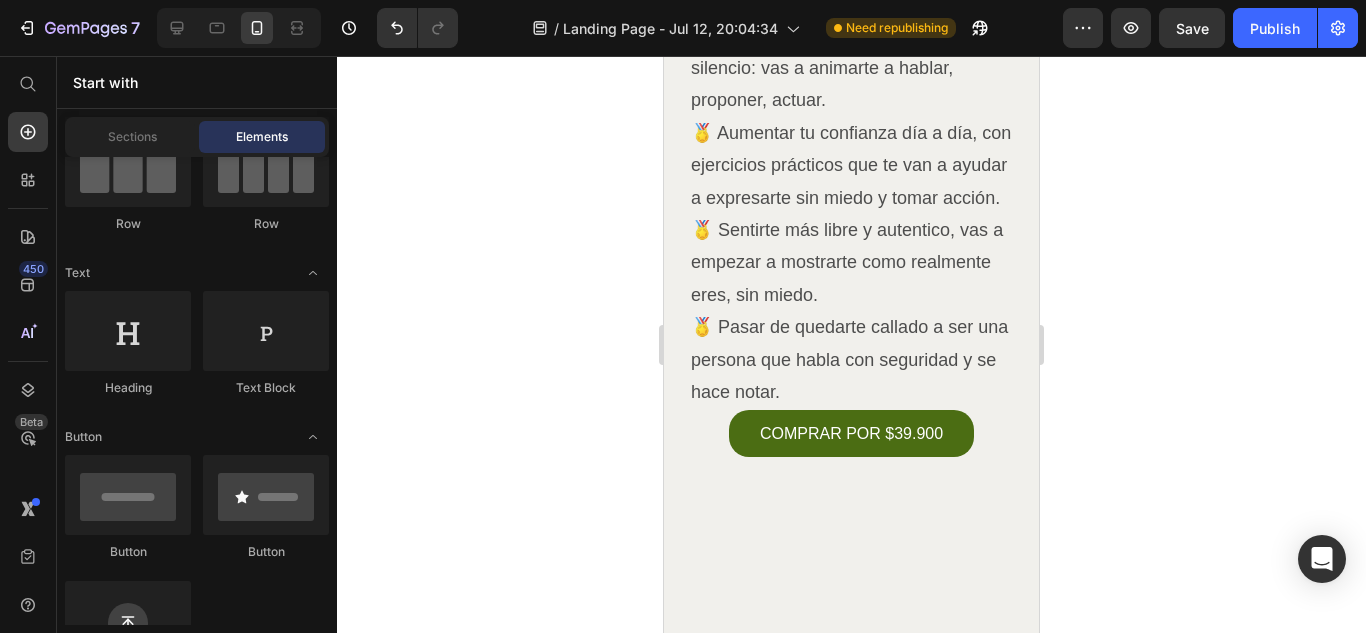 scroll, scrollTop: 2033, scrollLeft: 0, axis: vertical 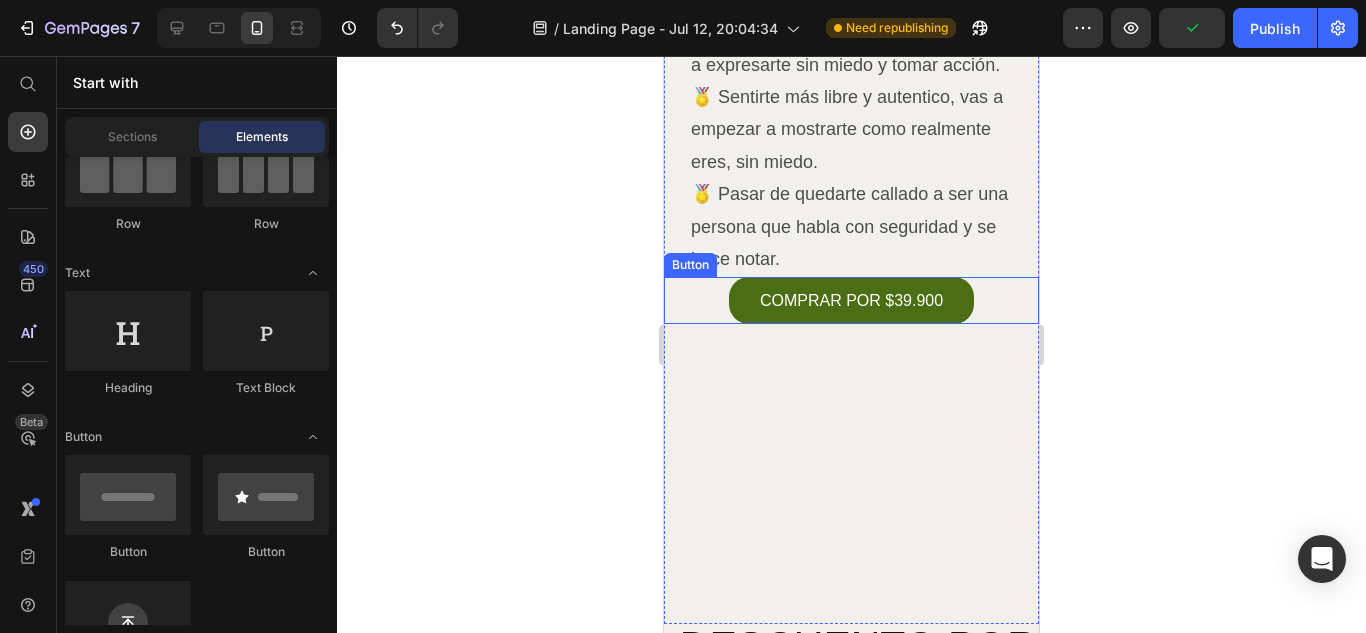 click on "COMPRAR POR $39.900 Button" at bounding box center (851, 300) 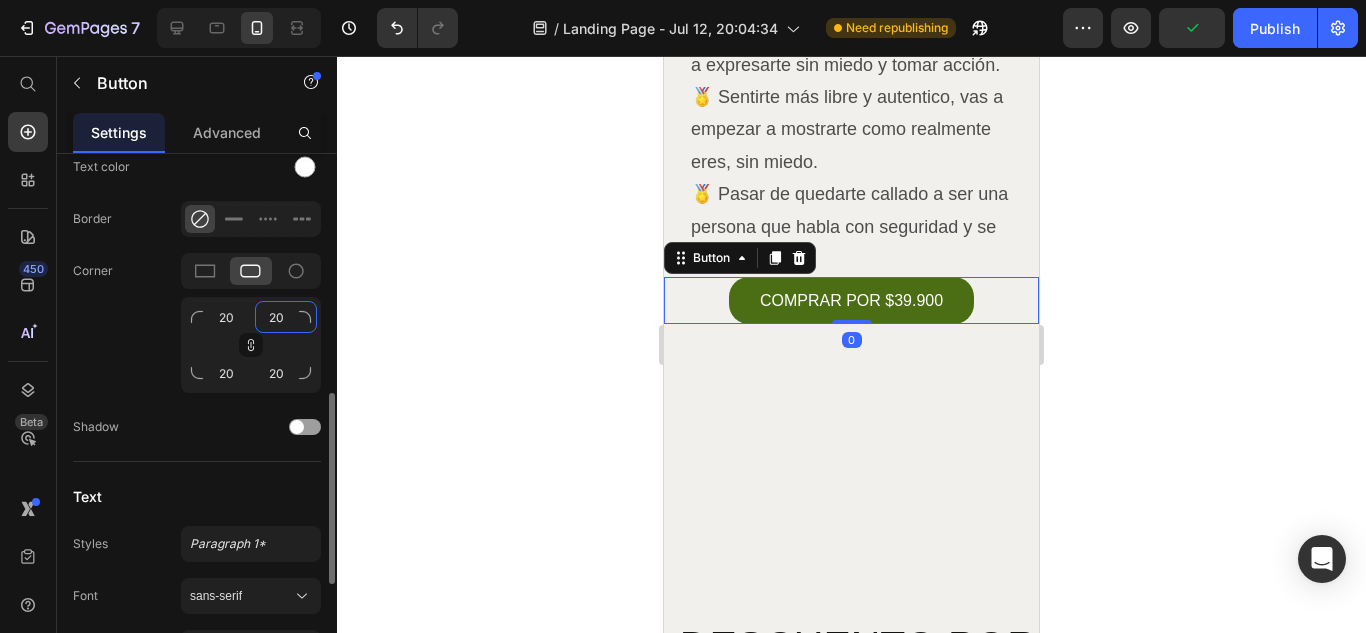 click on "20" 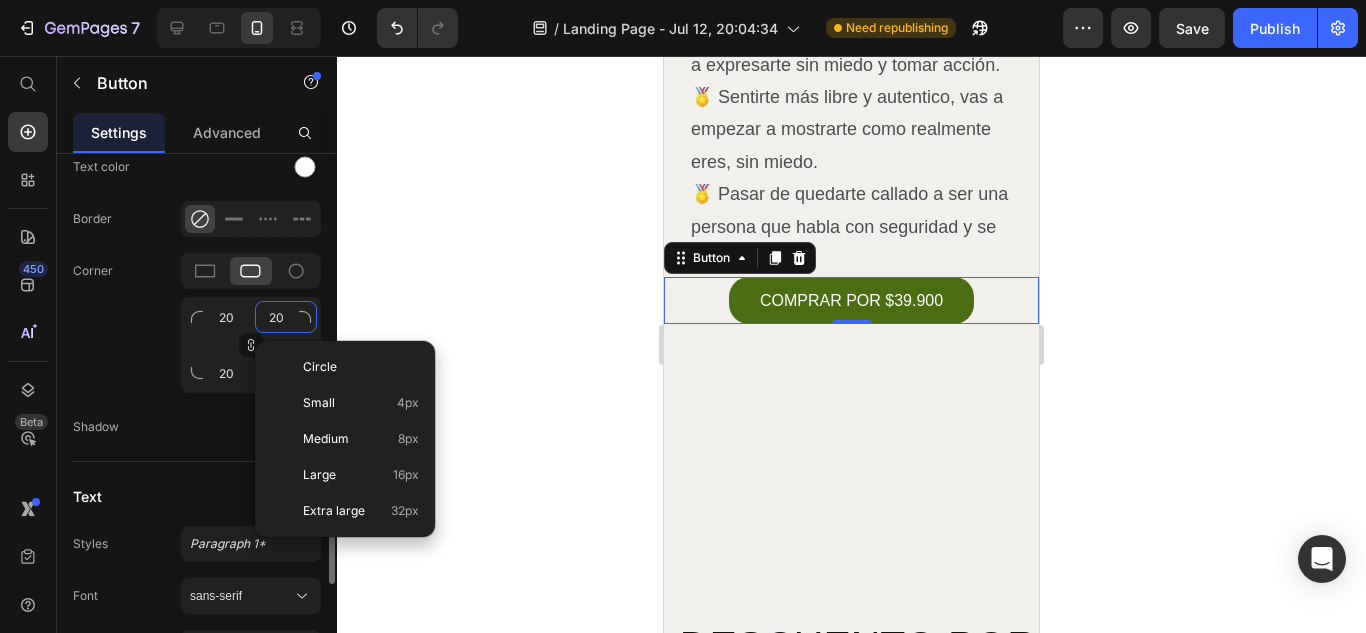 type on "4" 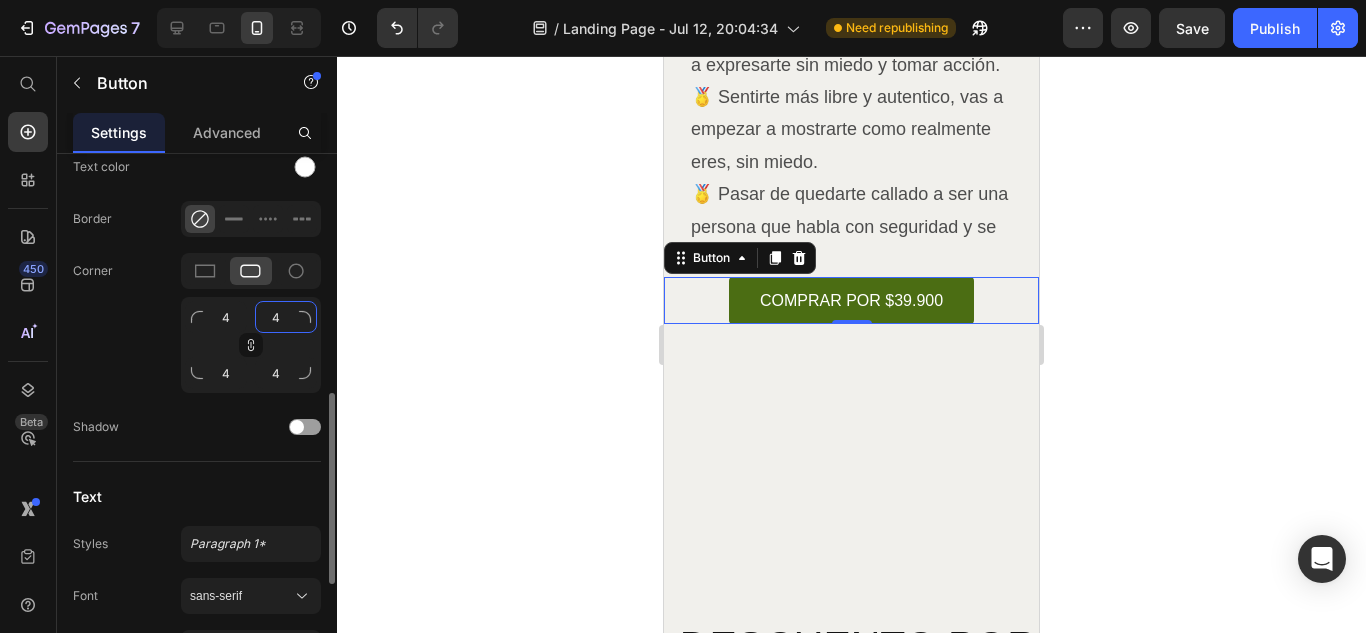 type on "40" 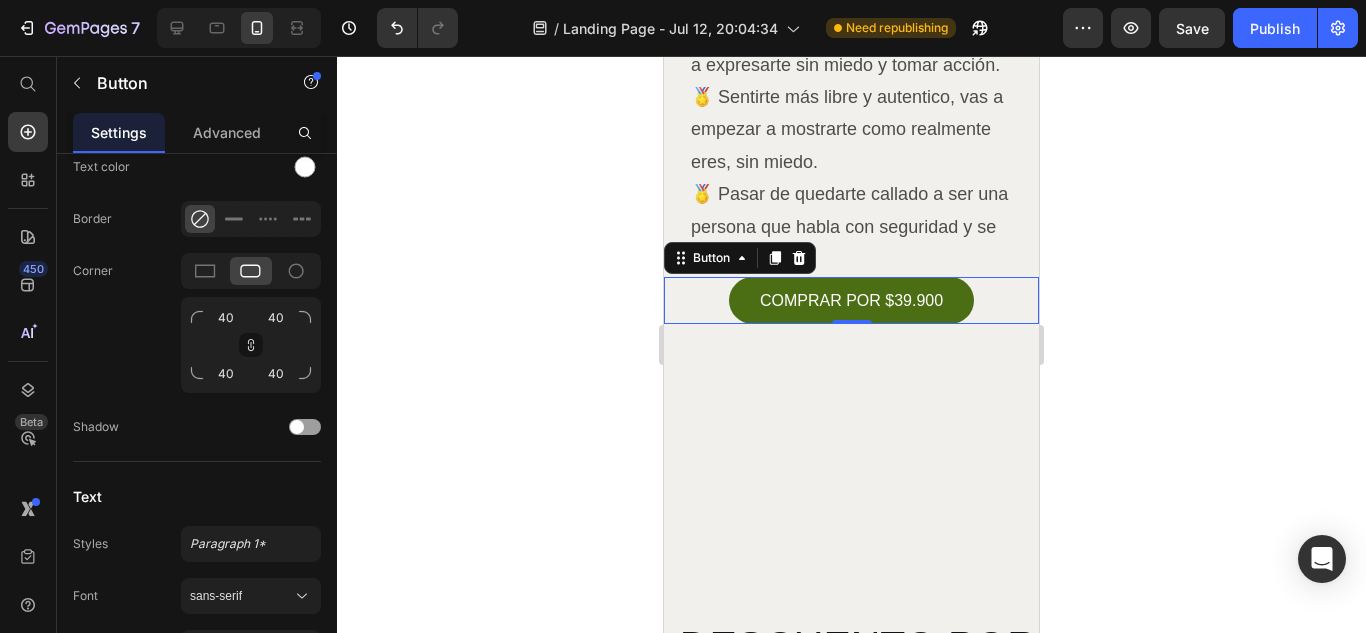 click 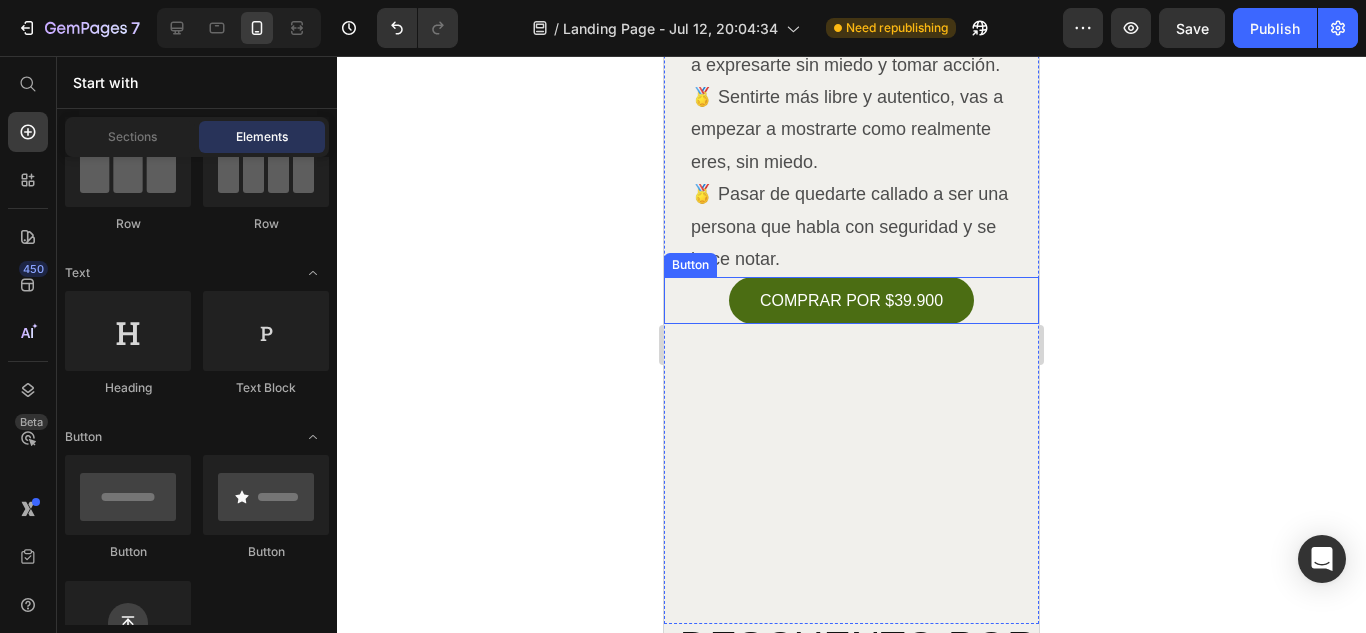 click on "COMPRAR POR $39.900 Button" at bounding box center (851, 300) 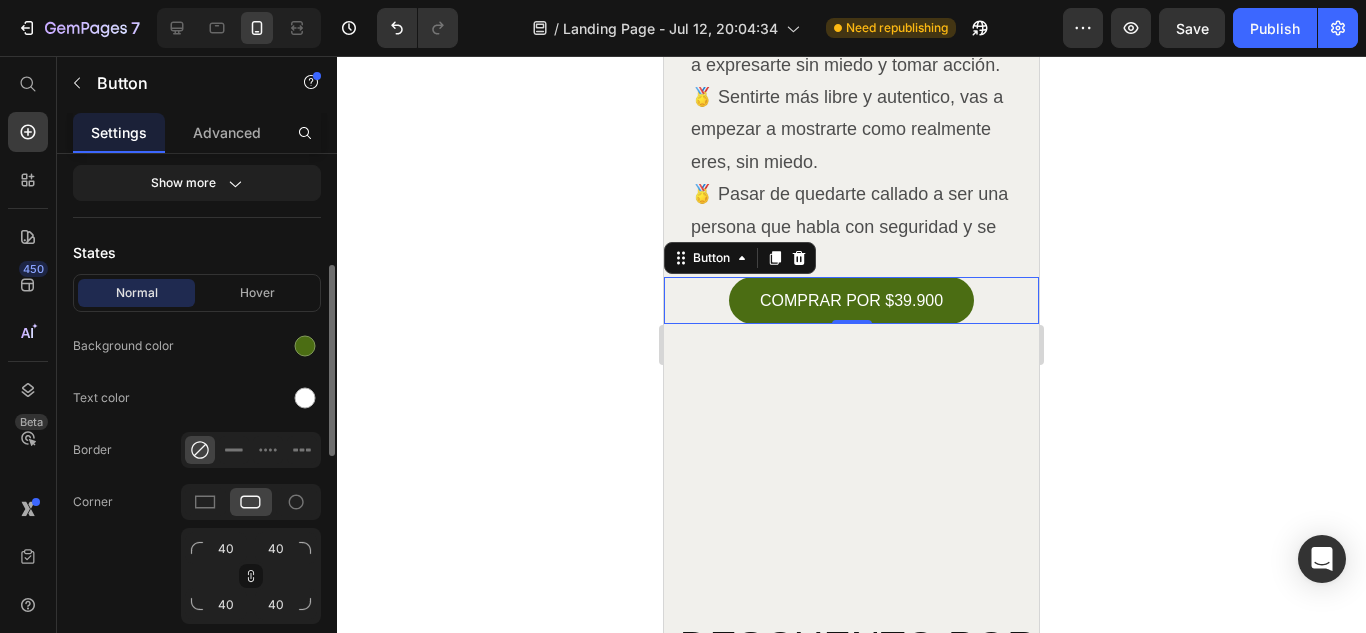 scroll, scrollTop: 402, scrollLeft: 0, axis: vertical 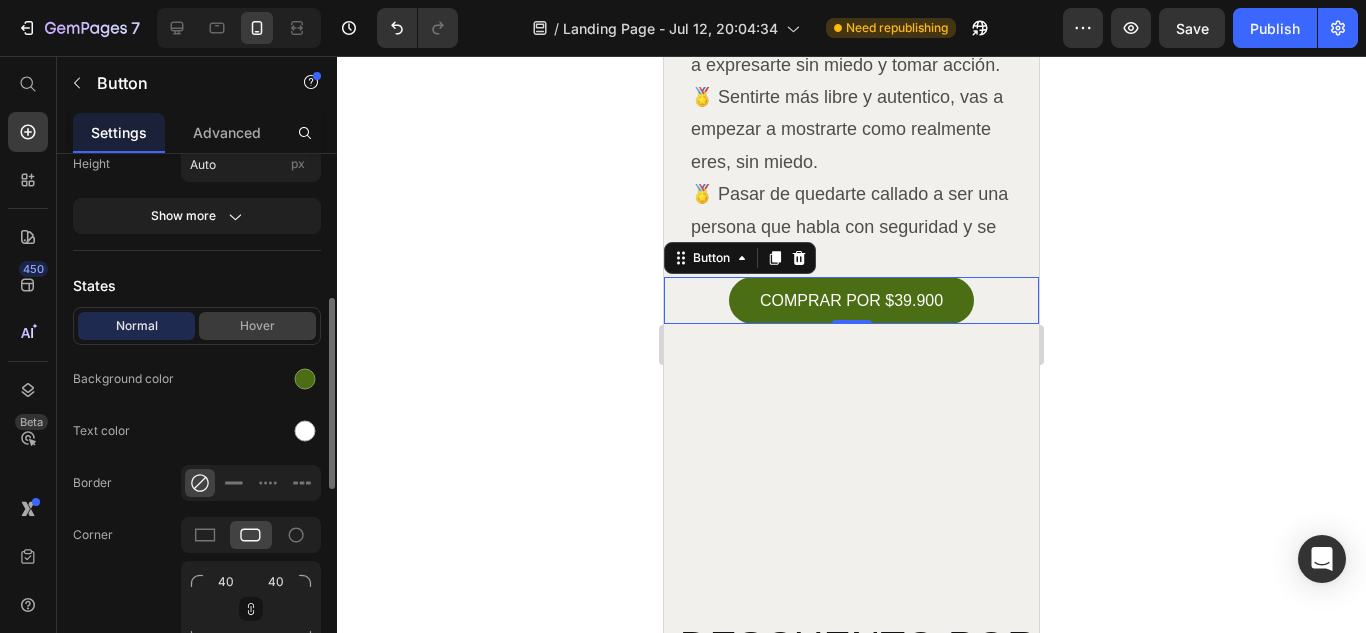 click on "Hover" at bounding box center (257, 326) 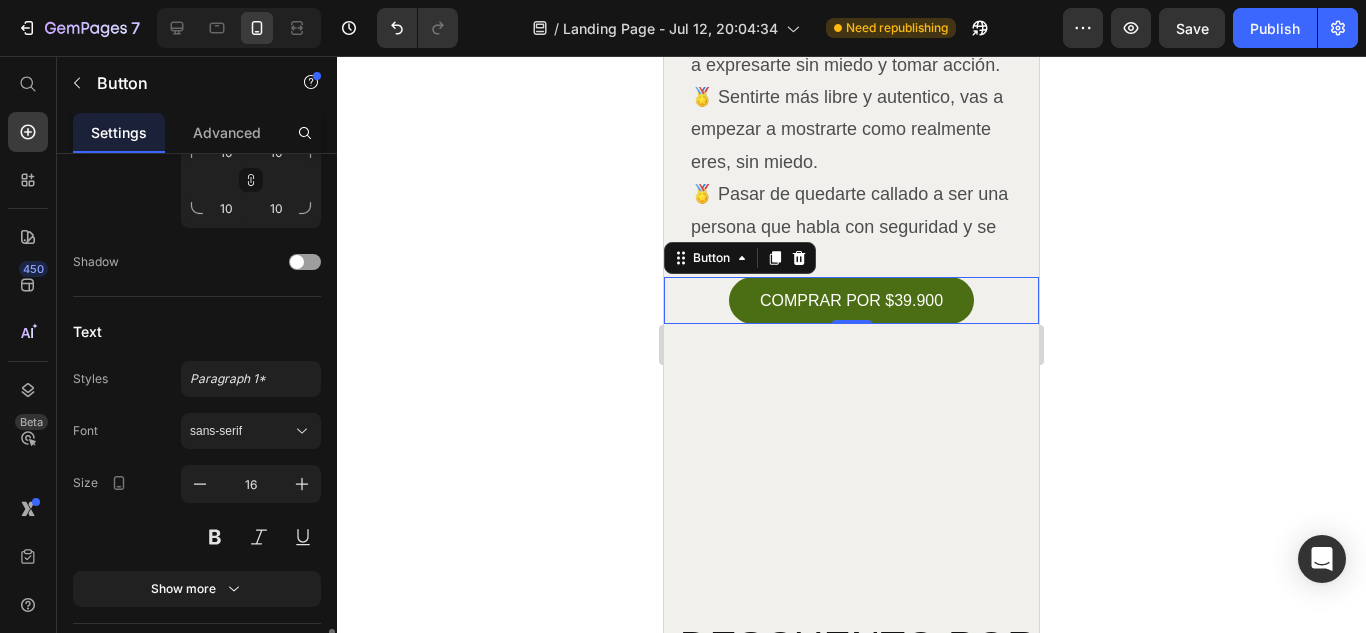 scroll, scrollTop: 961, scrollLeft: 0, axis: vertical 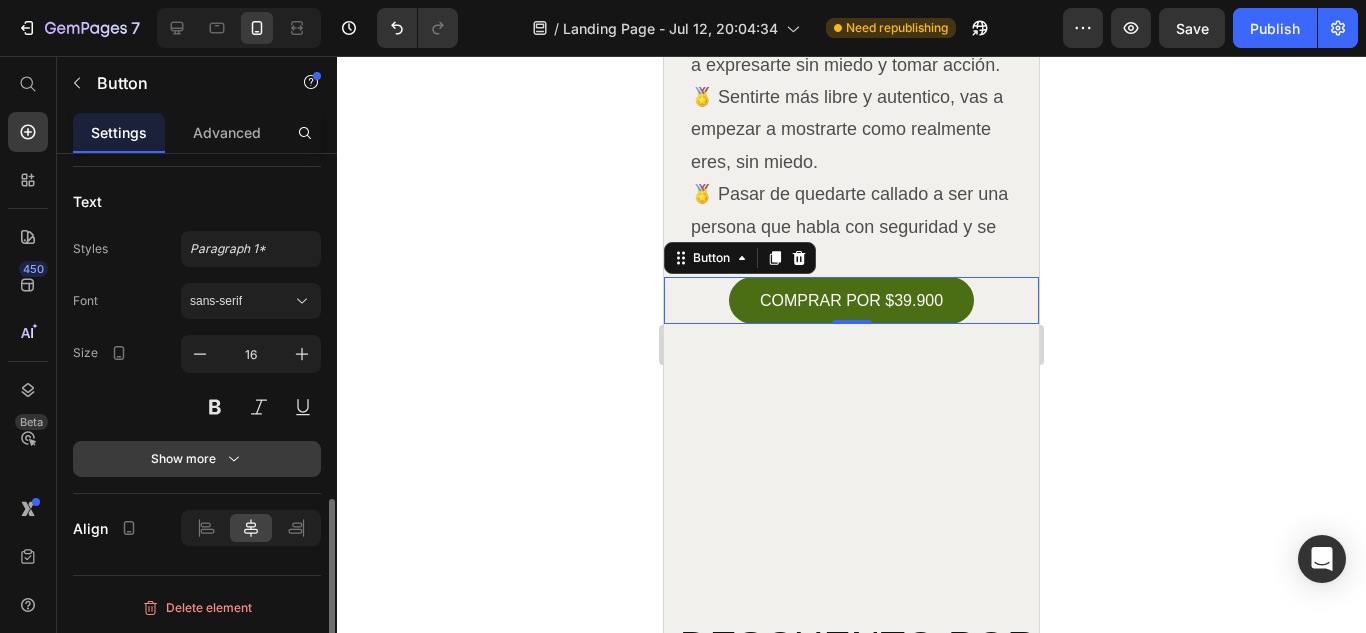 click on "Show more" at bounding box center (197, 459) 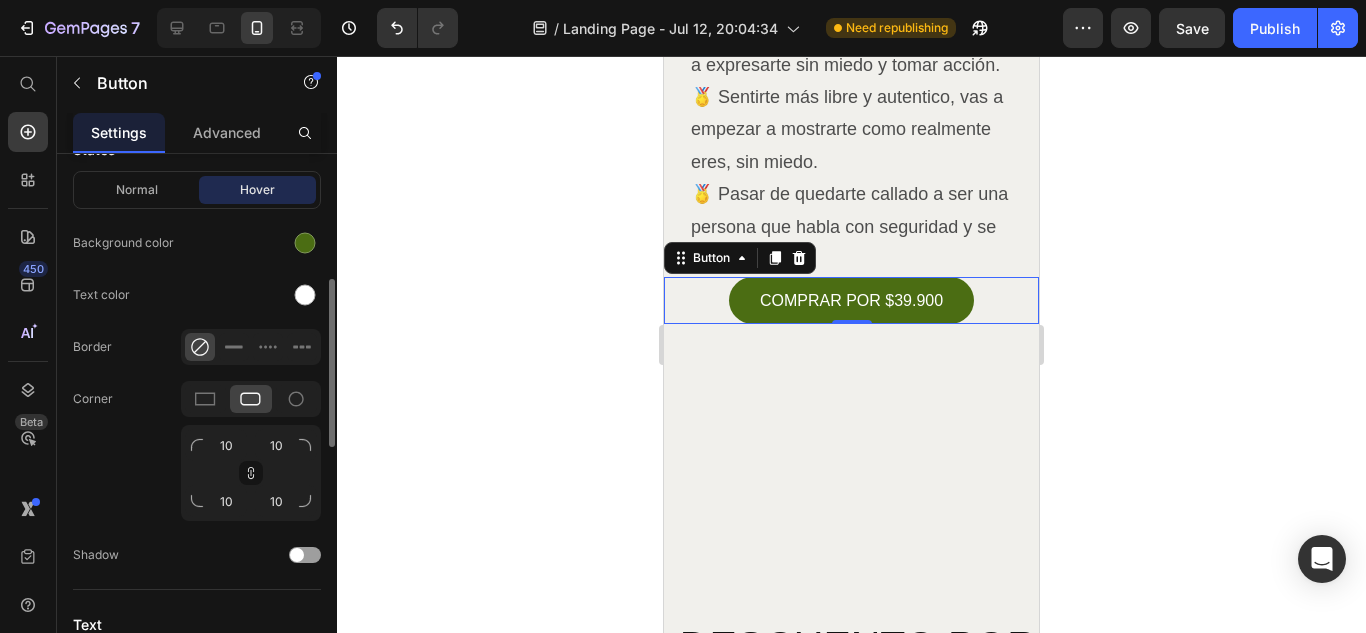 scroll, scrollTop: 373, scrollLeft: 0, axis: vertical 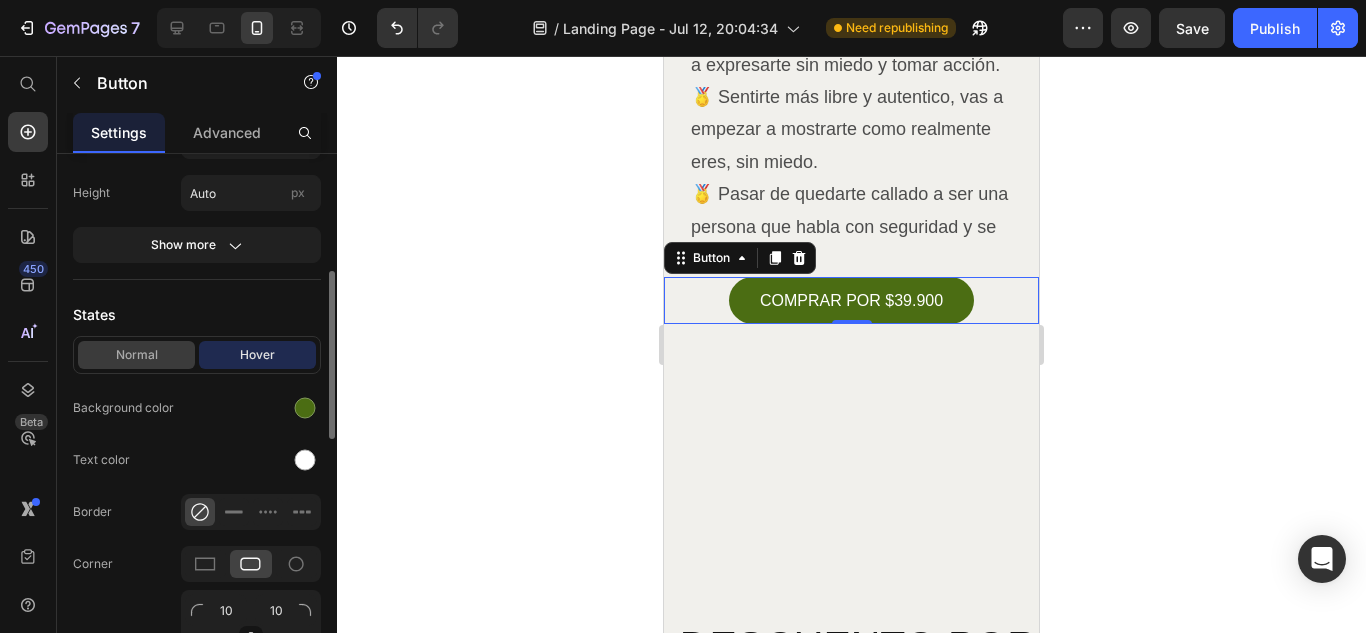 click on "Normal" at bounding box center [136, 355] 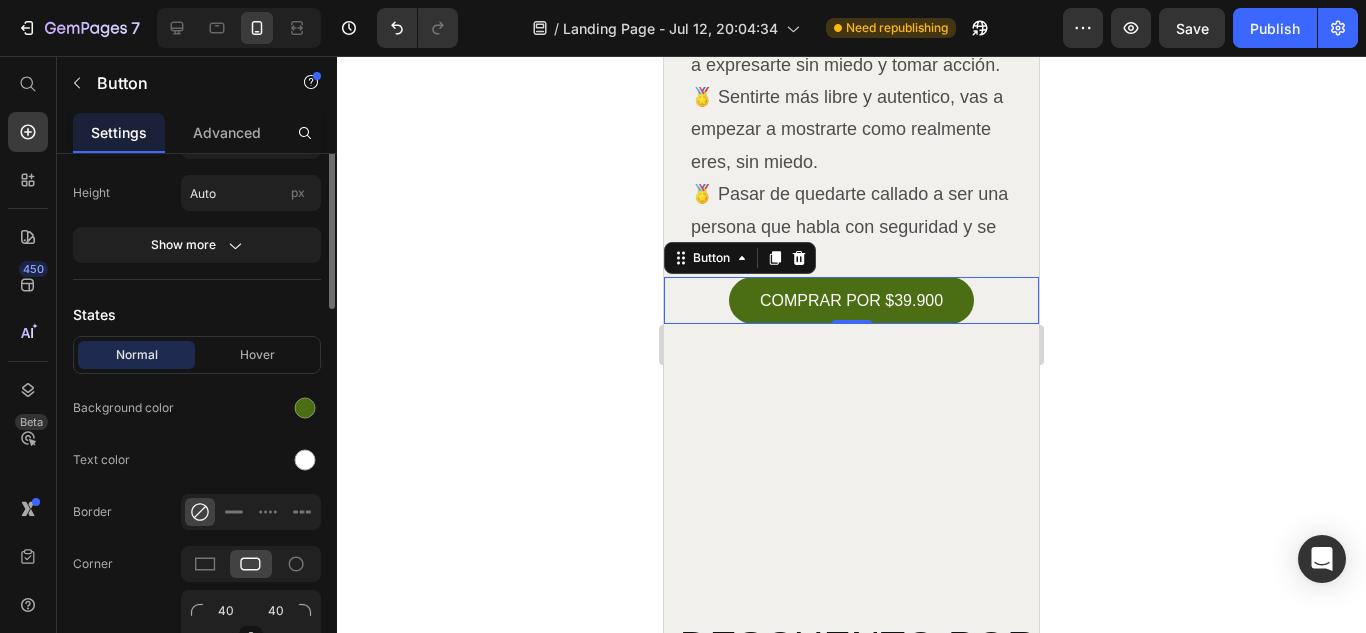 scroll, scrollTop: 208, scrollLeft: 0, axis: vertical 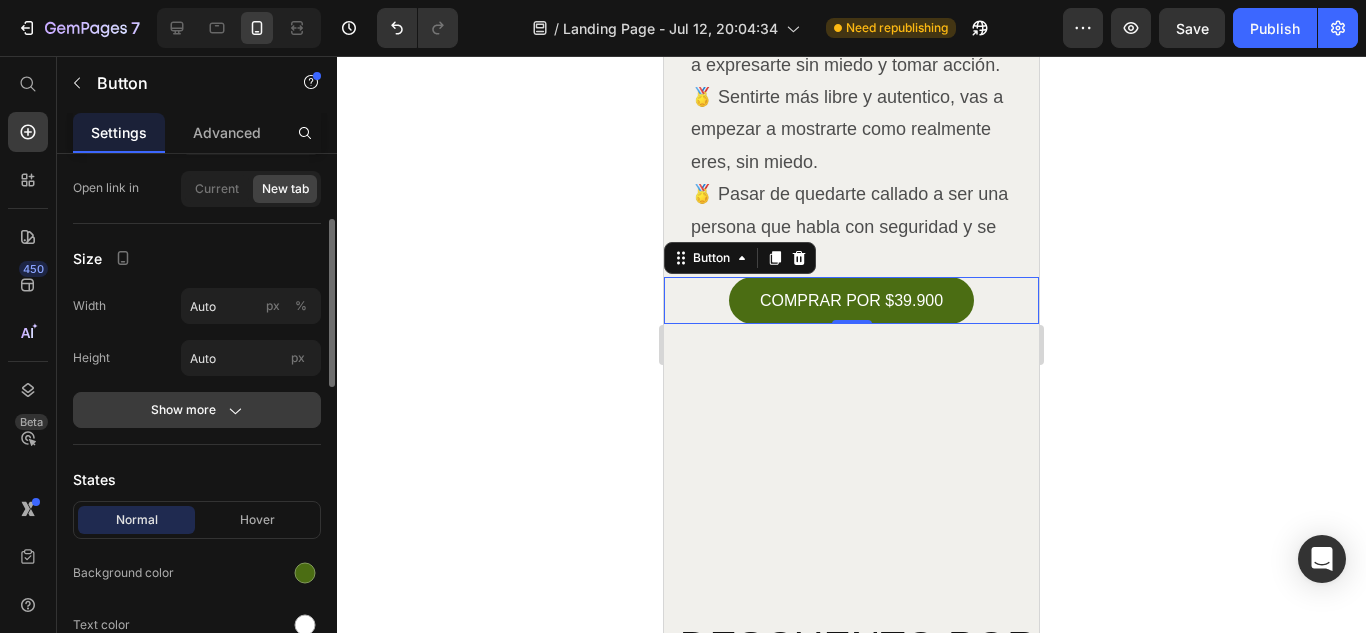 click on "Show more" at bounding box center [197, 410] 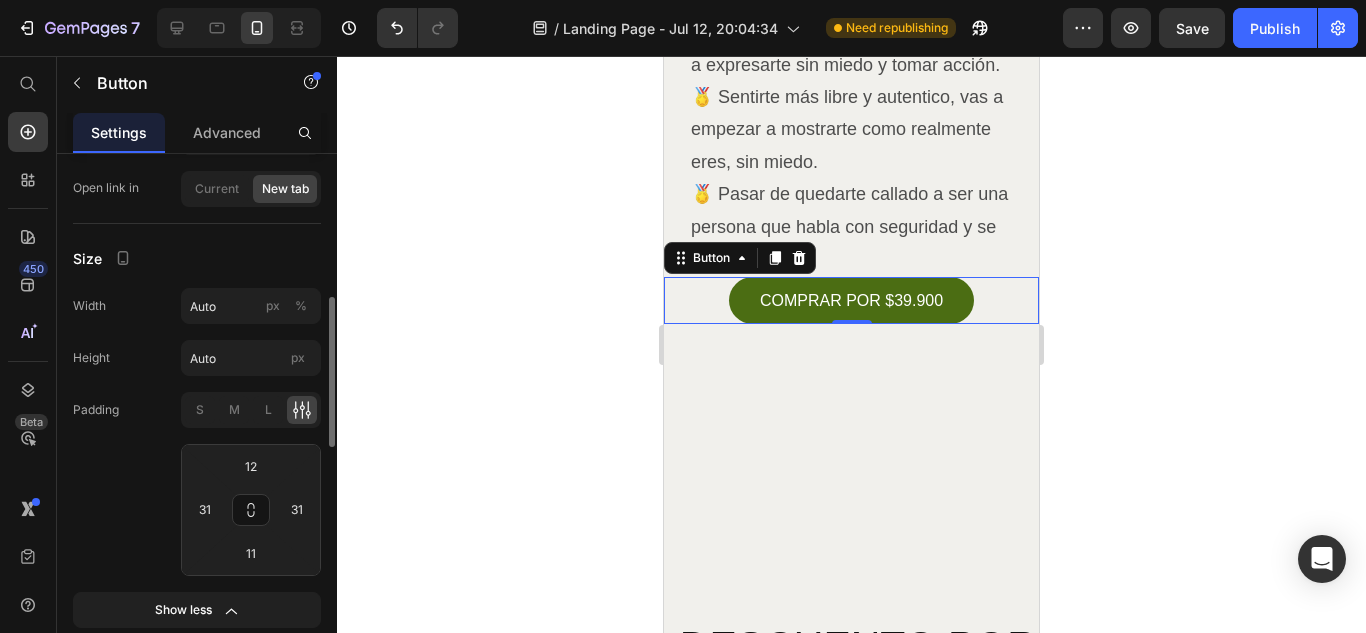 scroll, scrollTop: 307, scrollLeft: 0, axis: vertical 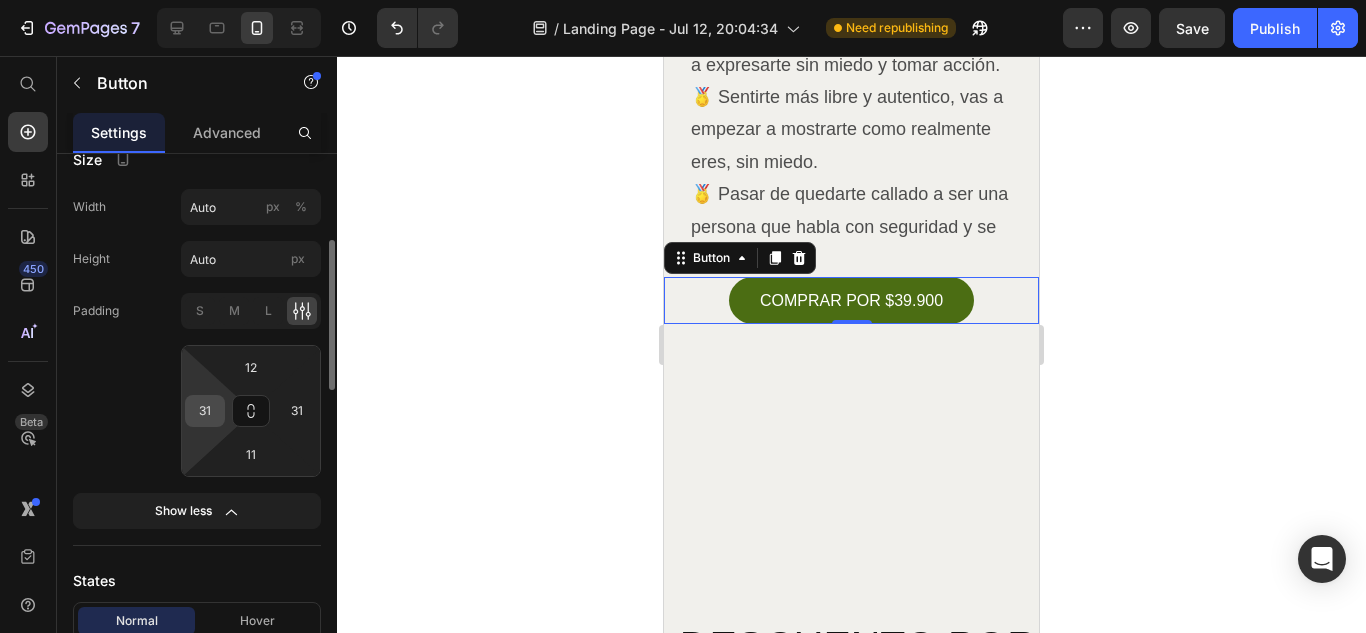 click on "31" at bounding box center [205, 411] 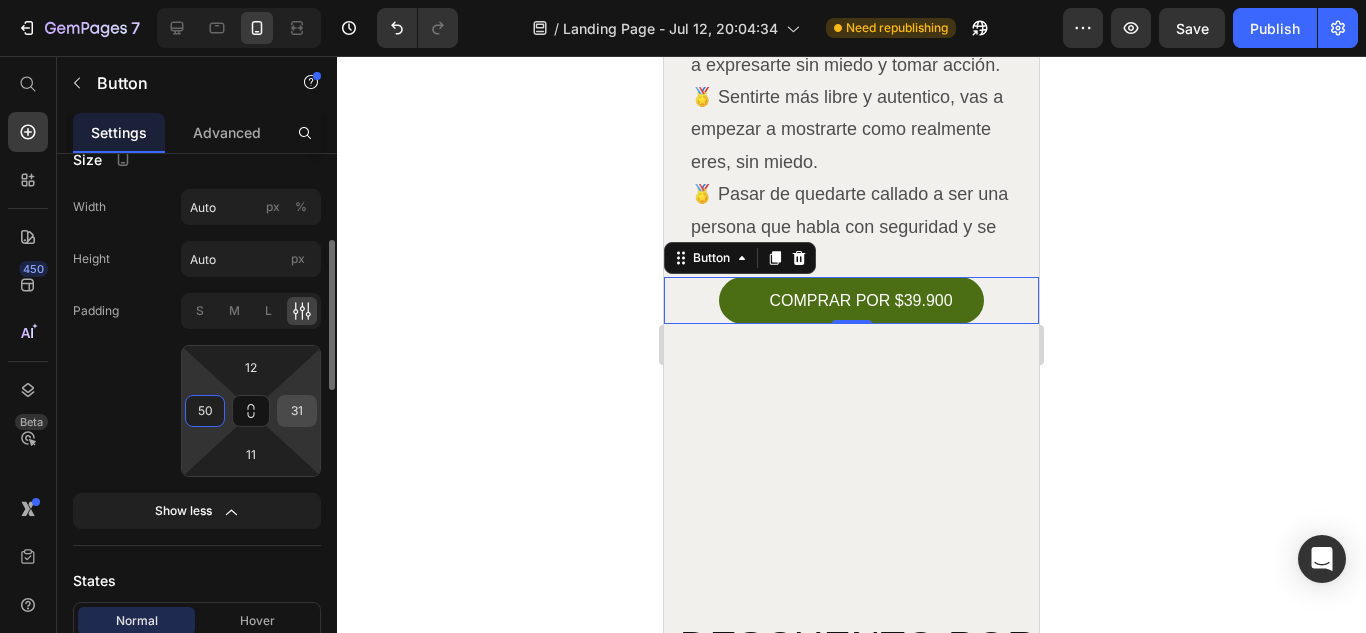 type on "50" 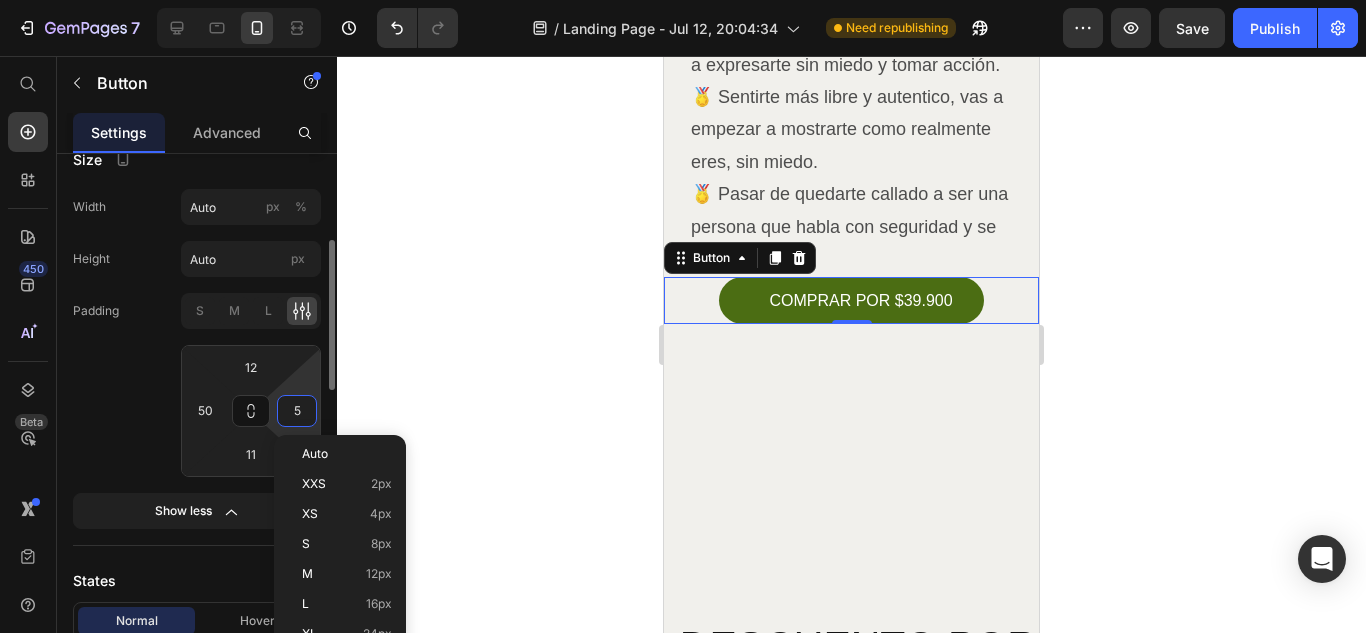 type on "50" 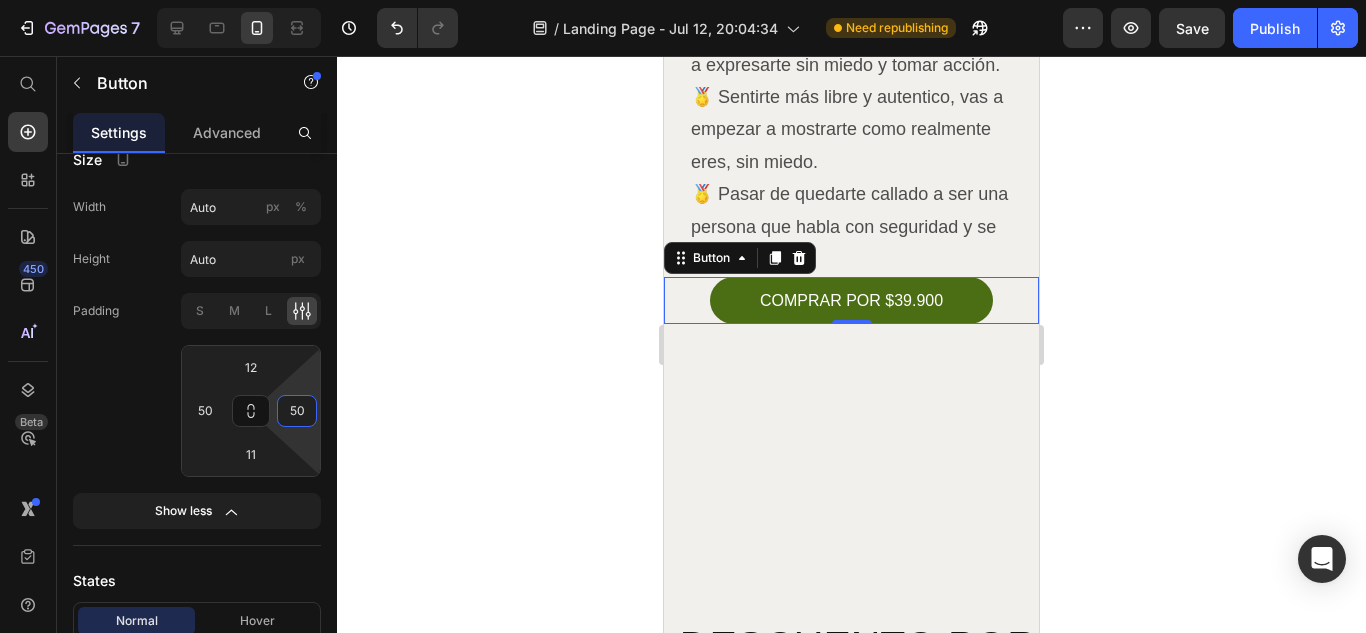 click 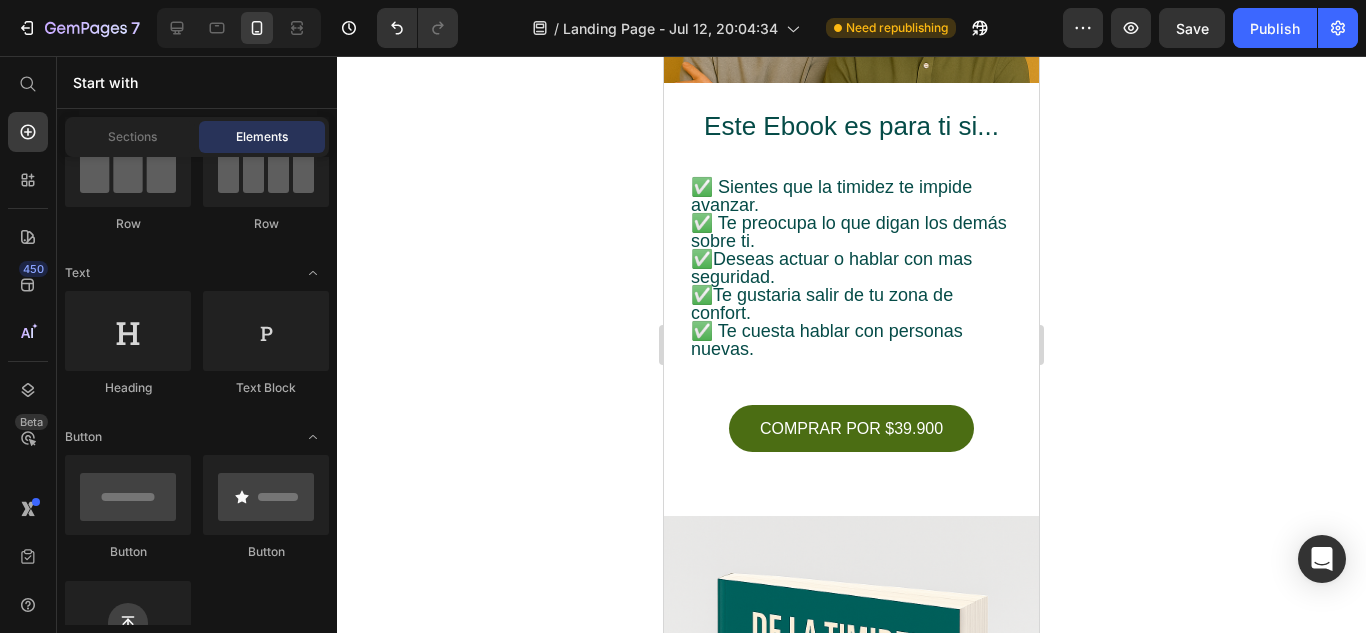 scroll, scrollTop: 600, scrollLeft: 0, axis: vertical 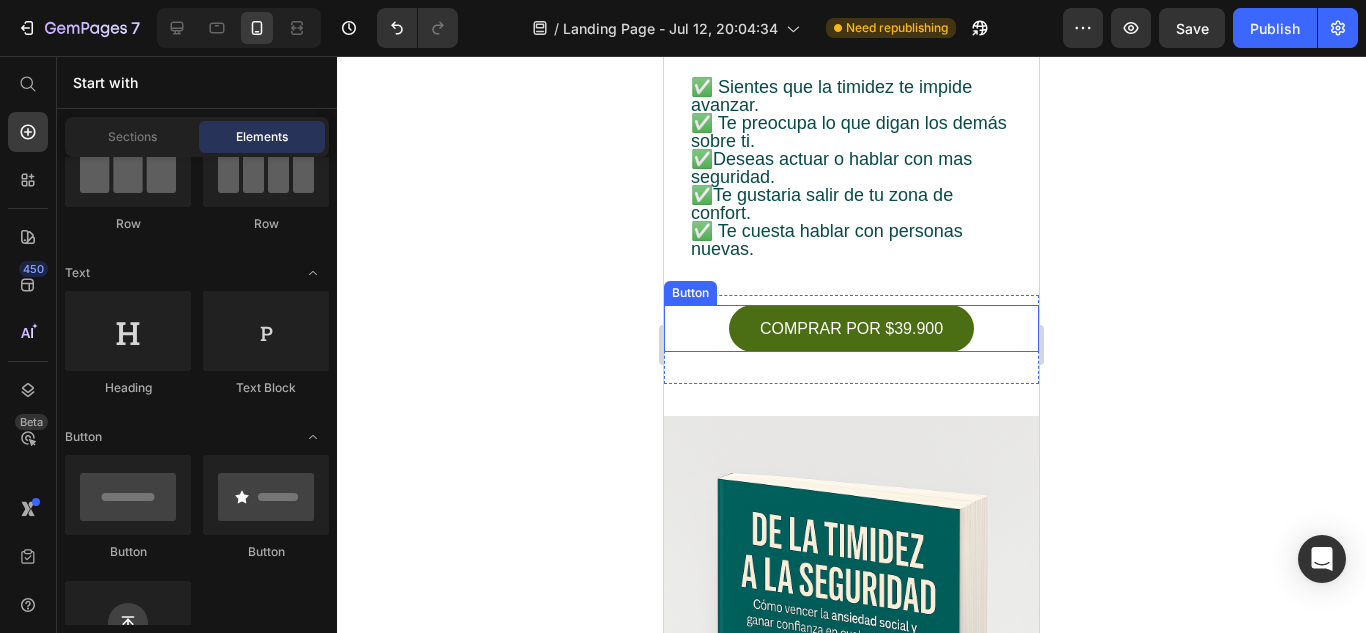 click on "COMPRAR POR $39.900 Button" at bounding box center (851, 328) 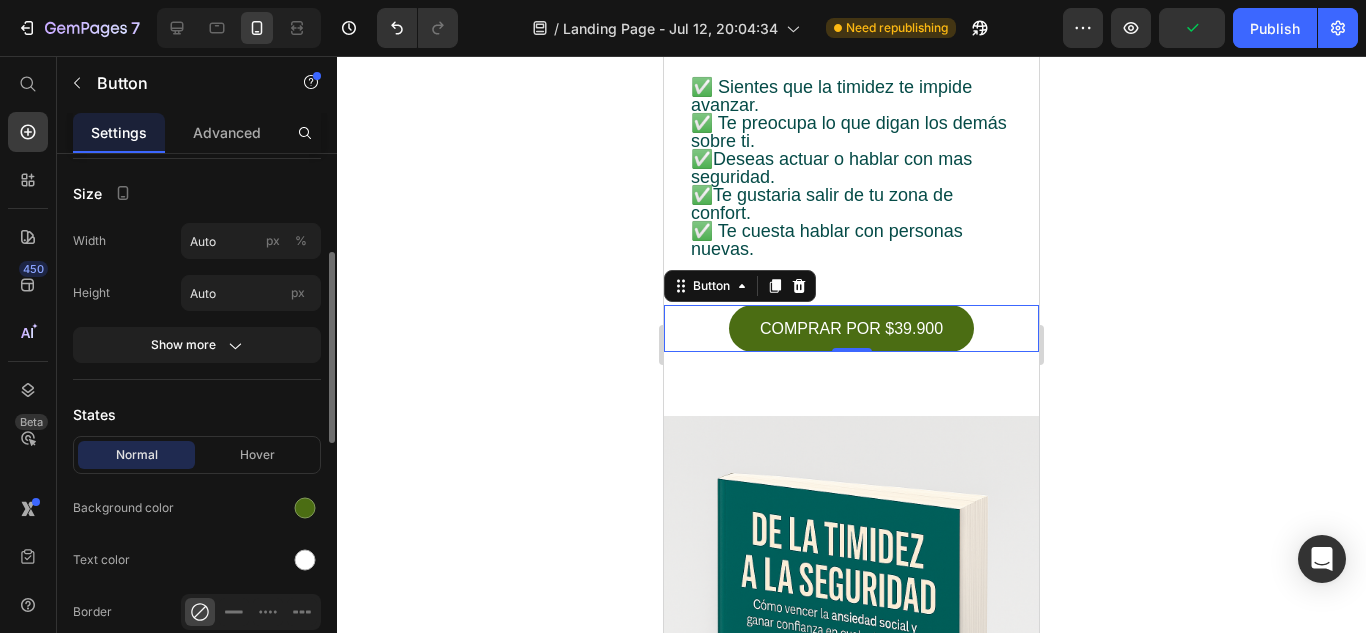 scroll, scrollTop: 107, scrollLeft: 0, axis: vertical 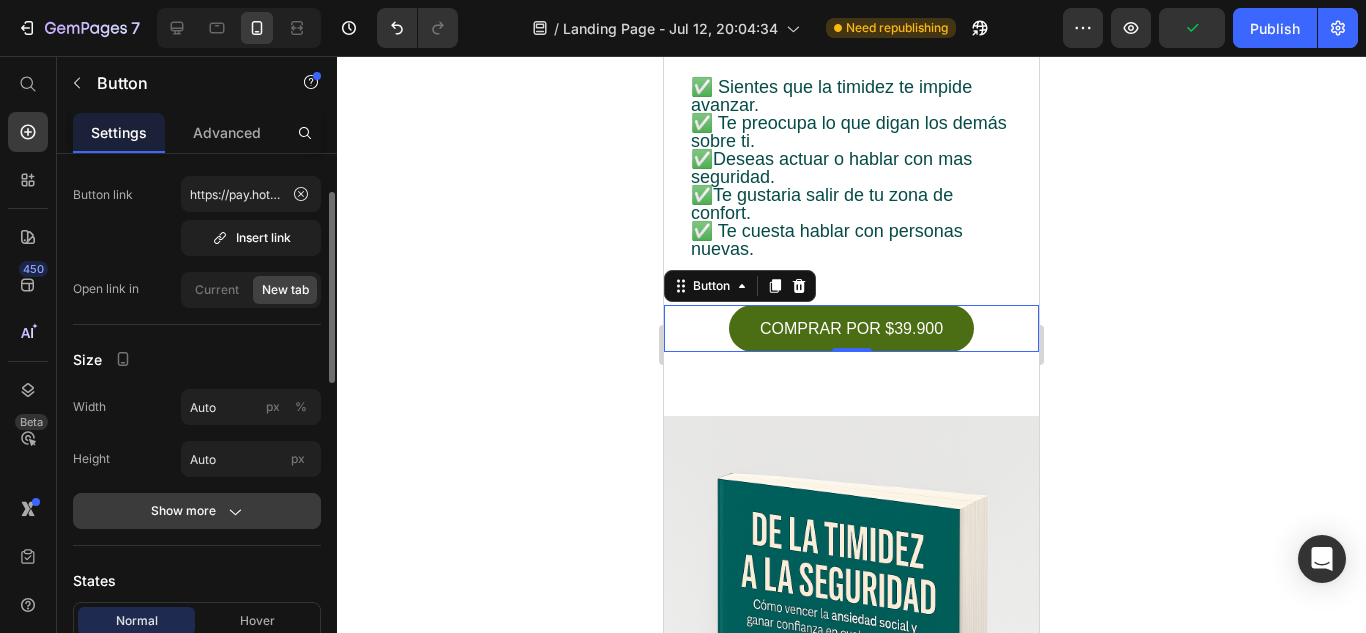 click on "Show more" at bounding box center [197, 511] 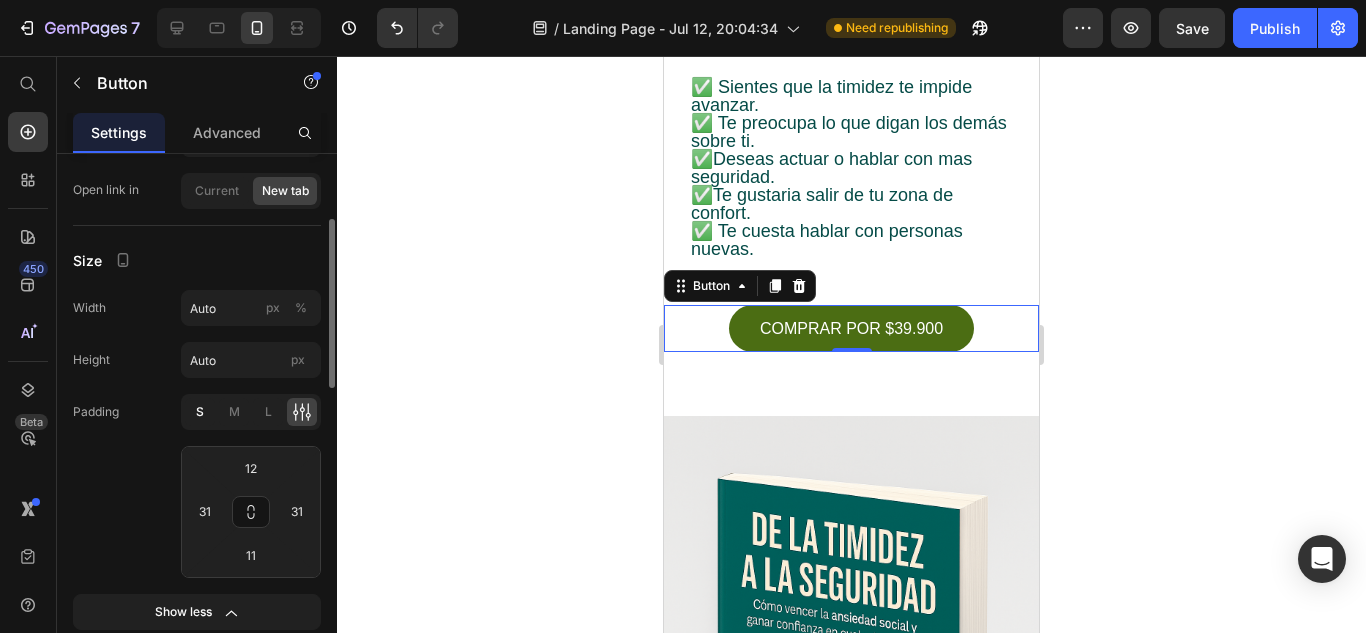 scroll, scrollTop: 306, scrollLeft: 0, axis: vertical 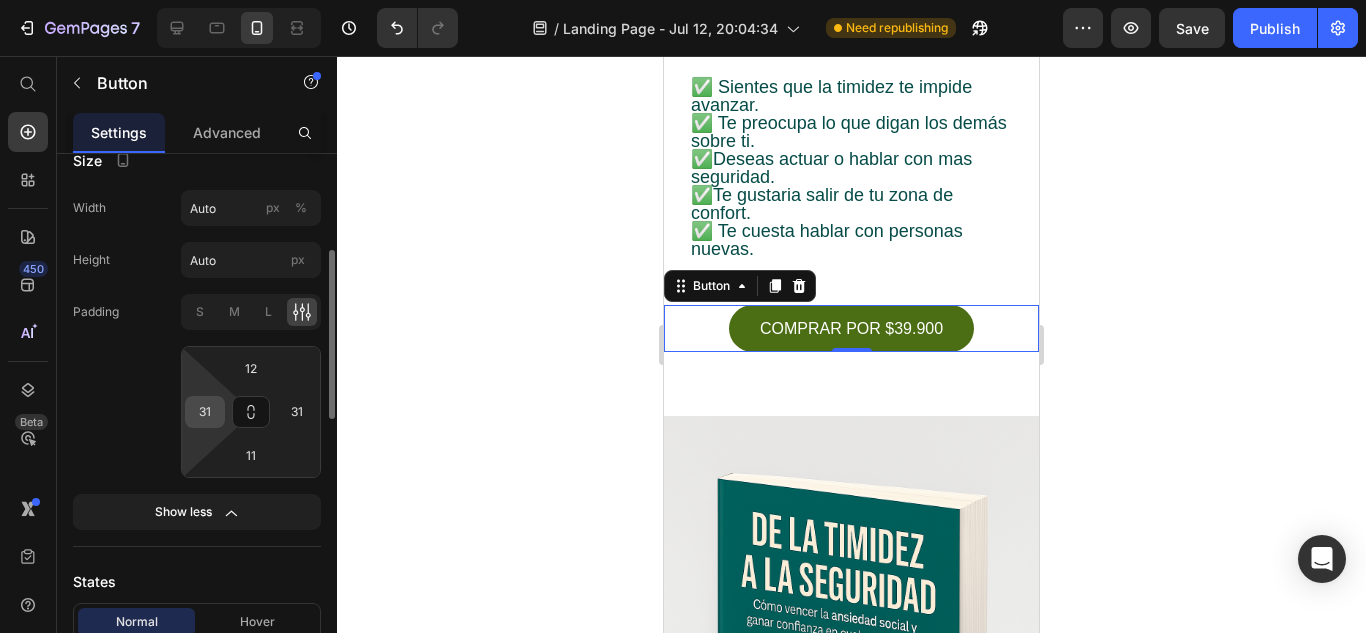 click on "31" at bounding box center [205, 412] 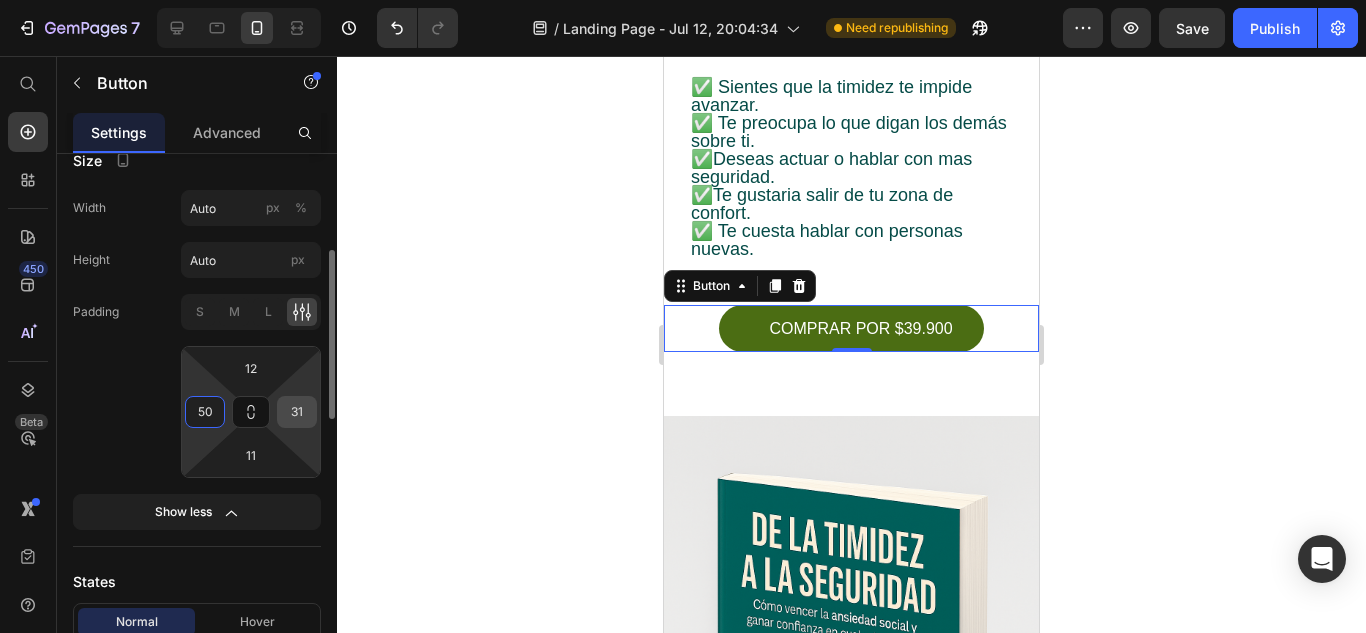 type on "50" 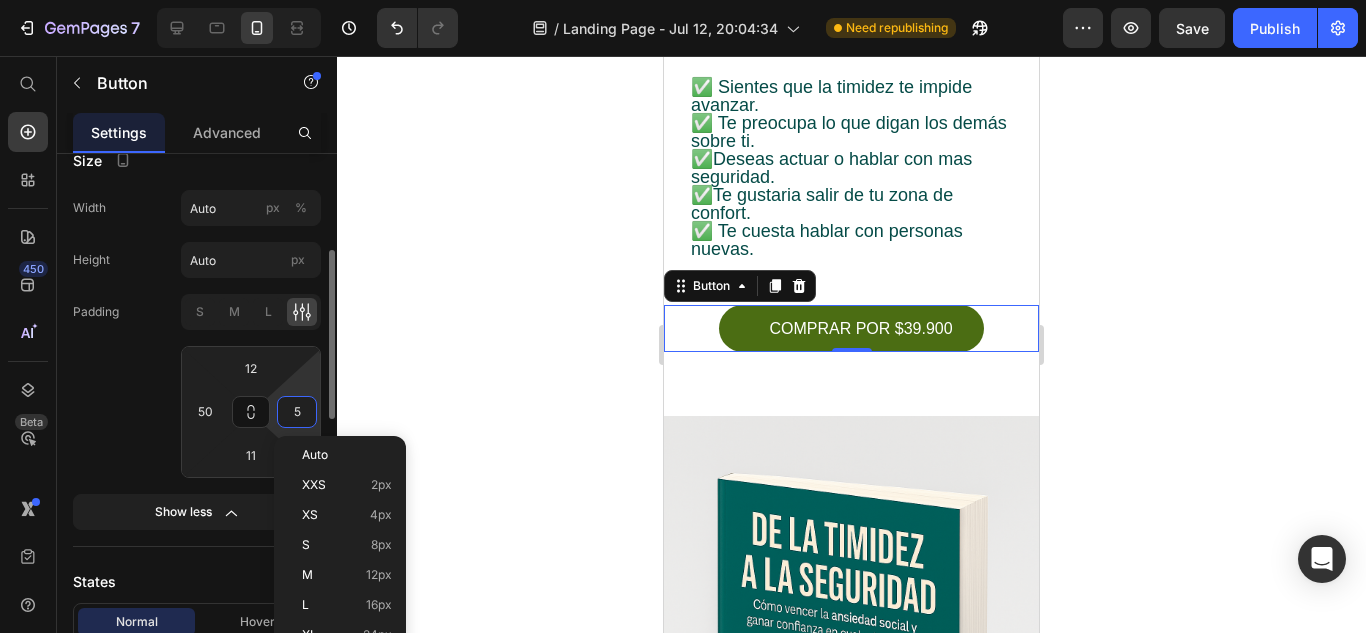 type on "50" 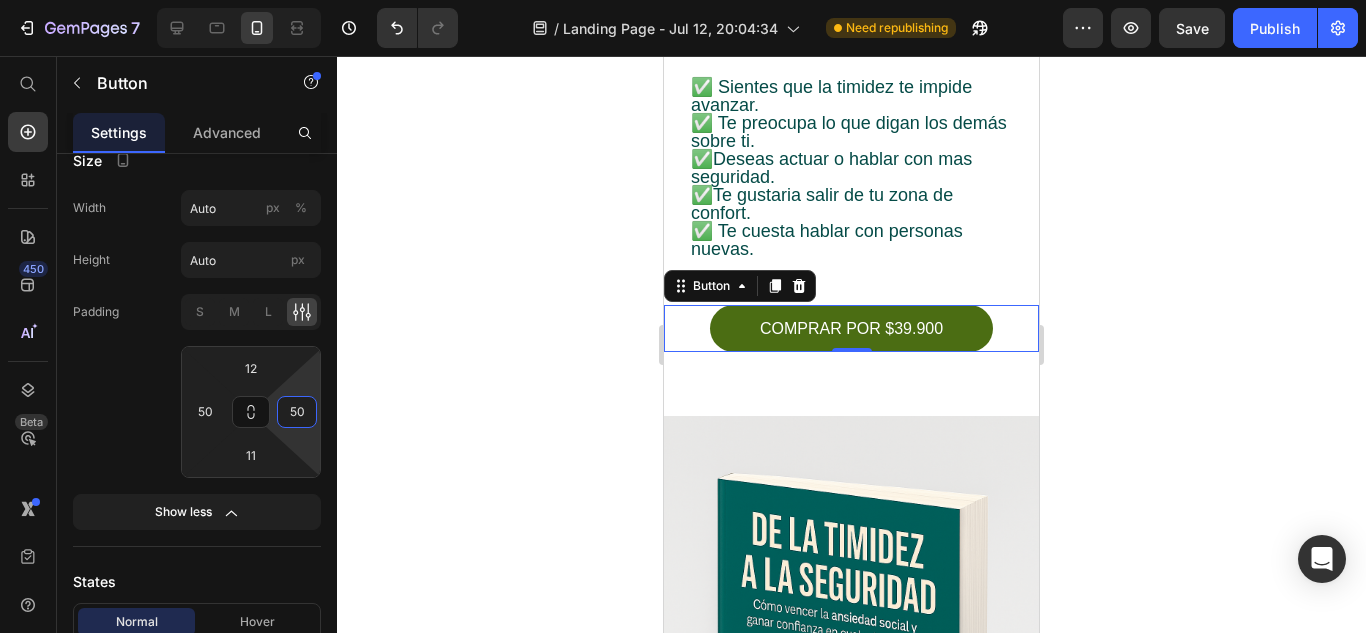 click 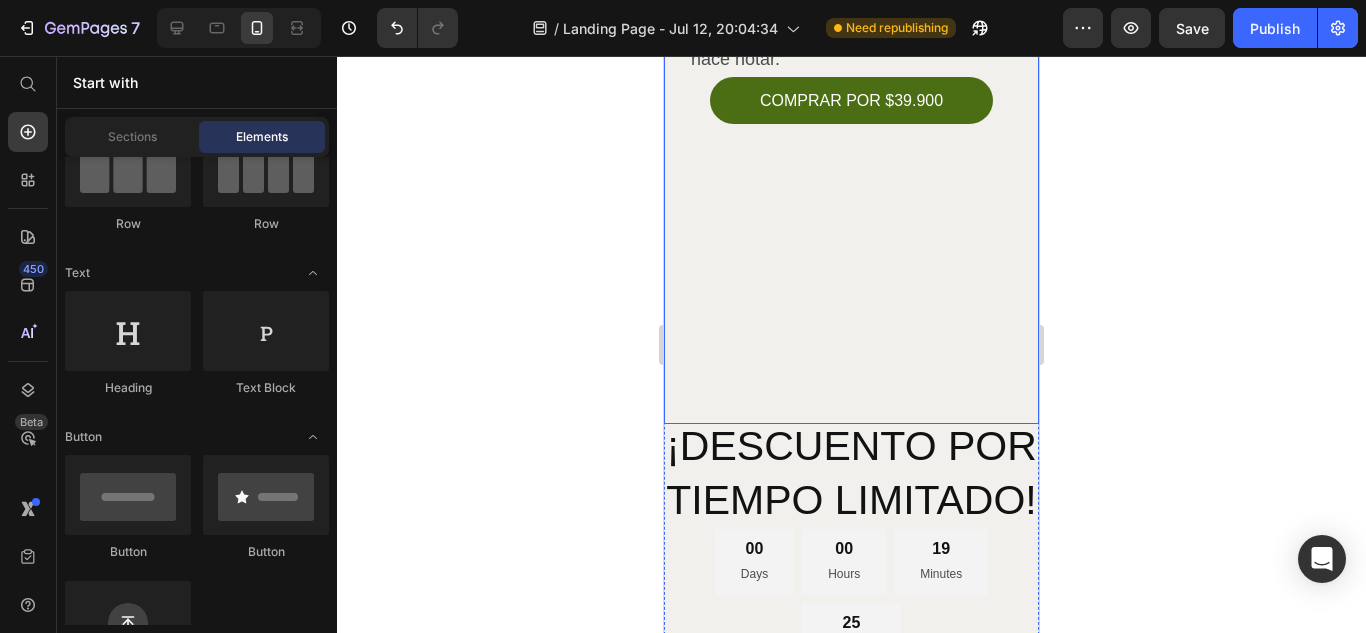 scroll, scrollTop: 2033, scrollLeft: 0, axis: vertical 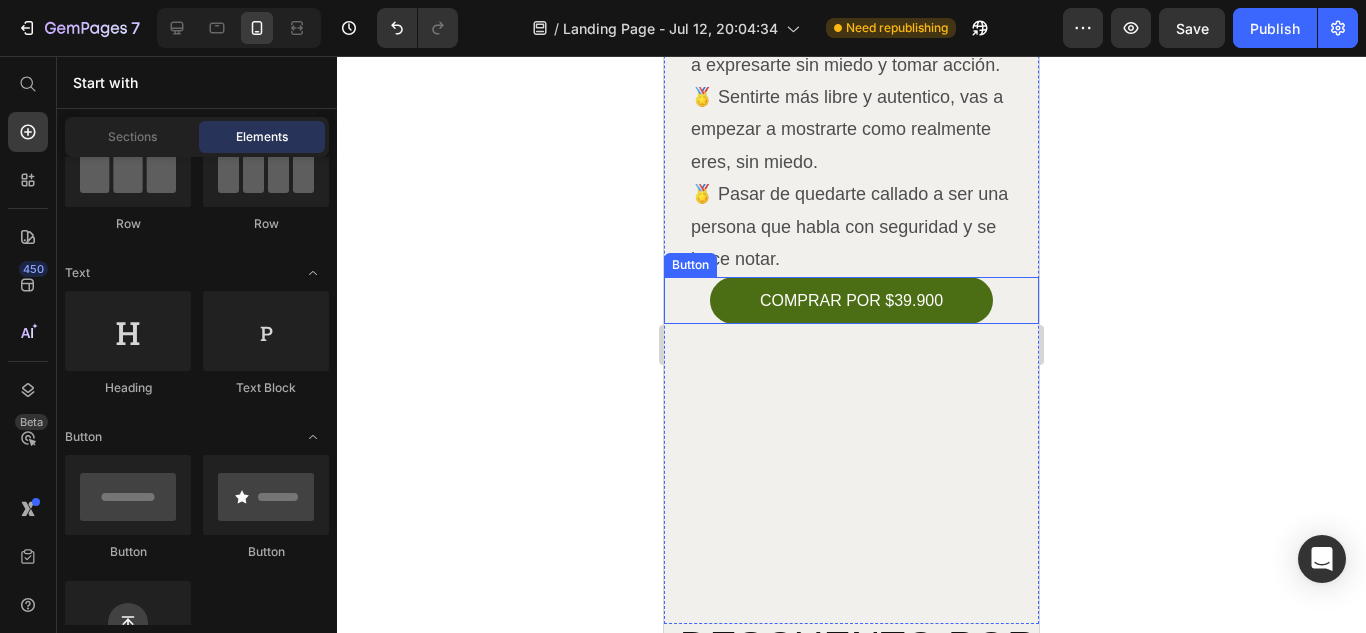 click on "COMPRAR POR $39.900 Button" at bounding box center (851, 300) 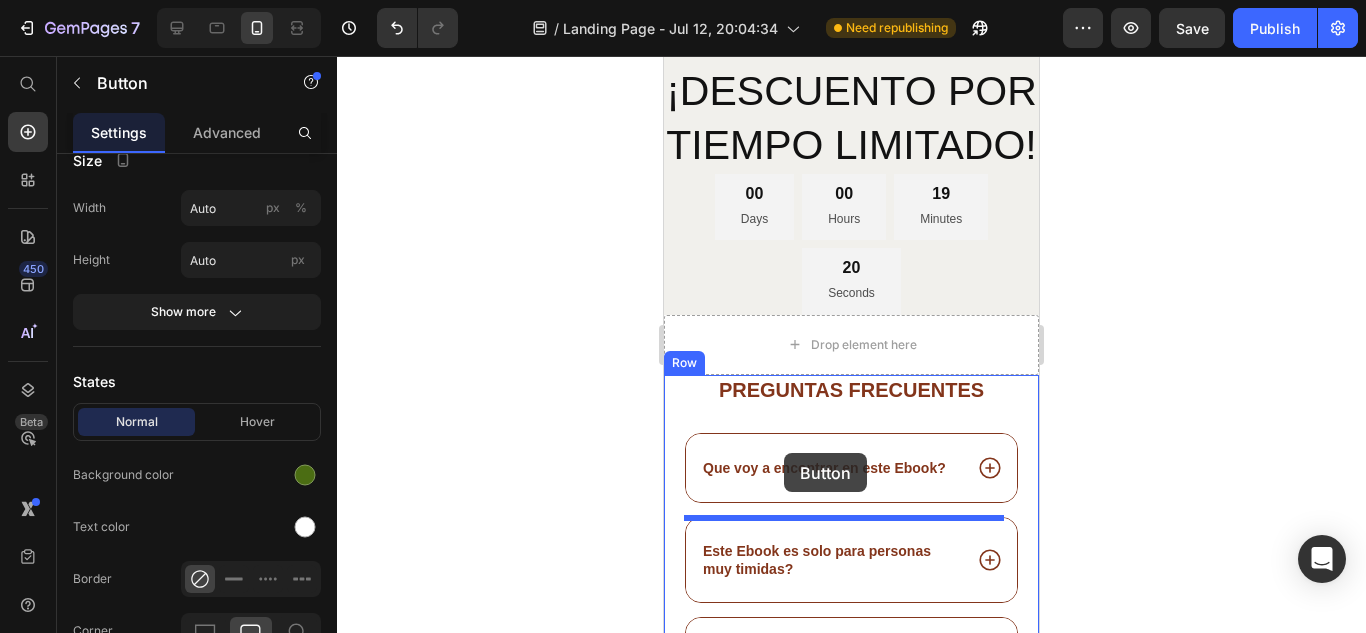 scroll, scrollTop: 2632, scrollLeft: 0, axis: vertical 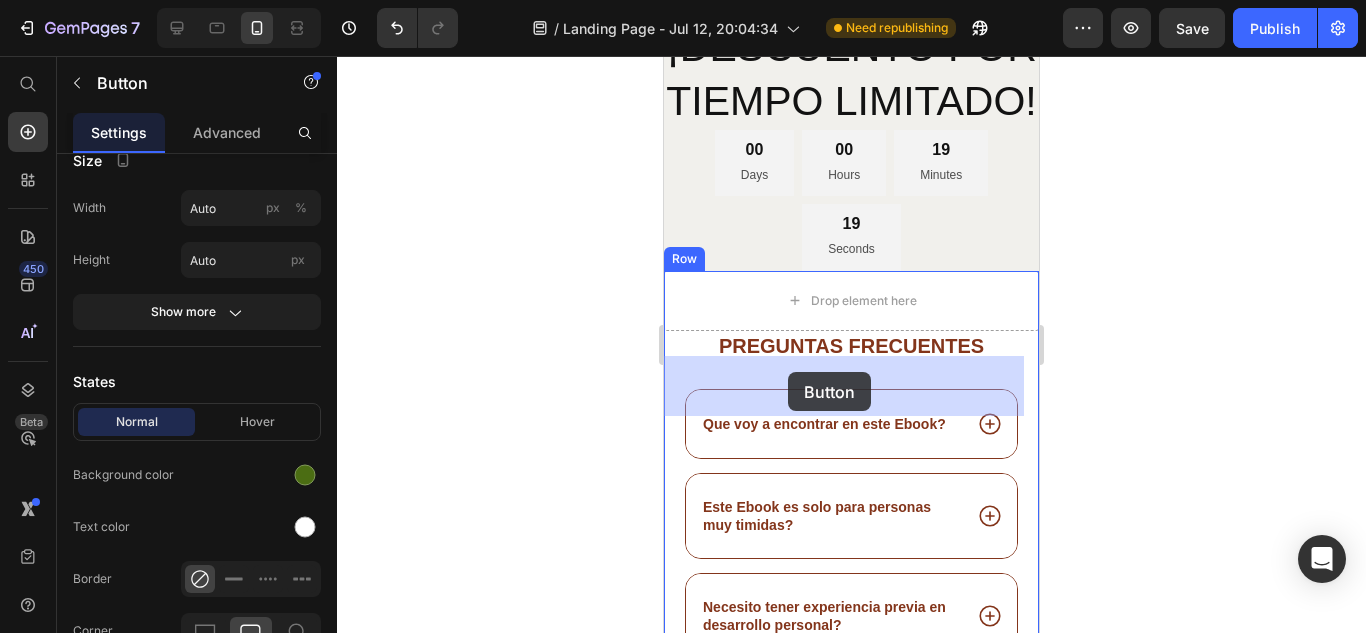 drag, startPoint x: 711, startPoint y: 287, endPoint x: 788, endPoint y: 367, distance: 111.03603 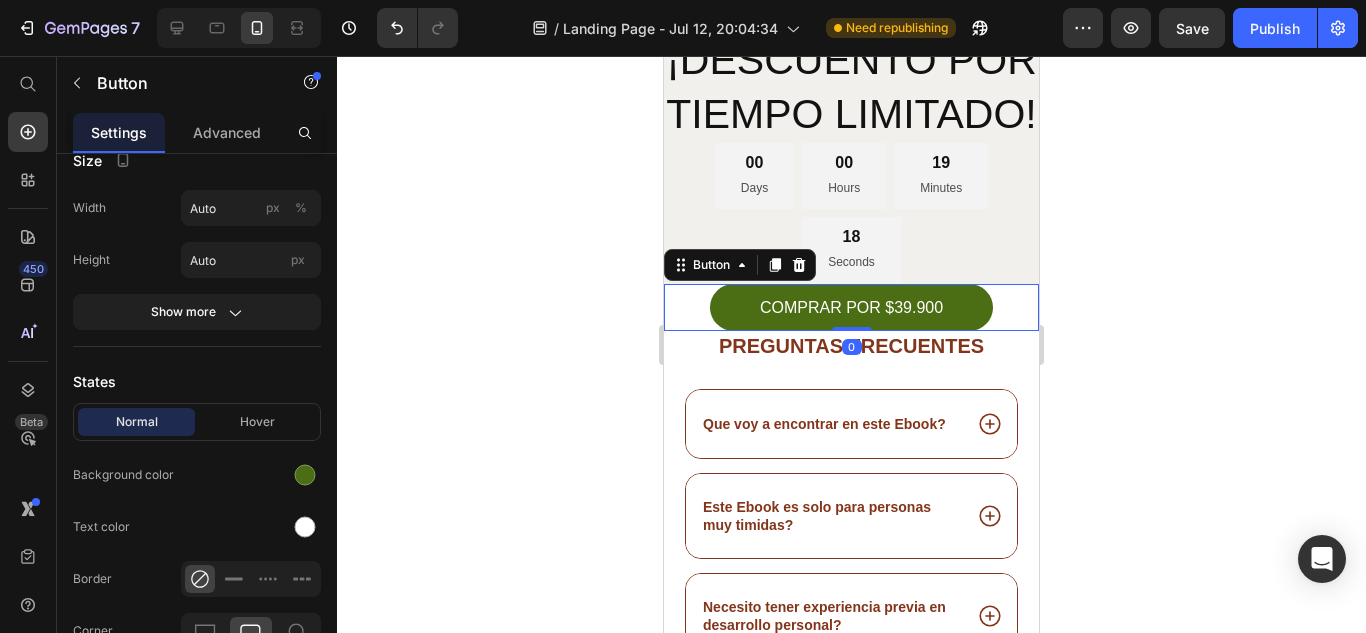 click 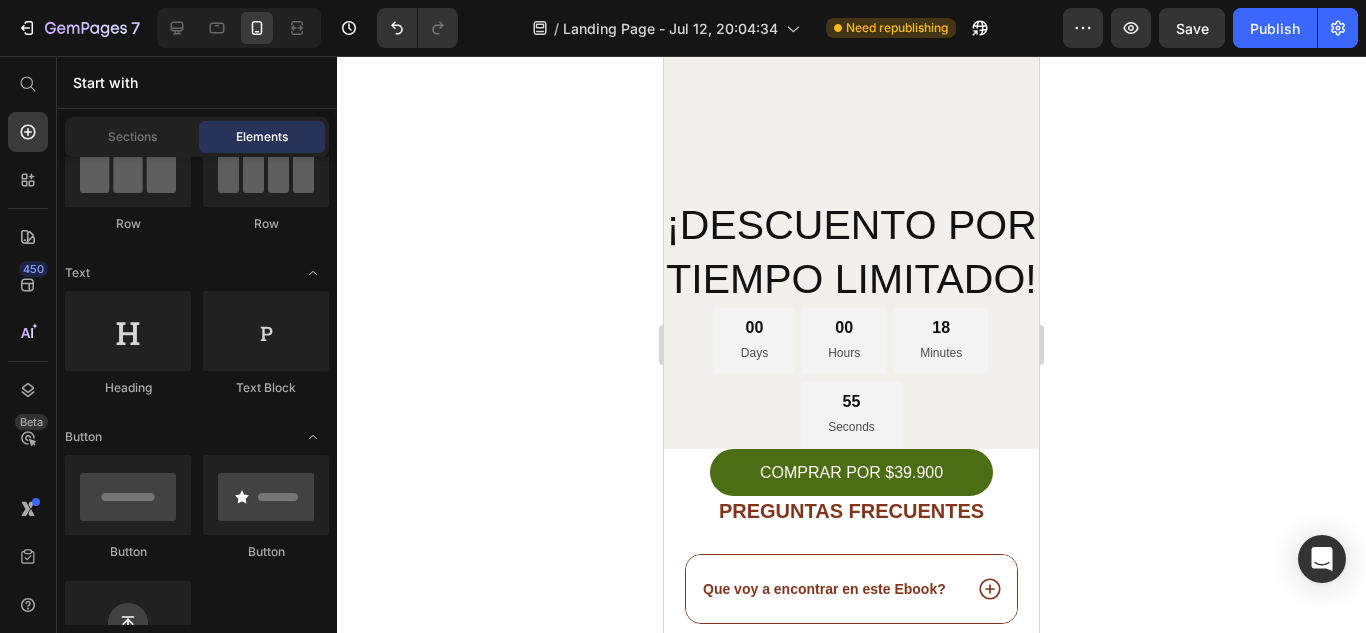 scroll, scrollTop: 2567, scrollLeft: 0, axis: vertical 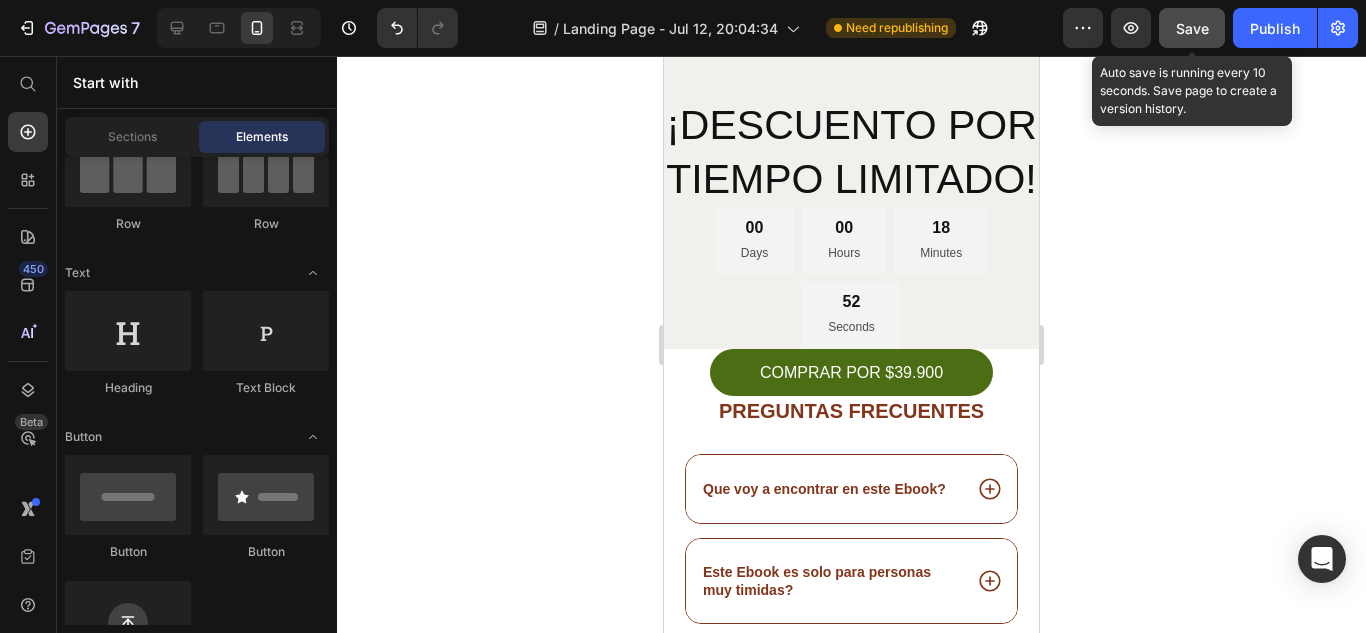 click on "Save" 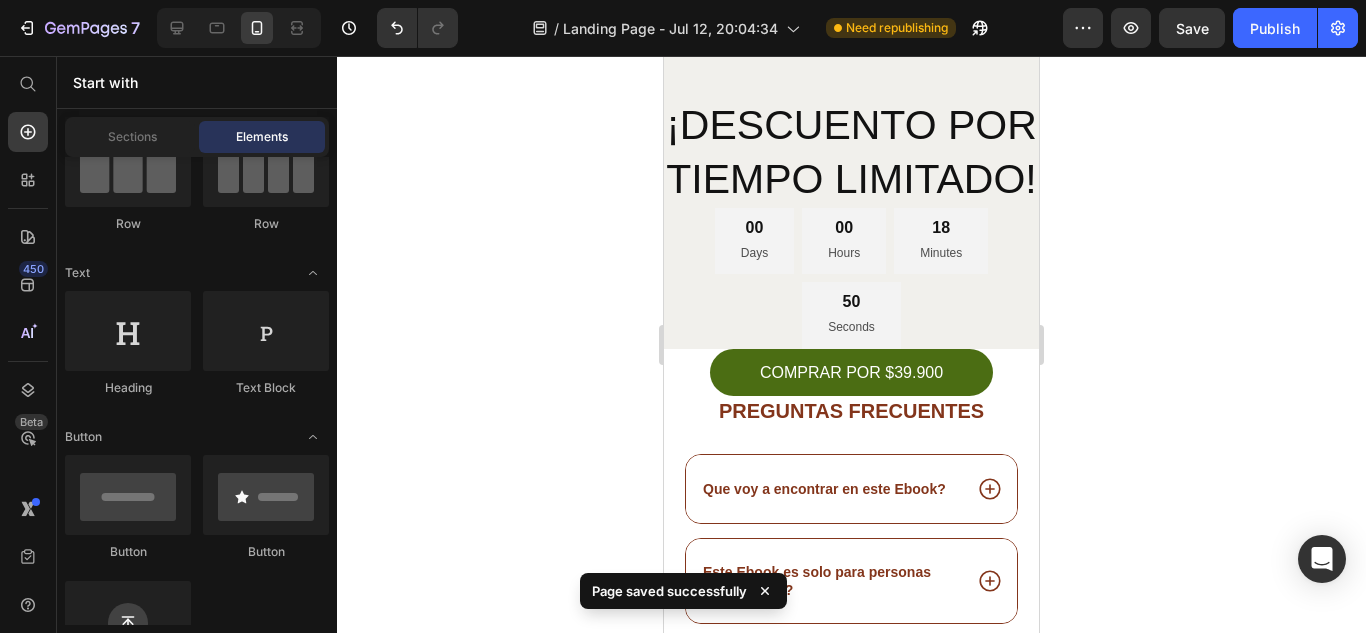 type 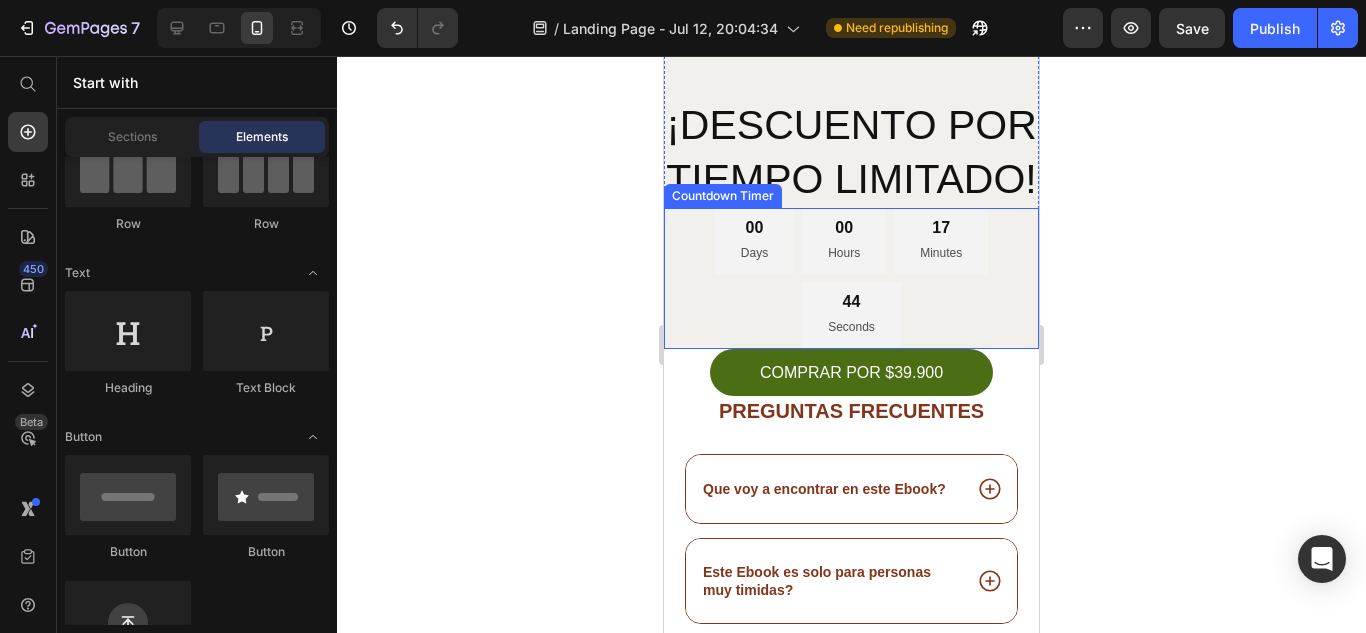 scroll, scrollTop: 2833, scrollLeft: 0, axis: vertical 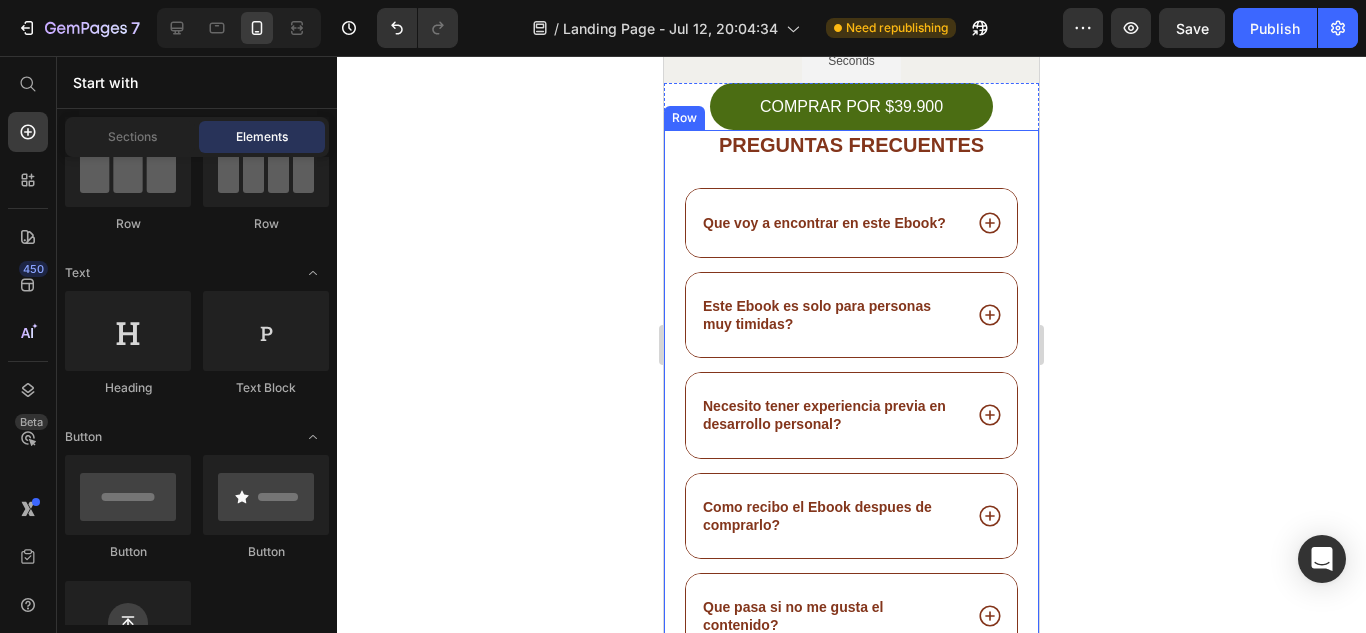 click on "pREGUNTAS FRECUENTES Heading
Que voy a encontrar en este Ebook?
Este Ebook es solo para personas muy timidas?
Necesito tener experiencia previa en desarrollo personal?
Como recibo el Ebook despues de comprarlo?
Que pasa si no me gusta el contenido? Accordion Row" at bounding box center (851, 398) 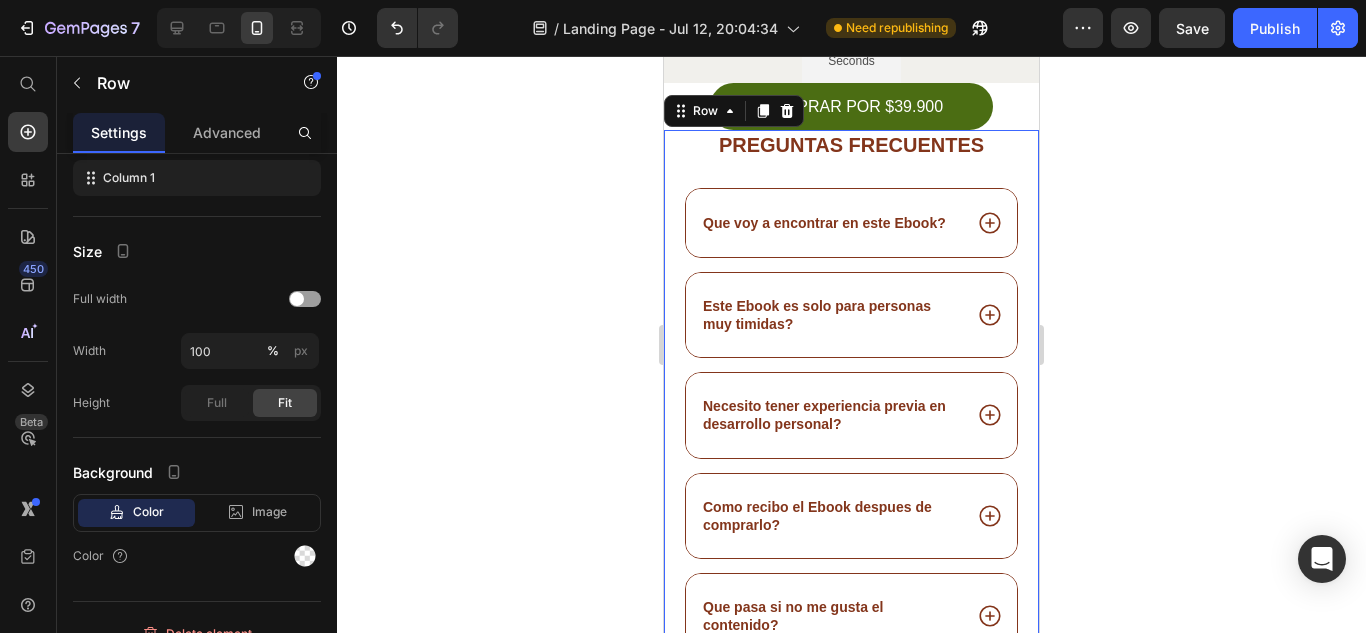 scroll, scrollTop: 0, scrollLeft: 0, axis: both 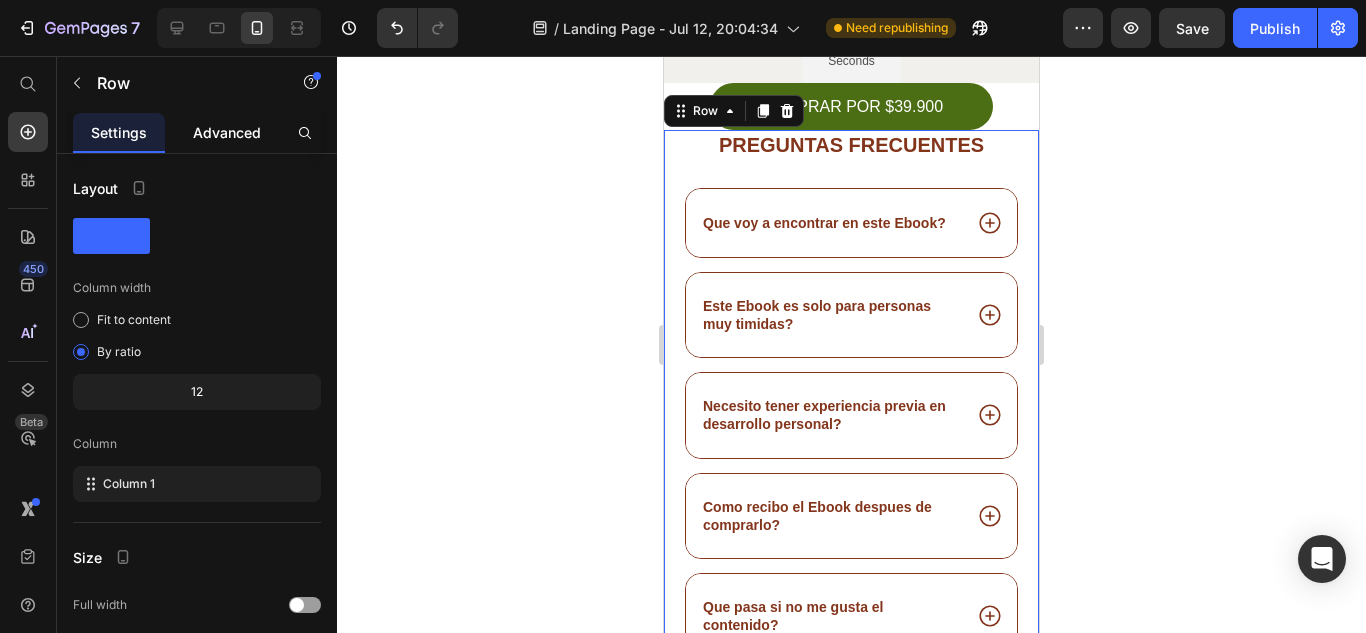 click on "Advanced" at bounding box center [227, 132] 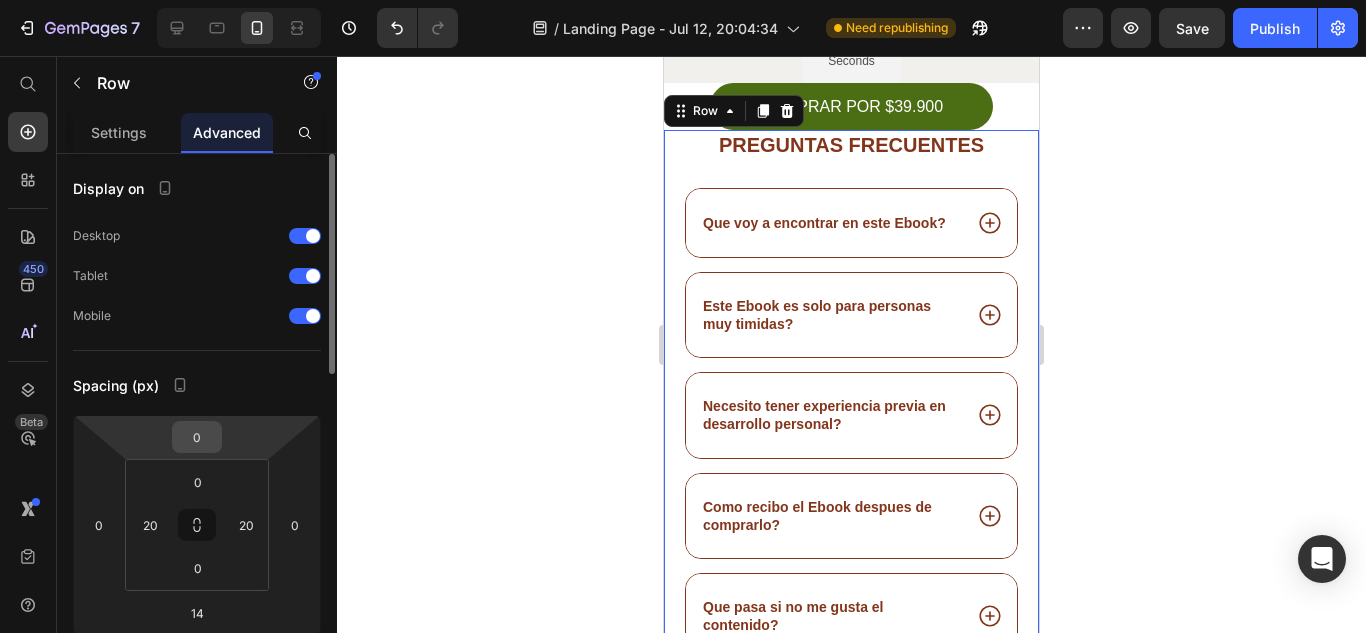 click on "0" at bounding box center [197, 437] 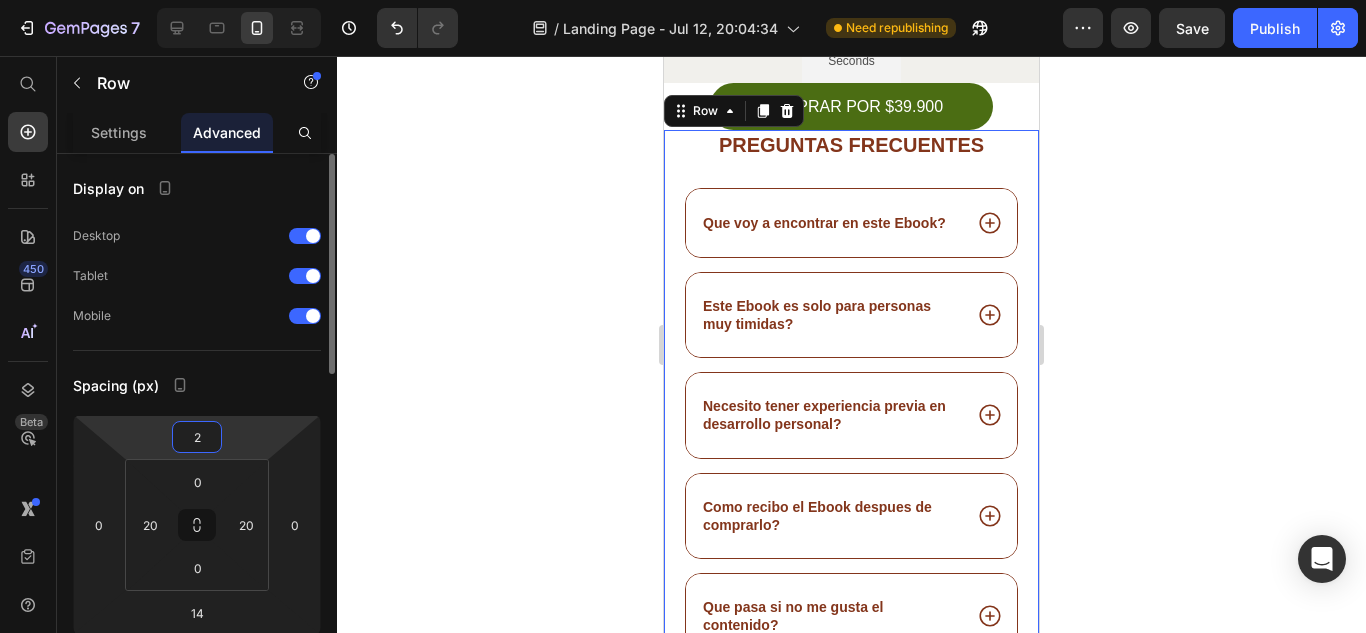 type on "20" 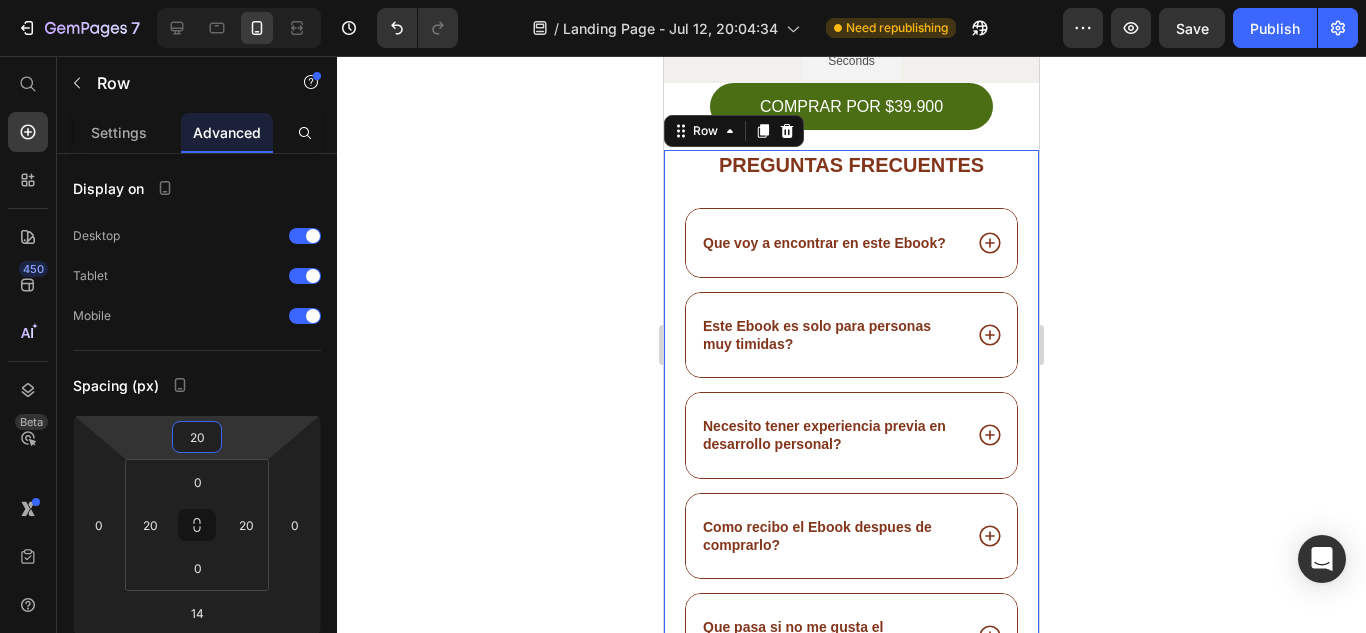 click 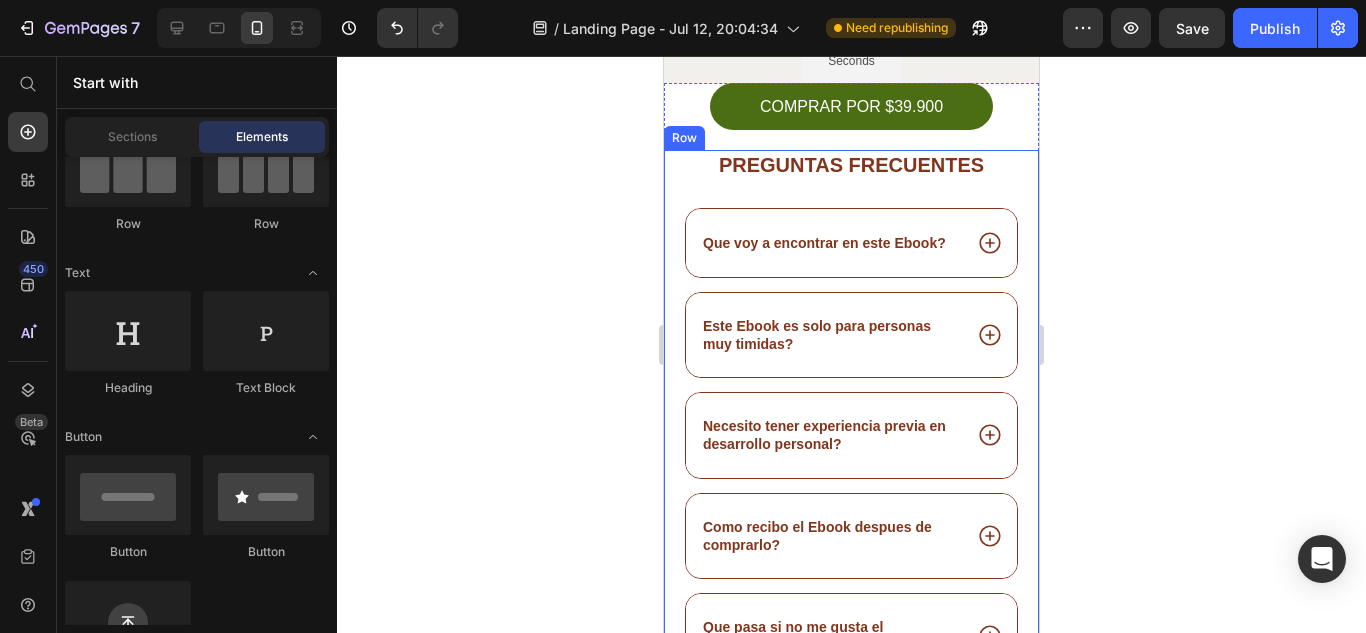 click on "pREGUNTAS FRECUENTES Heading
Que voy a encontrar en este Ebook?
Este Ebook es solo para personas muy timidas?
Necesito tener experiencia previa en desarrollo personal?
Como recibo el Ebook despues de comprarlo?
Que pasa si no me gusta el contenido? Accordion" at bounding box center [851, 418] 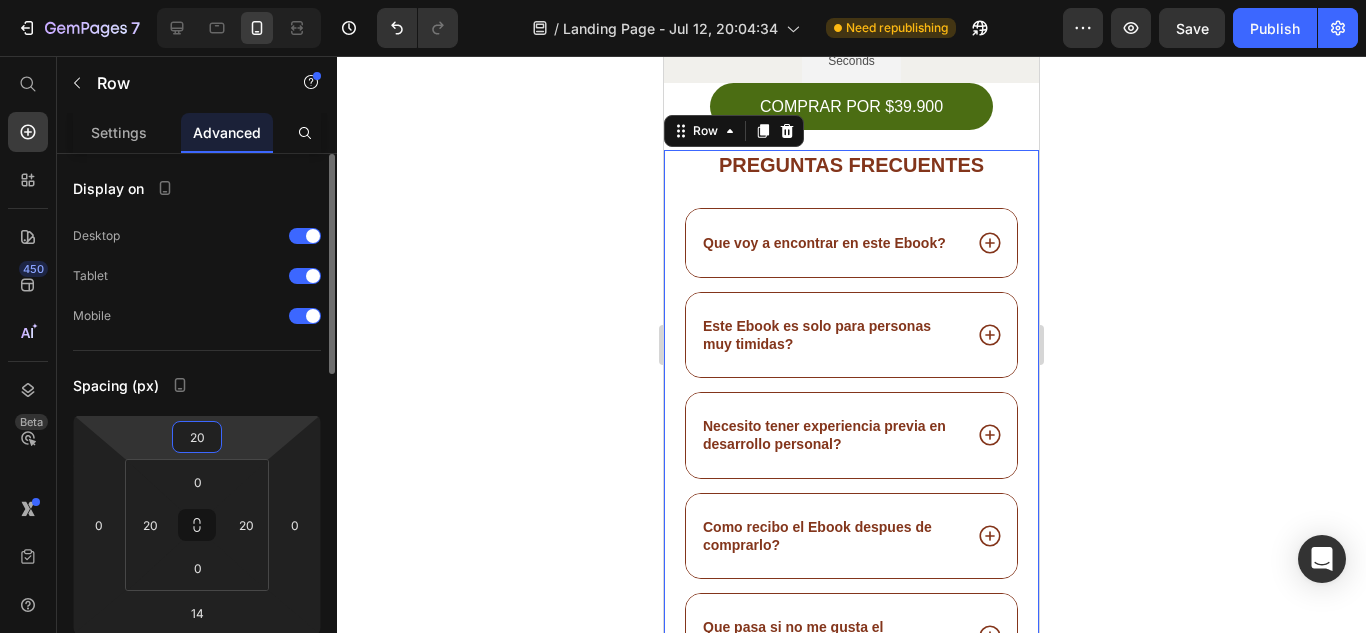 click on "20" at bounding box center (197, 437) 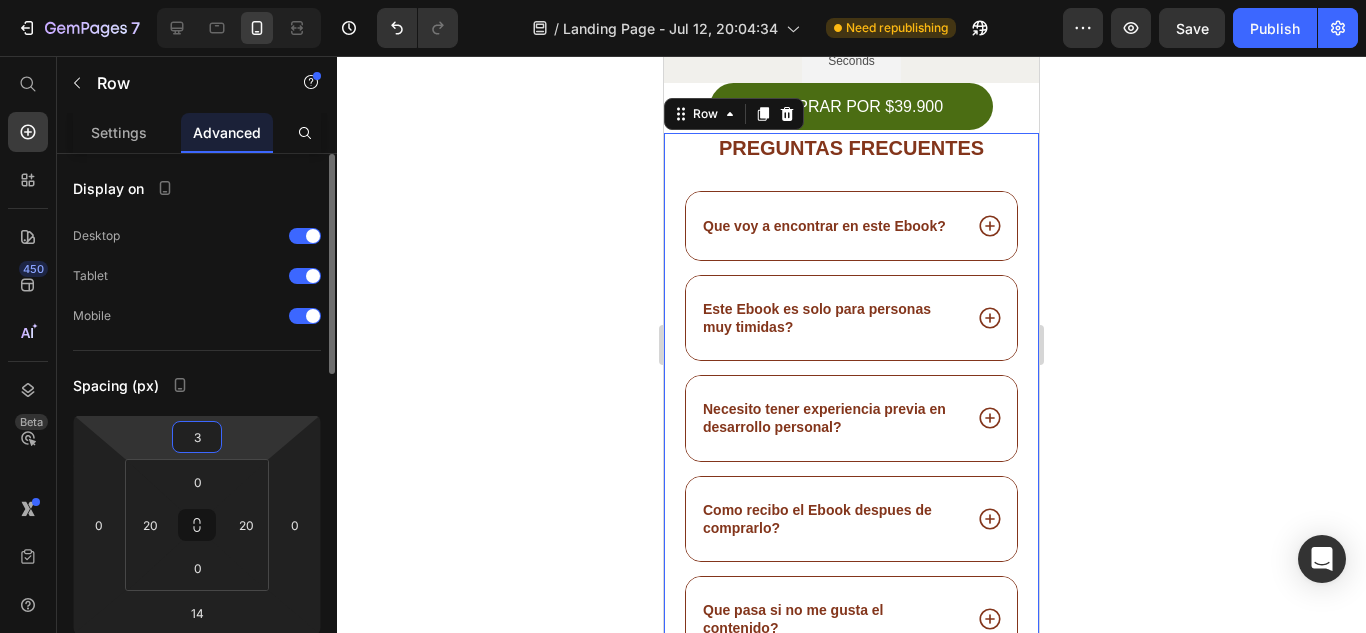 type on "30" 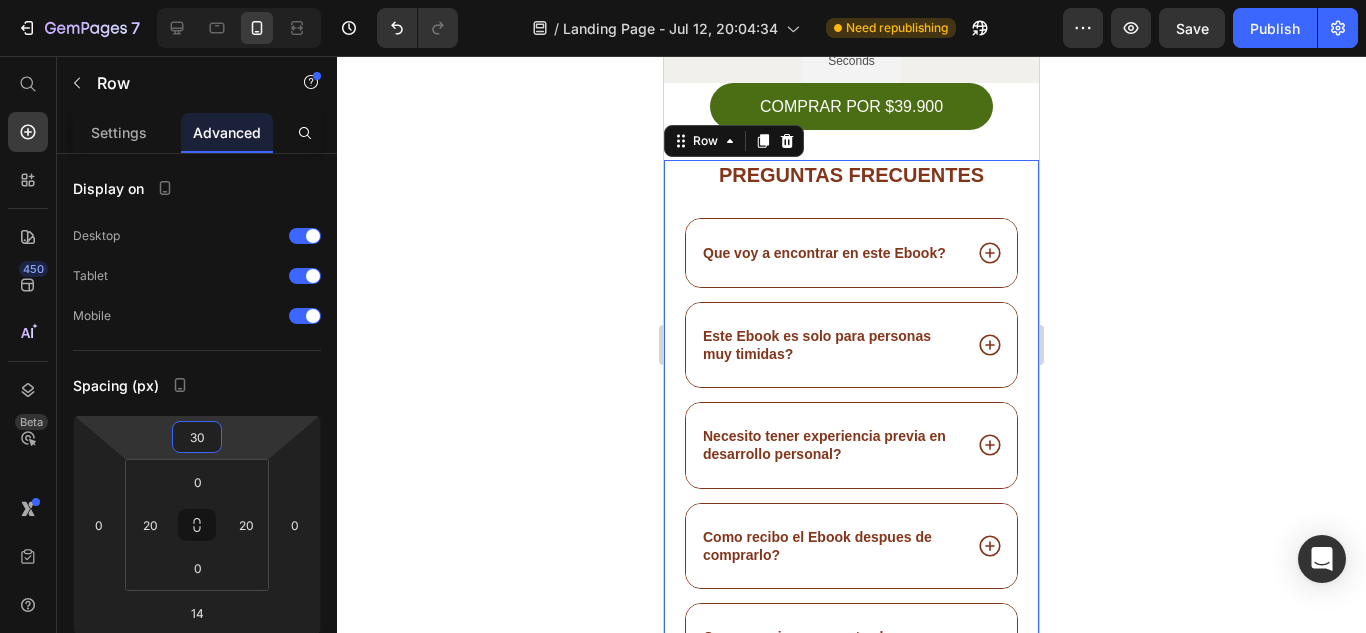 click 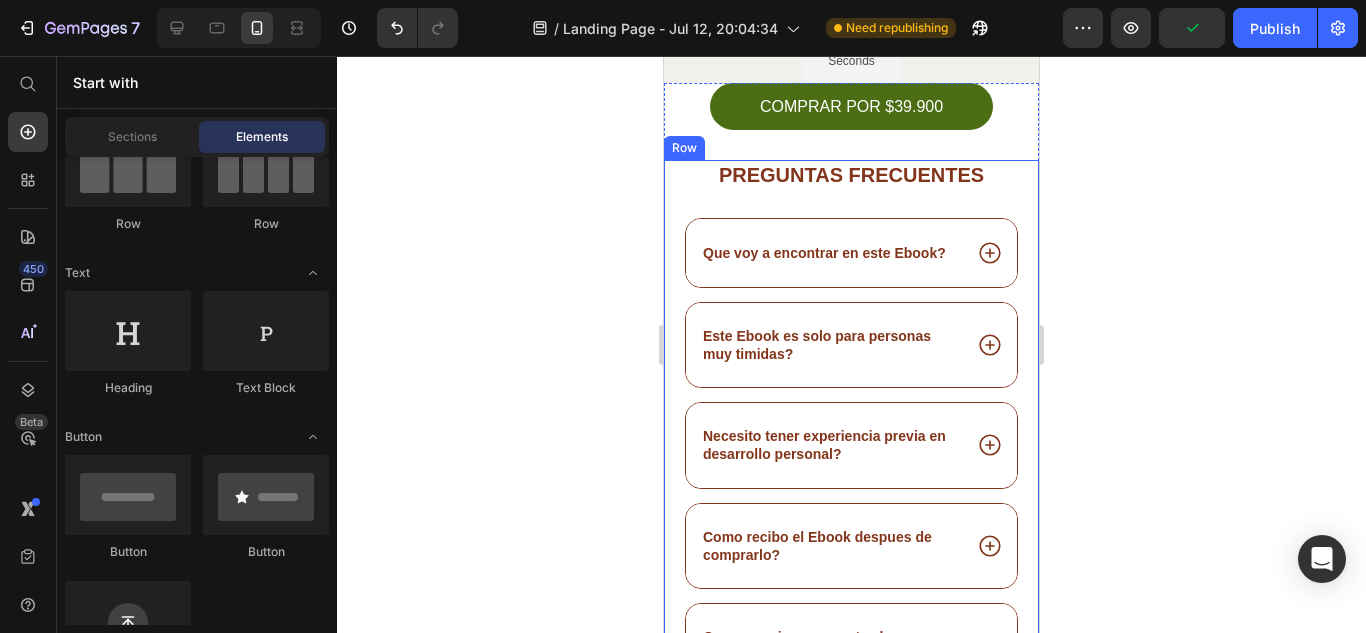click on "pREGUNTAS FRECUENTES Heading
Que voy a encontrar en este Ebook?
Este Ebook es solo para personas muy timidas?
Necesito tener experiencia previa en desarrollo personal?
Como recibo el Ebook despues de comprarlo?
Que pasa si no me gusta el contenido? Accordion" at bounding box center [851, 428] 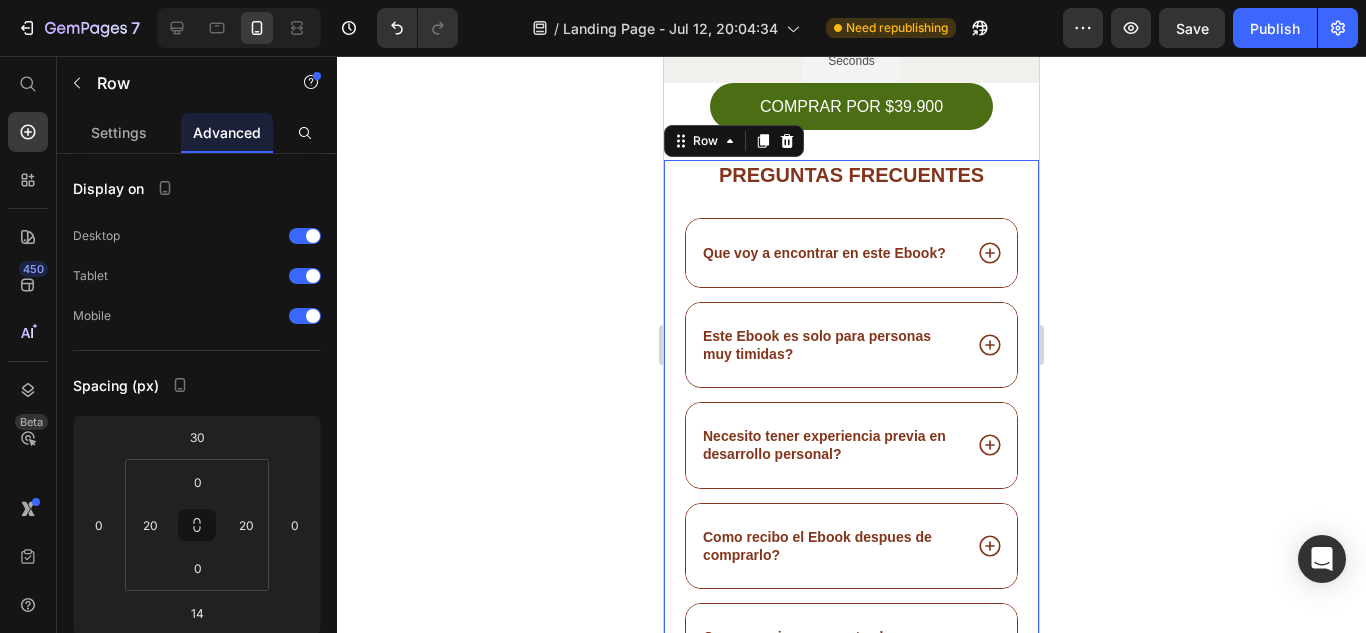 click 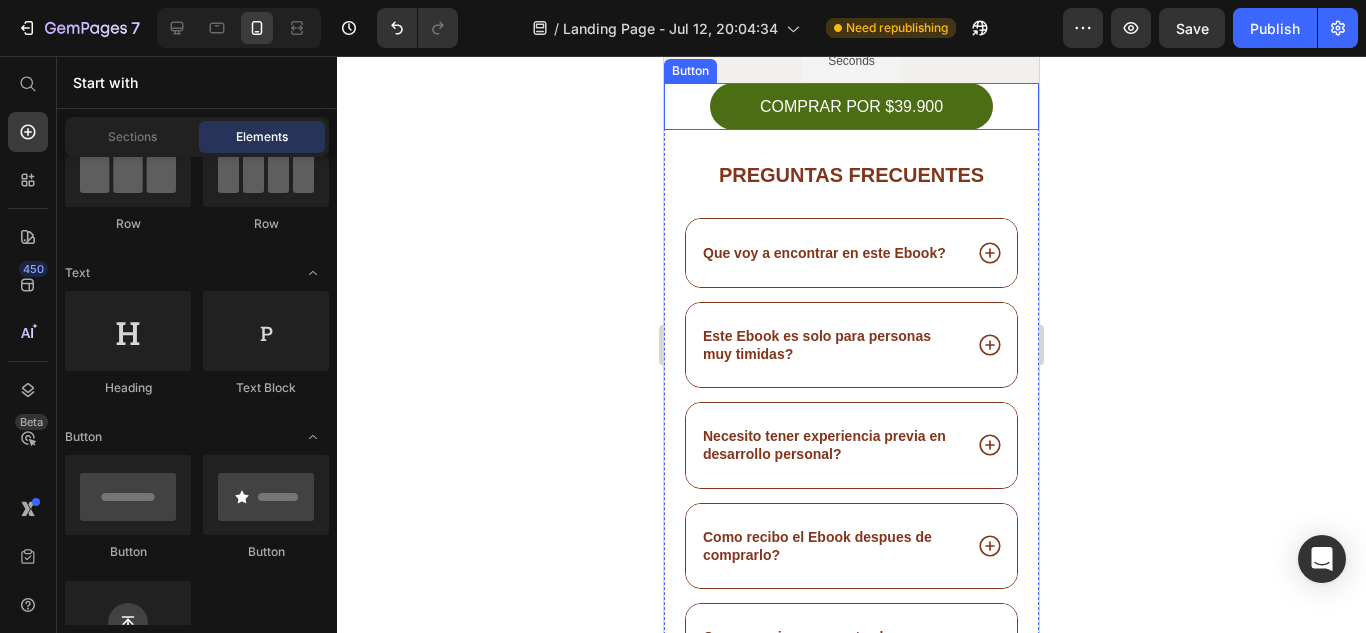 click on "COMPRAR POR $39.900 Button" at bounding box center [851, 106] 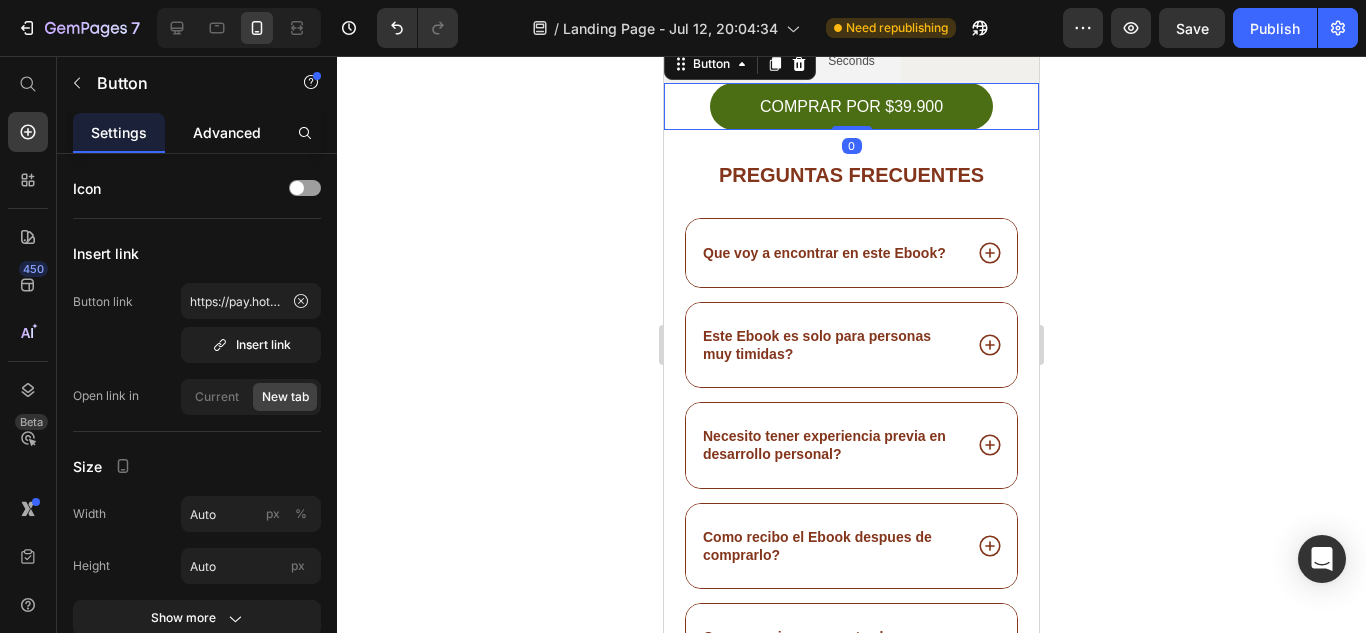 click on "Advanced" at bounding box center (227, 132) 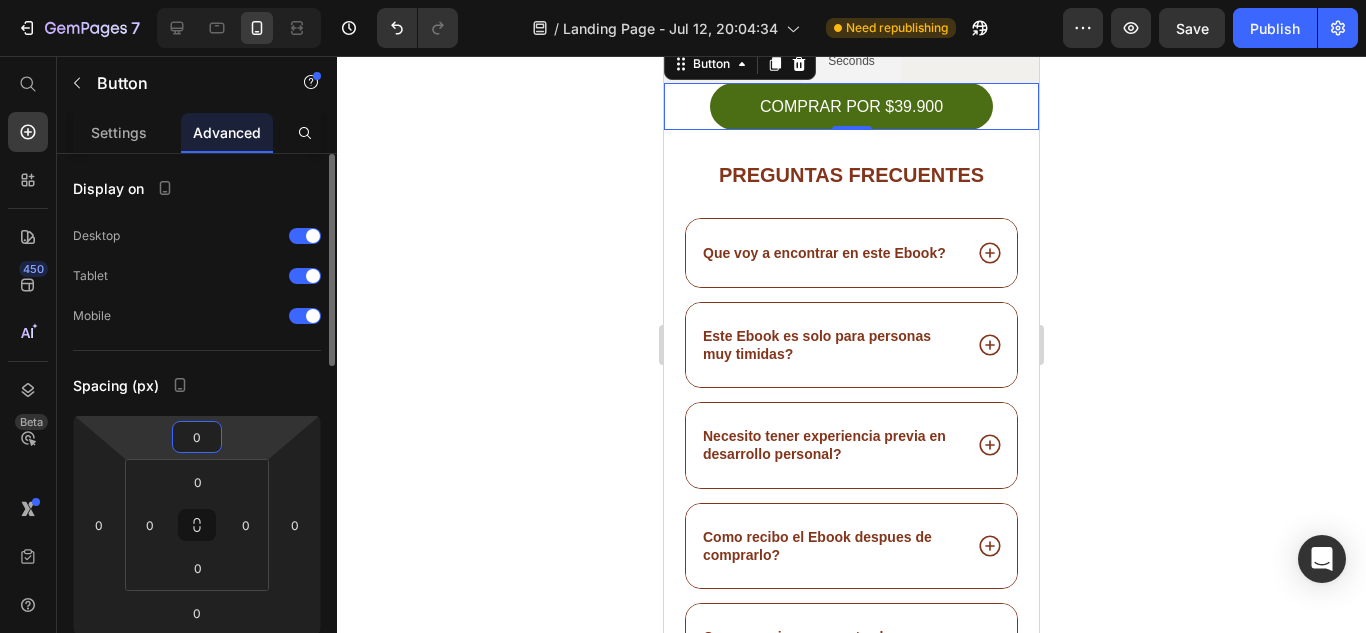 click on "0" at bounding box center [197, 437] 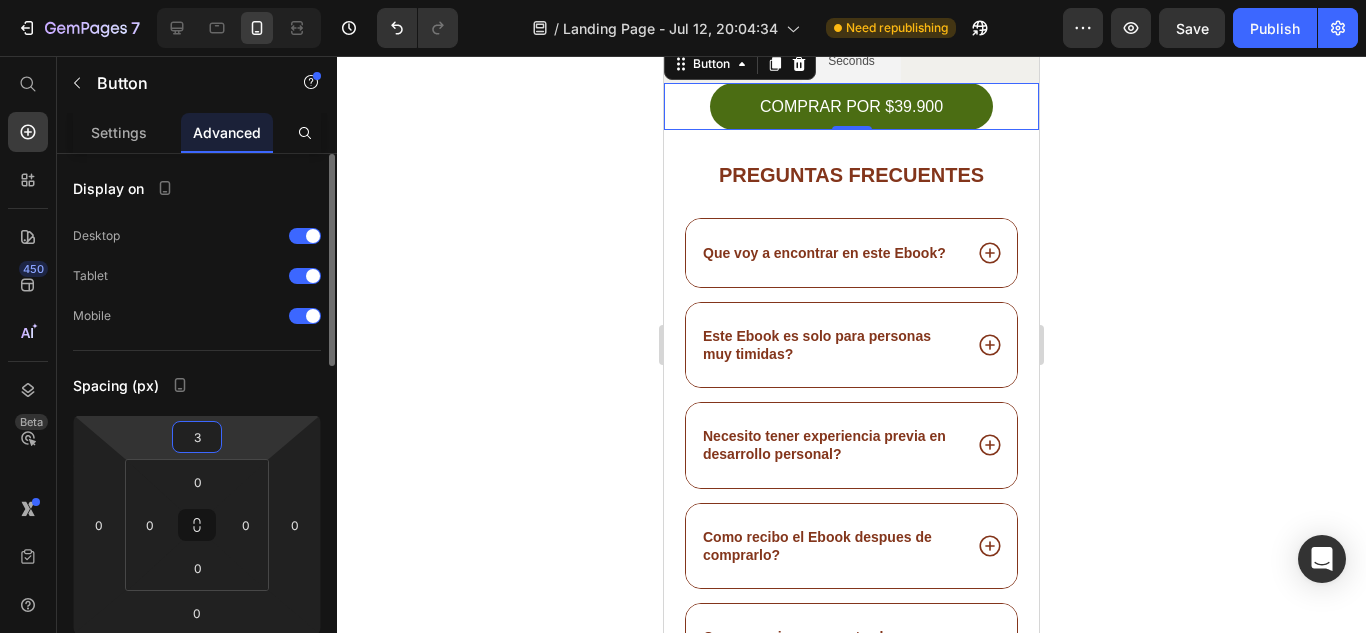 type on "30" 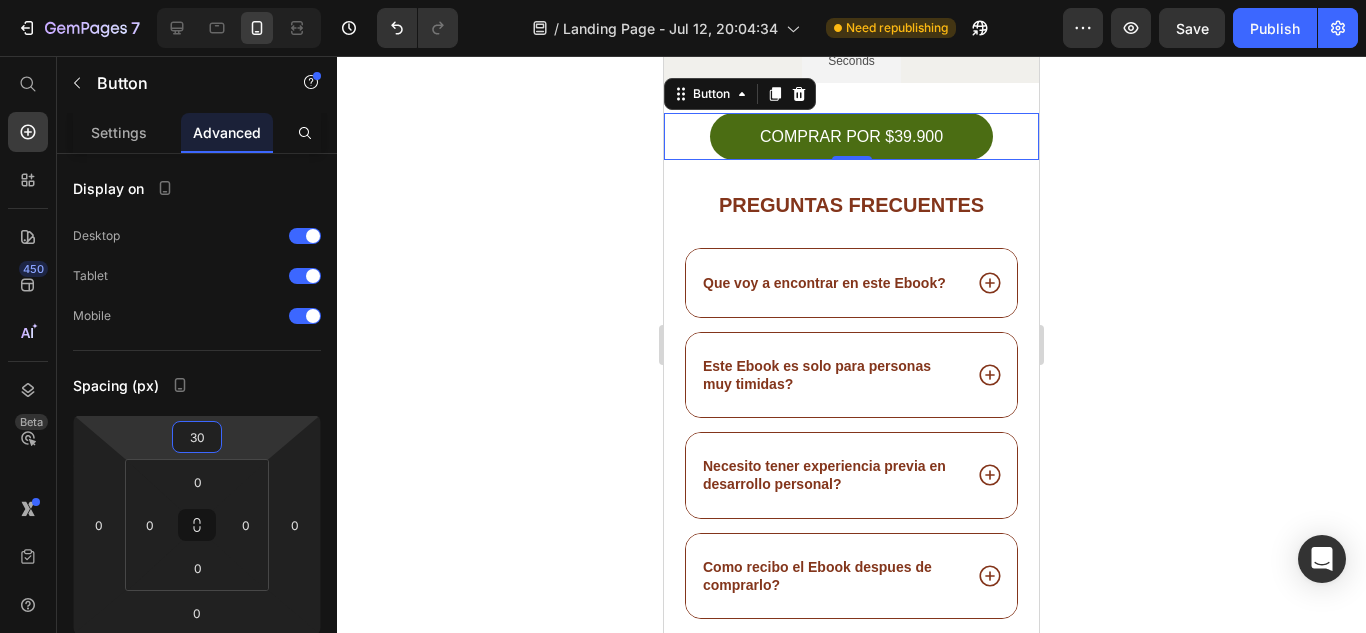 click 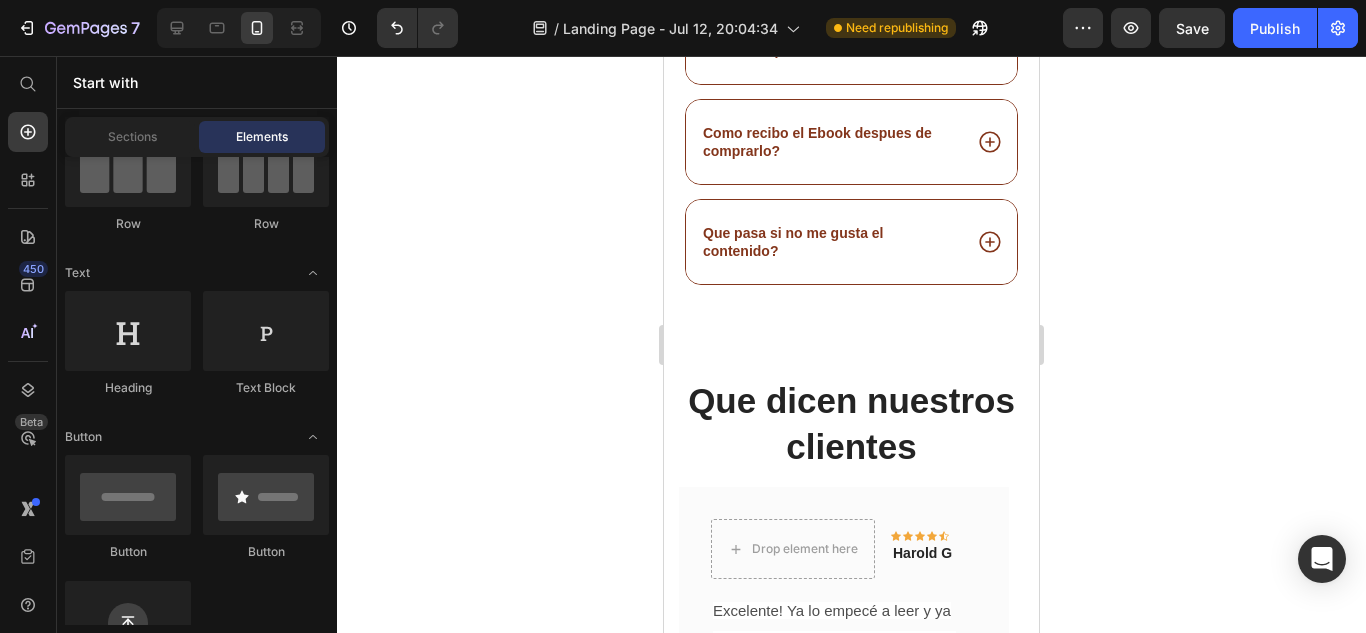 scroll, scrollTop: 3400, scrollLeft: 0, axis: vertical 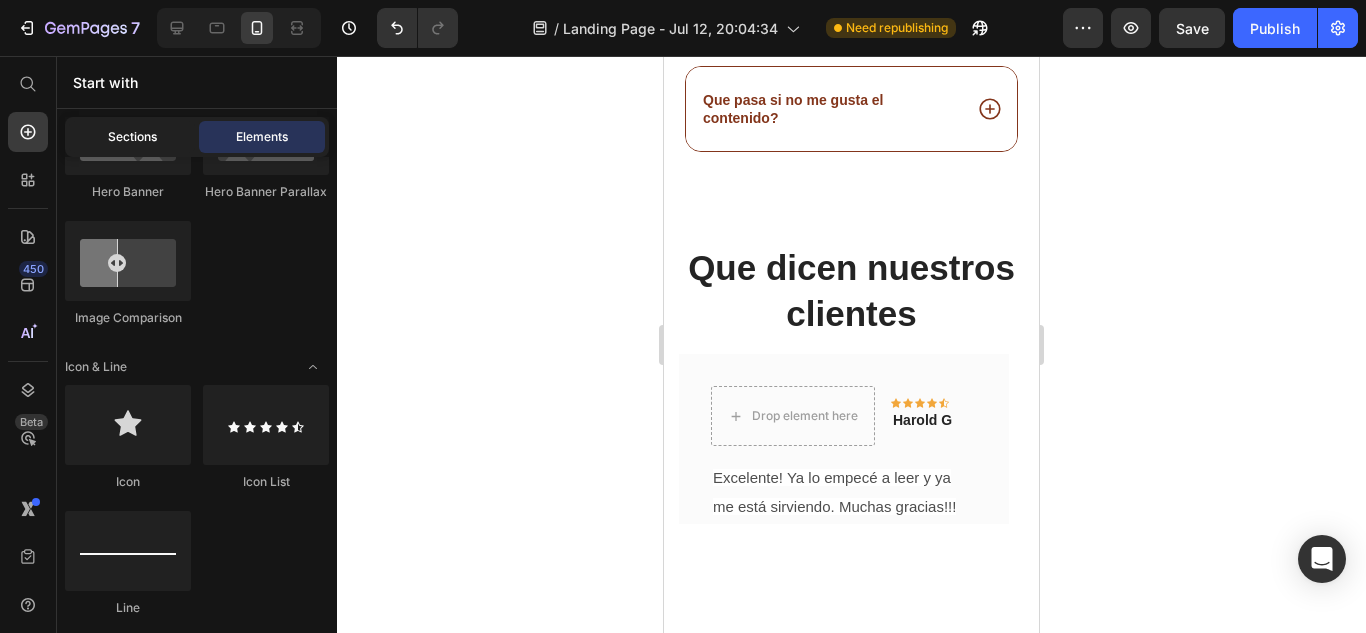 click on "Sections" 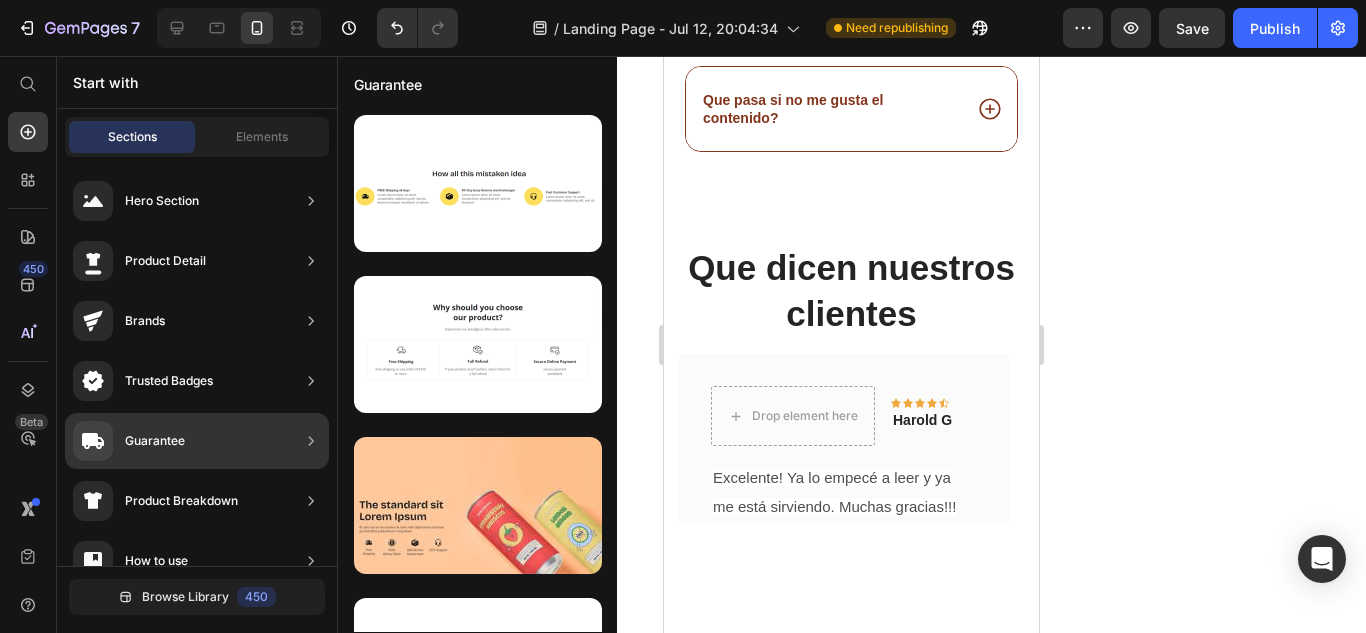 scroll, scrollTop: 133, scrollLeft: 0, axis: vertical 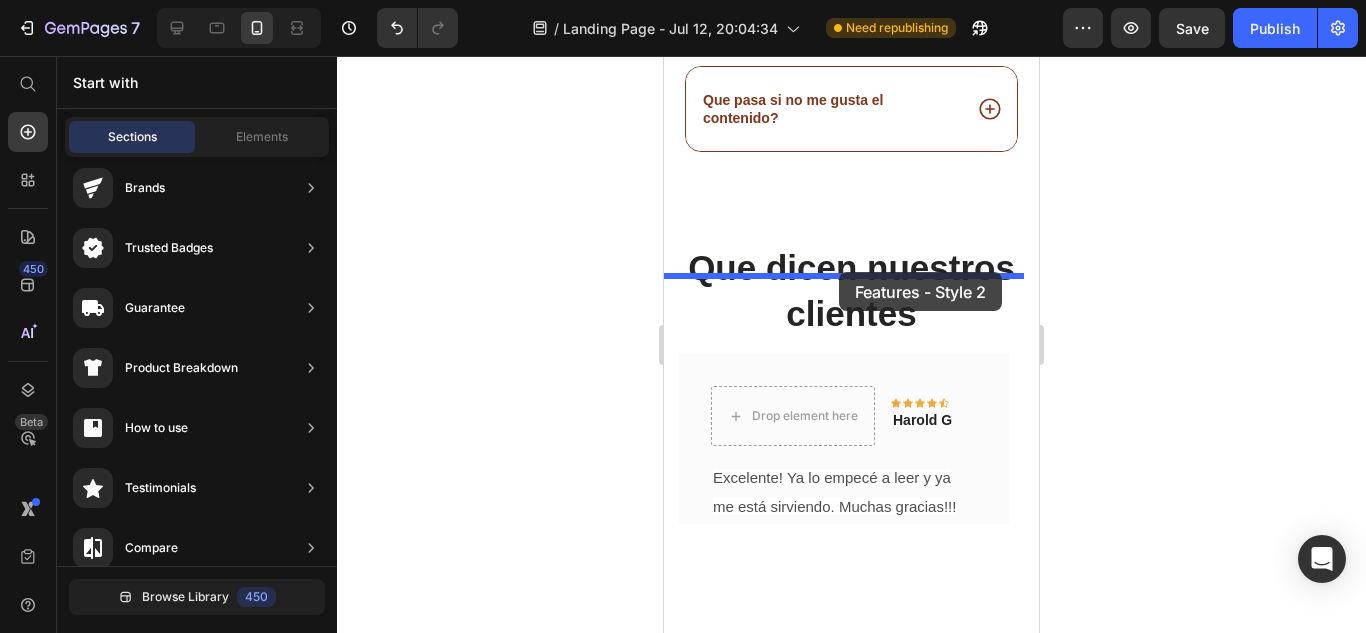 drag, startPoint x: 1141, startPoint y: 375, endPoint x: 839, endPoint y: 272, distance: 319.08148 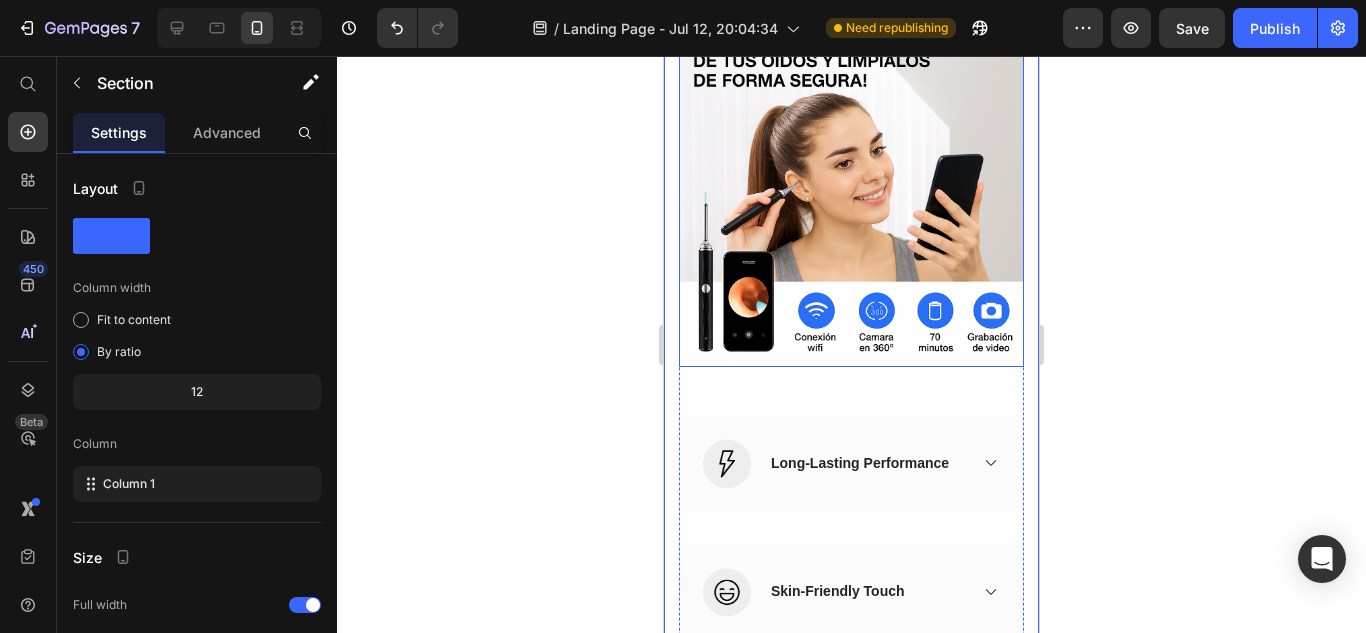scroll, scrollTop: 4083, scrollLeft: 0, axis: vertical 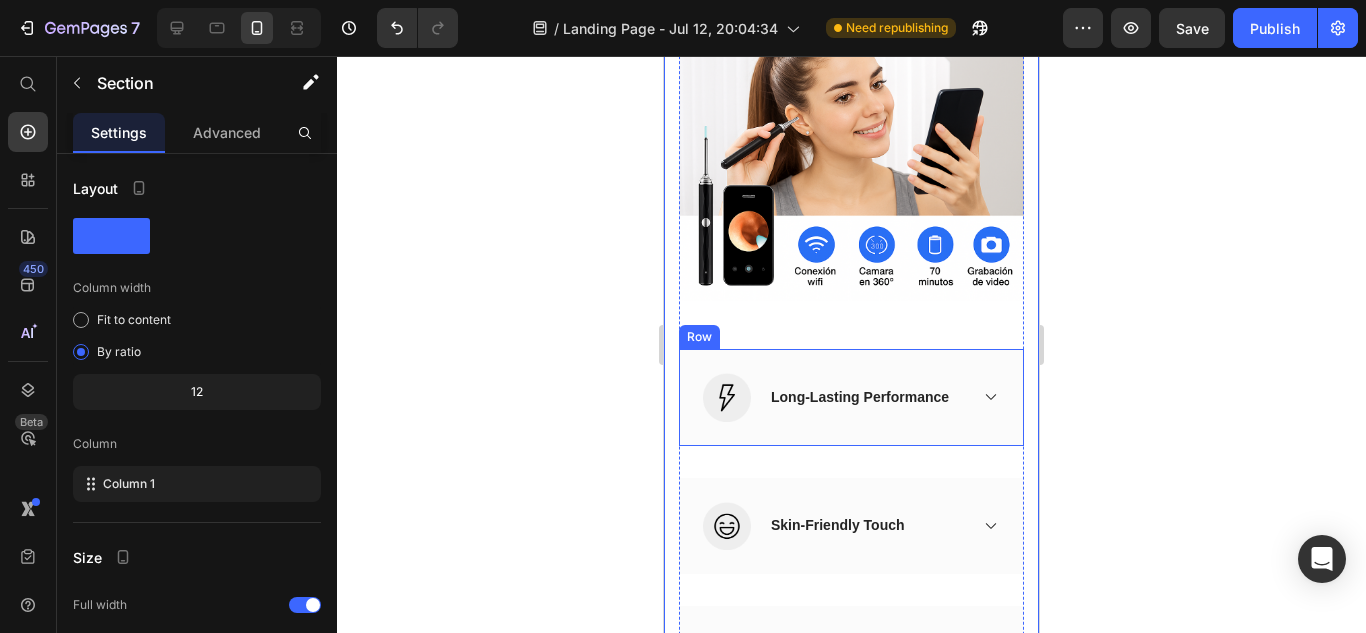click on "Image
Long-Lasting Performance Accordion Row" at bounding box center [851, 397] 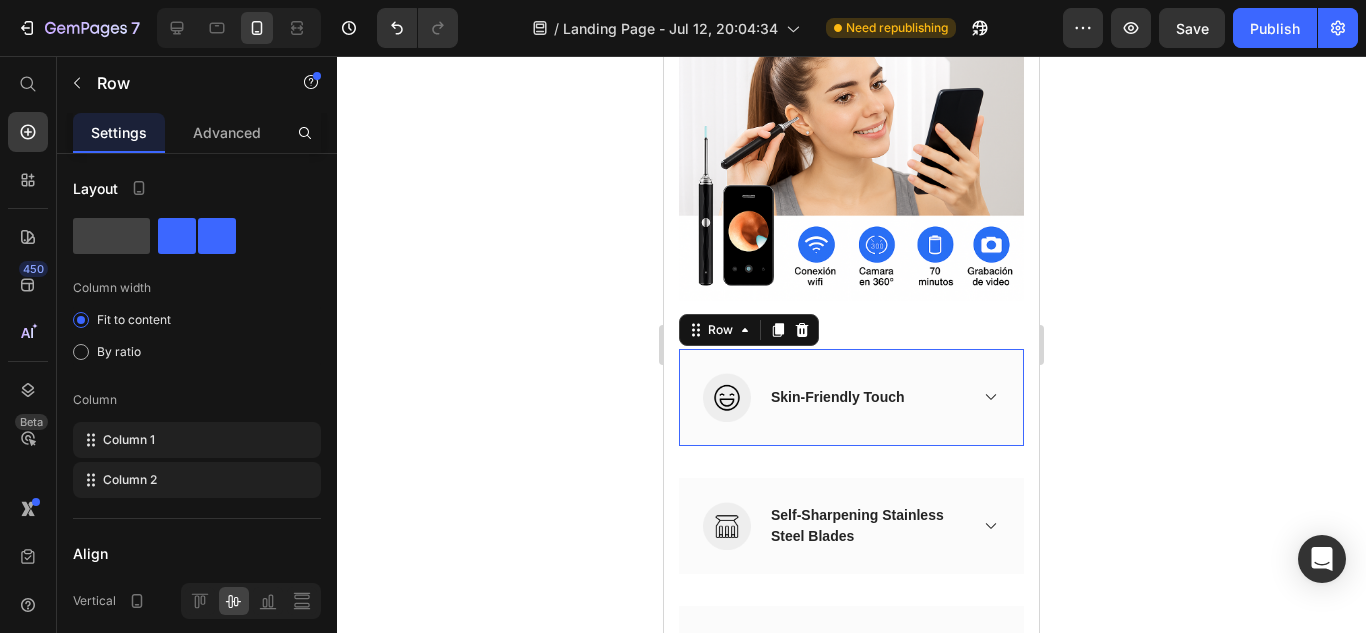 click on "Image
Skin-Friendly Touch Accordion Row   0" at bounding box center [851, 397] 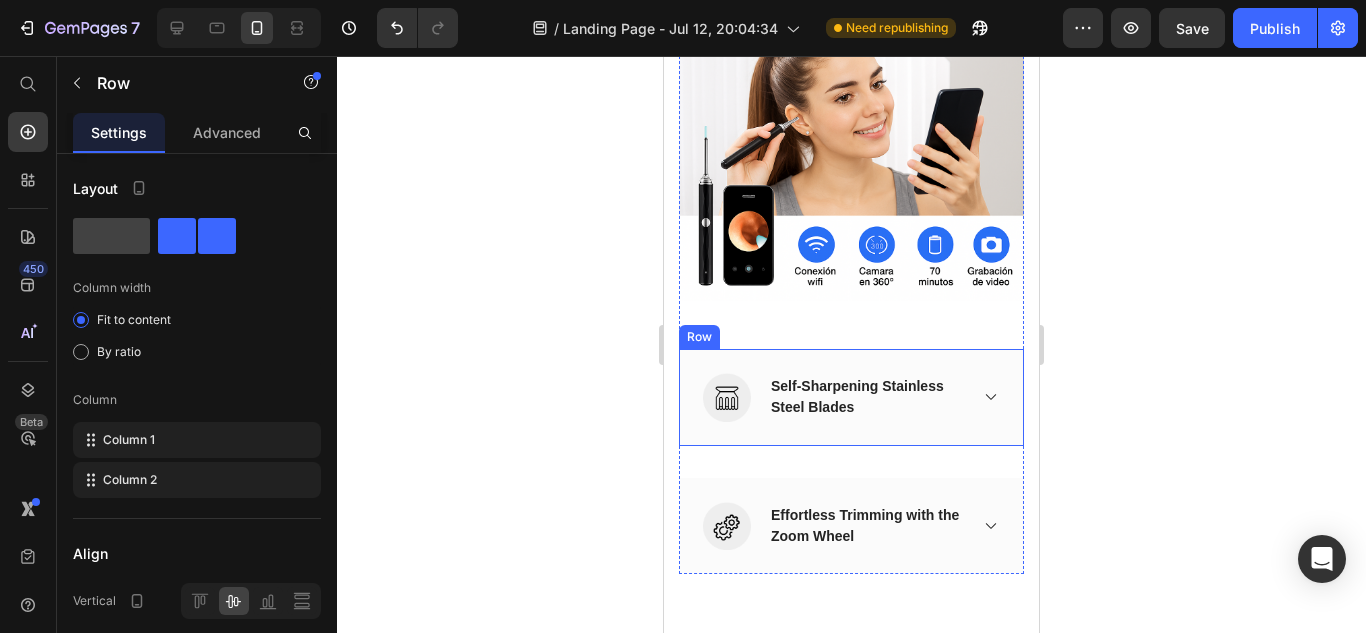 click on "Image
Self-Sharpening  Stainless Steel Blades Accordion Row" at bounding box center (851, 397) 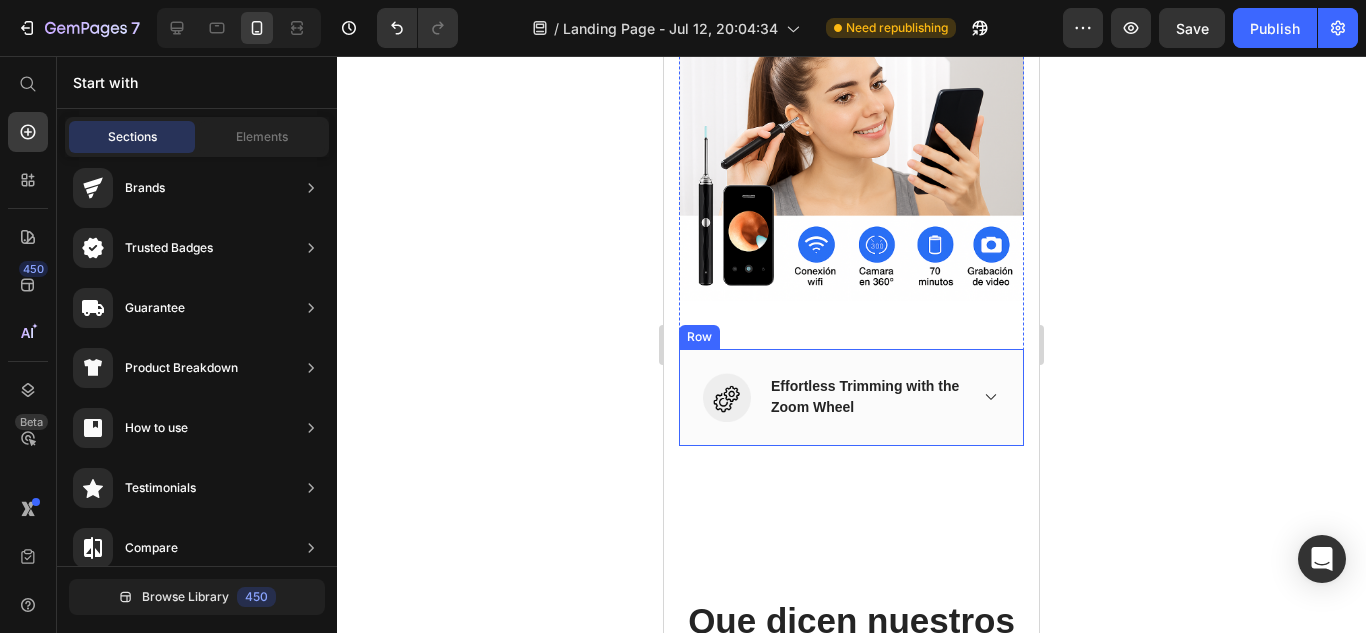 click on "Image
Effortless Trimming with  the Zoom Wheel Accordion Row" at bounding box center (851, 397) 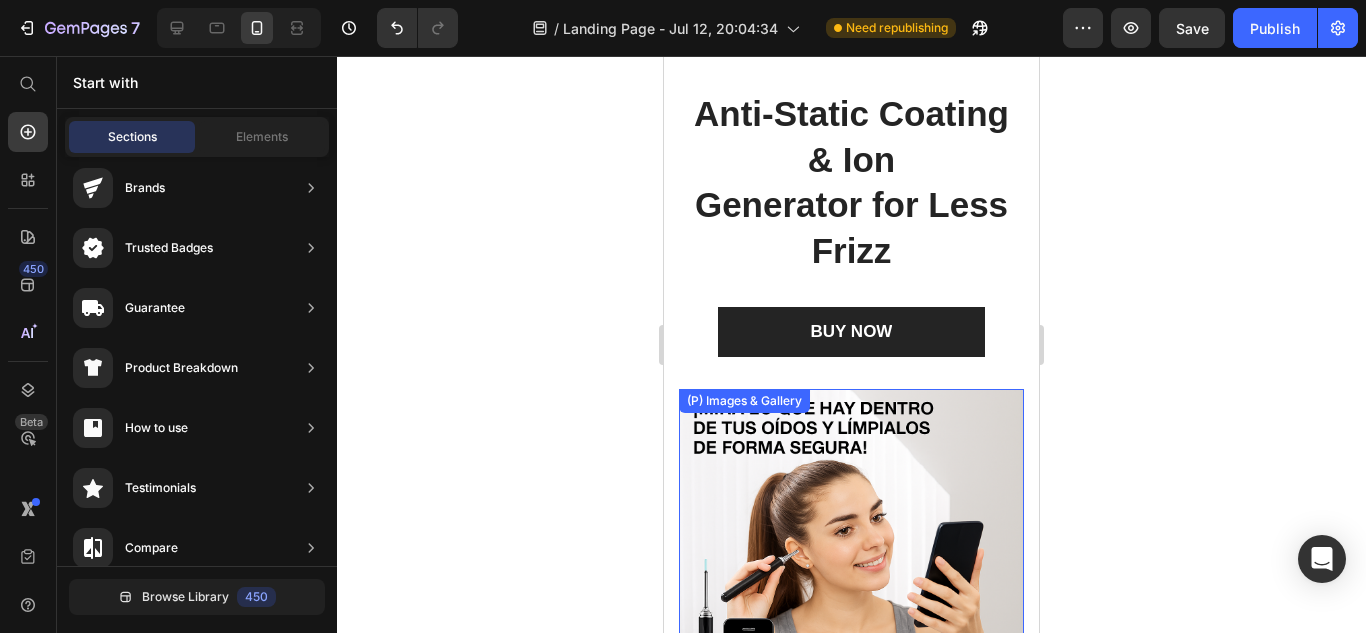 scroll, scrollTop: 3483, scrollLeft: 0, axis: vertical 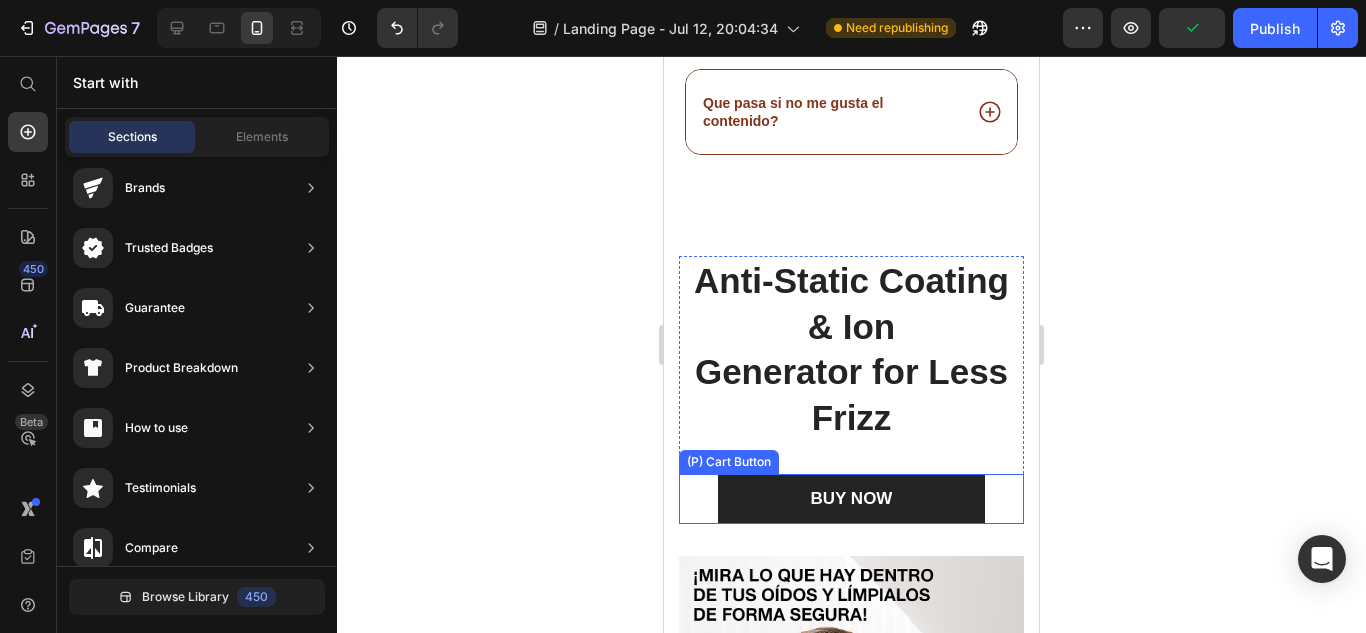 click on "BUY NOW (P) Cart Button" at bounding box center (851, 499) 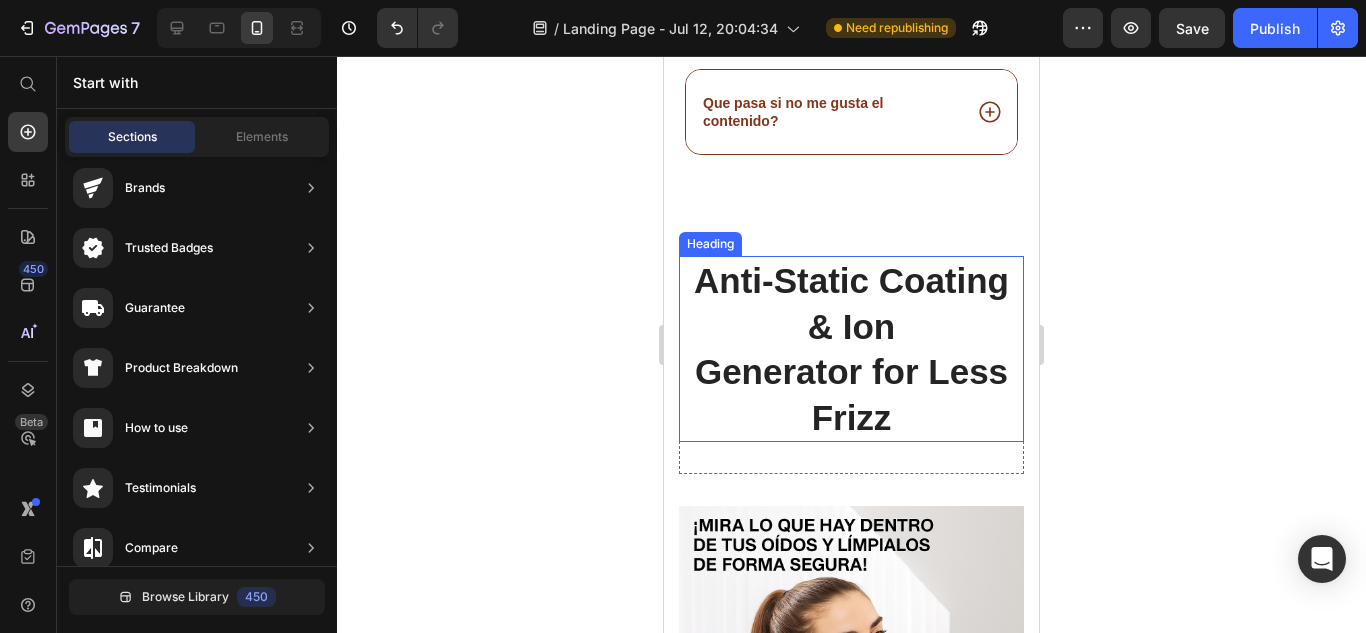 click on "Anti-Static Coating & Ion Generator for Less Frizz" at bounding box center (851, 349) 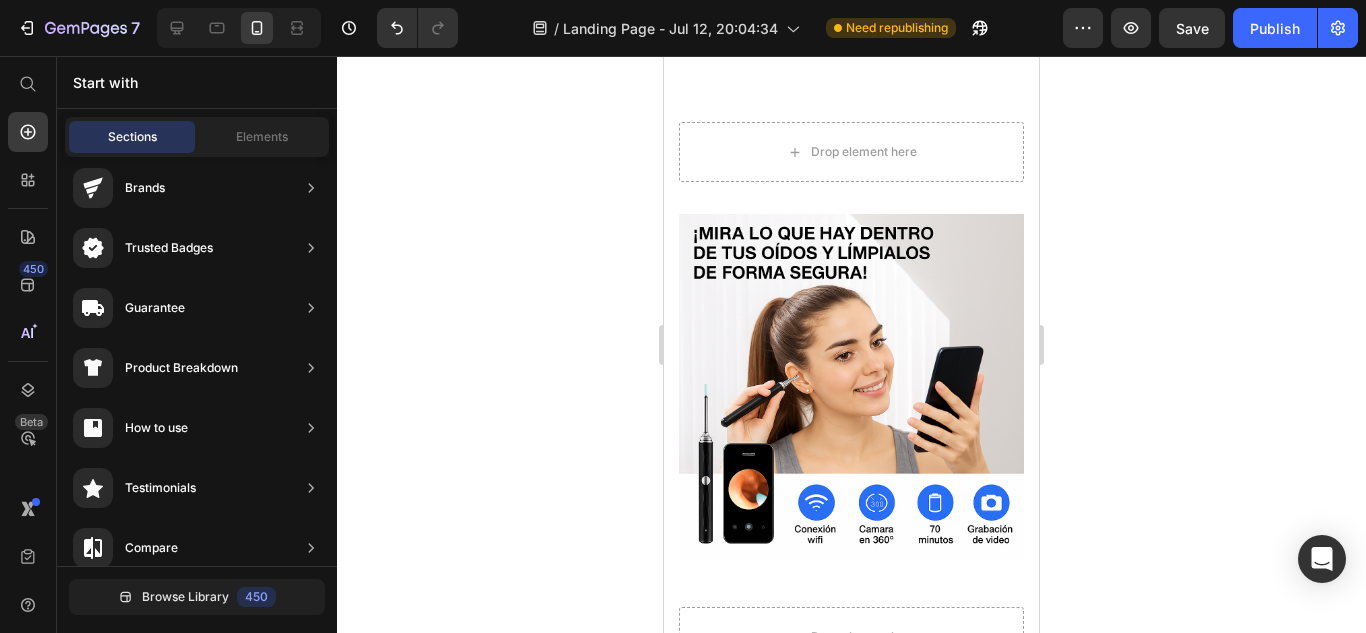 scroll, scrollTop: 3683, scrollLeft: 0, axis: vertical 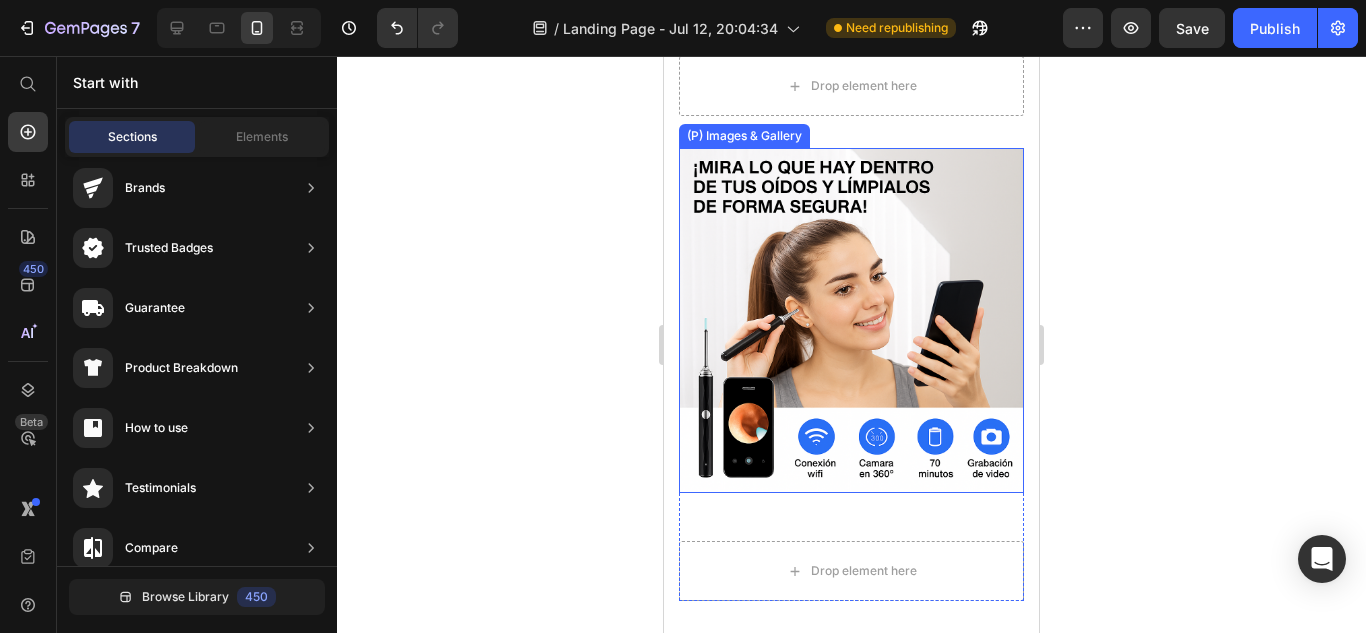click at bounding box center (851, 320) 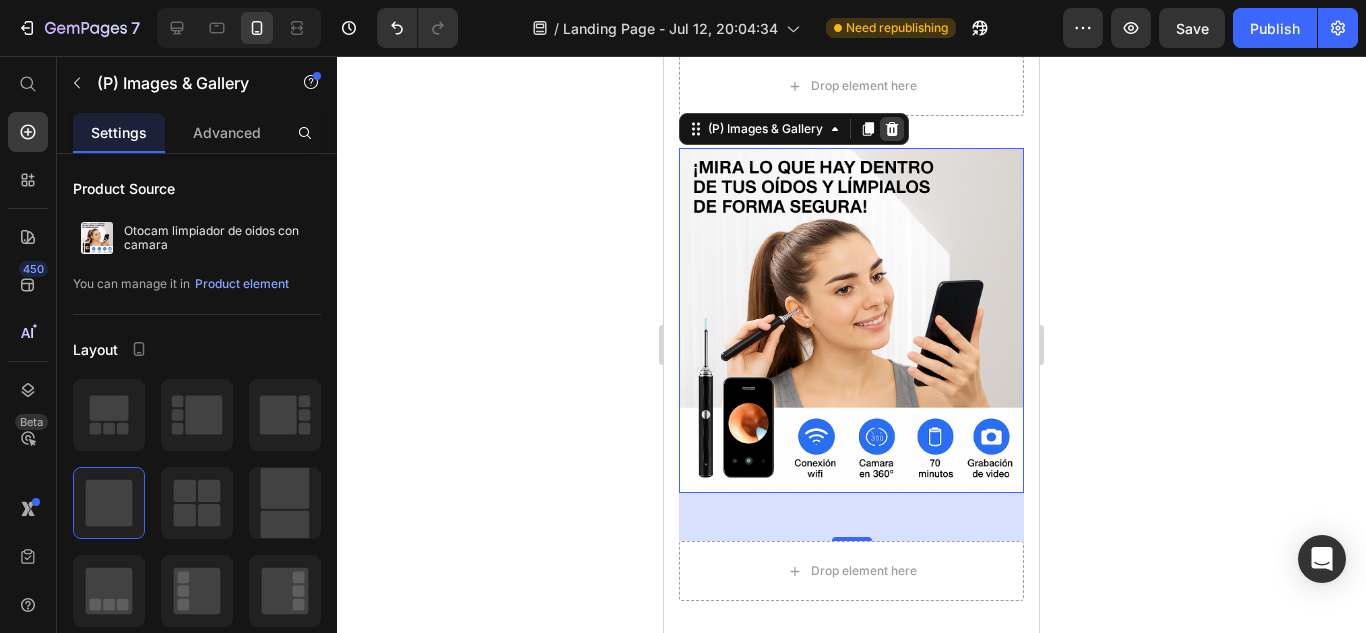 click 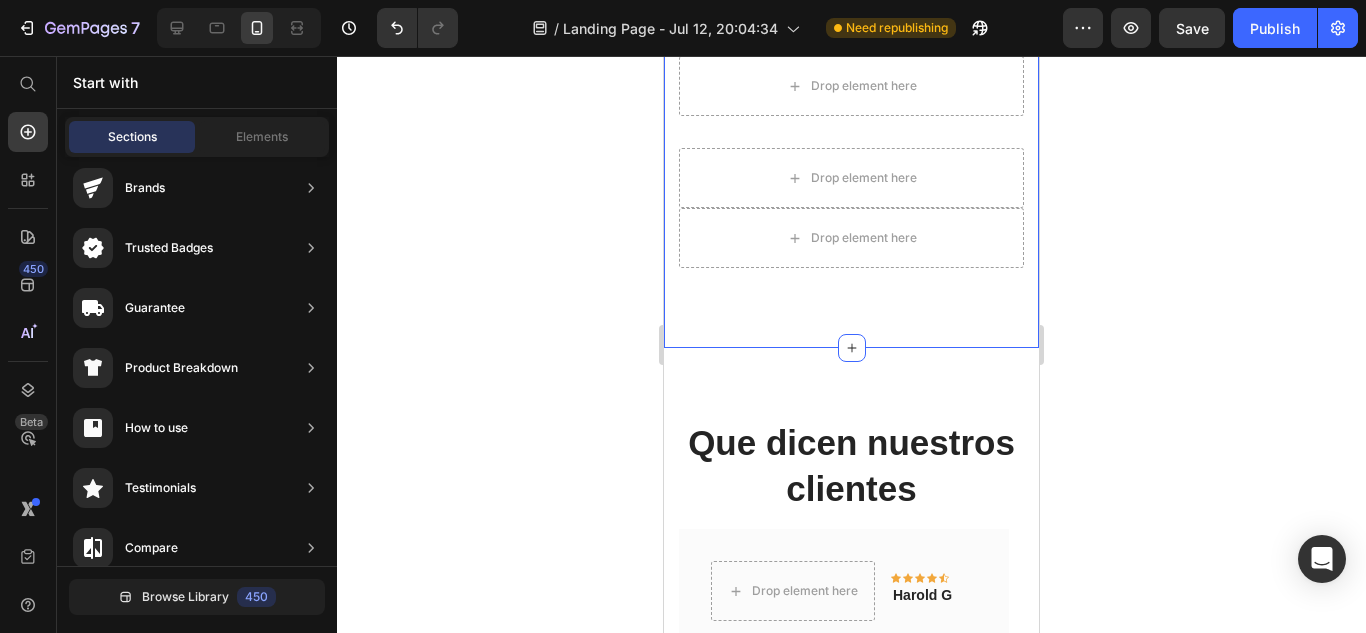 click on "Drop element here Row
Drop element here
Drop element here Row Product Section 7" at bounding box center (851, 162) 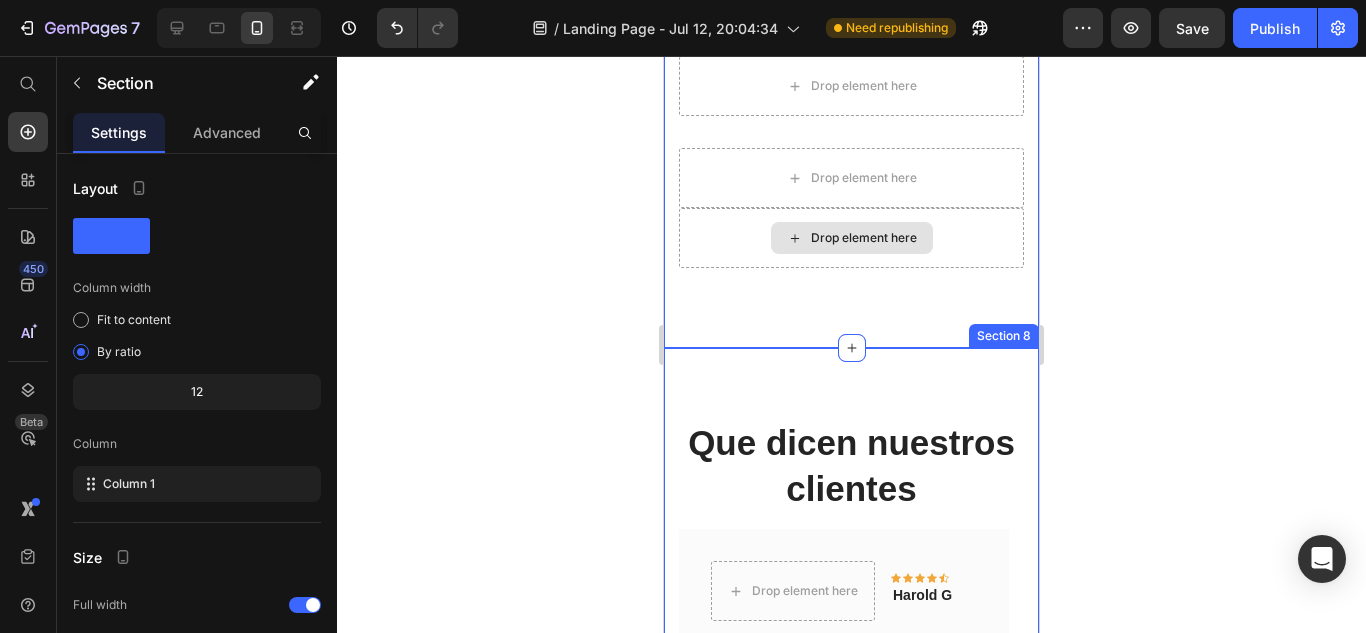 scroll, scrollTop: 3517, scrollLeft: 0, axis: vertical 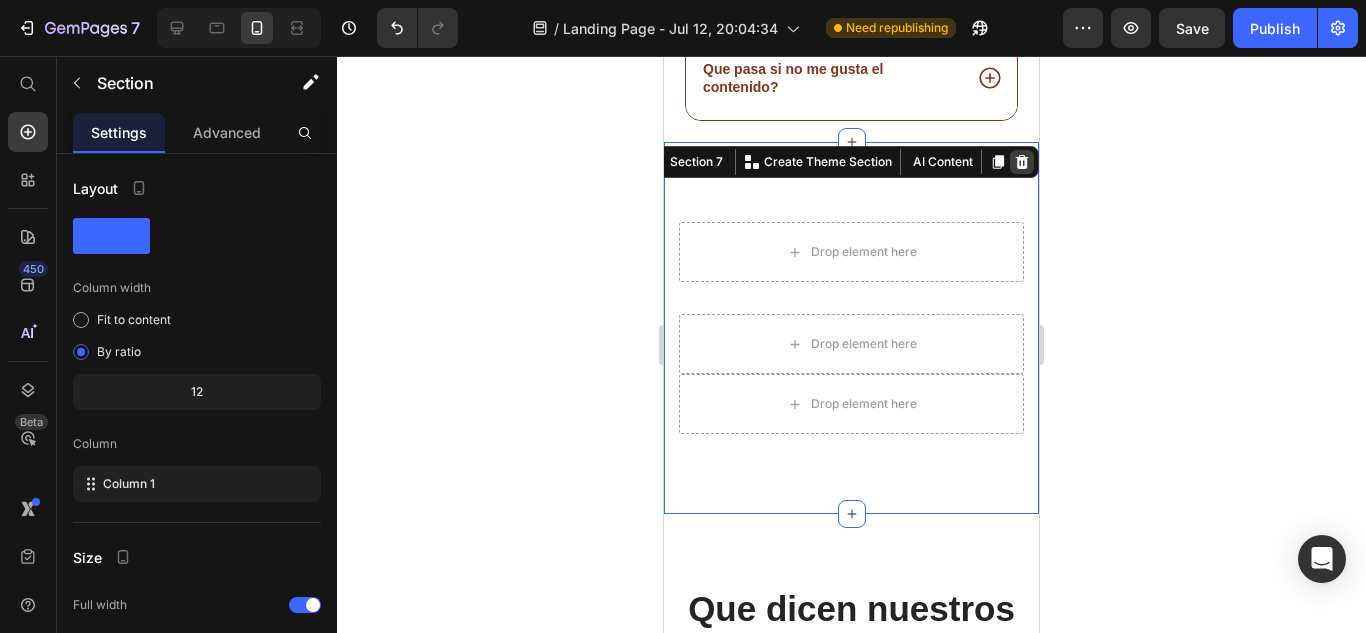 click 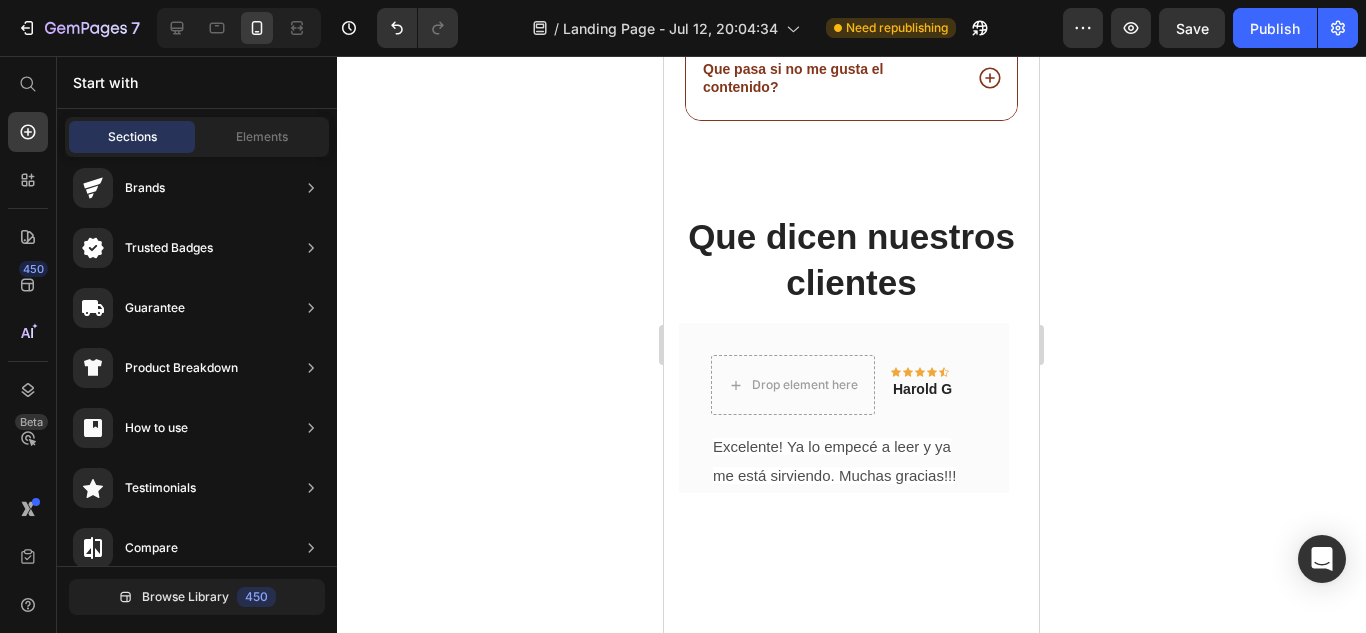 scroll, scrollTop: 431, scrollLeft: 0, axis: vertical 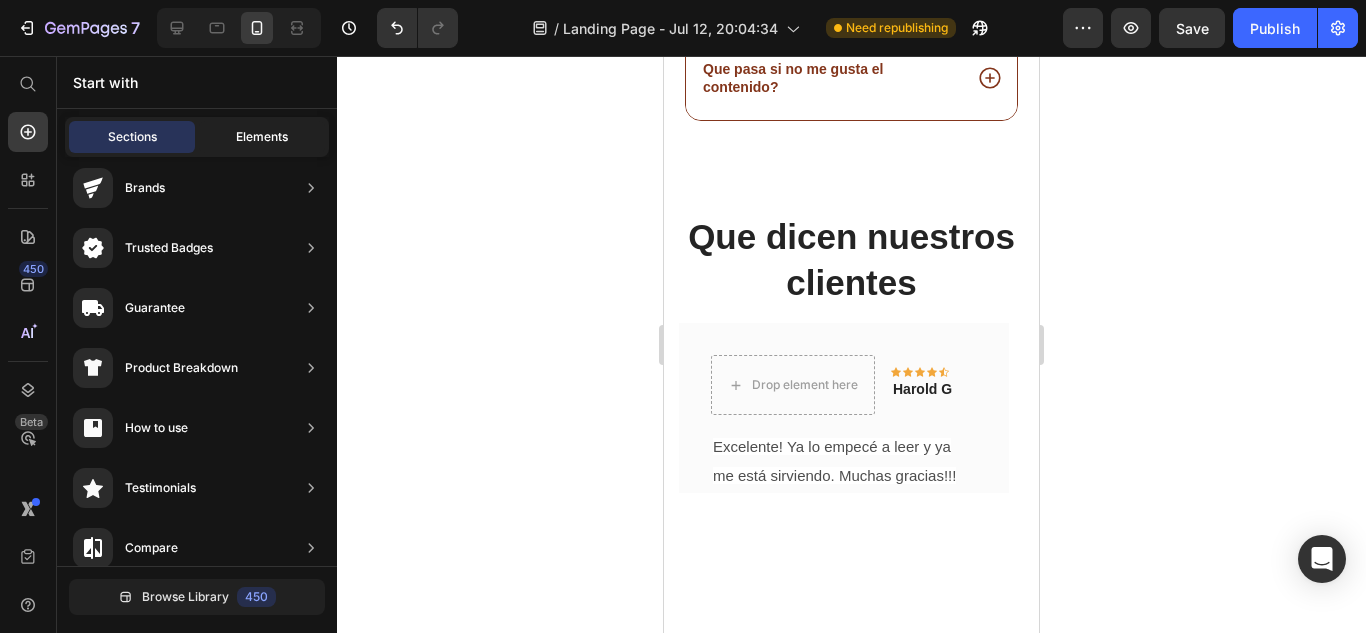 click on "Elements" at bounding box center (262, 137) 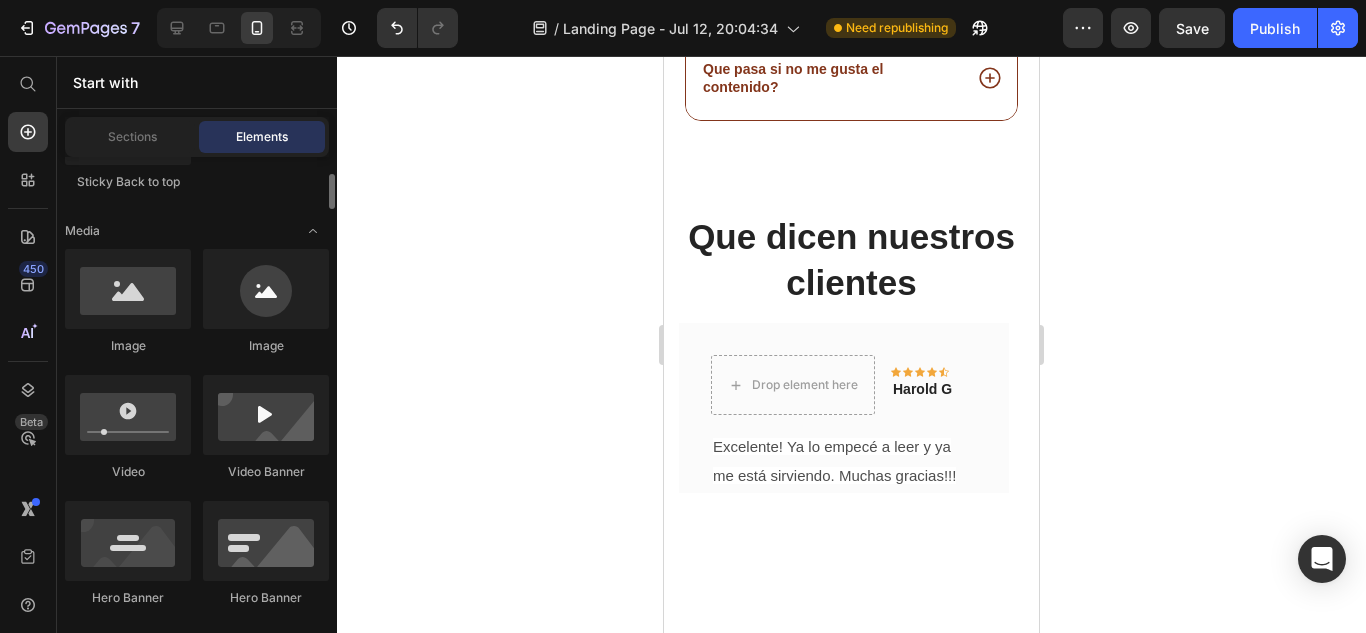 scroll, scrollTop: 663, scrollLeft: 0, axis: vertical 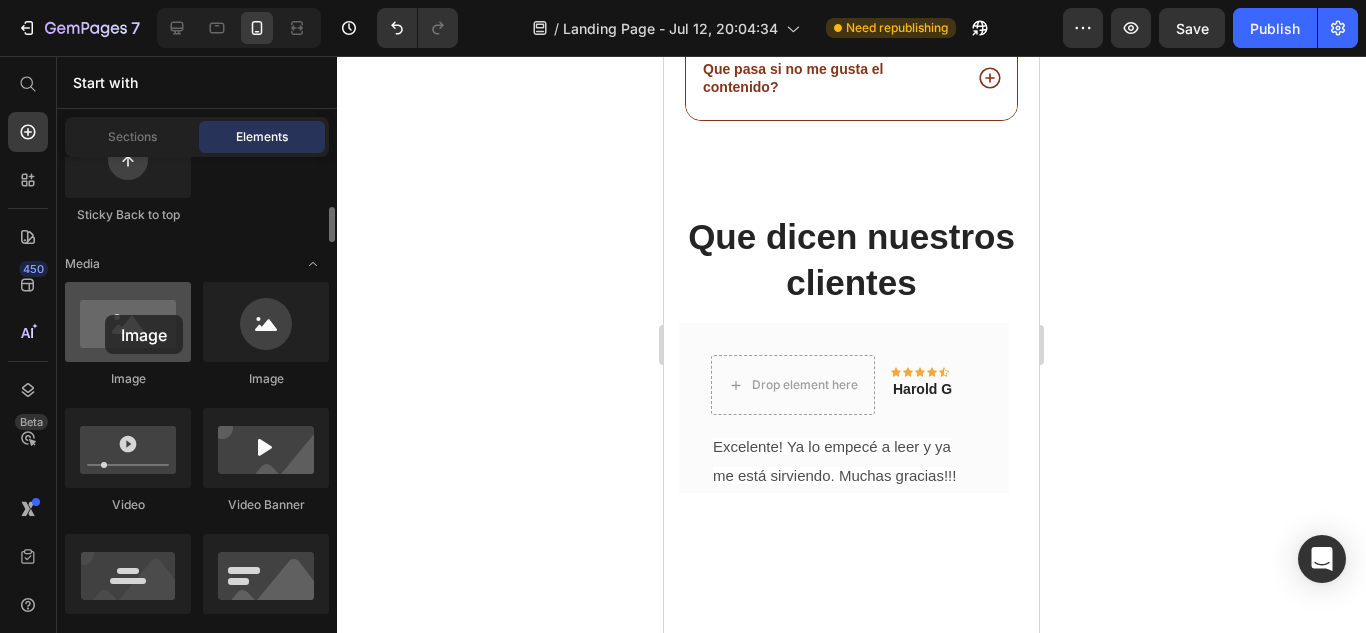 drag, startPoint x: 141, startPoint y: 318, endPoint x: 105, endPoint y: 315, distance: 36.124783 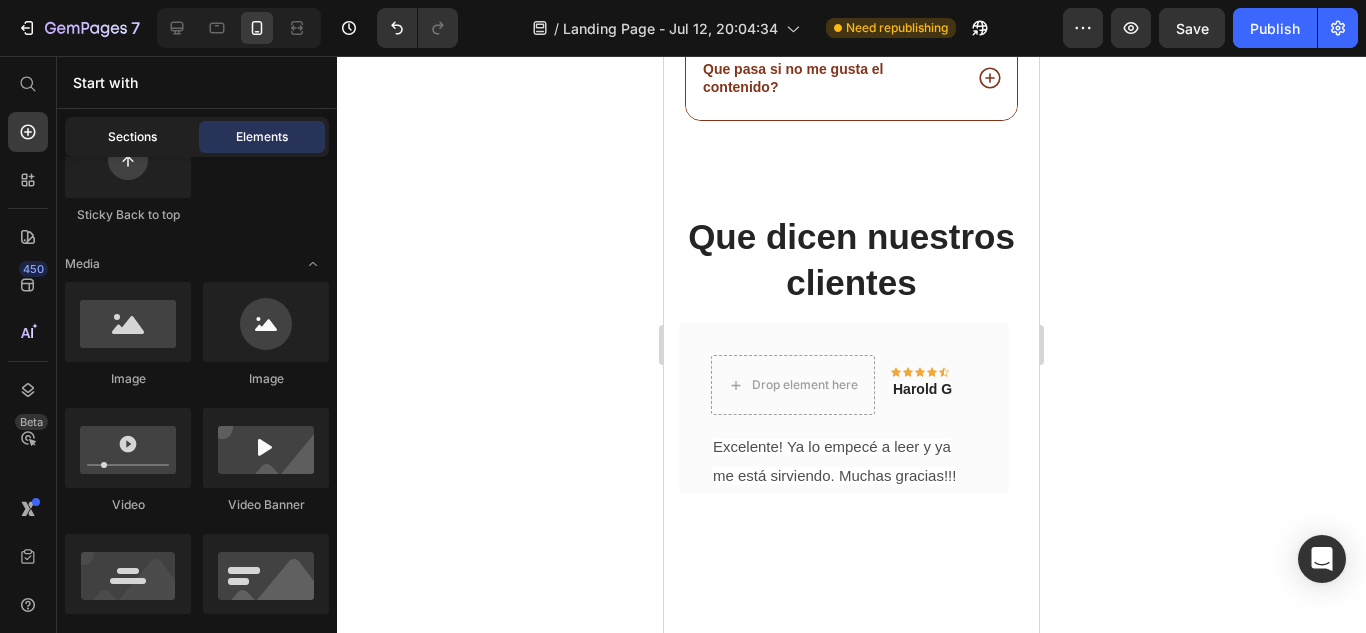 click on "Sections" at bounding box center (132, 137) 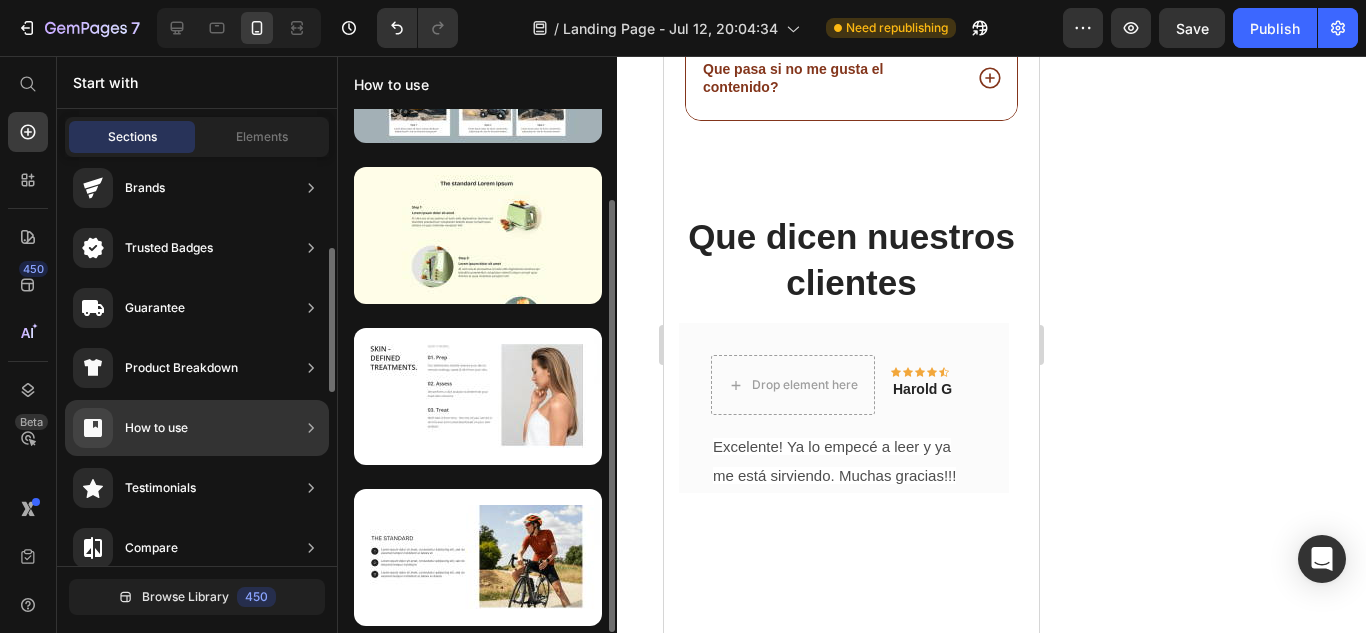 scroll, scrollTop: 166, scrollLeft: 0, axis: vertical 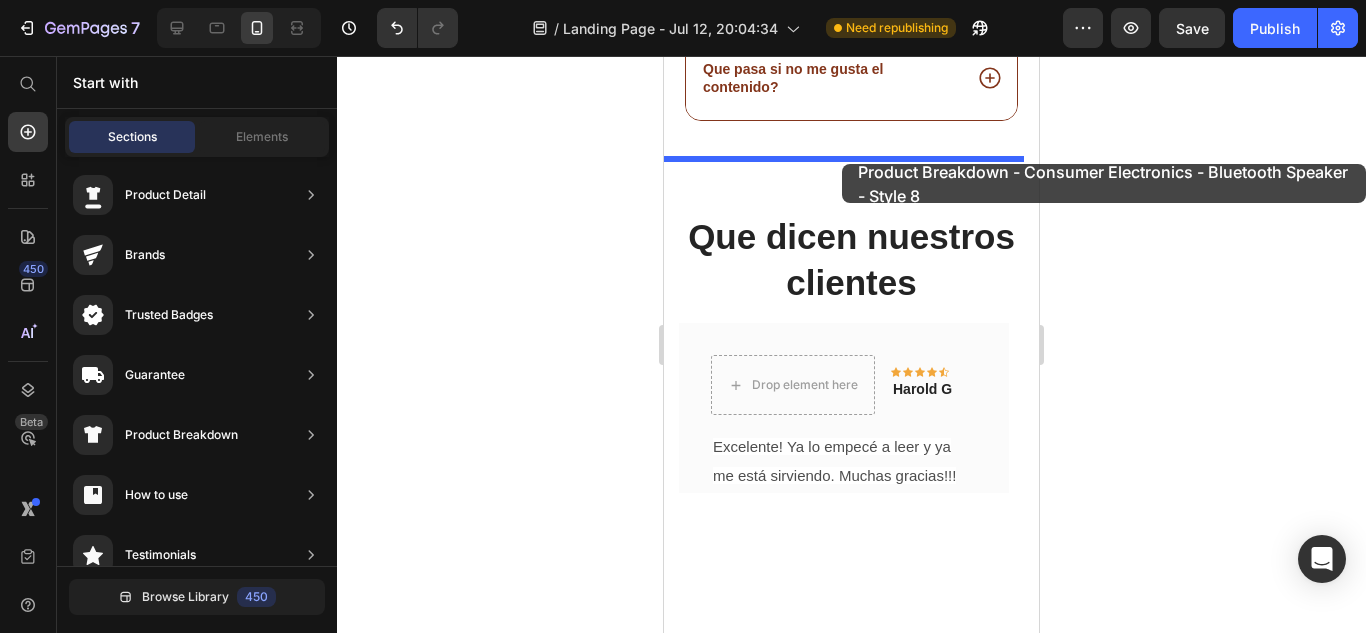 drag, startPoint x: 1143, startPoint y: 347, endPoint x: 842, endPoint y: 164, distance: 352.2641 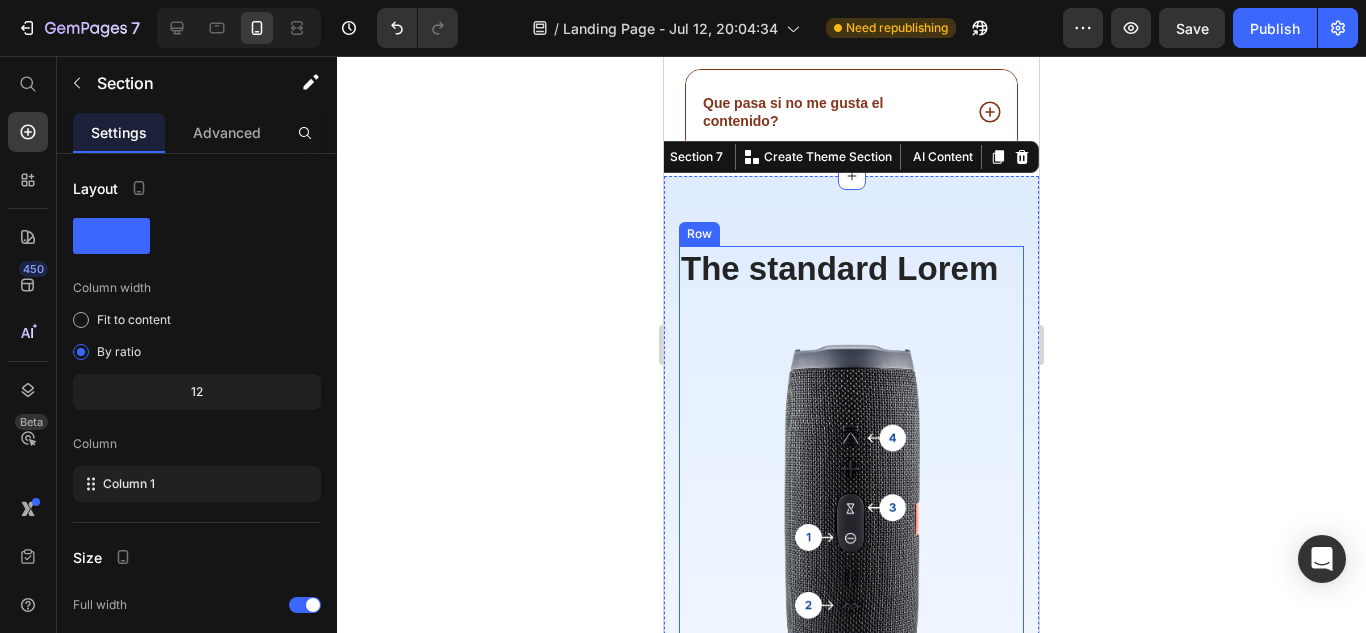 scroll, scrollTop: 3450, scrollLeft: 0, axis: vertical 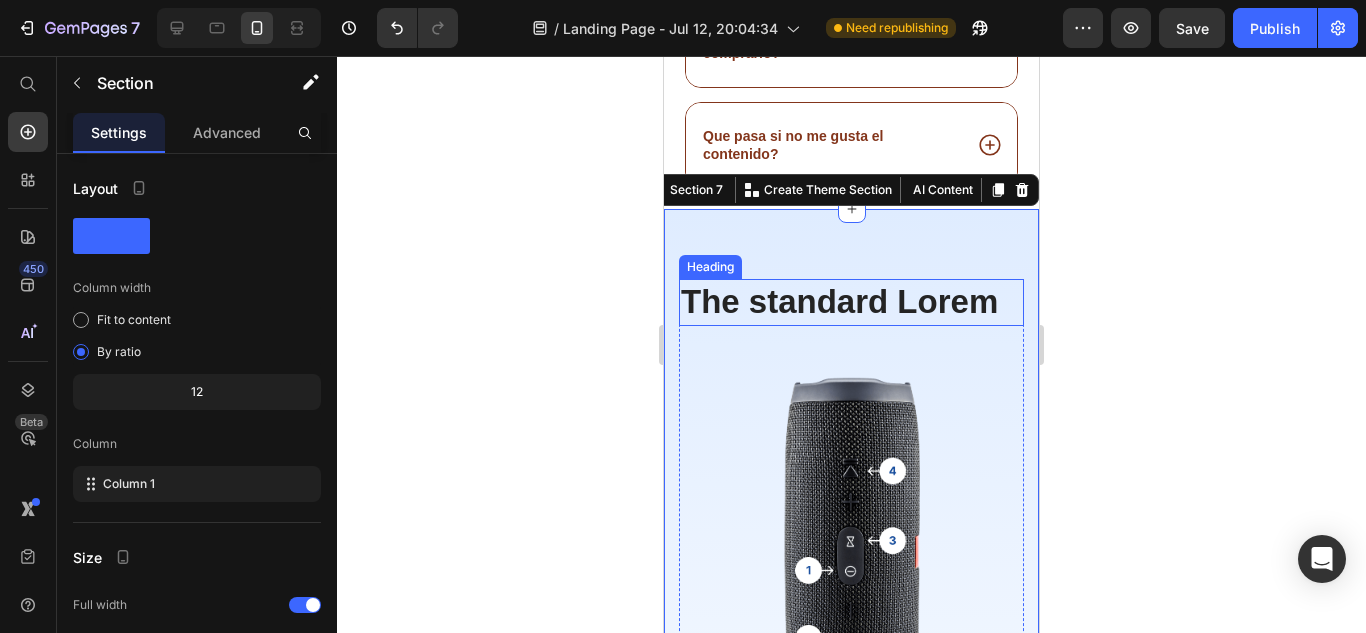 click on "The standard Lorem" at bounding box center [851, 302] 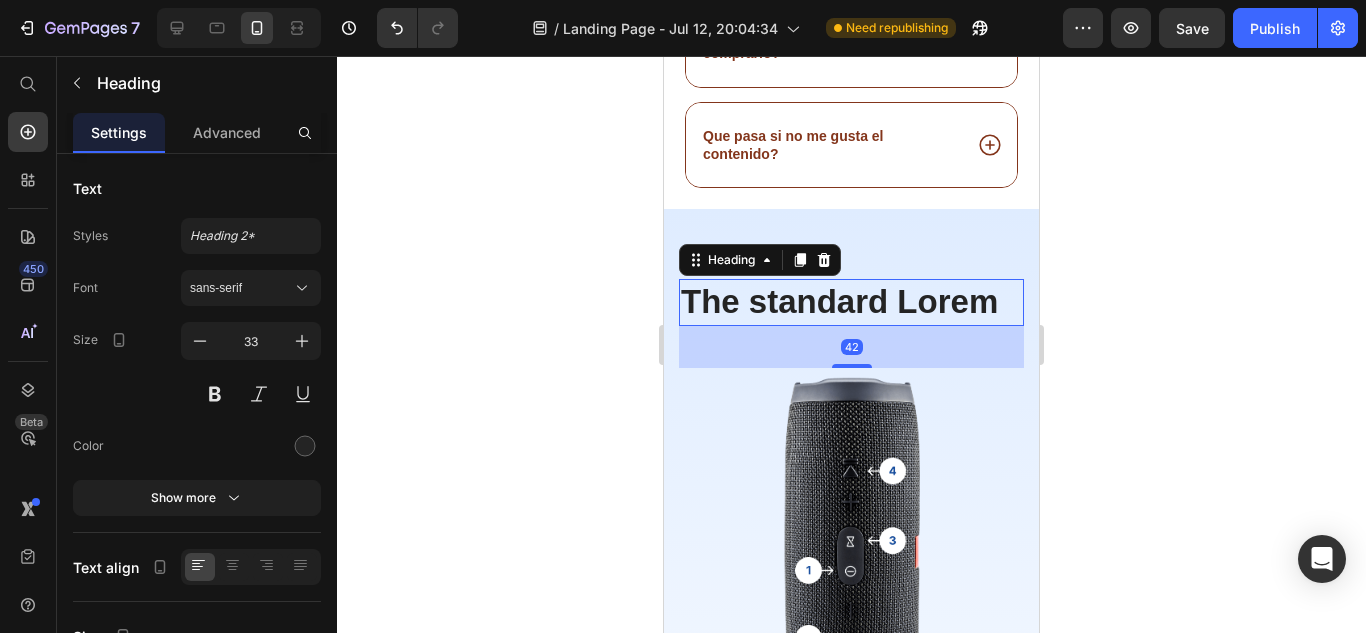 click on "The standard Lorem" at bounding box center (851, 302) 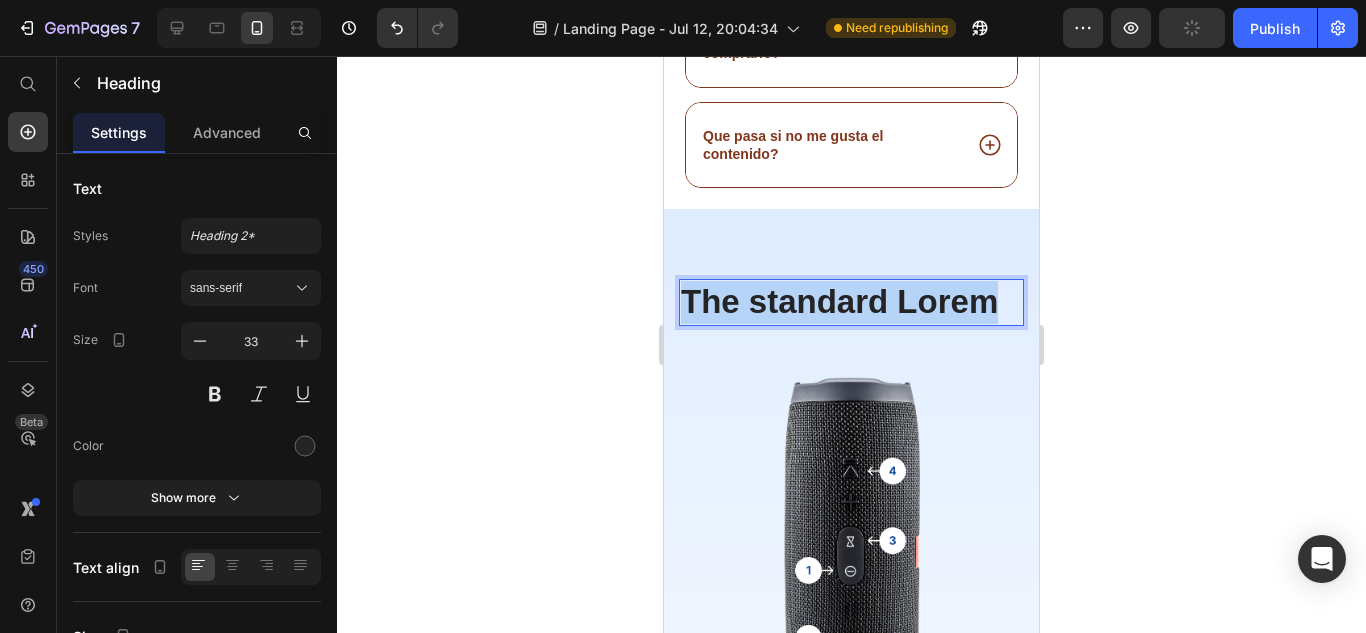 drag, startPoint x: 1003, startPoint y: 321, endPoint x: 684, endPoint y: 312, distance: 319.12692 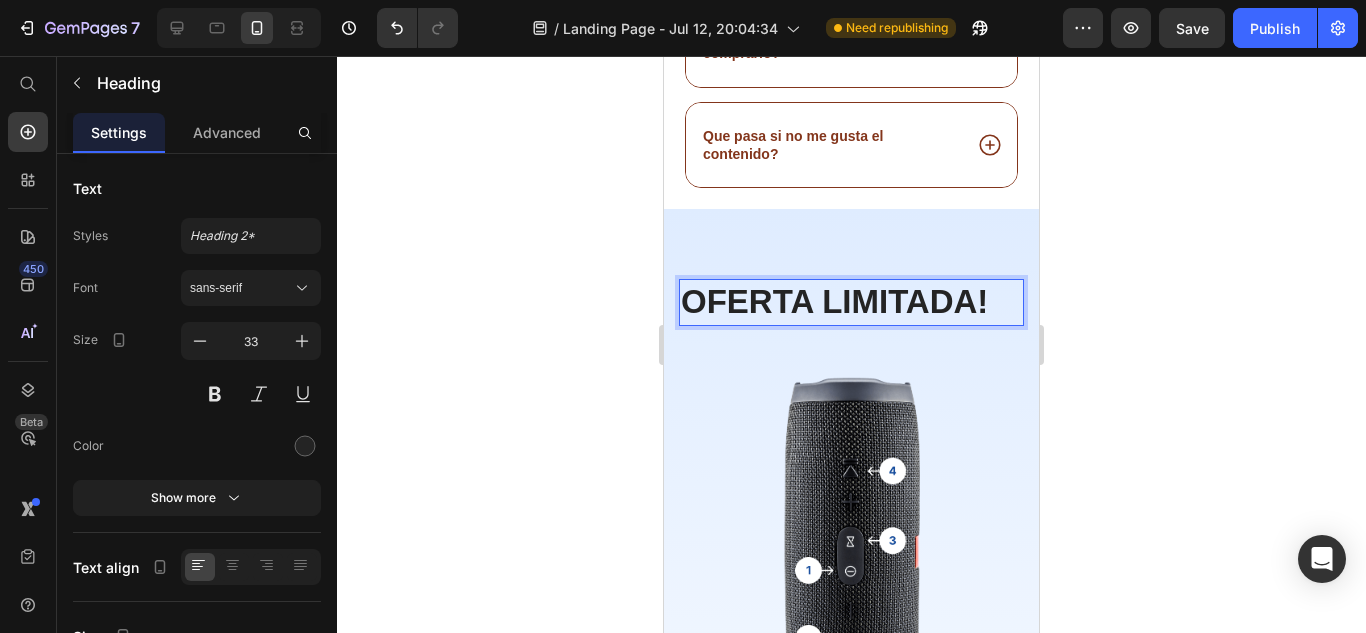 click 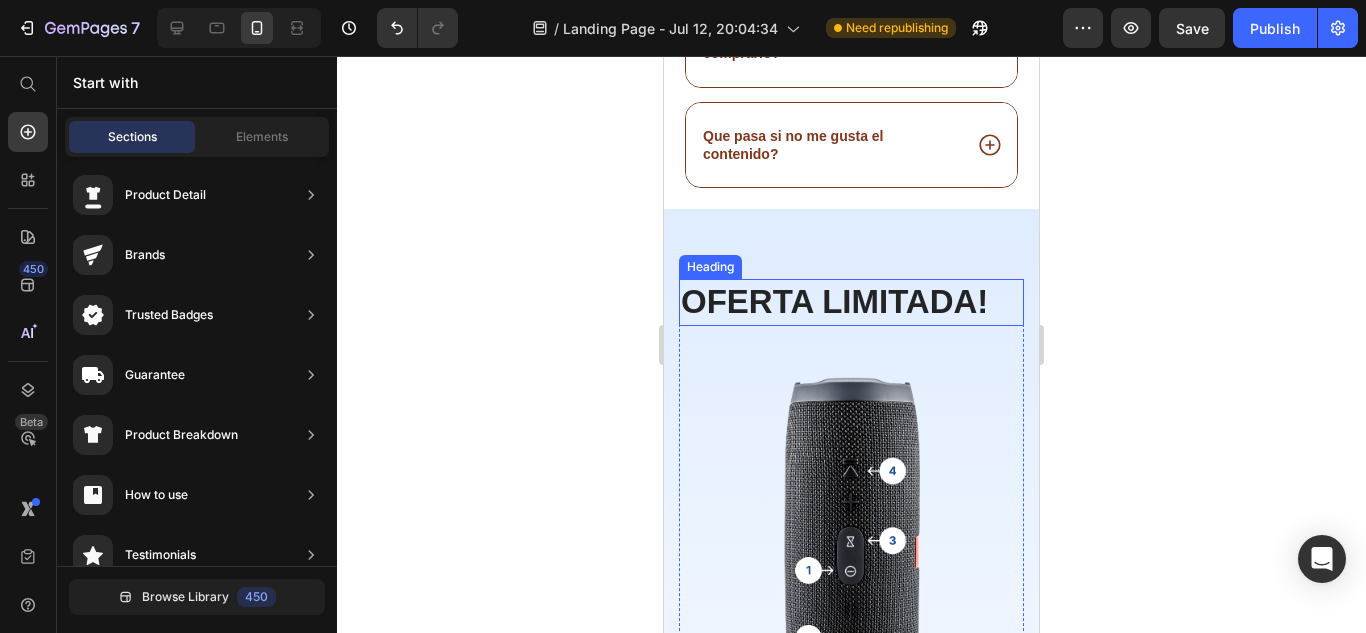 click on "OFERTA LIMITADA!" at bounding box center [851, 302] 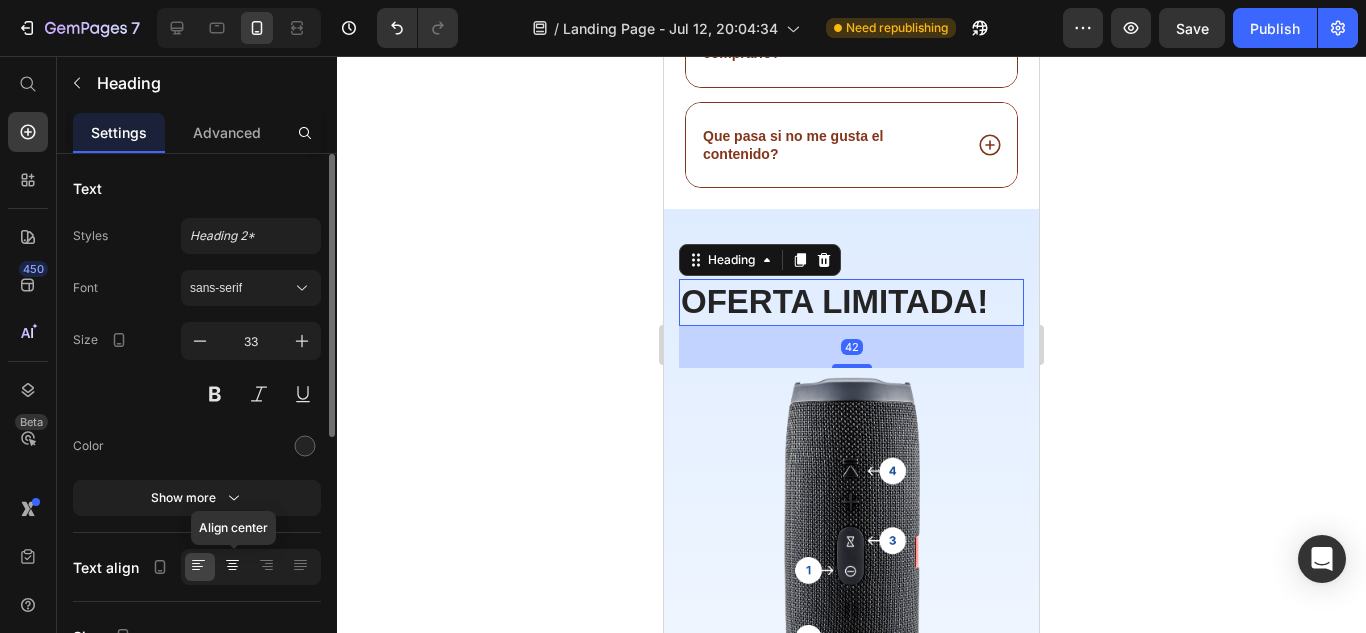 click 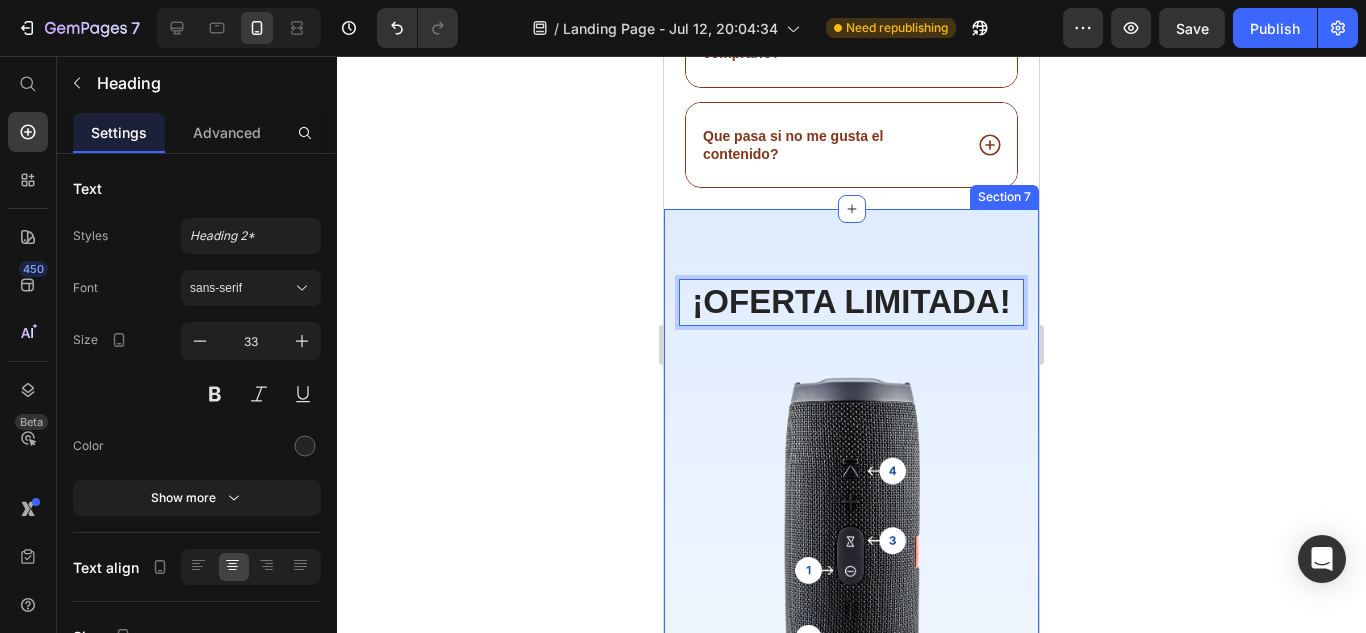 click 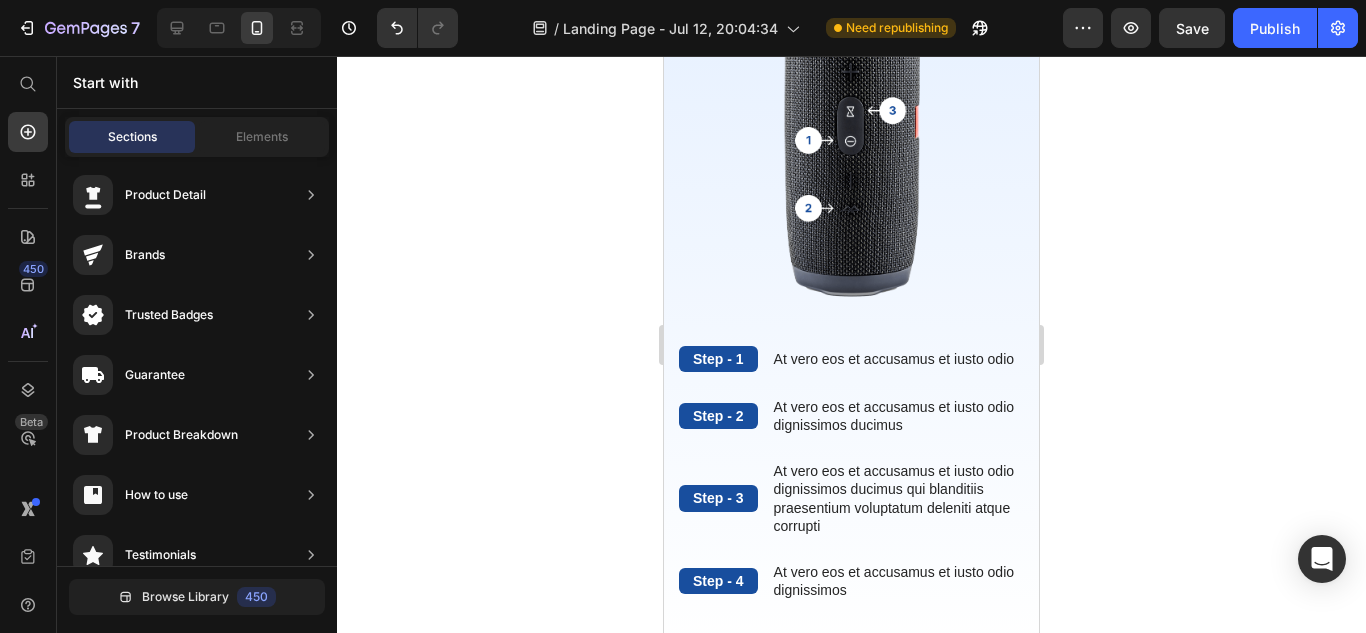 scroll, scrollTop: 3978, scrollLeft: 0, axis: vertical 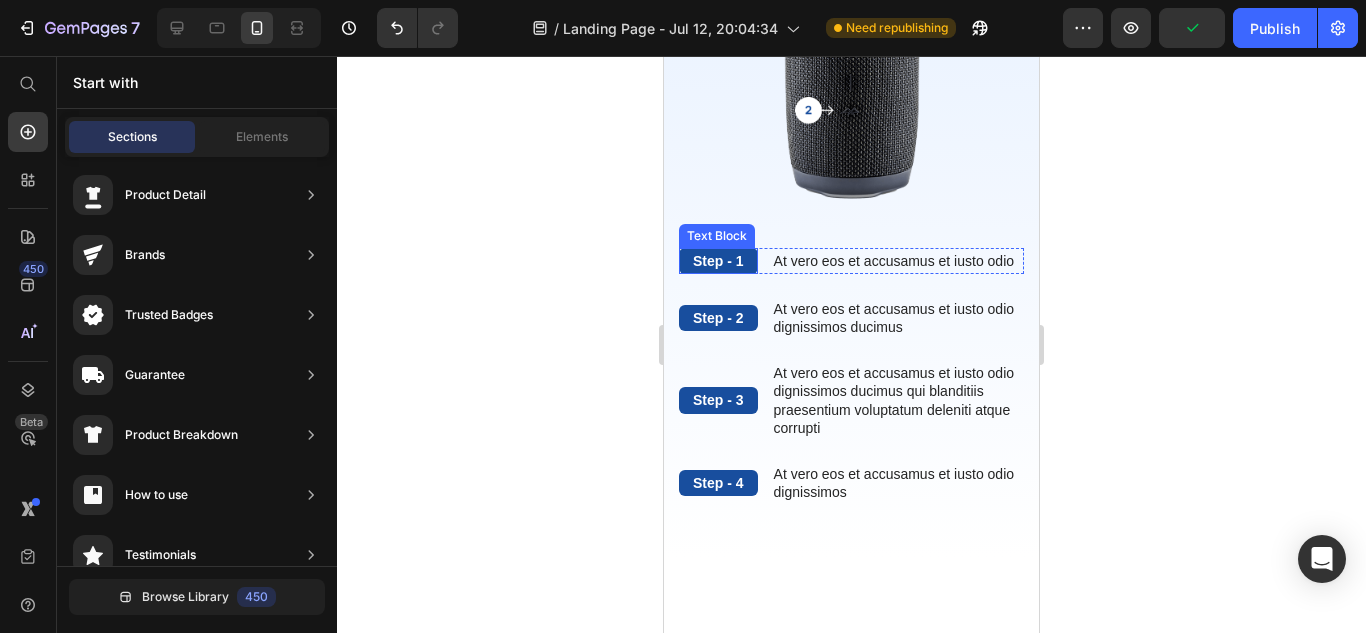click on "Step - 1" at bounding box center (718, 261) 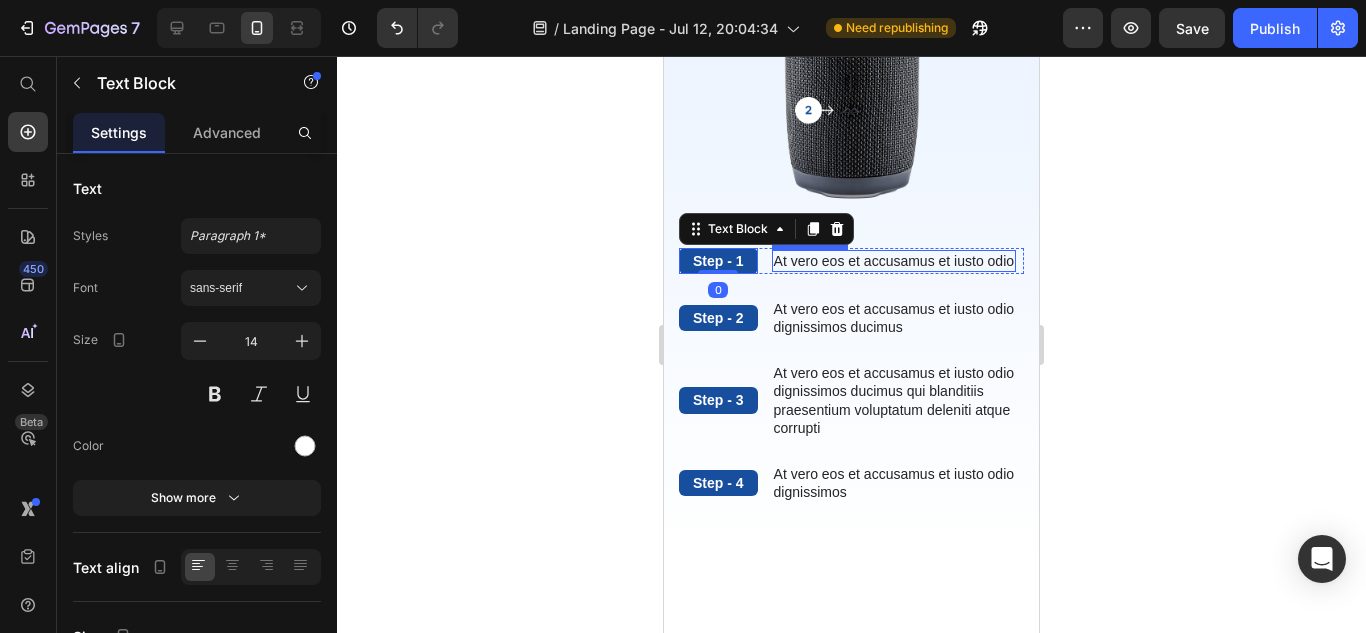 click on "At vero eos et accusamus et iusto odio" at bounding box center (894, 261) 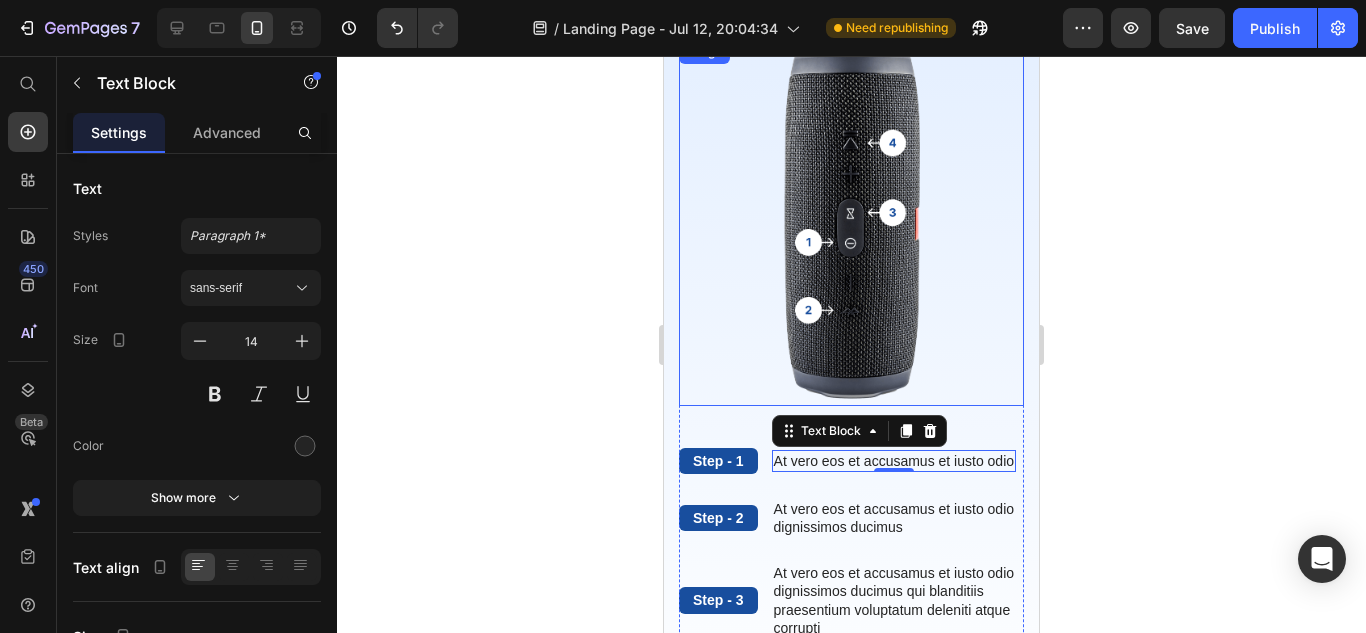 scroll, scrollTop: 3812, scrollLeft: 0, axis: vertical 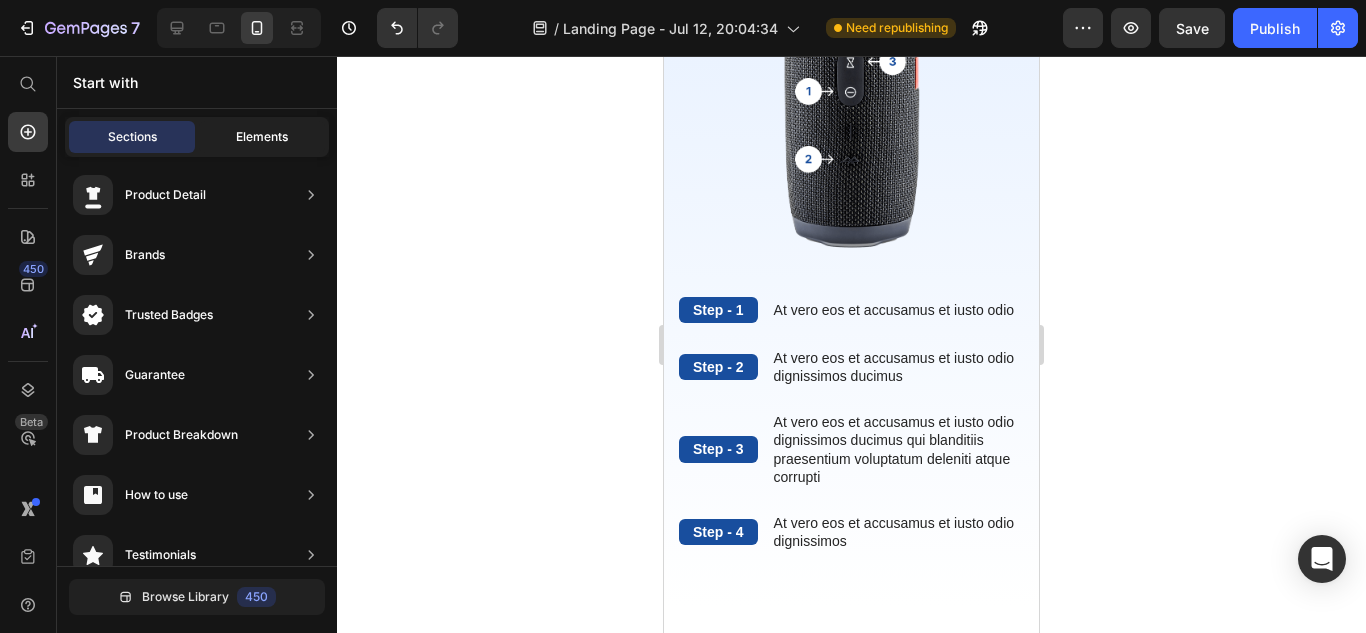 click on "Elements" at bounding box center (262, 137) 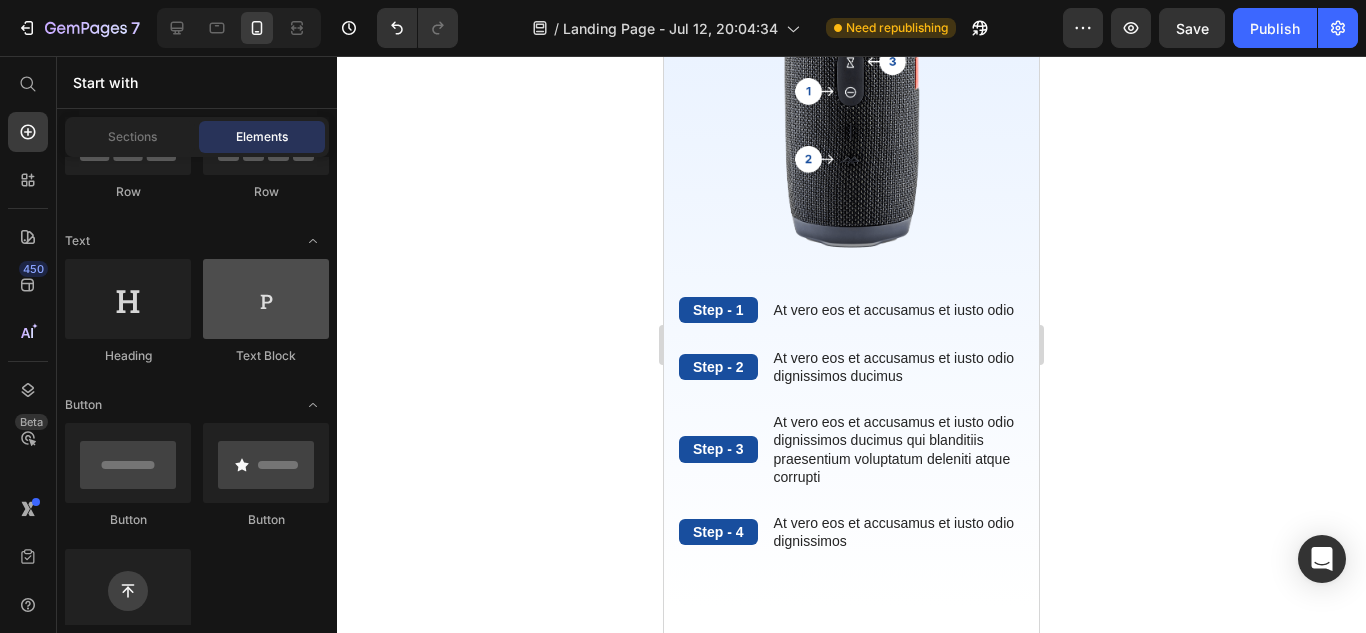 scroll, scrollTop: 133, scrollLeft: 0, axis: vertical 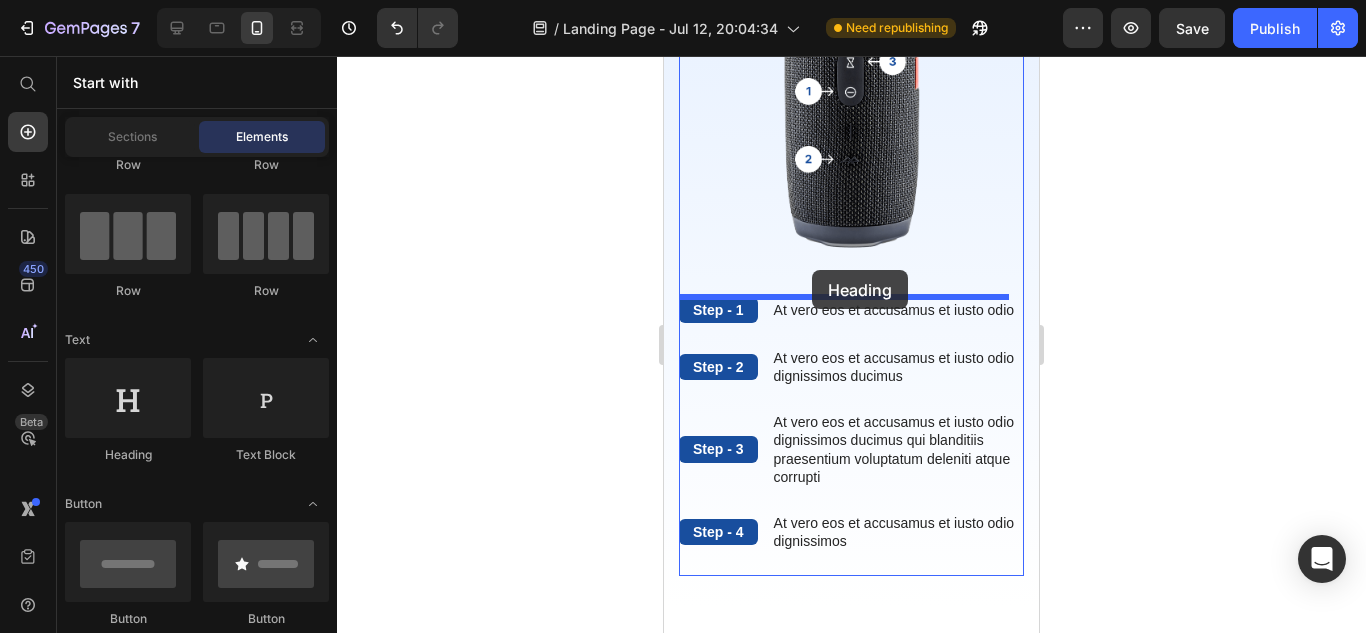 drag, startPoint x: 811, startPoint y: 479, endPoint x: 812, endPoint y: 270, distance: 209.0024 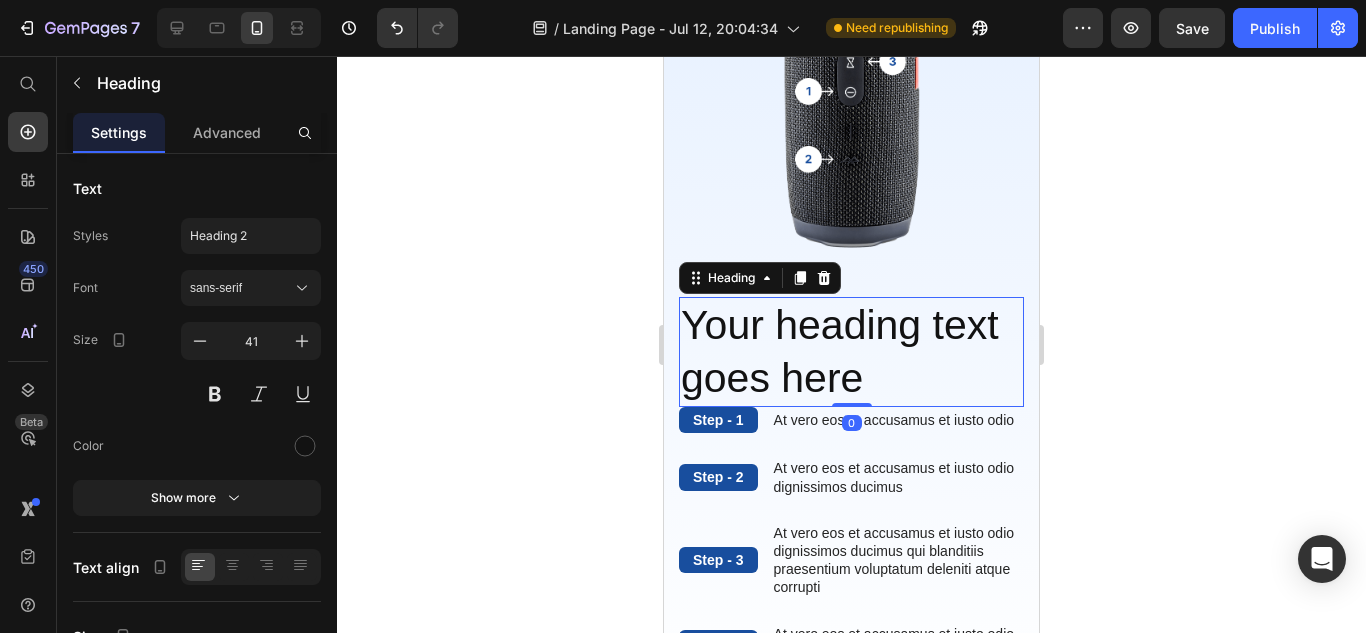 scroll, scrollTop: 4040, scrollLeft: 0, axis: vertical 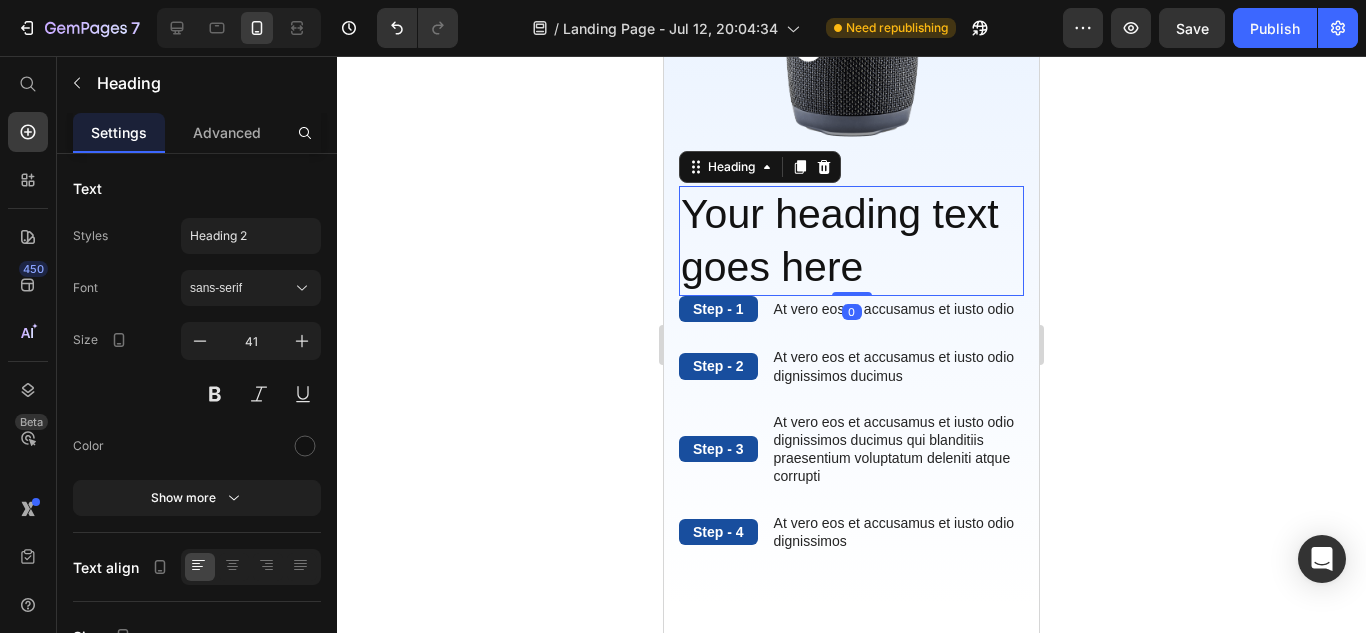 click on "Your heading text goes here" at bounding box center [851, 241] 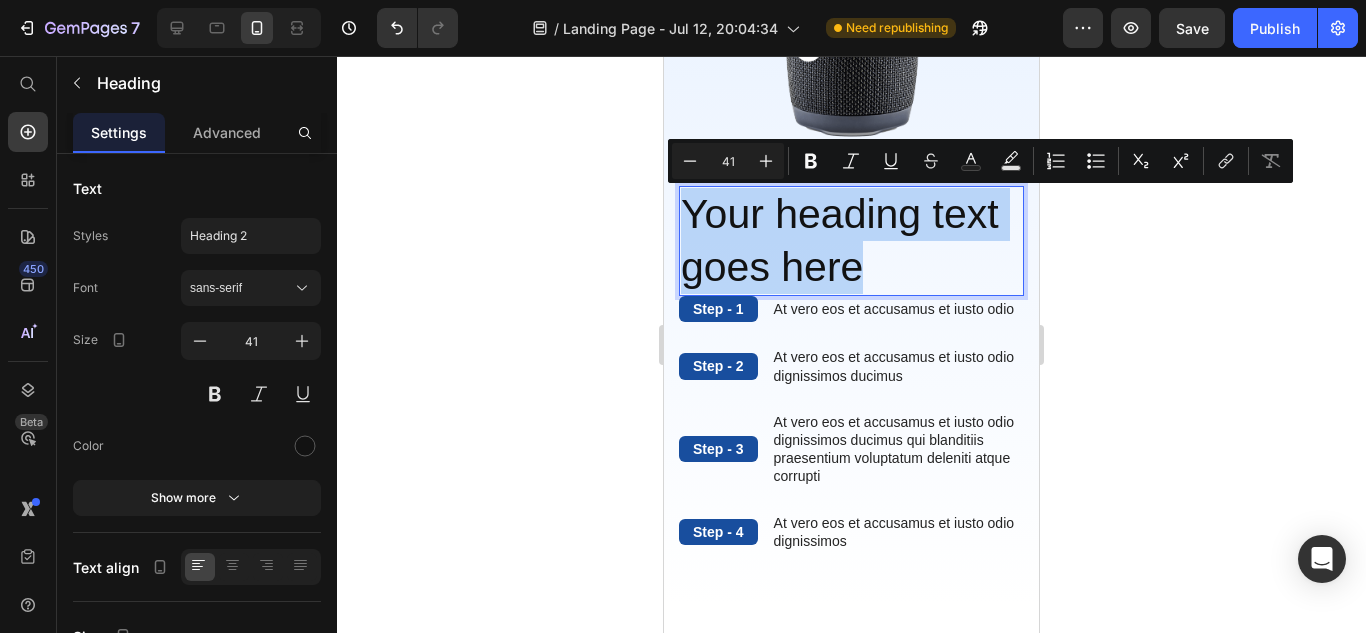 drag, startPoint x: 873, startPoint y: 271, endPoint x: 685, endPoint y: 193, distance: 203.5387 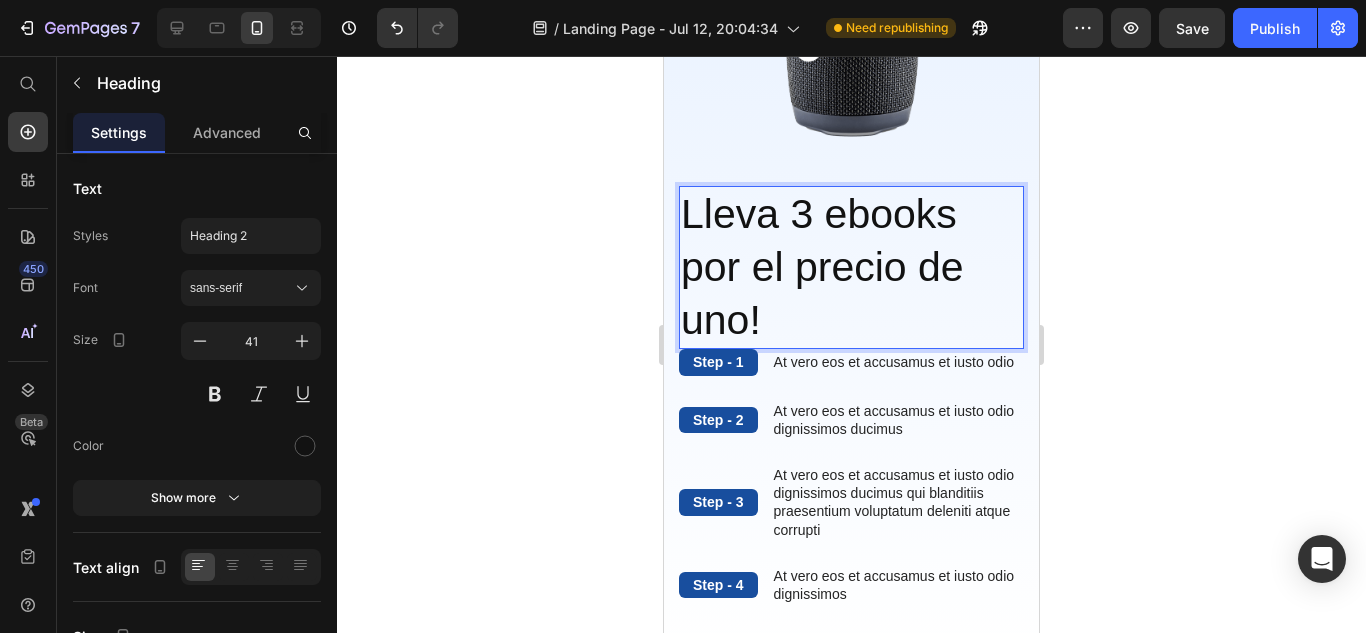 click on "Lleva 3 ebooks por el precio de uno!" at bounding box center (851, 268) 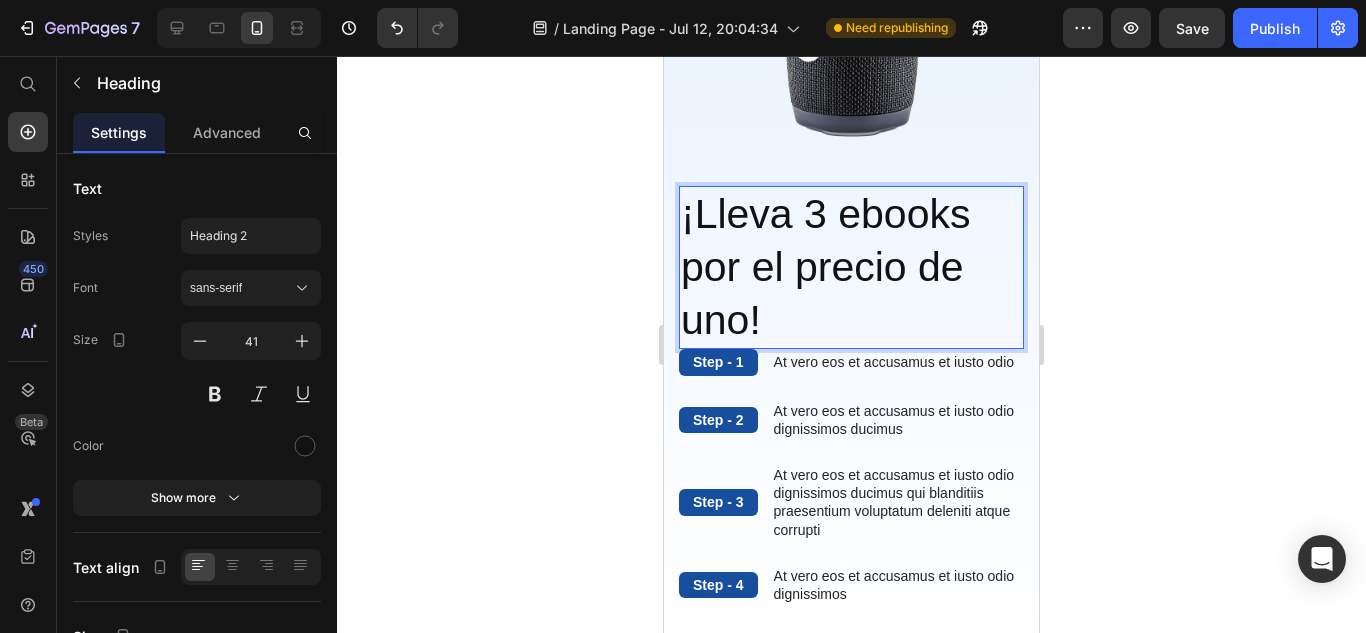 click 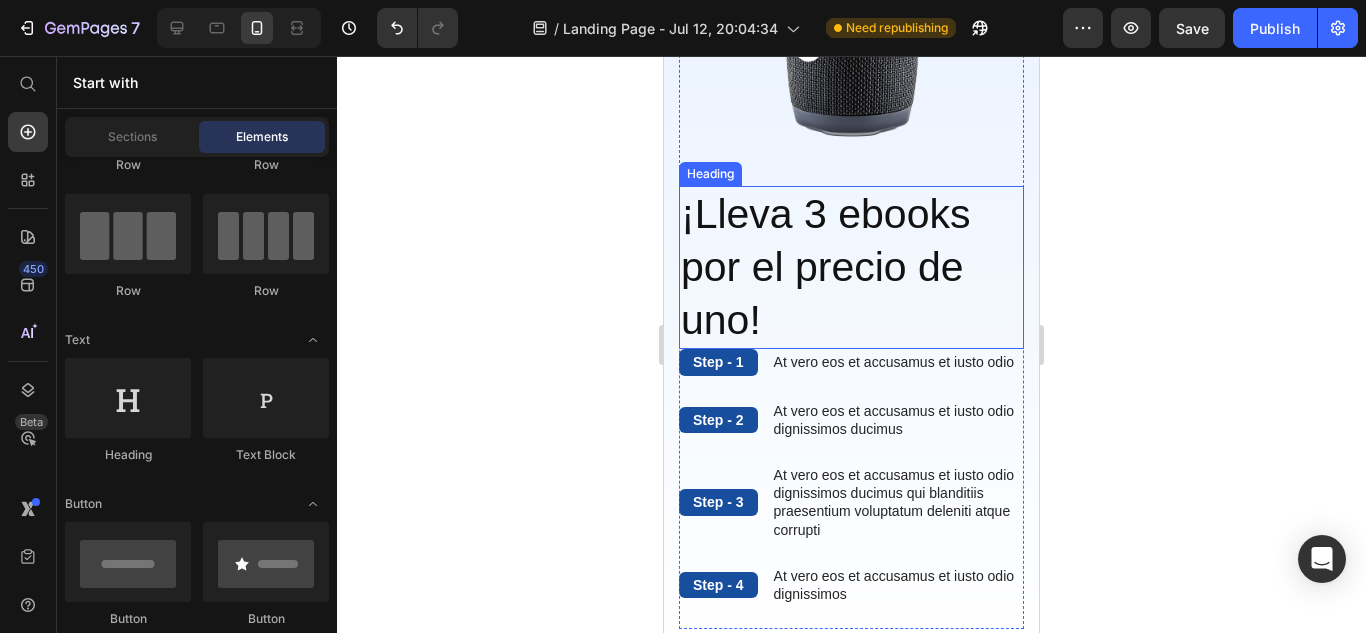 click on "¡Lleva 3 ebooks por el precio de uno!" at bounding box center [851, 268] 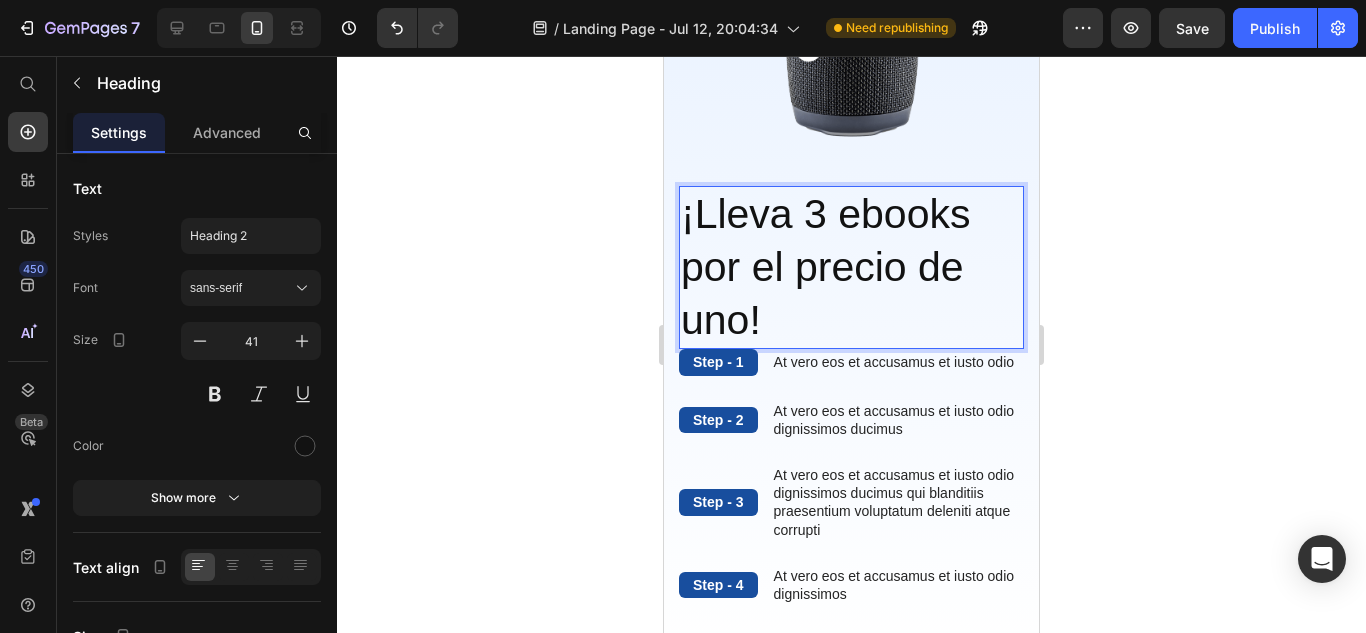 click on "¡Lleva 3 ebooks por el precio de uno!" at bounding box center (851, 268) 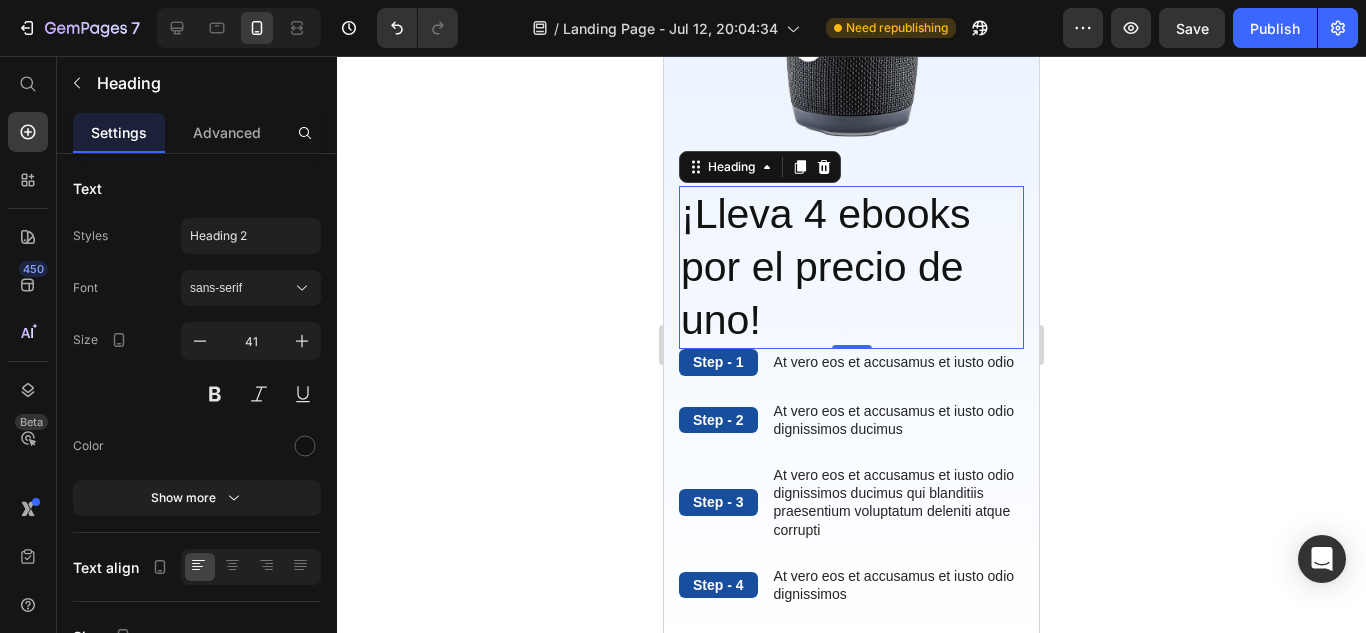 click 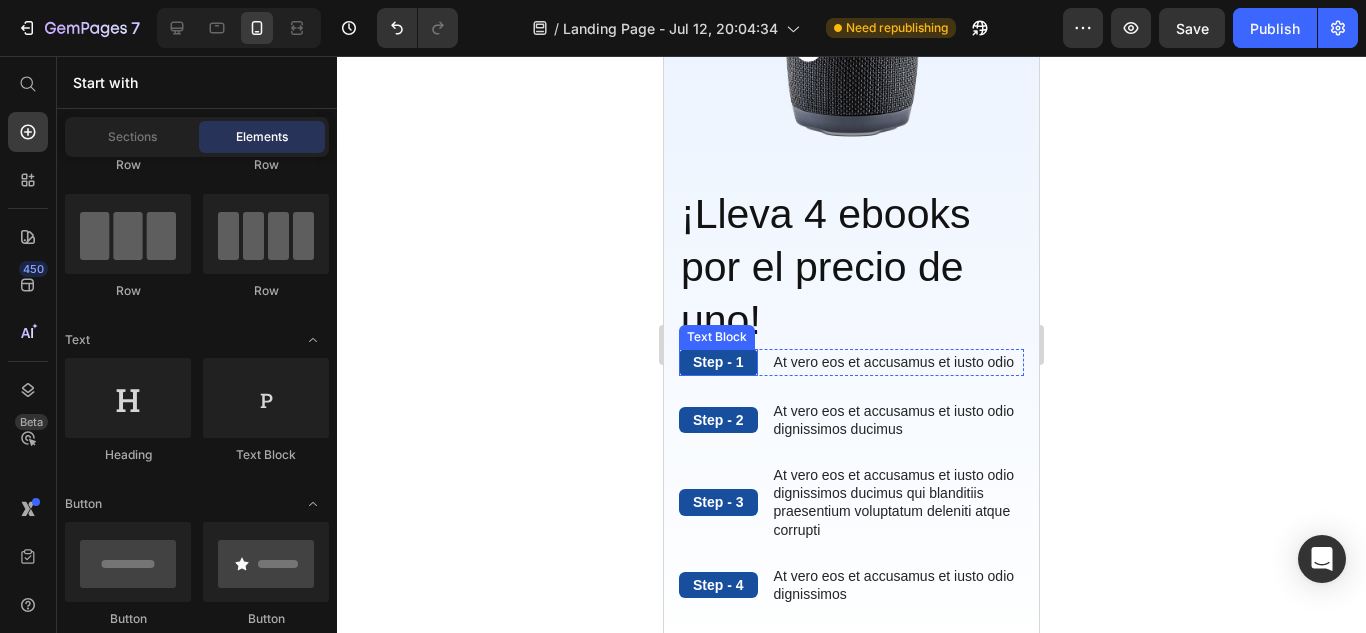 click on "Step - 1" at bounding box center (718, 362) 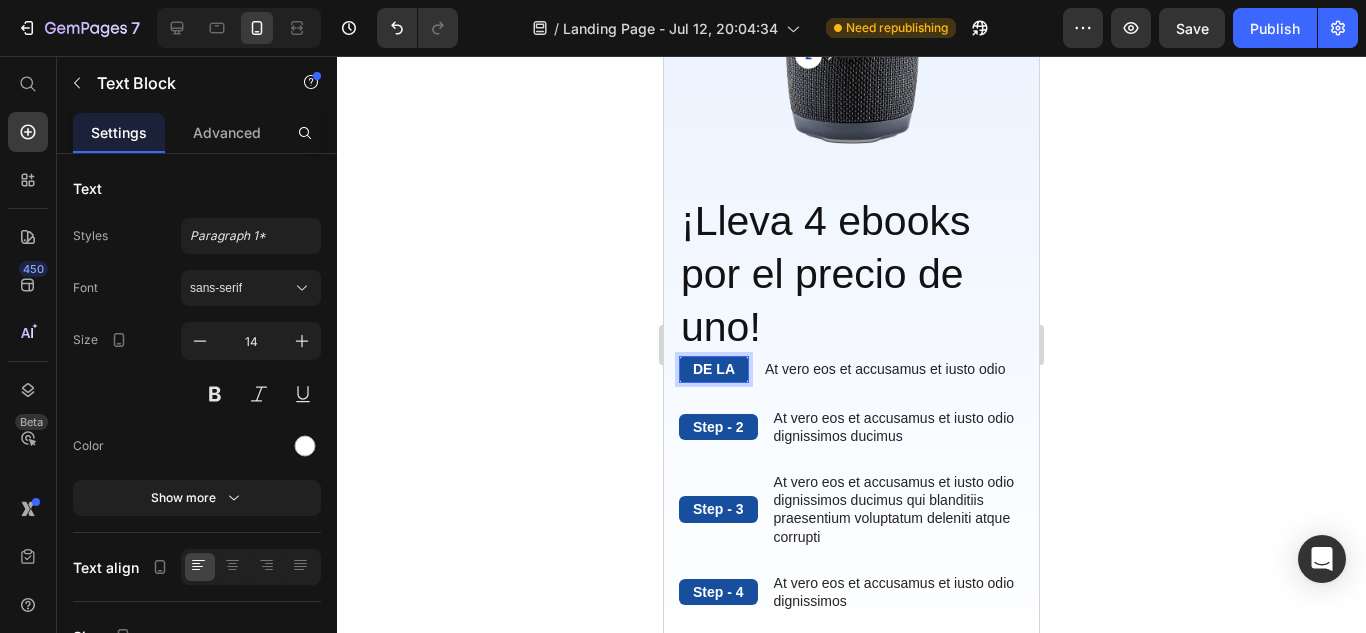 scroll, scrollTop: 4040, scrollLeft: 0, axis: vertical 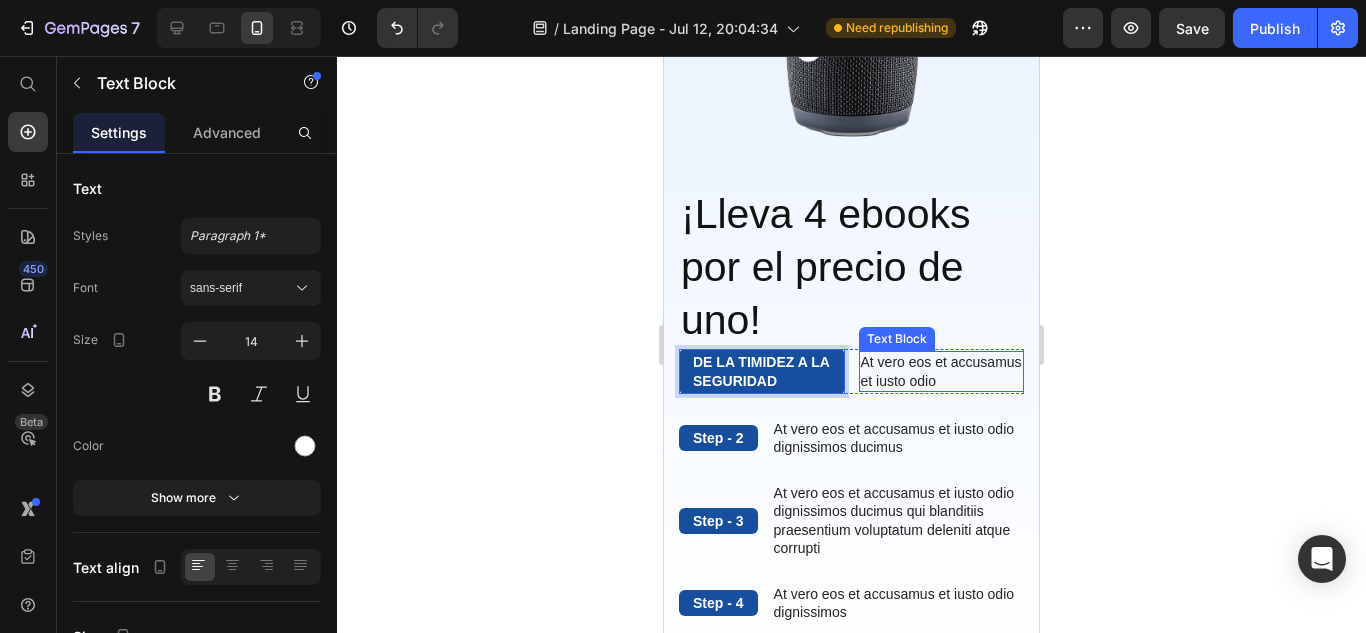 click on "At vero eos et accusamus et iusto odio" at bounding box center [942, 371] 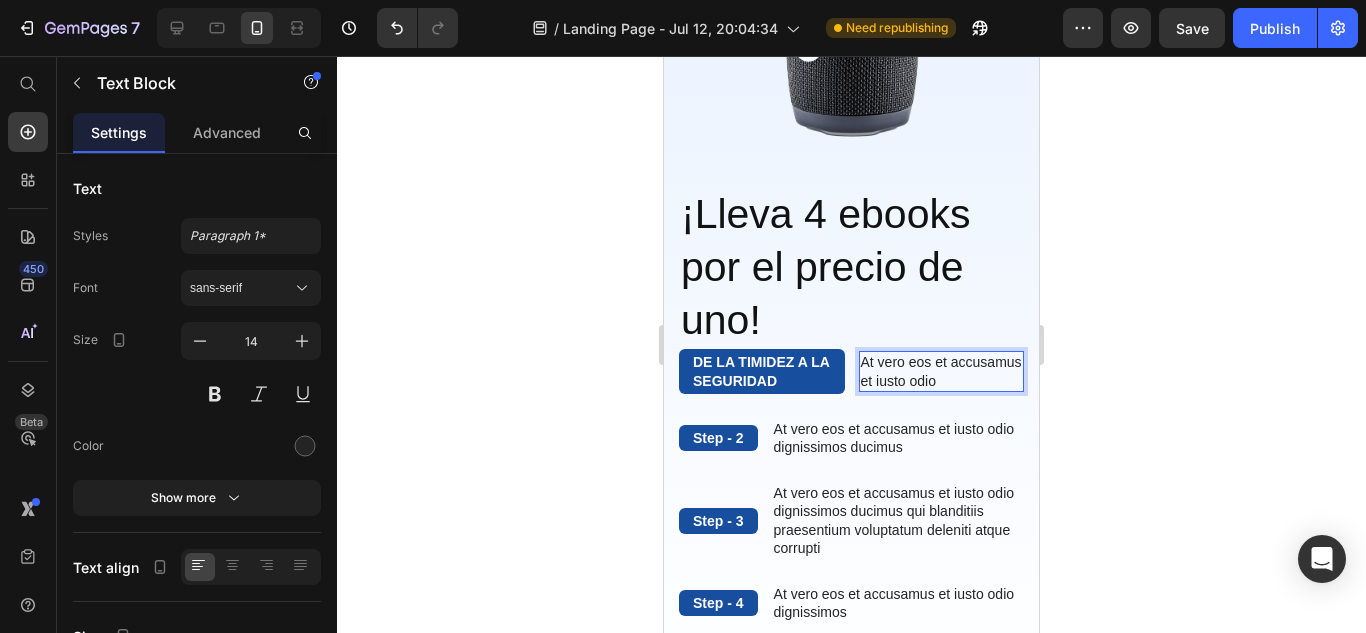 click on "At vero eos et accusamus et iusto odio" at bounding box center [942, 371] 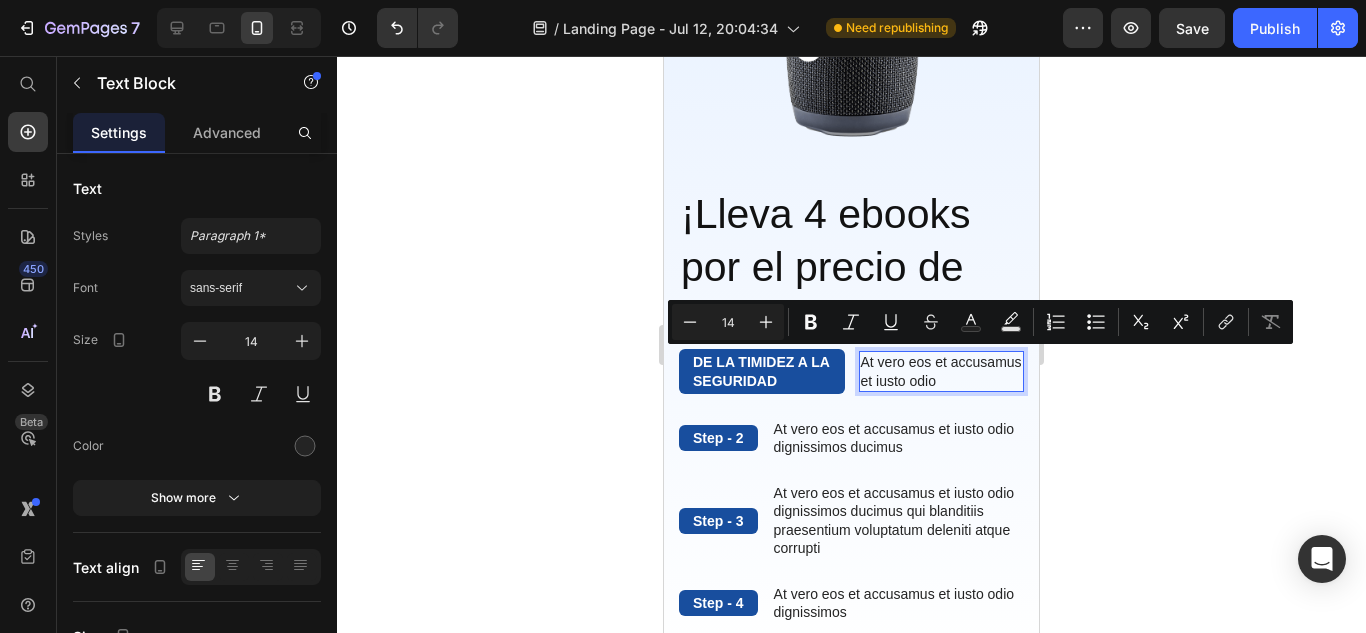 drag, startPoint x: 891, startPoint y: 402, endPoint x: 852, endPoint y: 359, distance: 58.0517 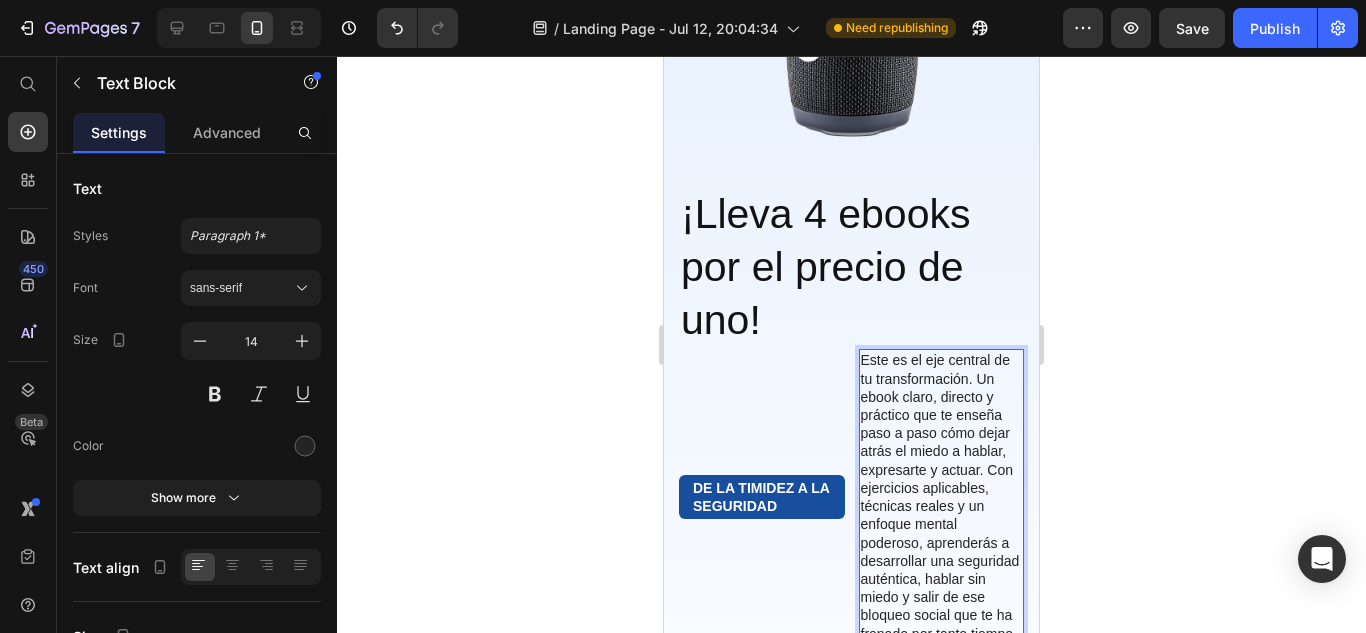 scroll, scrollTop: 4087, scrollLeft: 0, axis: vertical 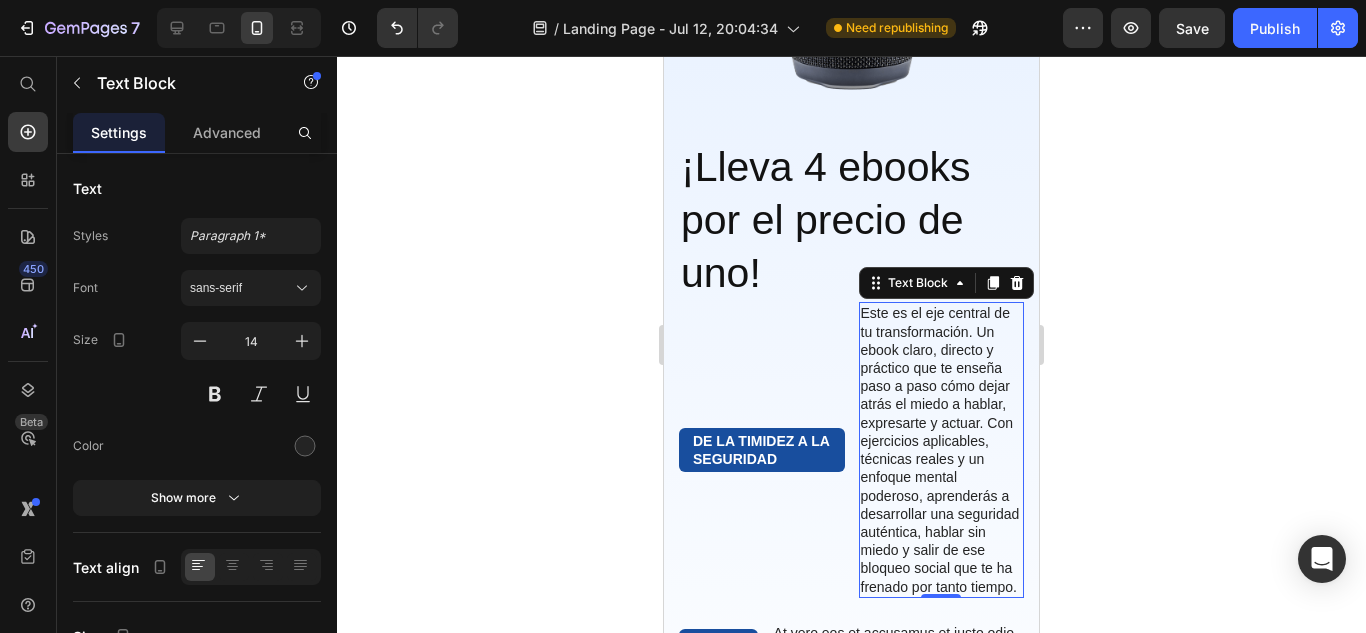 click 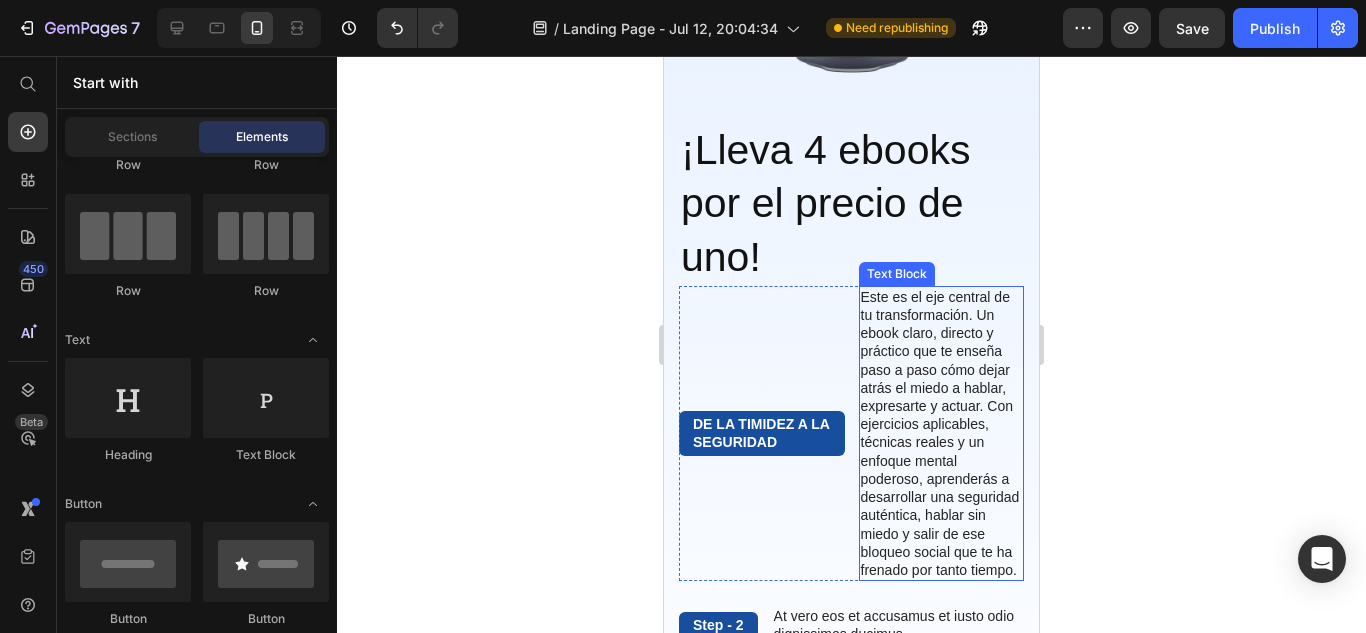 scroll, scrollTop: 4220, scrollLeft: 0, axis: vertical 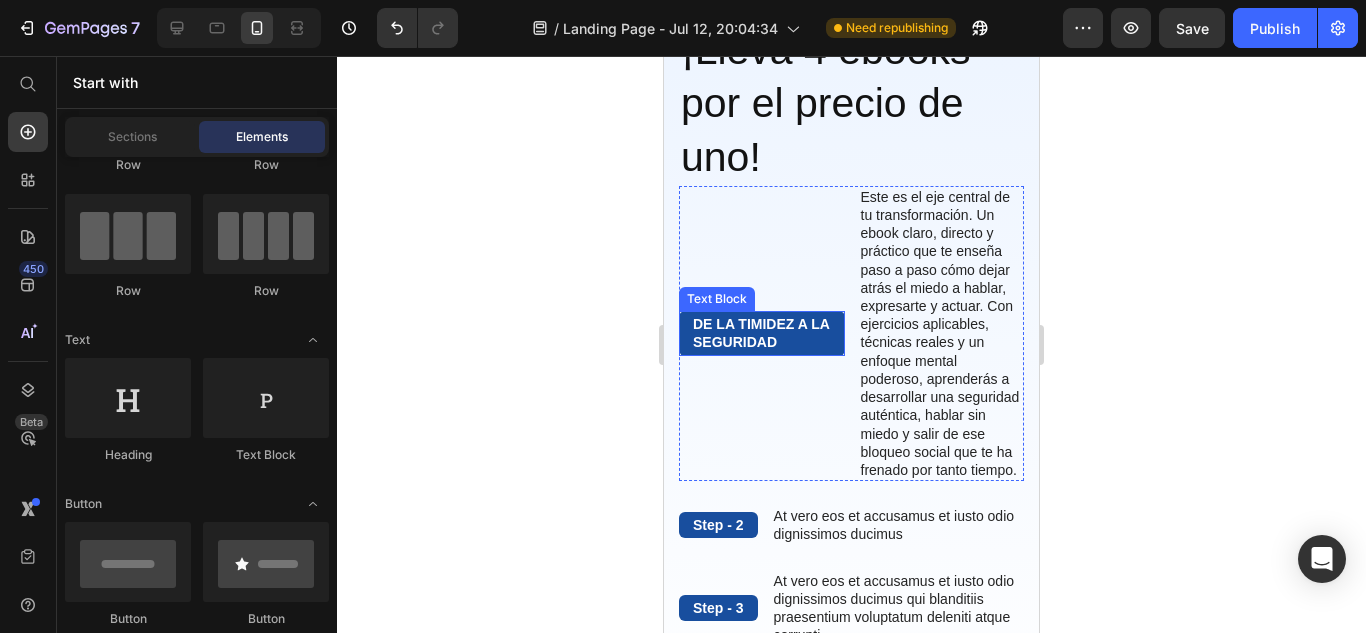 click on "DE LA TIMIDEZ A LA SEGURIDAD" at bounding box center [762, 333] 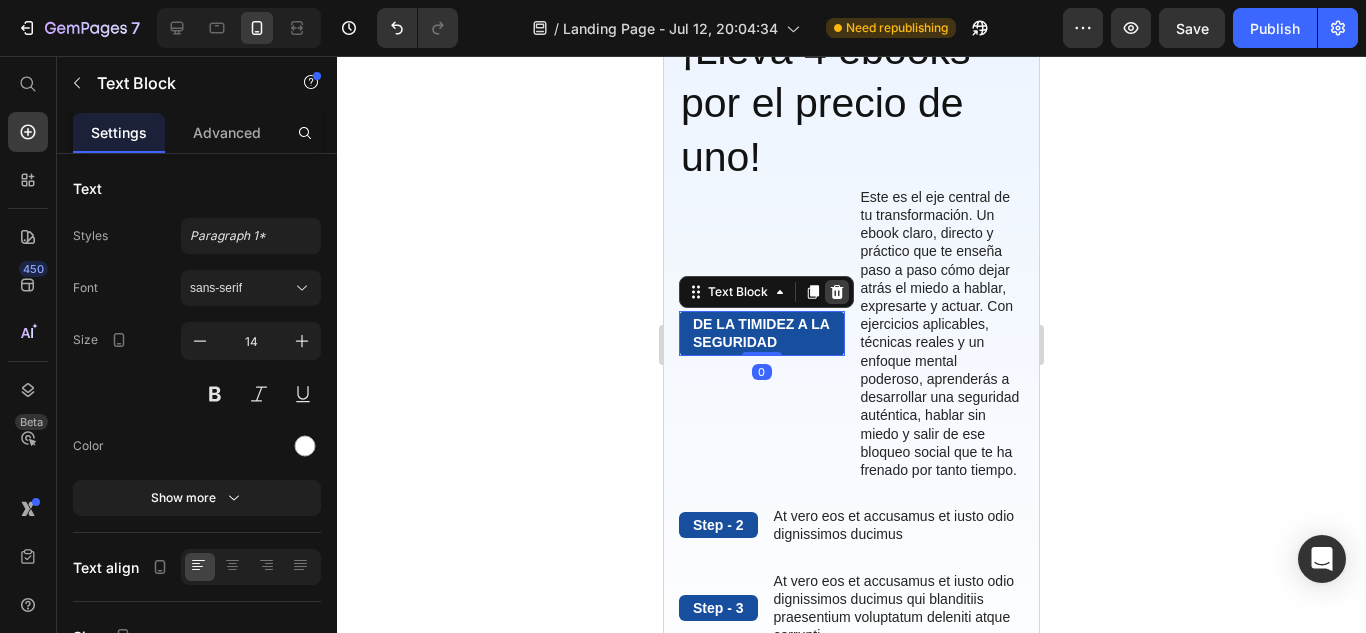 click 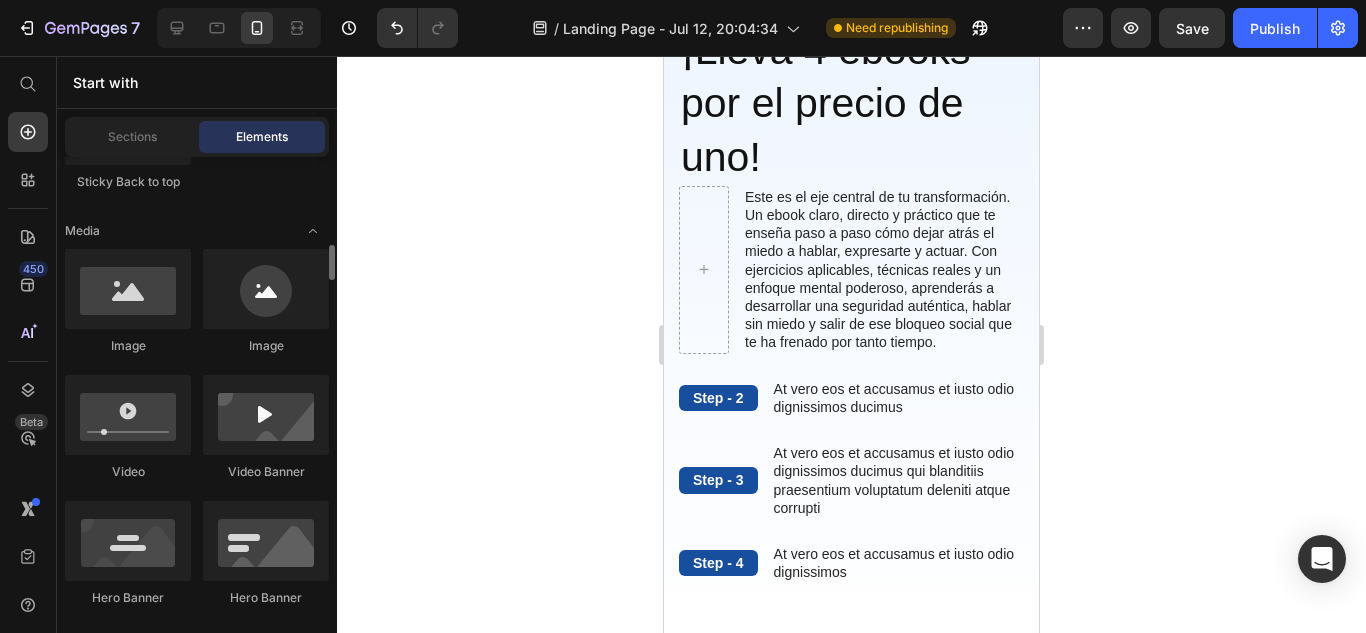 scroll, scrollTop: 729, scrollLeft: 0, axis: vertical 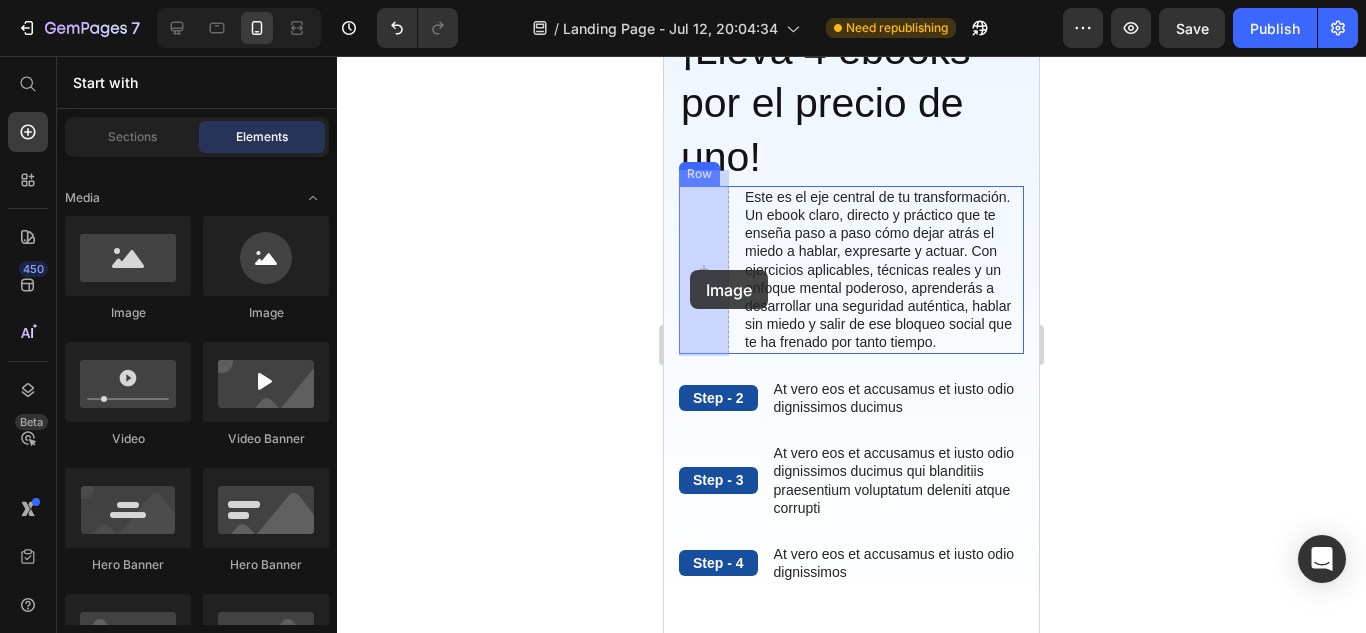 drag, startPoint x: 775, startPoint y: 317, endPoint x: 690, endPoint y: 270, distance: 97.128784 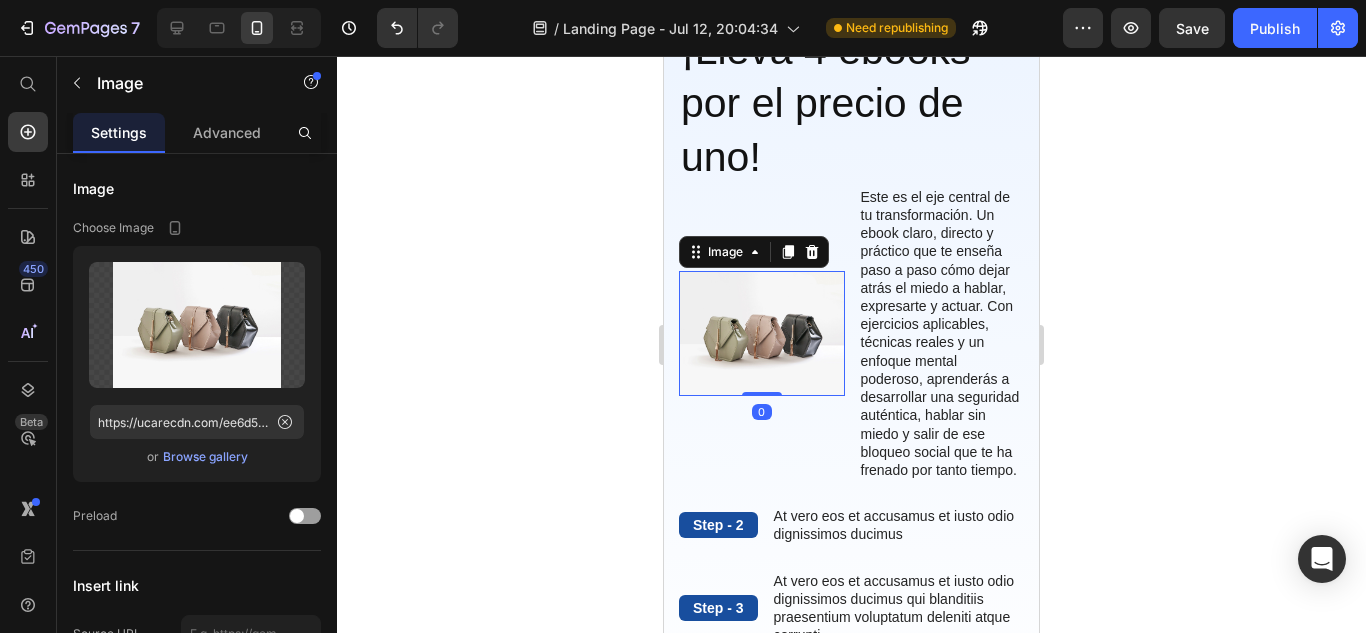 click 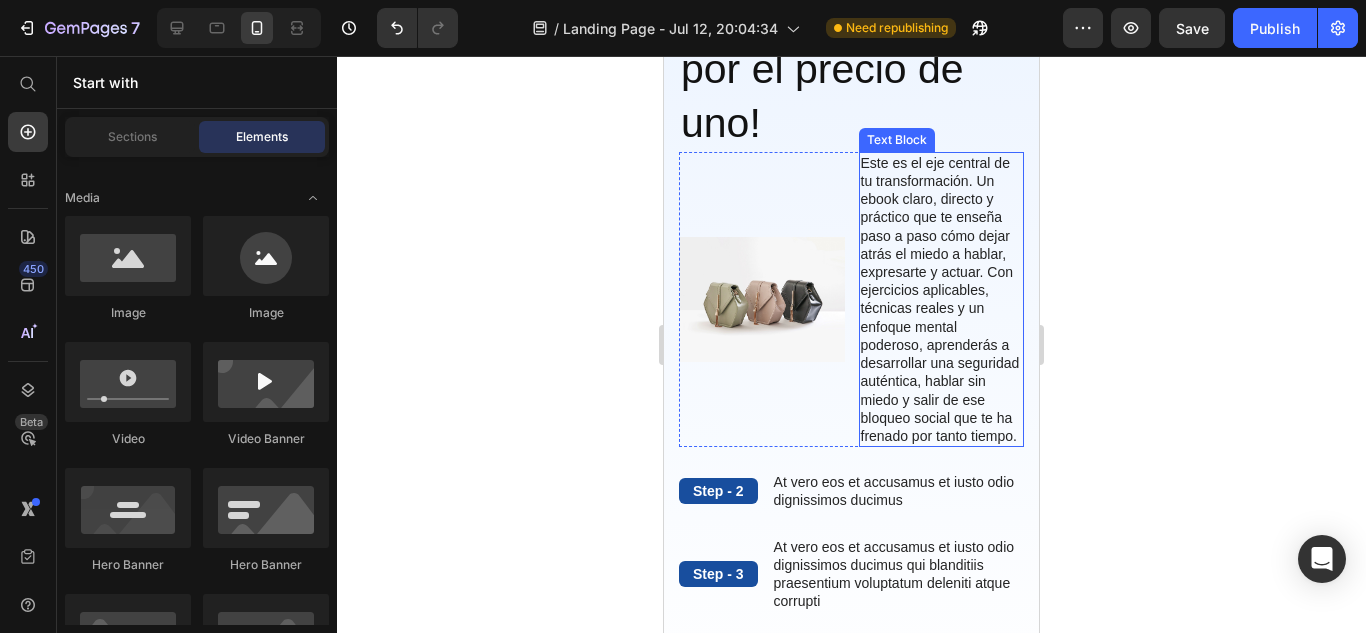 scroll, scrollTop: 4387, scrollLeft: 0, axis: vertical 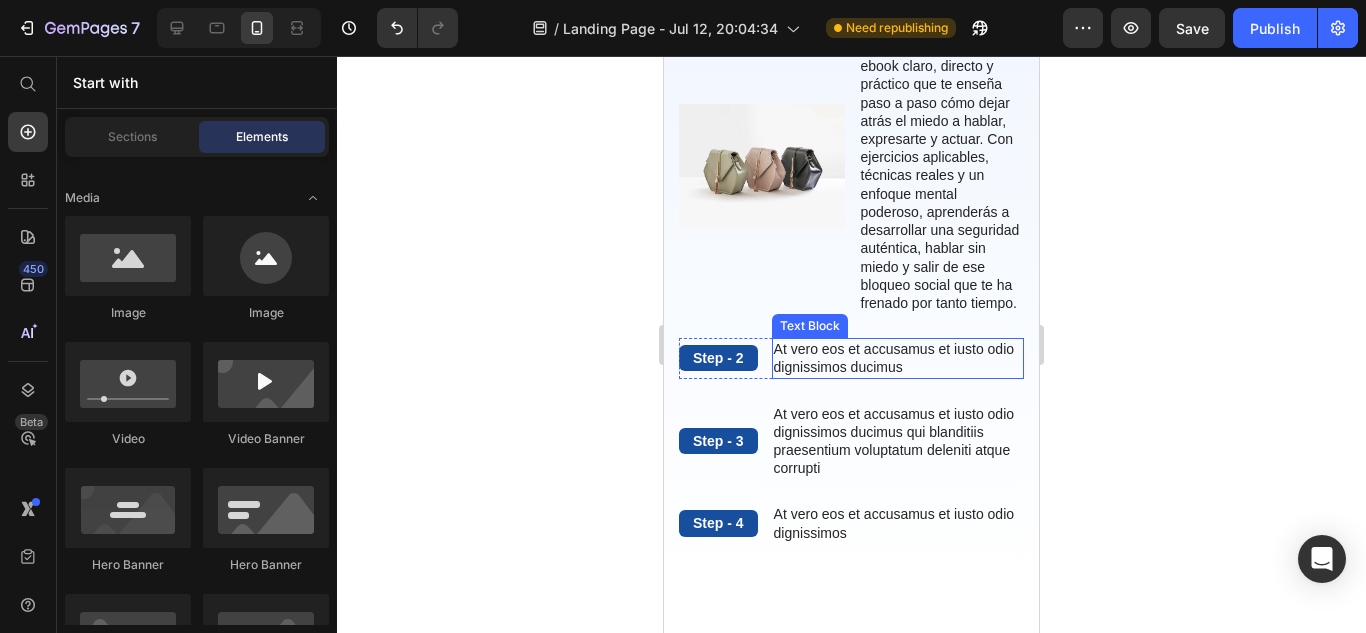 click on "At vero eos et accusamus et iusto odio dignissimos ducimus" at bounding box center (898, 358) 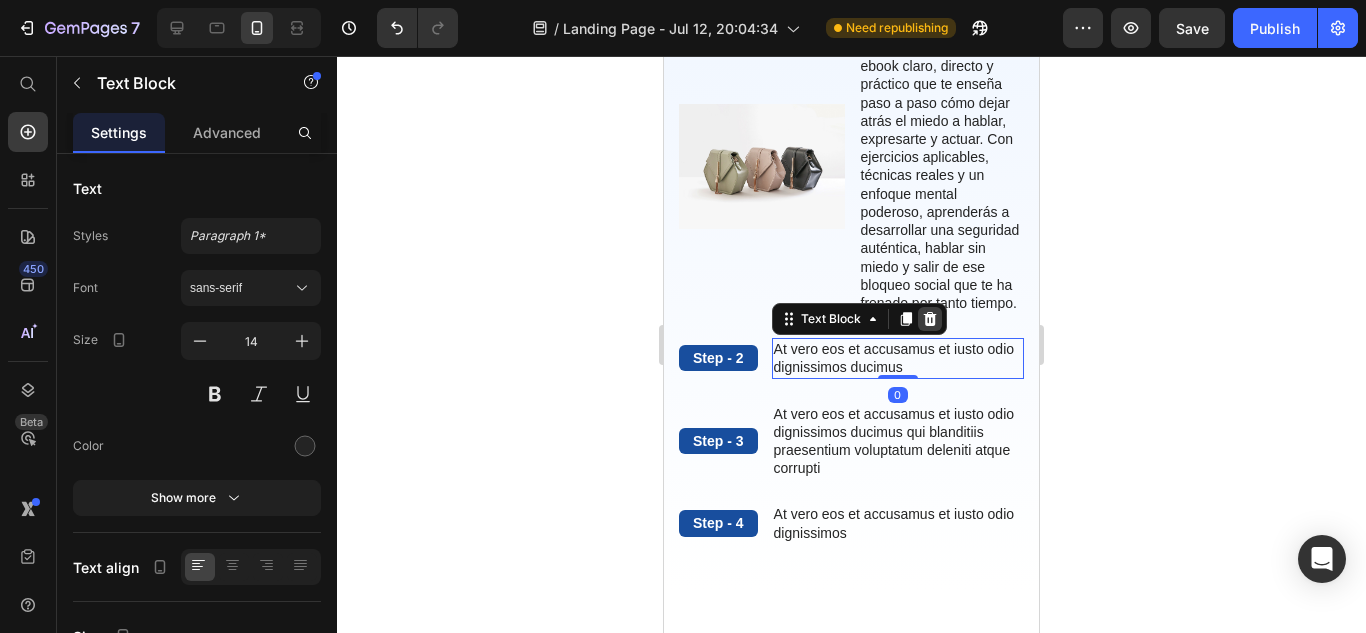 click 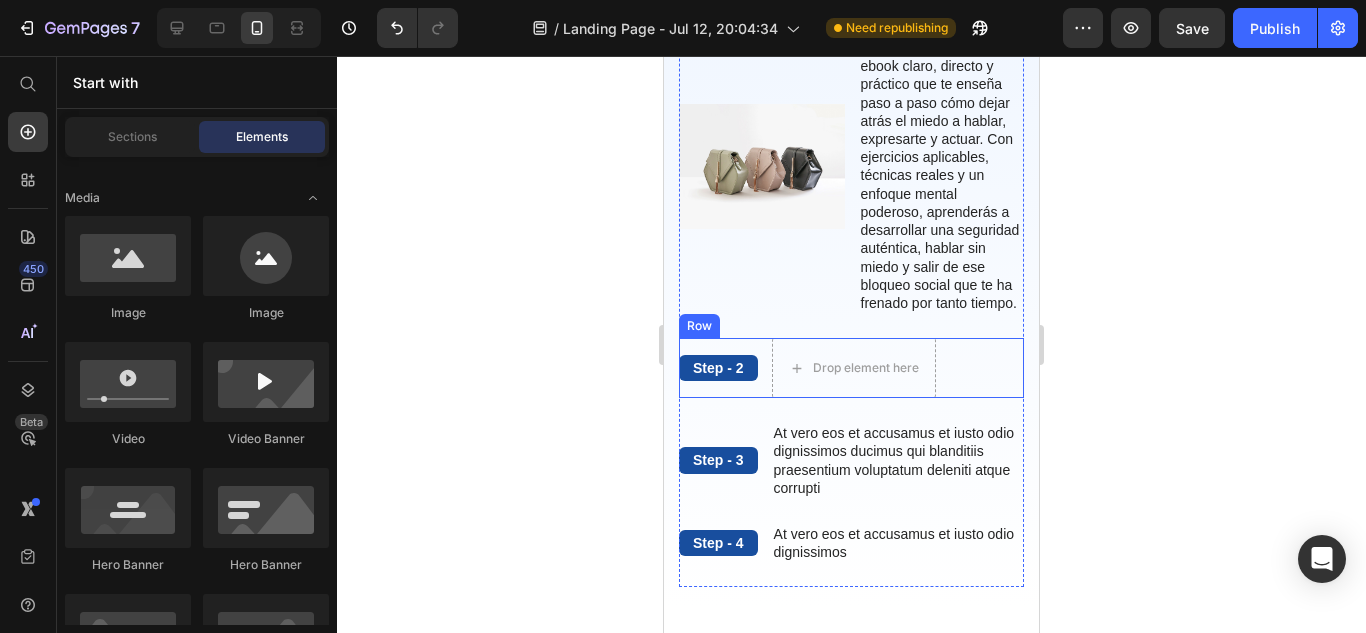 click on "Step - 2 Text Block" at bounding box center [718, 368] 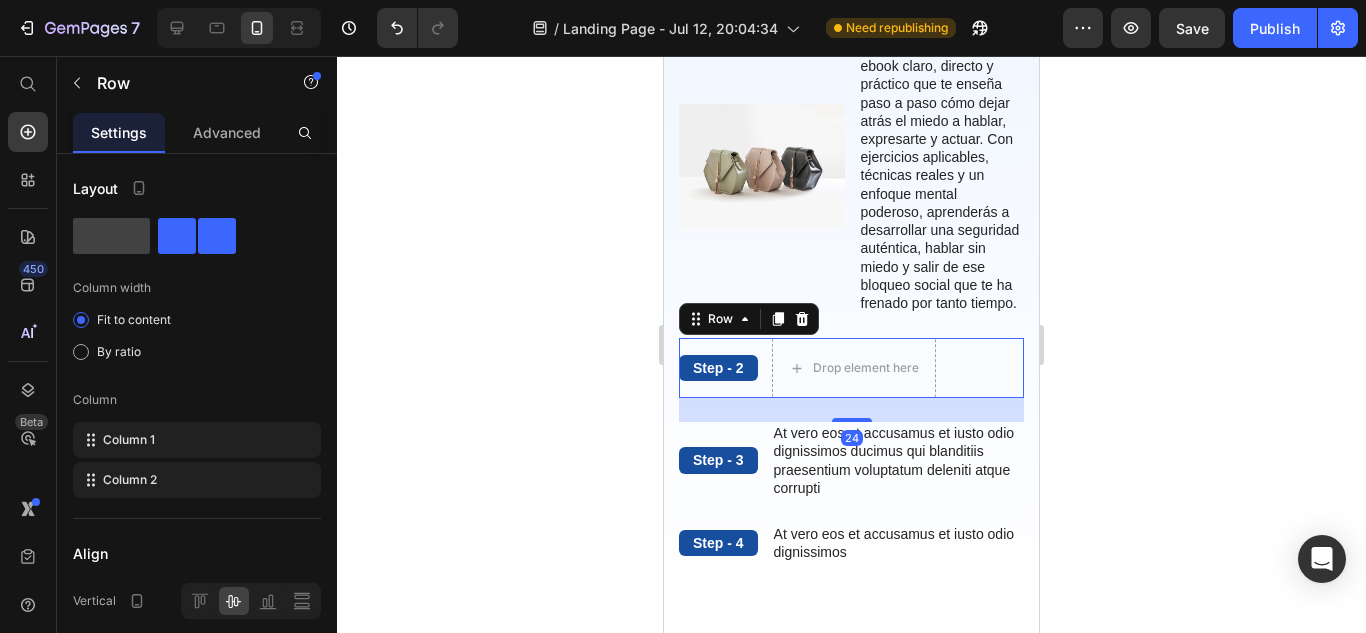 click on "Row" at bounding box center (749, 319) 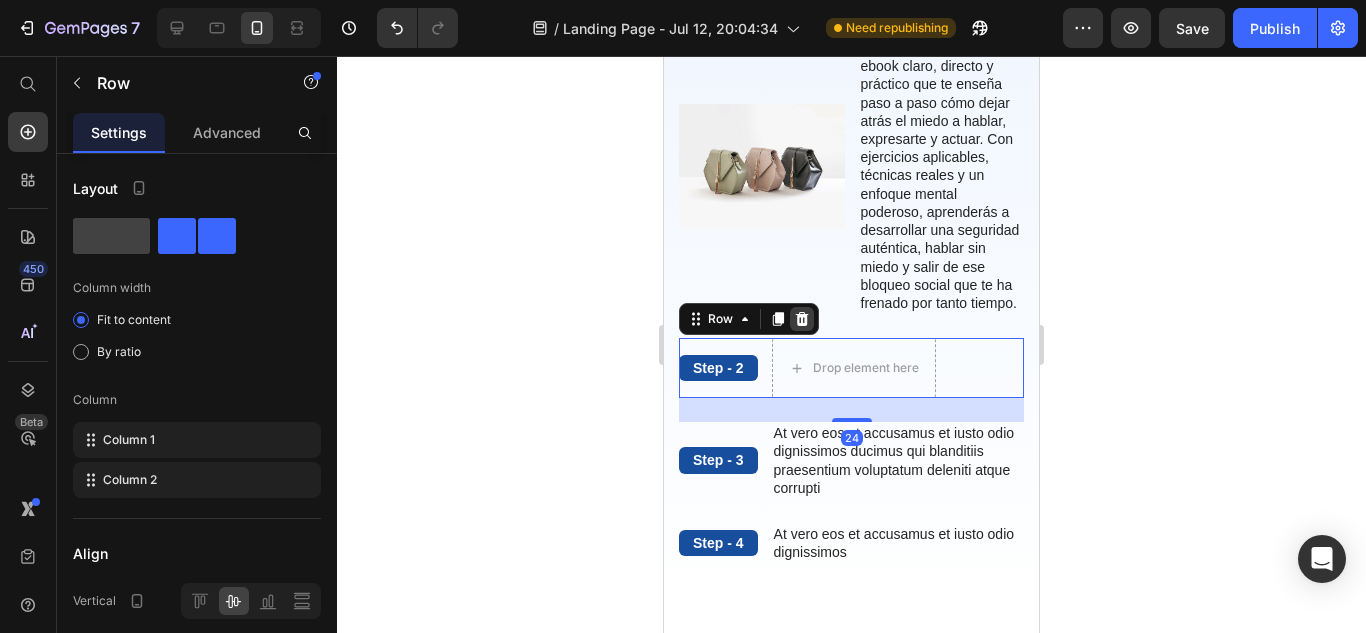 click 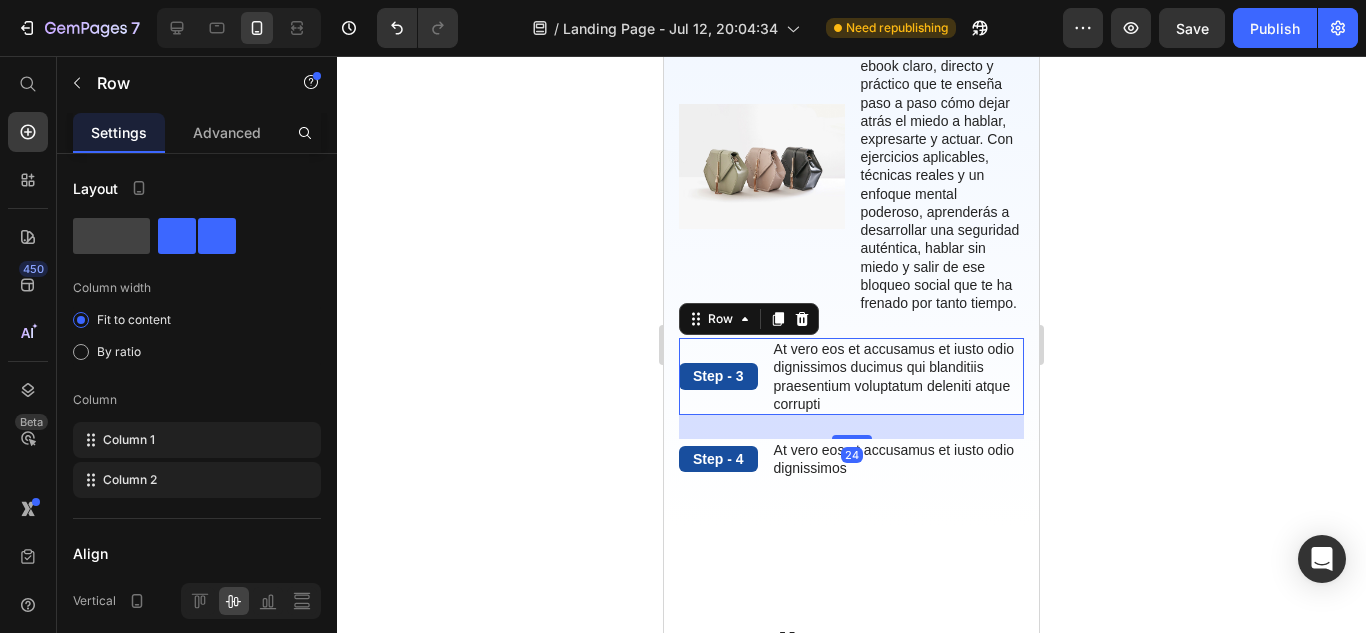 click on "Step - 3 Text Block At vero eos et accusamus et iusto odio dignissimos ducimus qui blanditiis praesentium voluptatum deleniti atque corrupti Text Block Row   24" at bounding box center [851, 376] 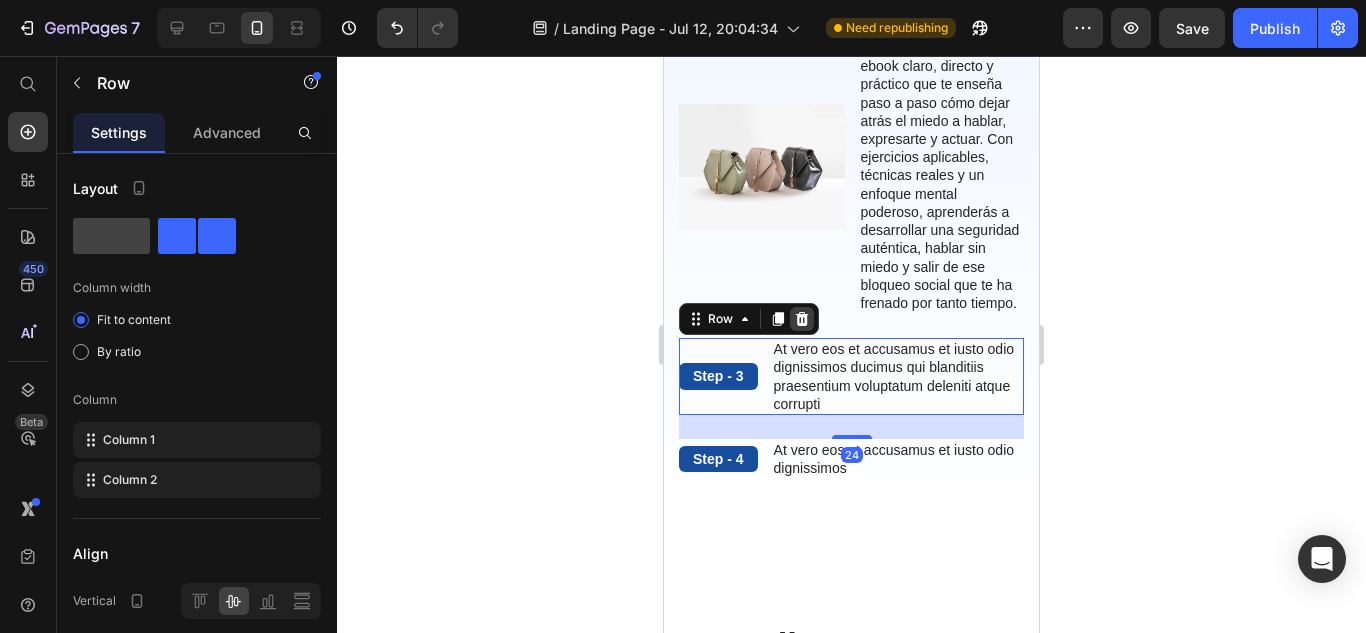 click 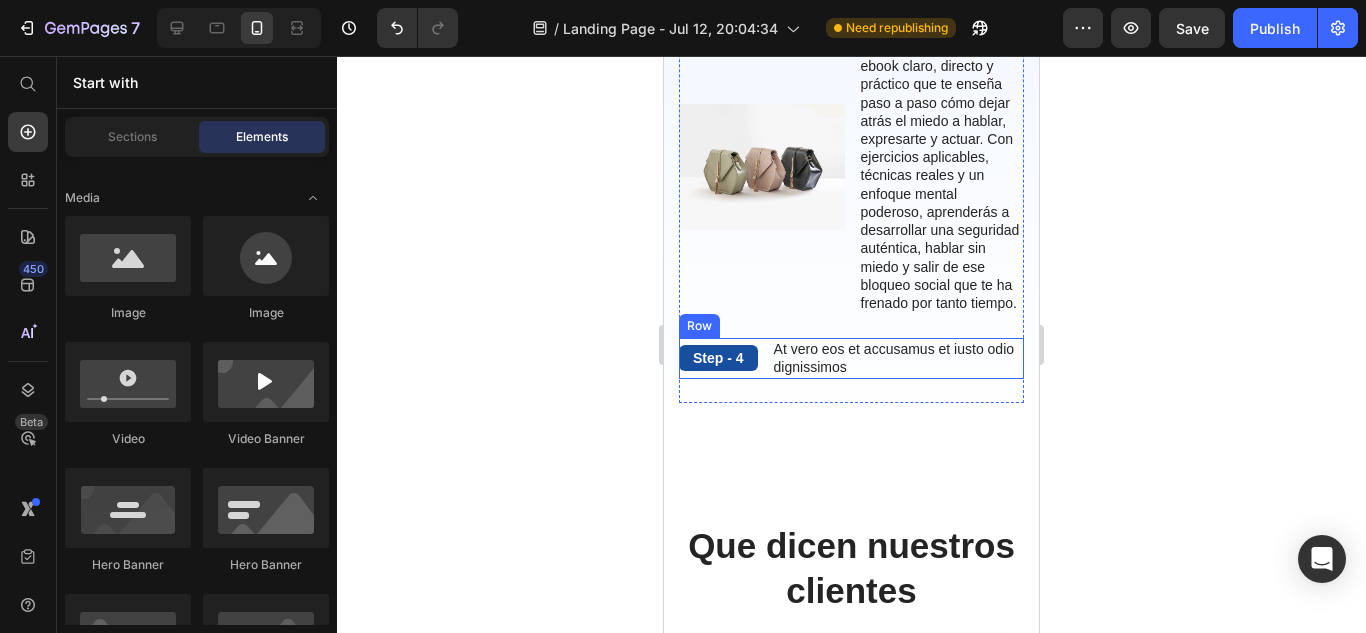 click on "Step - 4 Text Block At vero eos et accusamus et iusto odio dignissimos  Text Block Row" at bounding box center (851, 358) 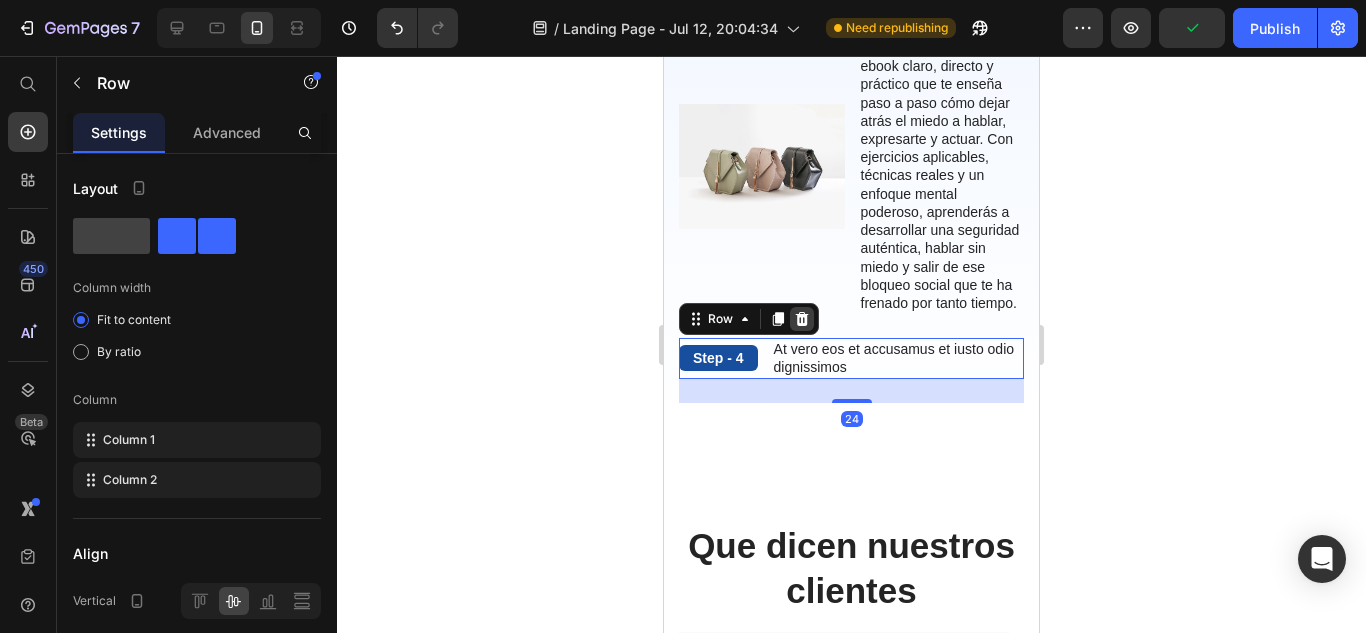 click 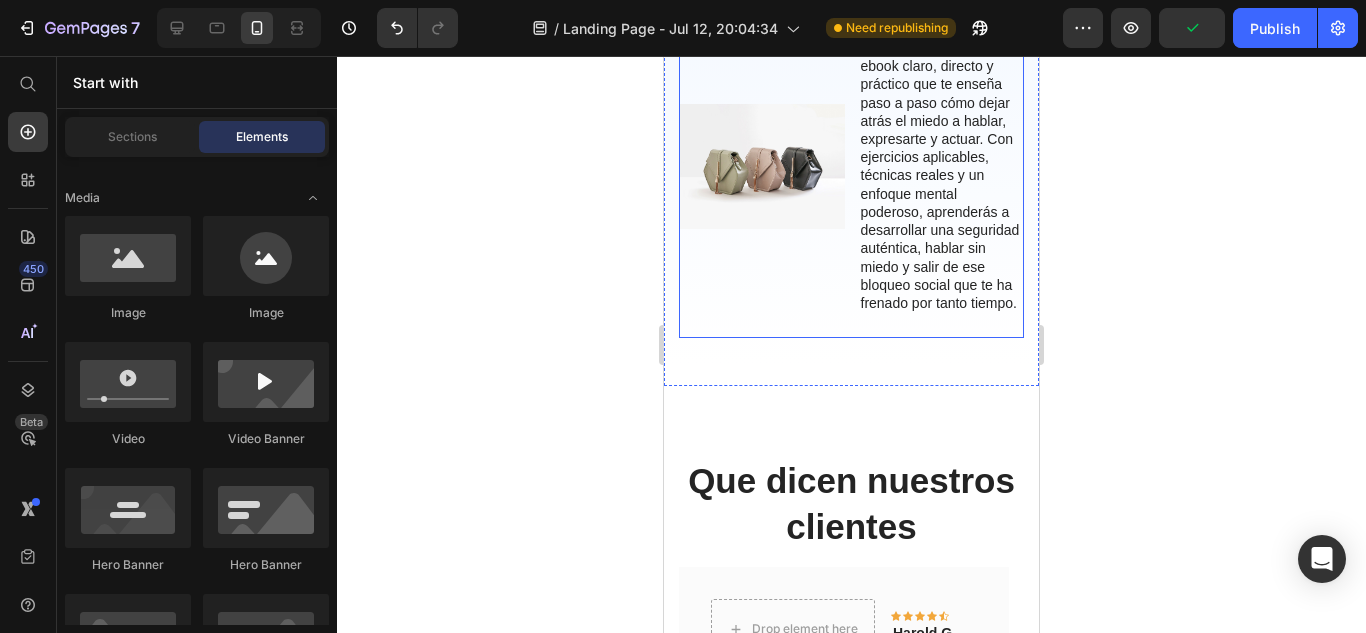 scroll, scrollTop: 4220, scrollLeft: 0, axis: vertical 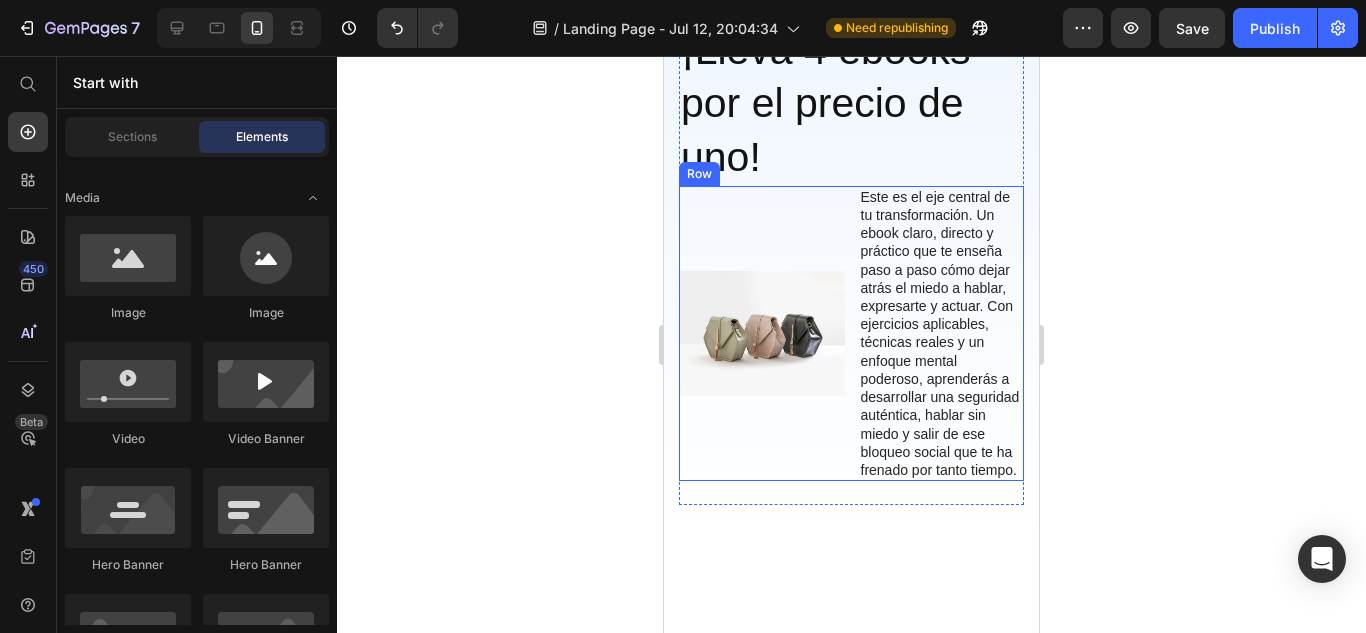 click on "Image" at bounding box center (762, 333) 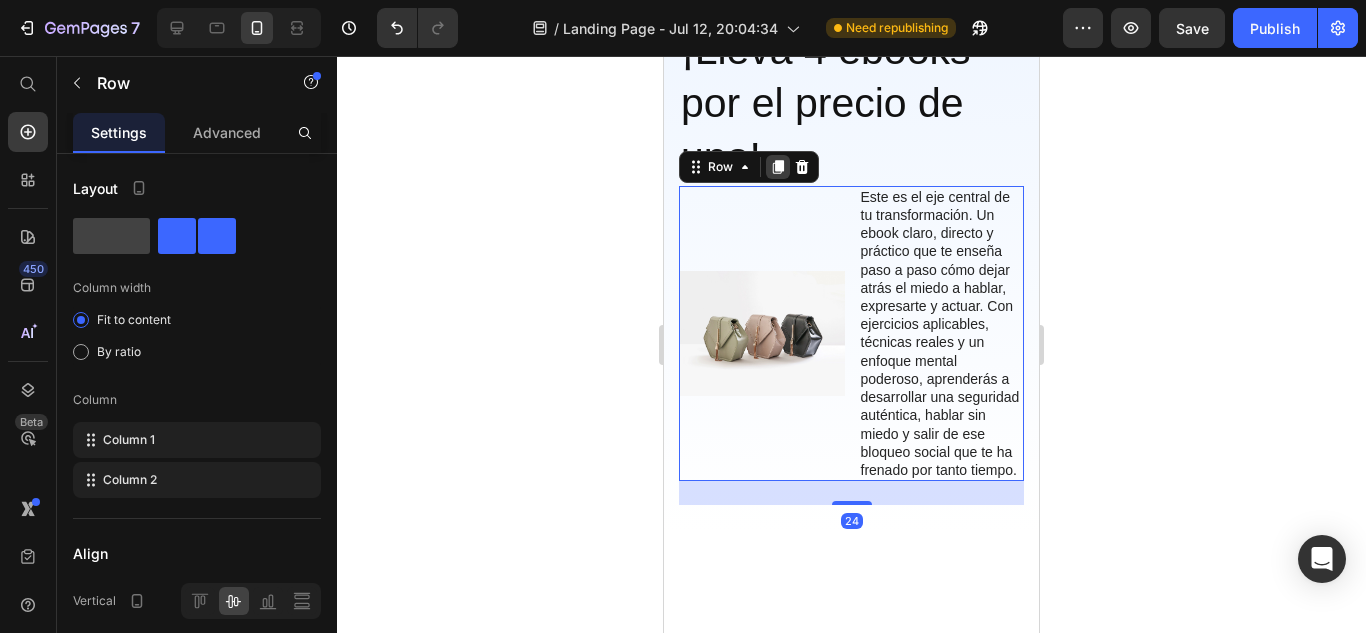 click 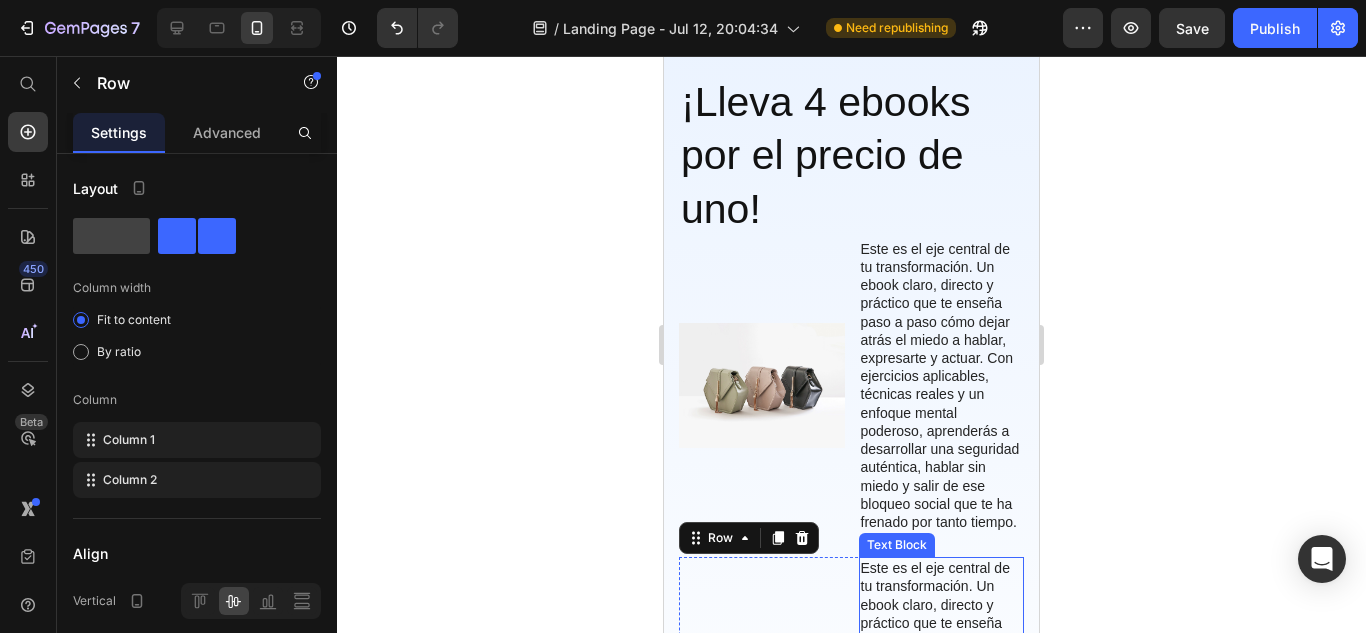 scroll, scrollTop: 4301, scrollLeft: 0, axis: vertical 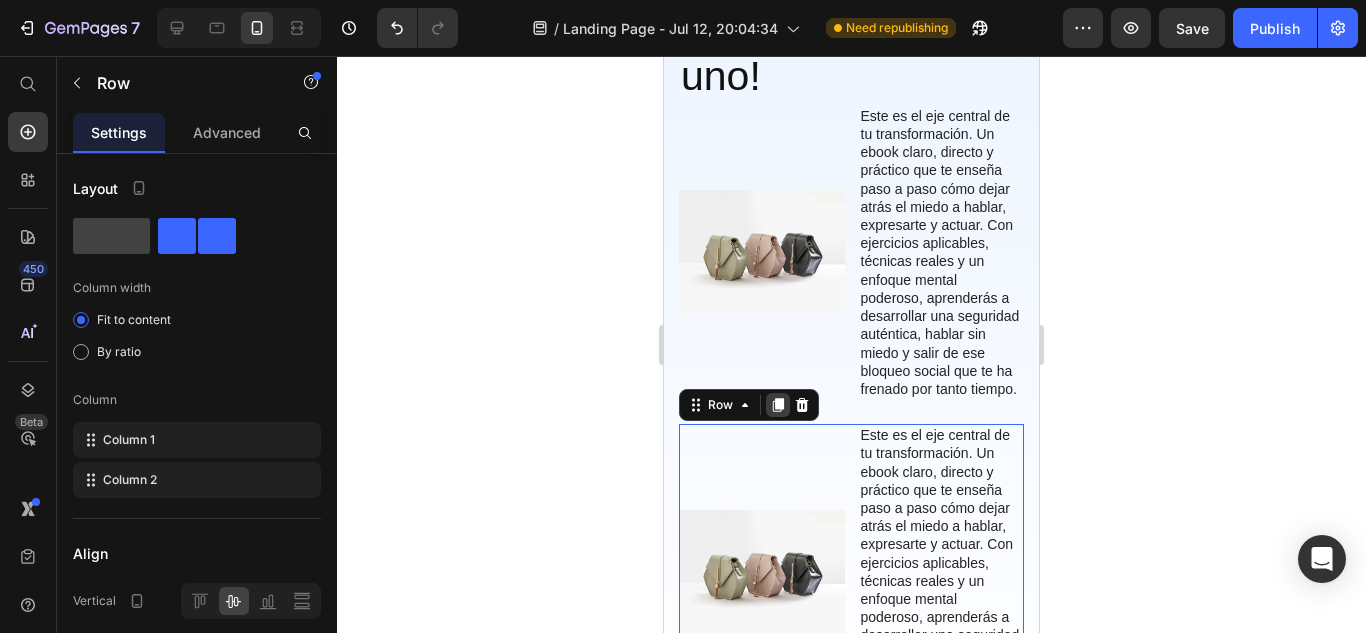 click 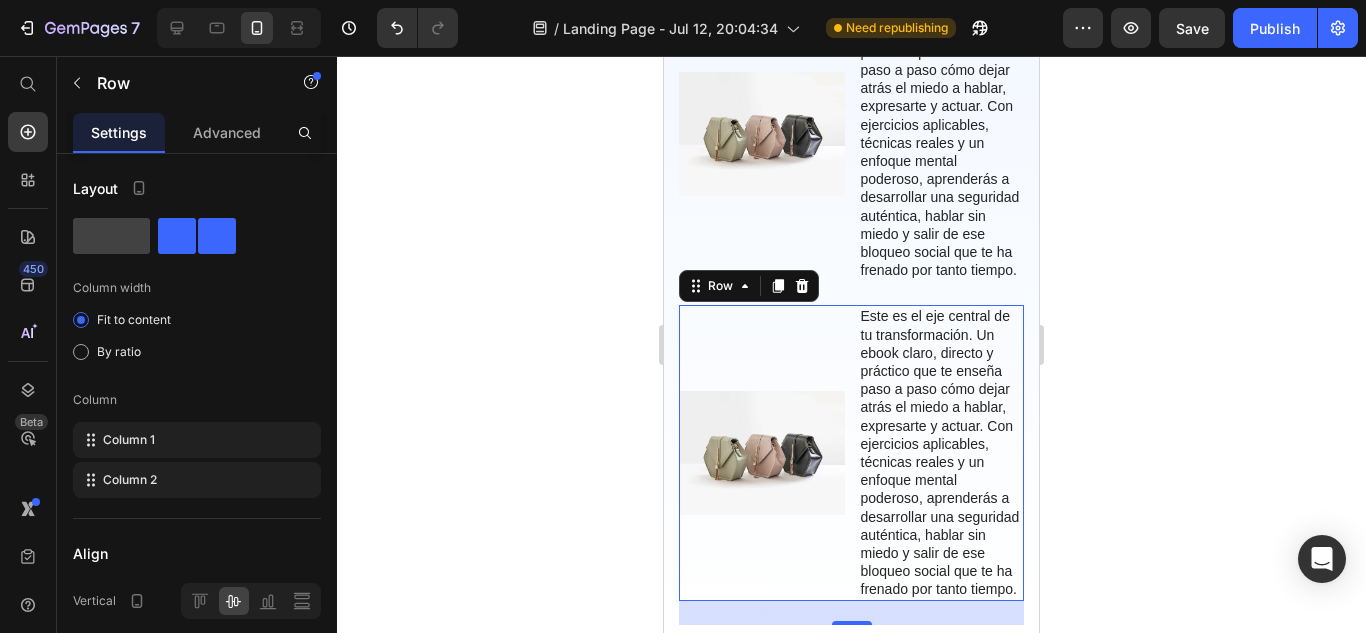 scroll, scrollTop: 4673, scrollLeft: 0, axis: vertical 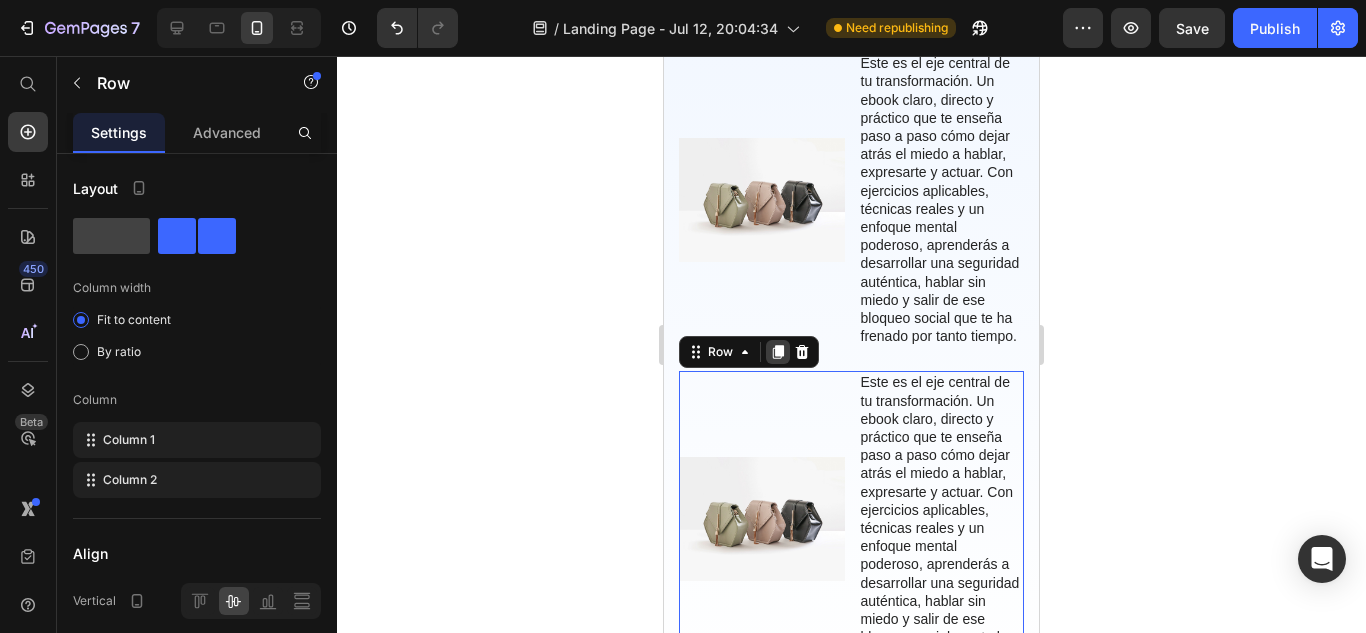 click 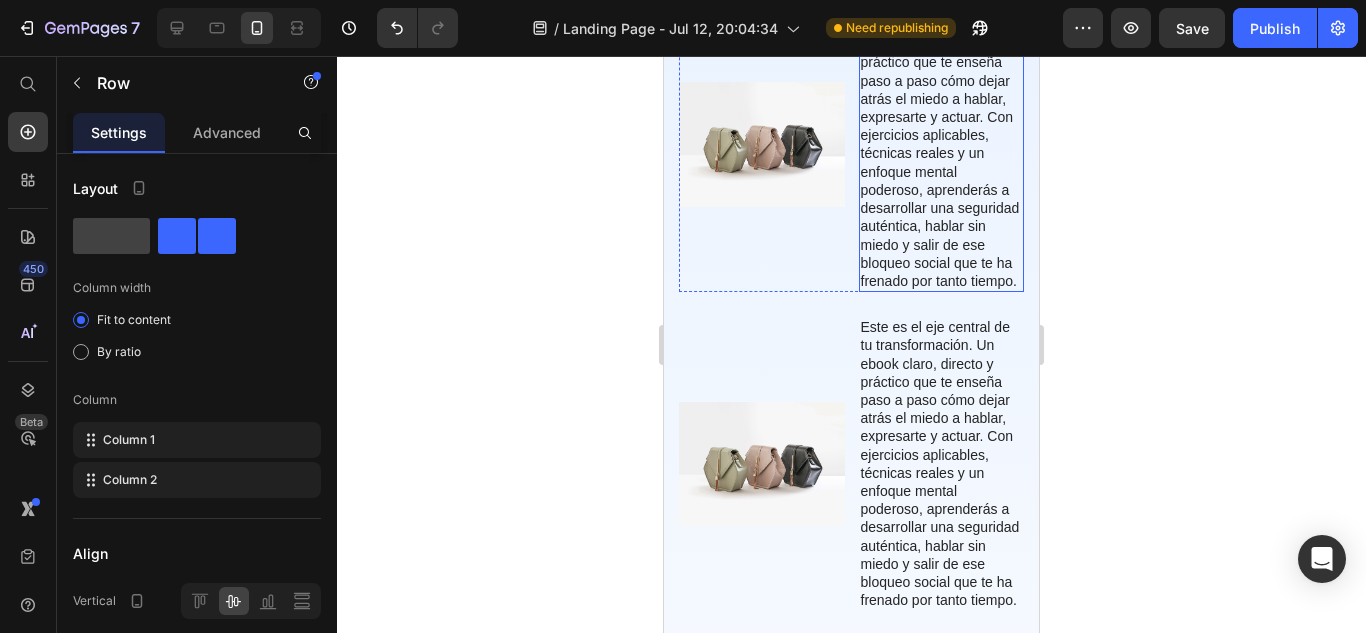 scroll, scrollTop: 4442, scrollLeft: 0, axis: vertical 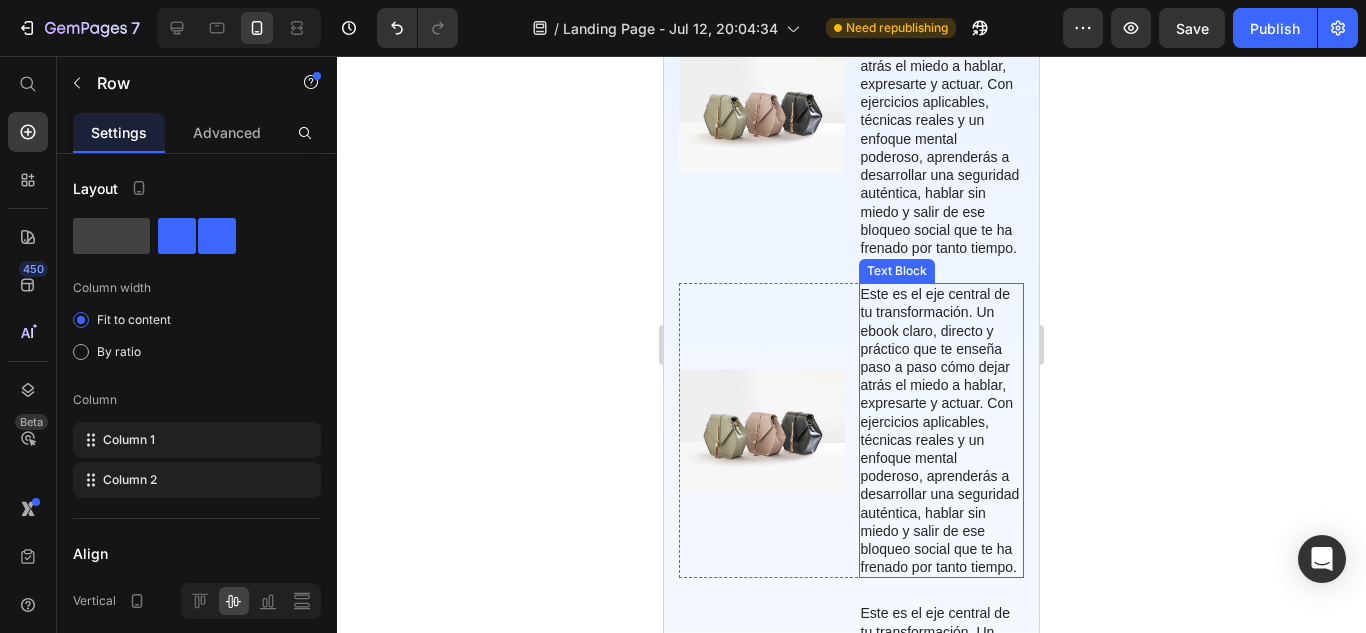 click on "Este es el eje central de tu transformación. Un ebook claro, directo y práctico que te enseña paso a paso cómo dejar atrás el miedo a hablar, expresarte y actuar. Con ejercicios aplicables, técnicas reales y un enfoque mental poderoso, aprenderás a desarrollar una seguridad auténtica, hablar sin miedo y salir de ese bloqueo social que te ha frenado por tanto tiempo." at bounding box center (942, 430) 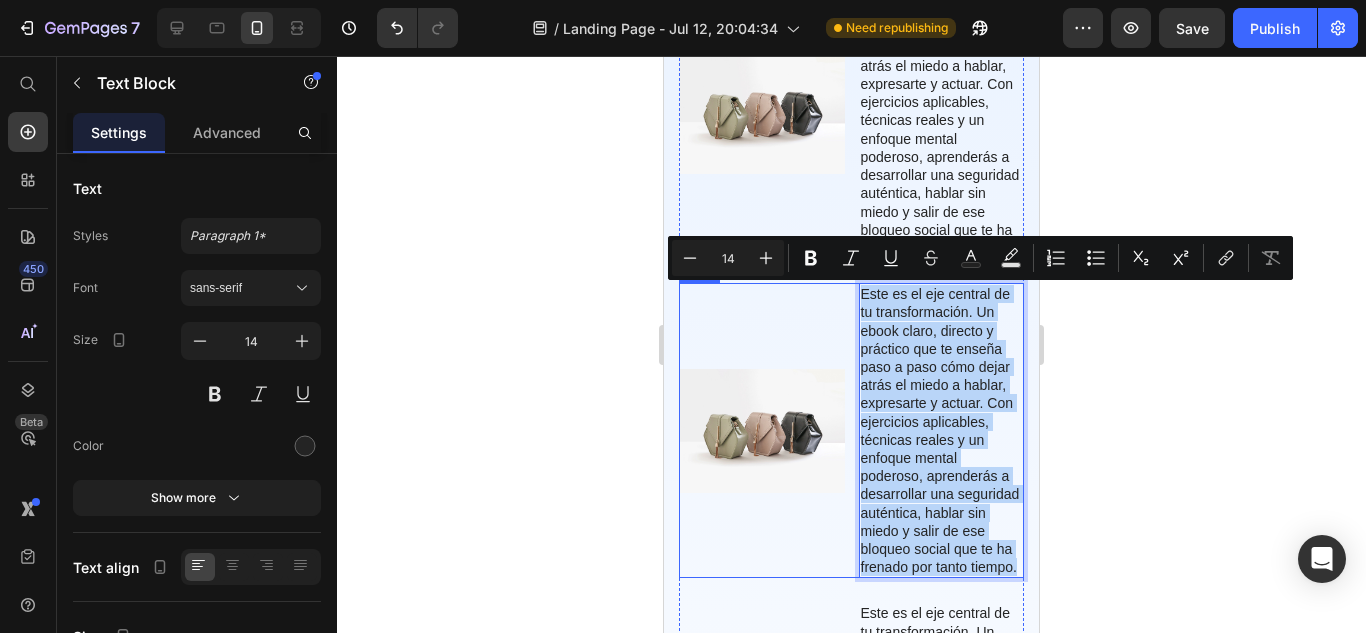 drag, startPoint x: 944, startPoint y: 589, endPoint x: 850, endPoint y: 303, distance: 301.05148 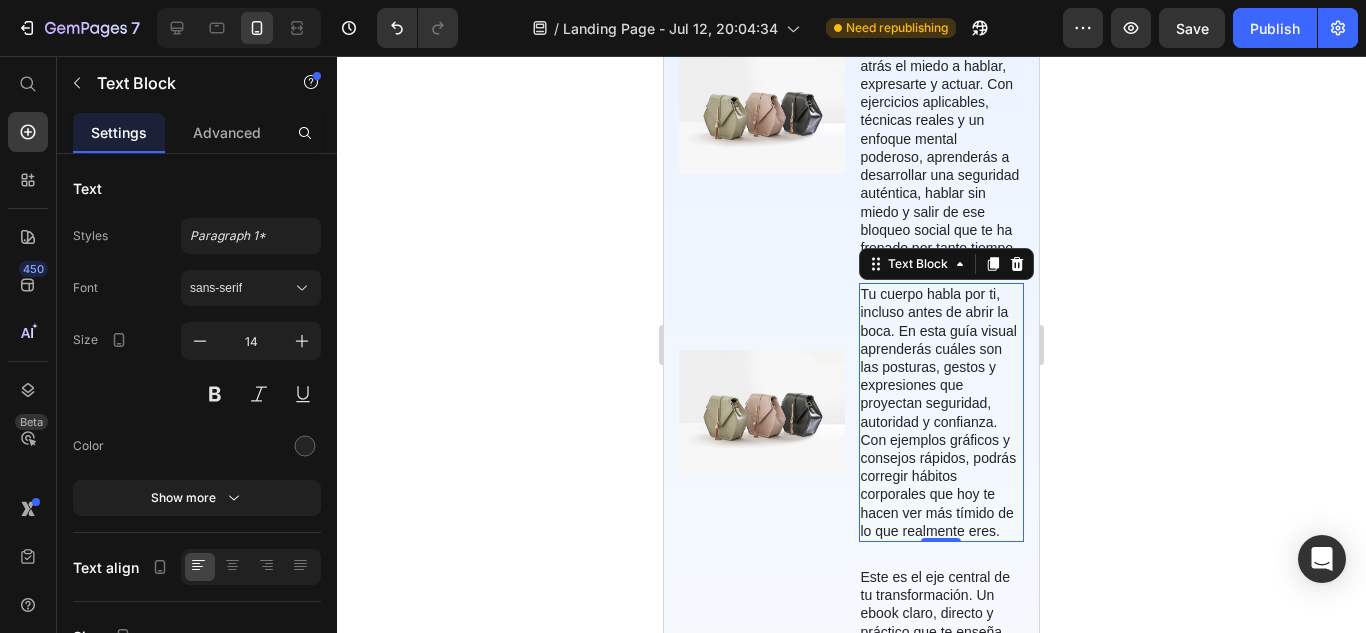 click 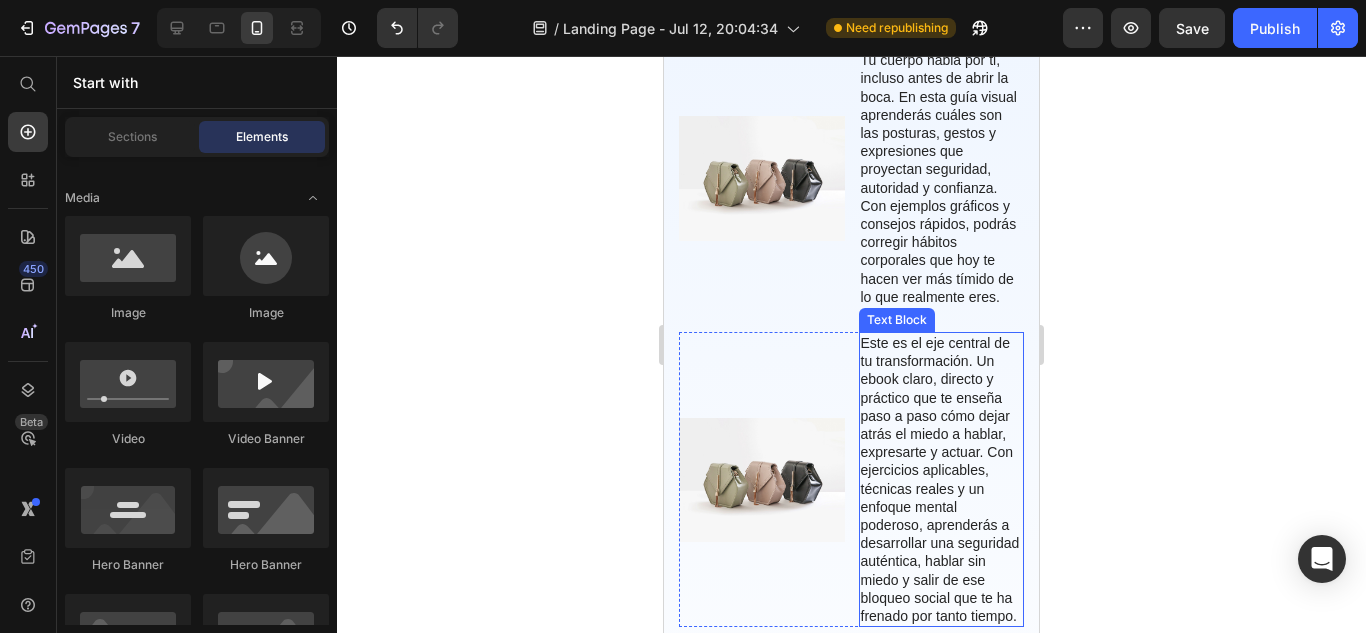 scroll, scrollTop: 4876, scrollLeft: 0, axis: vertical 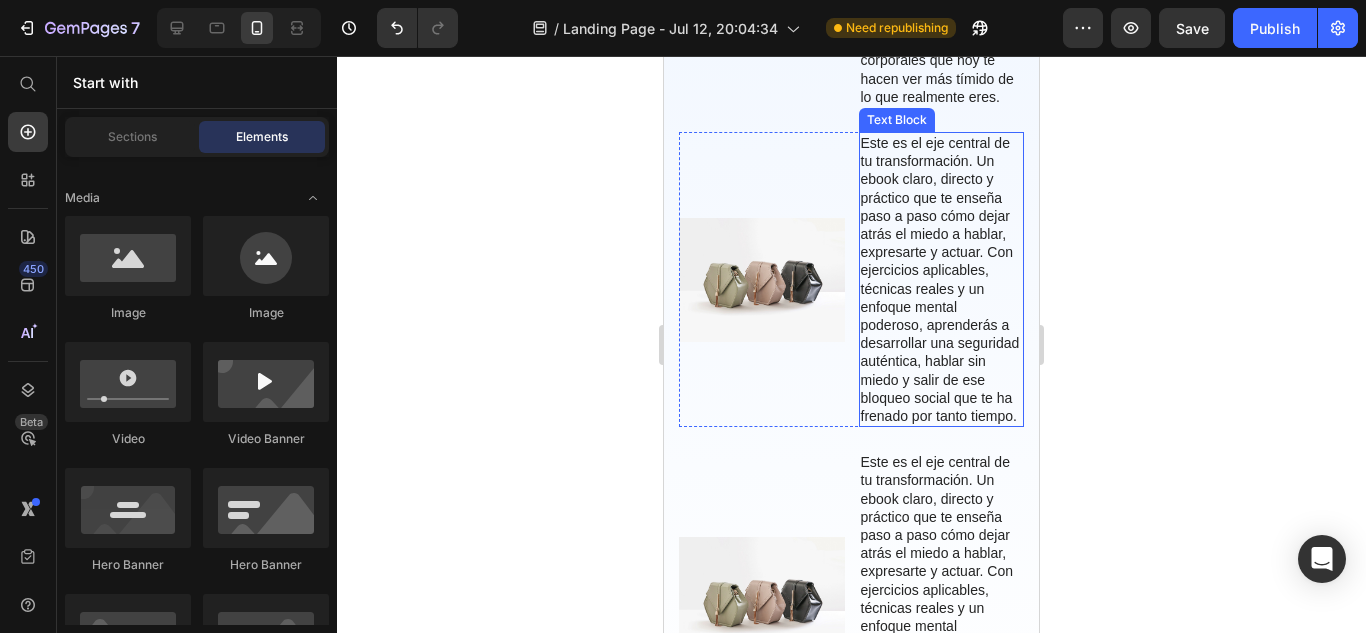 click on "Este es el eje central de tu transformación. Un ebook claro, directo y práctico que te enseña paso a paso cómo dejar atrás el miedo a hablar, expresarte y actuar. Con ejercicios aplicables, técnicas reales y un enfoque mental poderoso, aprenderás a desarrollar una seguridad auténtica, hablar sin miedo y salir de ese bloqueo social que te ha frenado por tanto tiempo." at bounding box center [942, 279] 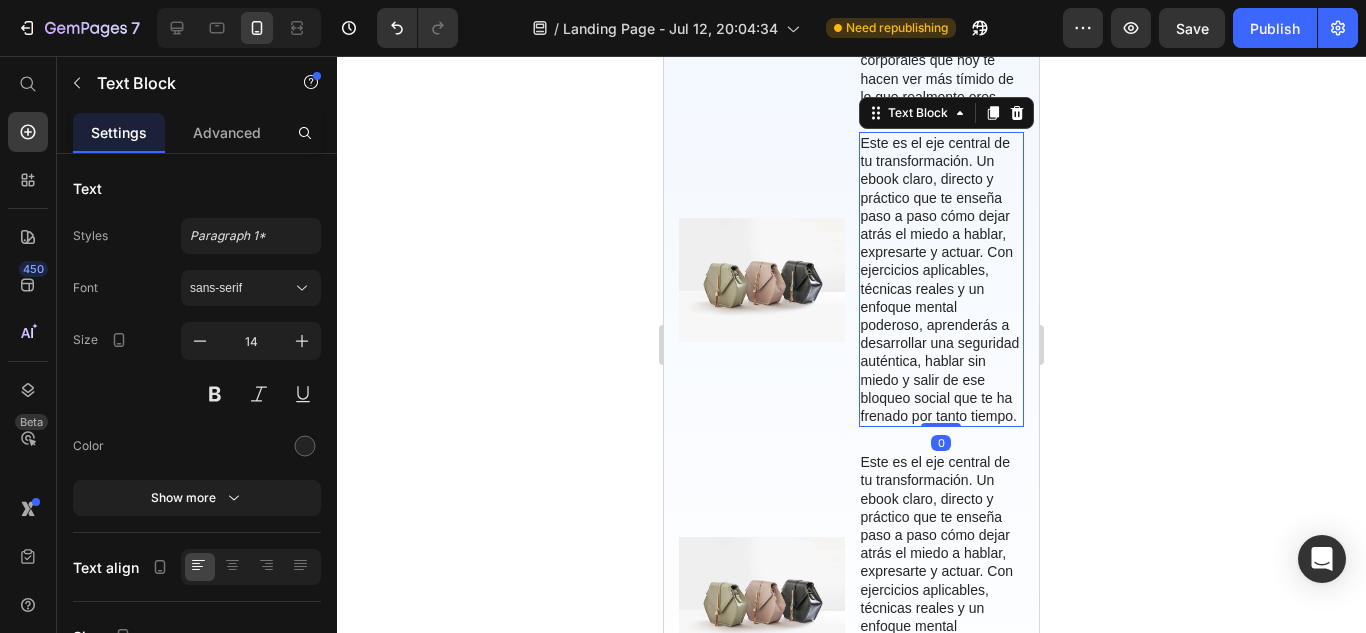 click on "Este es el eje central de tu transformación. Un ebook claro, directo y práctico que te enseña paso a paso cómo dejar atrás el miedo a hablar, expresarte y actuar. Con ejercicios aplicables, técnicas reales y un enfoque mental poderoso, aprenderás a desarrollar una seguridad auténtica, hablar sin miedo y salir de ese bloqueo social que te ha frenado por tanto tiempo." at bounding box center [942, 279] 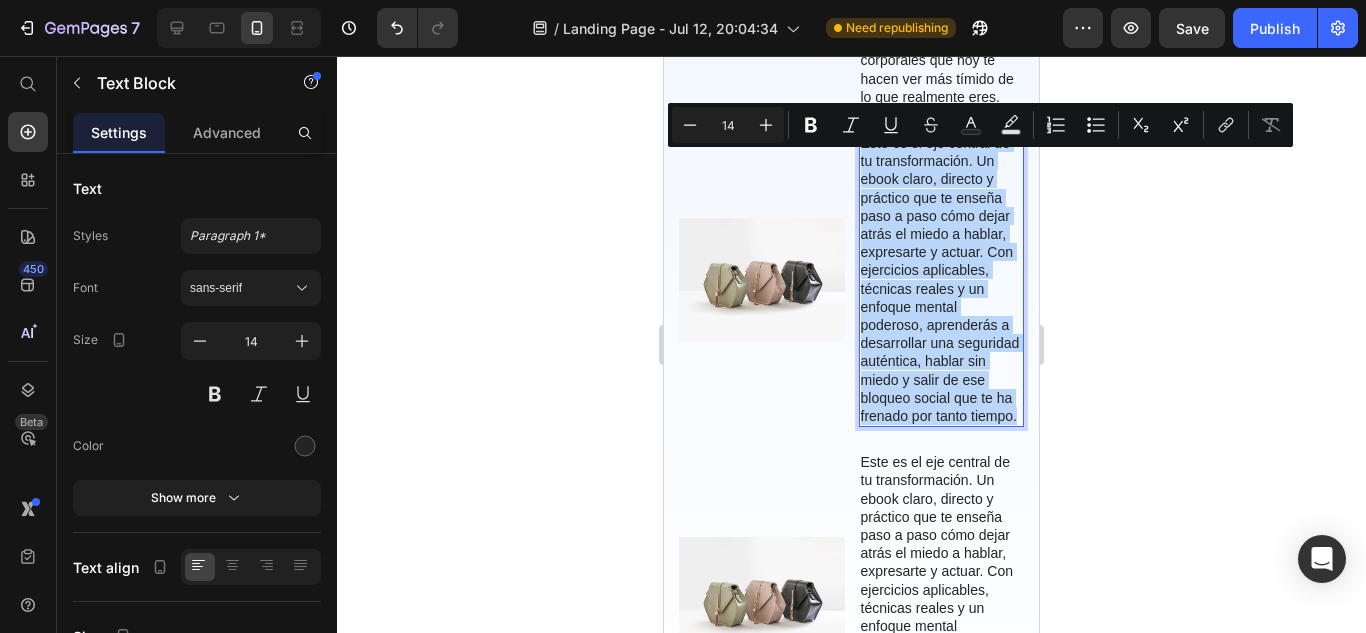 drag, startPoint x: 936, startPoint y: 450, endPoint x: 852, endPoint y: 170, distance: 292.32858 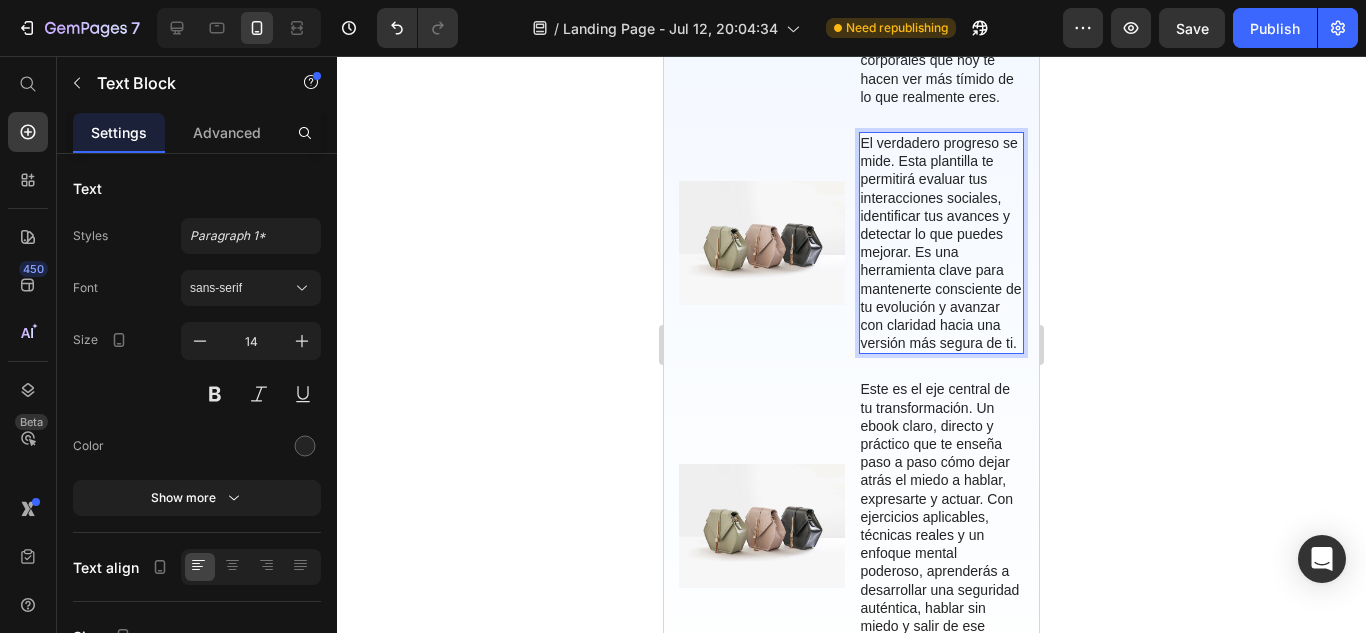 click 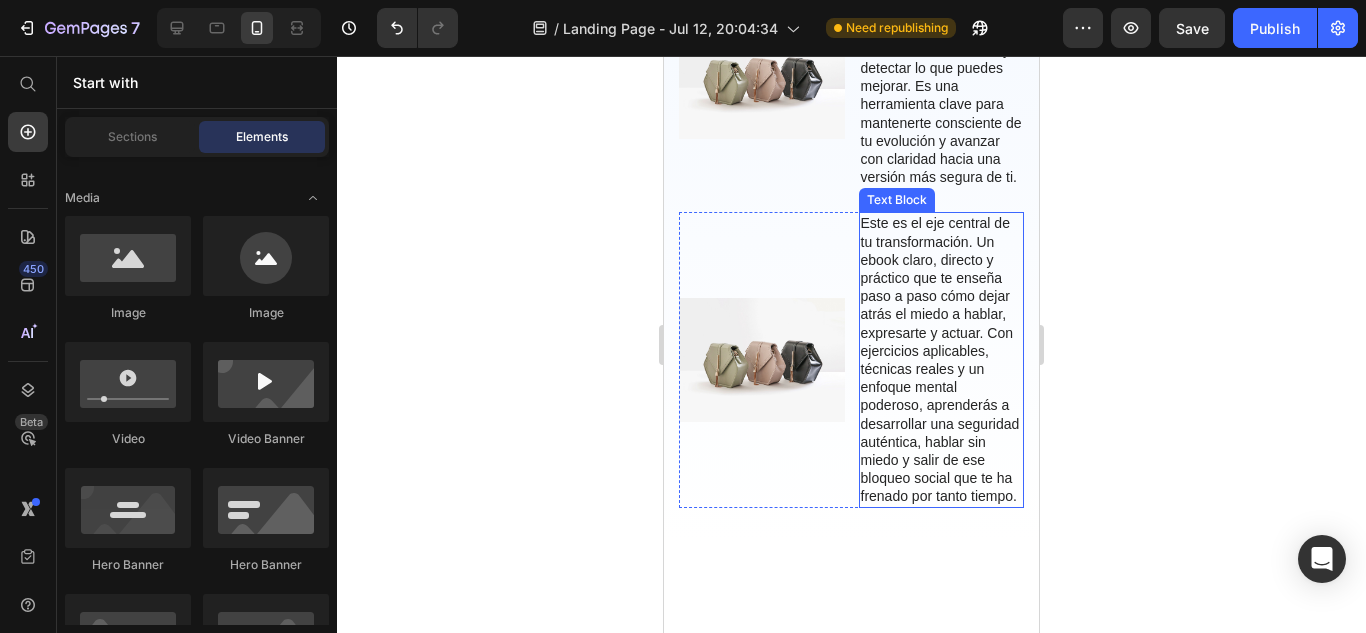 scroll, scrollTop: 5076, scrollLeft: 0, axis: vertical 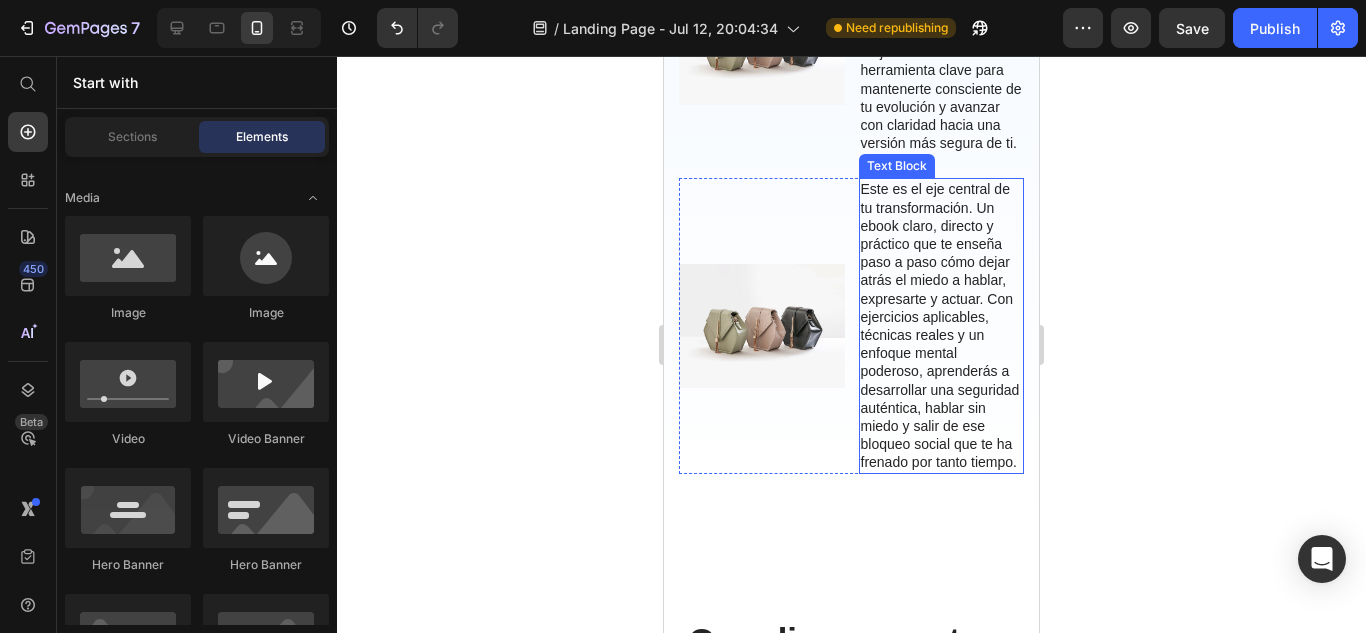 click on "Este es el eje central de tu transformación. Un ebook claro, directo y práctico que te enseña paso a paso cómo dejar atrás el miedo a hablar, expresarte y actuar. Con ejercicios aplicables, técnicas reales y un enfoque mental poderoso, aprenderás a desarrollar una seguridad auténtica, hablar sin miedo y salir de ese bloqueo social que te ha frenado por tanto tiempo." at bounding box center [942, 325] 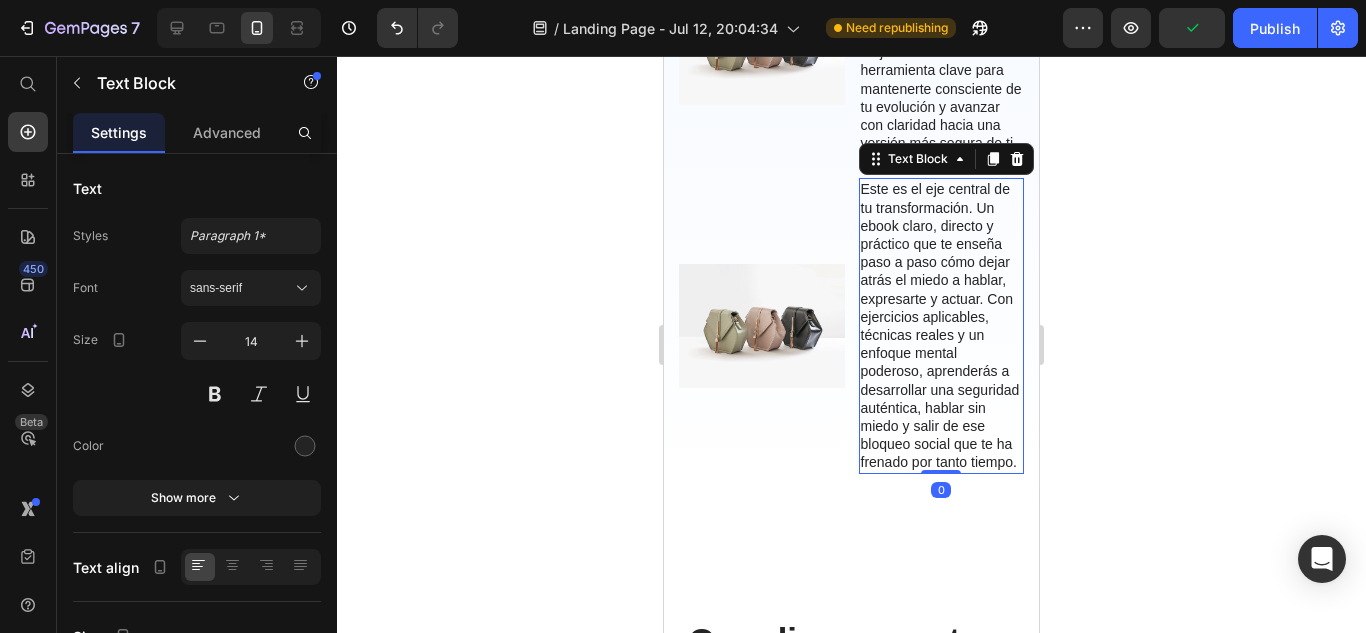 click on "Este es el eje central de tu transformación. Un ebook claro, directo y práctico que te enseña paso a paso cómo dejar atrás el miedo a hablar, expresarte y actuar. Con ejercicios aplicables, técnicas reales y un enfoque mental poderoso, aprenderás a desarrollar una seguridad auténtica, hablar sin miedo y salir de ese bloqueo social que te ha frenado por tanto tiempo." at bounding box center (942, 325) 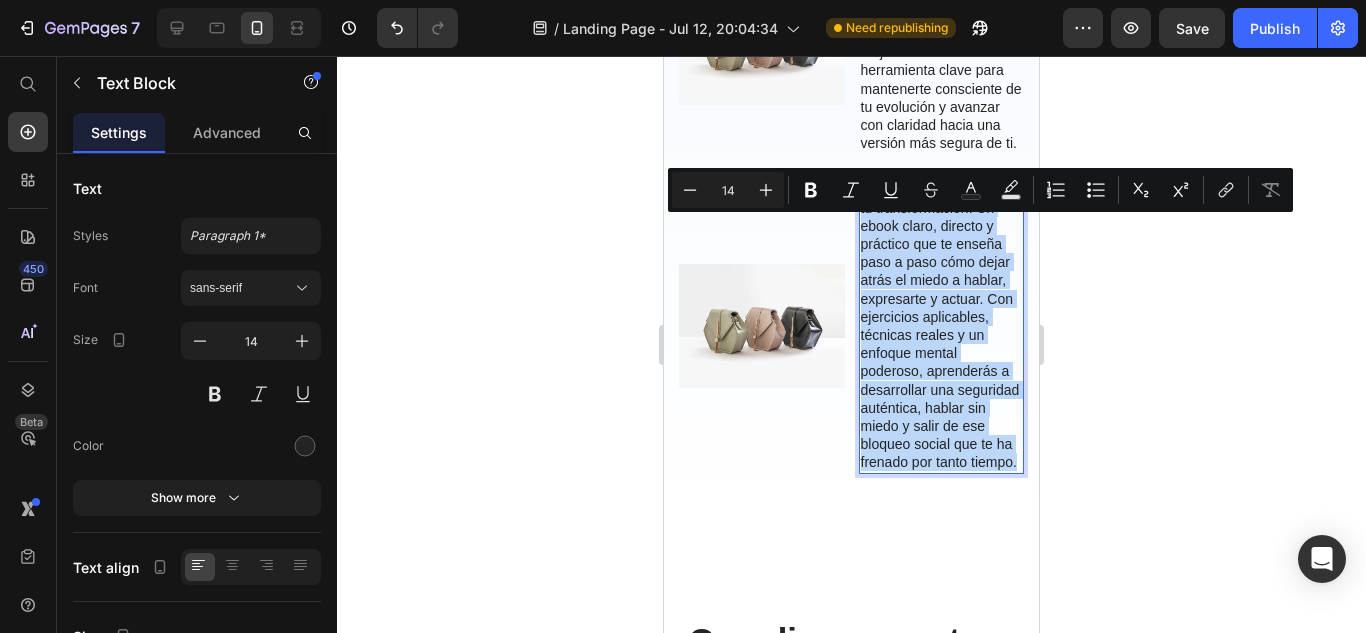 drag, startPoint x: 939, startPoint y: 519, endPoint x: 855, endPoint y: 227, distance: 303.84207 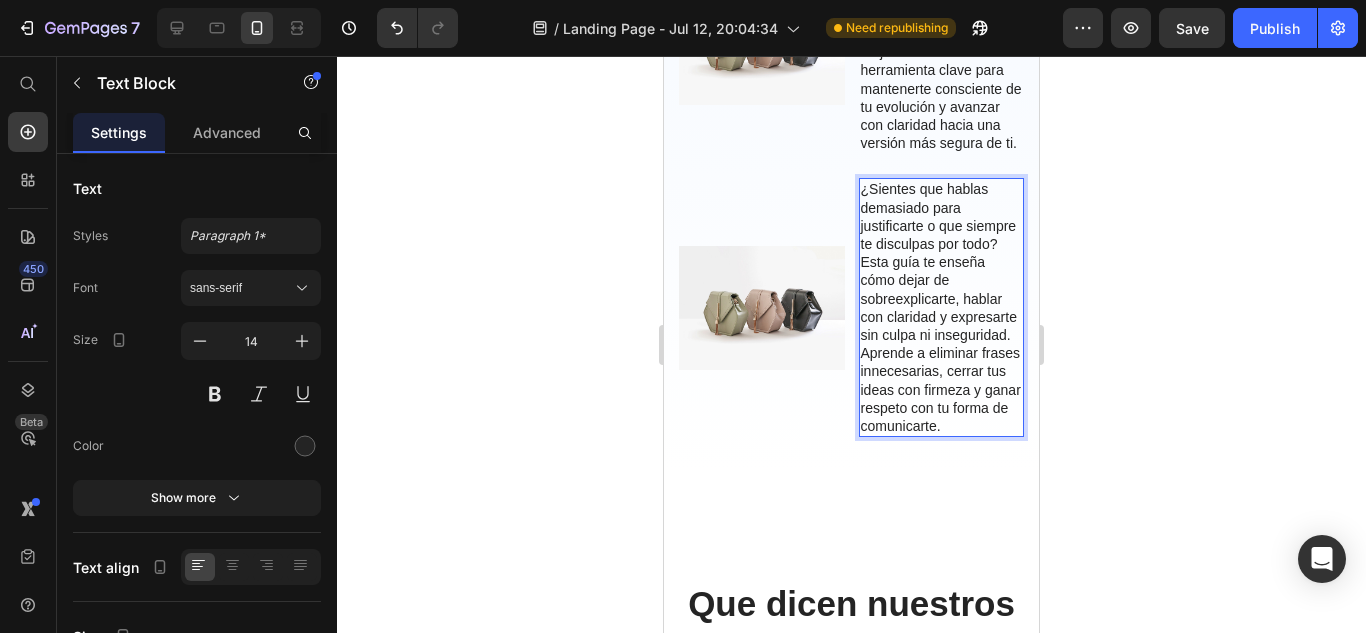 click 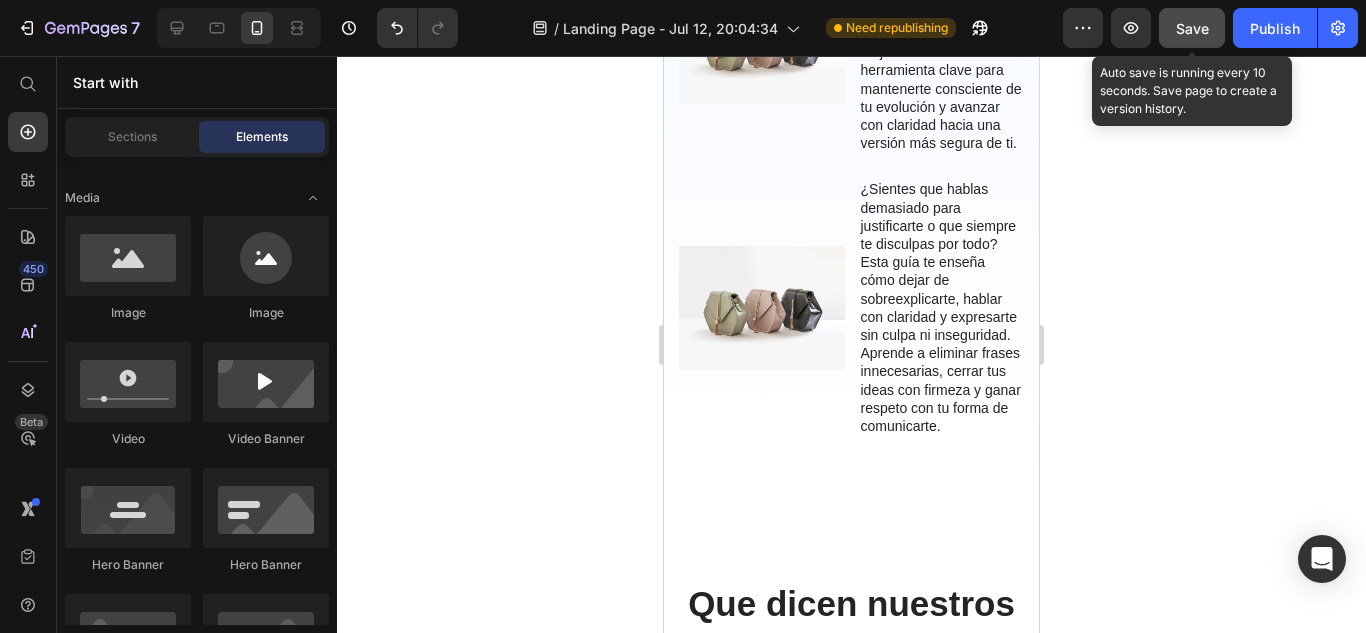 click on "Save" at bounding box center [1192, 28] 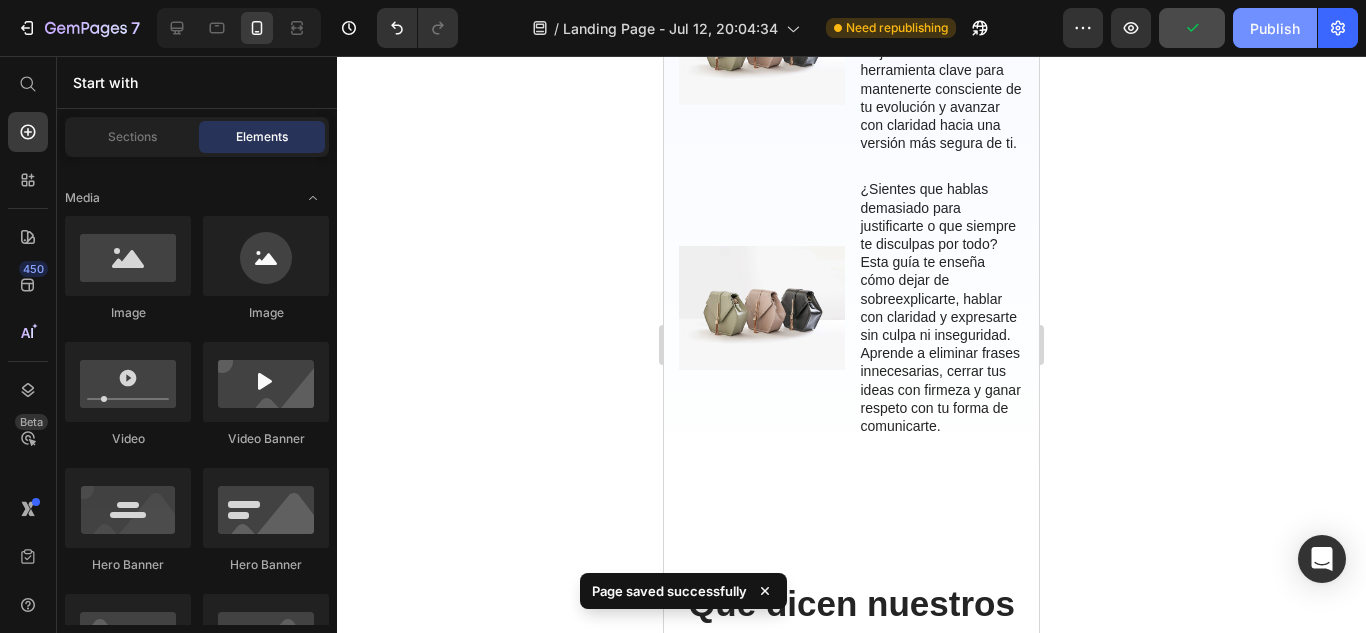 click on "Publish" at bounding box center [1275, 28] 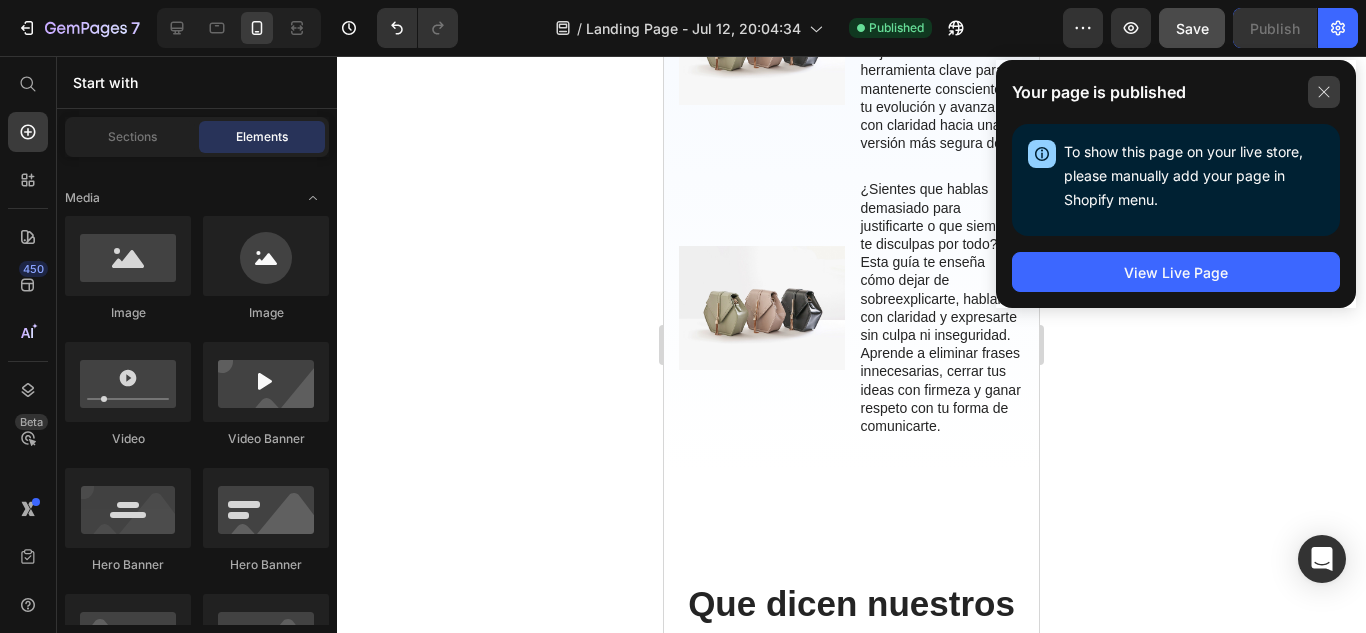 click 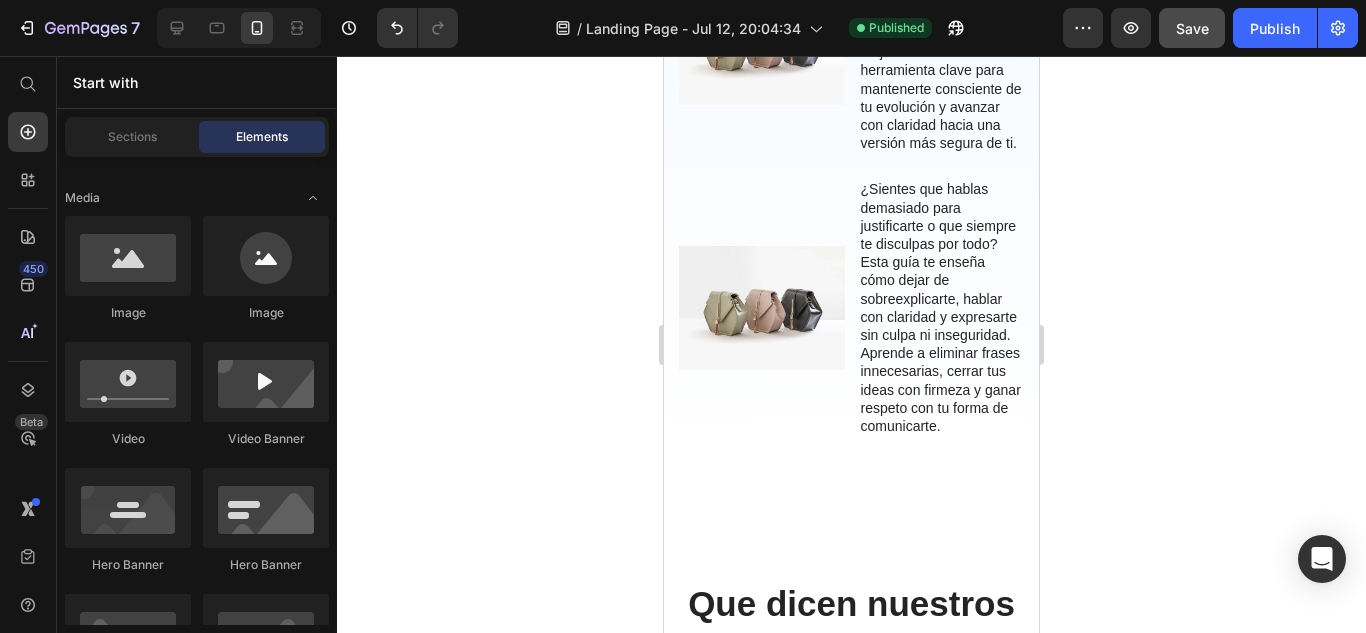 click 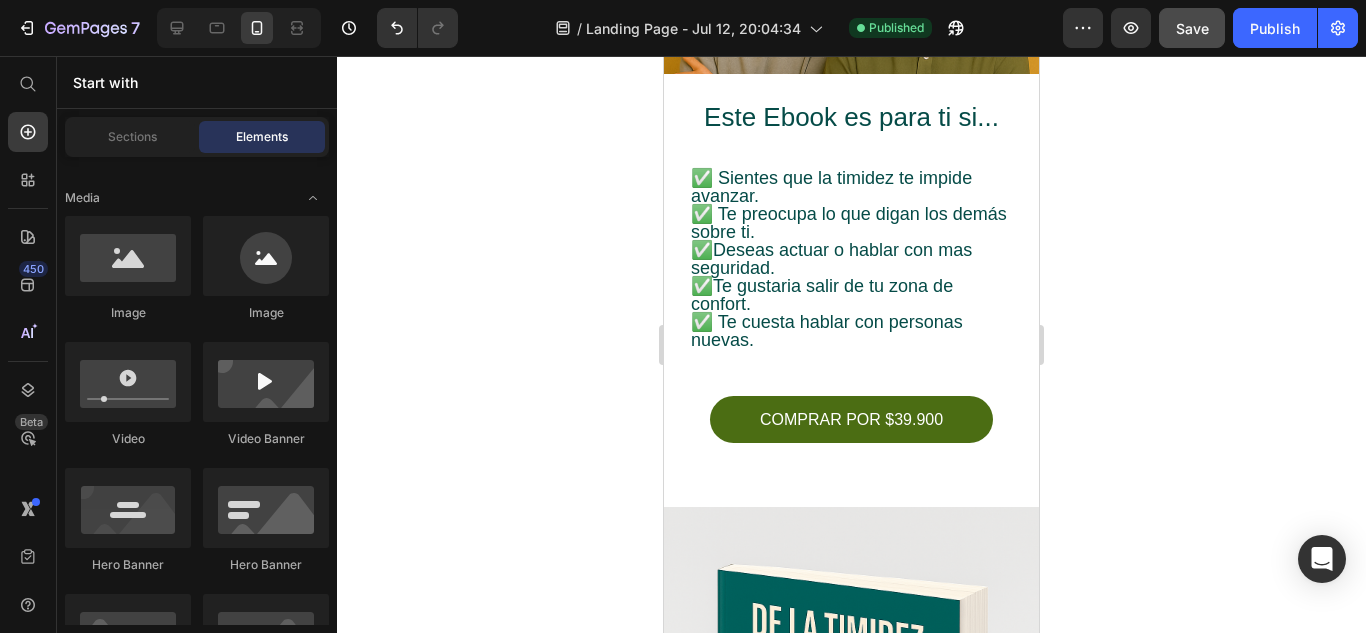 scroll, scrollTop: 476, scrollLeft: 0, axis: vertical 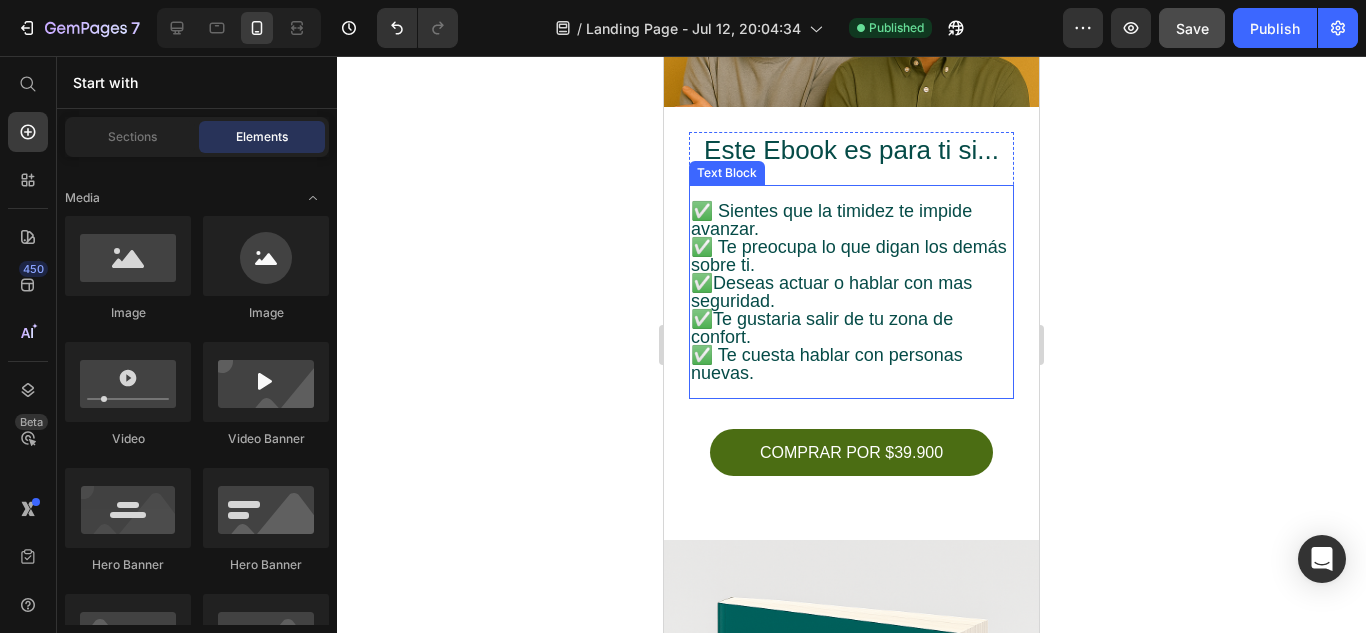 click on "✅ Te cuesta hablar con personas nuevas." at bounding box center [851, 364] 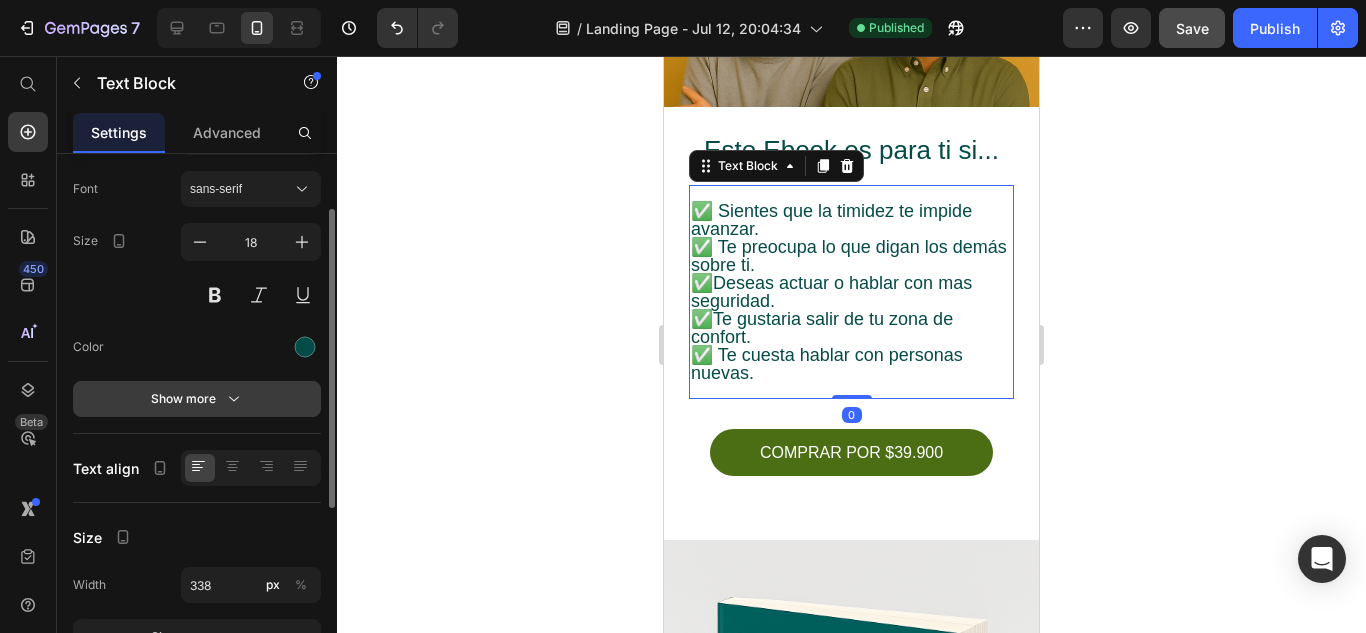 scroll, scrollTop: 233, scrollLeft: 0, axis: vertical 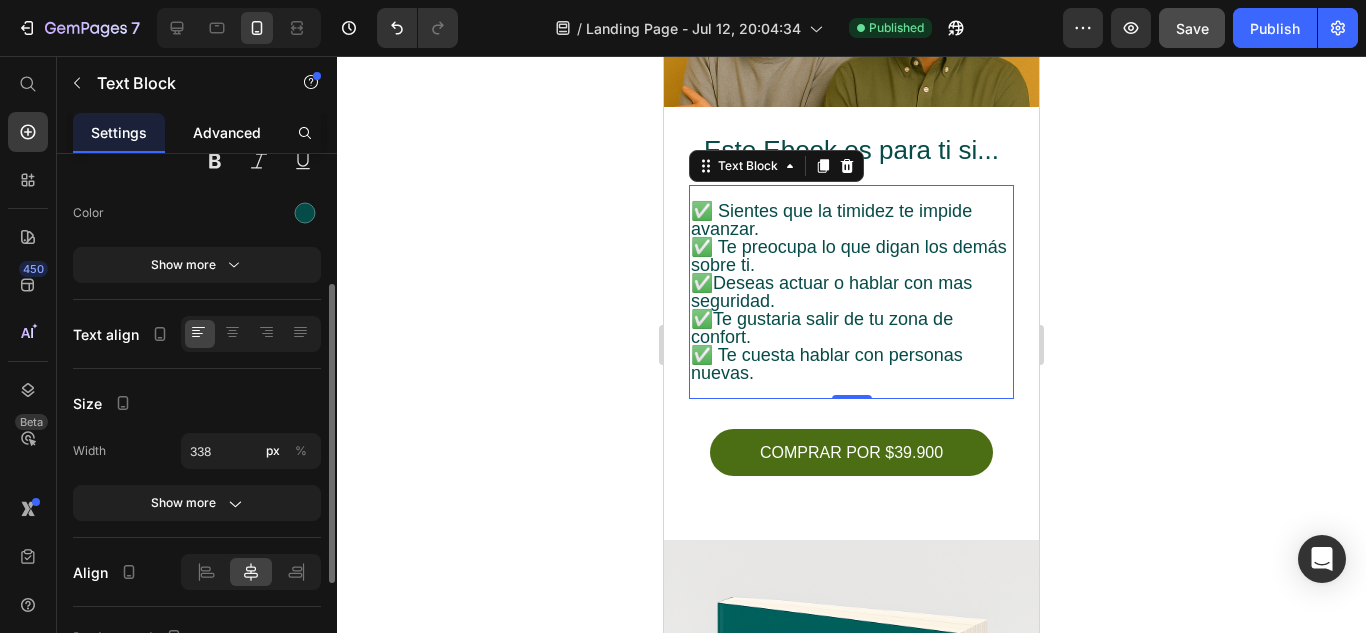 click on "Advanced" at bounding box center (227, 132) 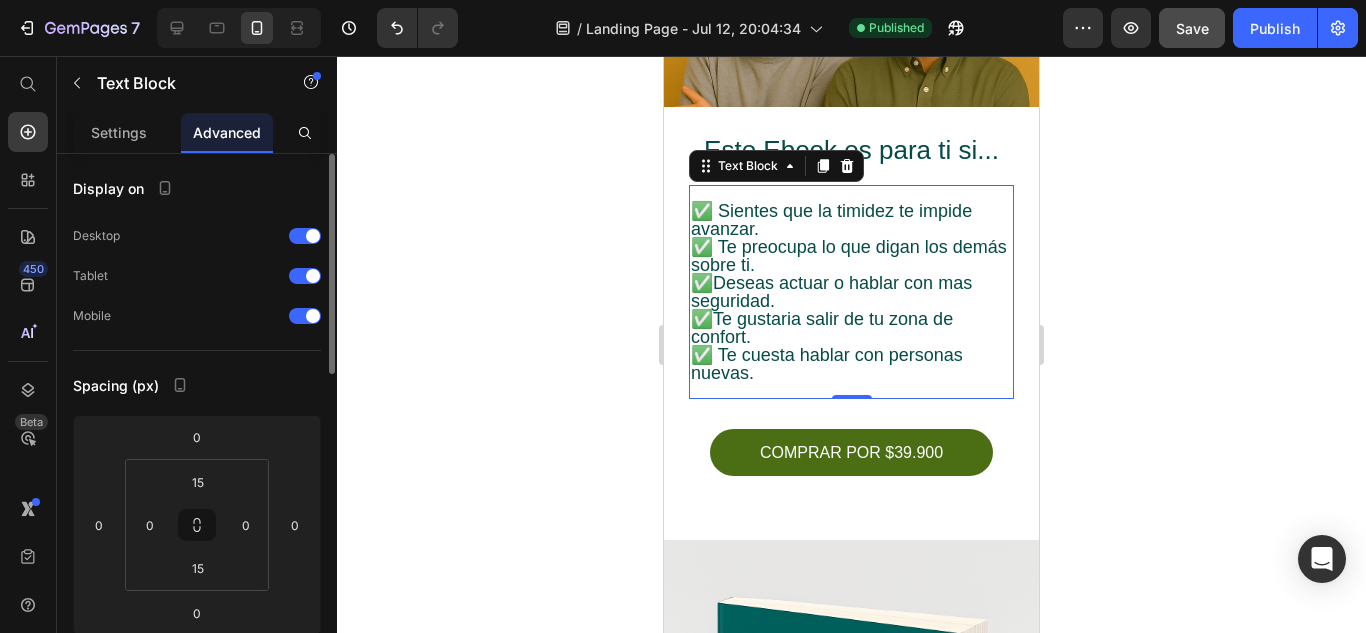scroll, scrollTop: 132, scrollLeft: 0, axis: vertical 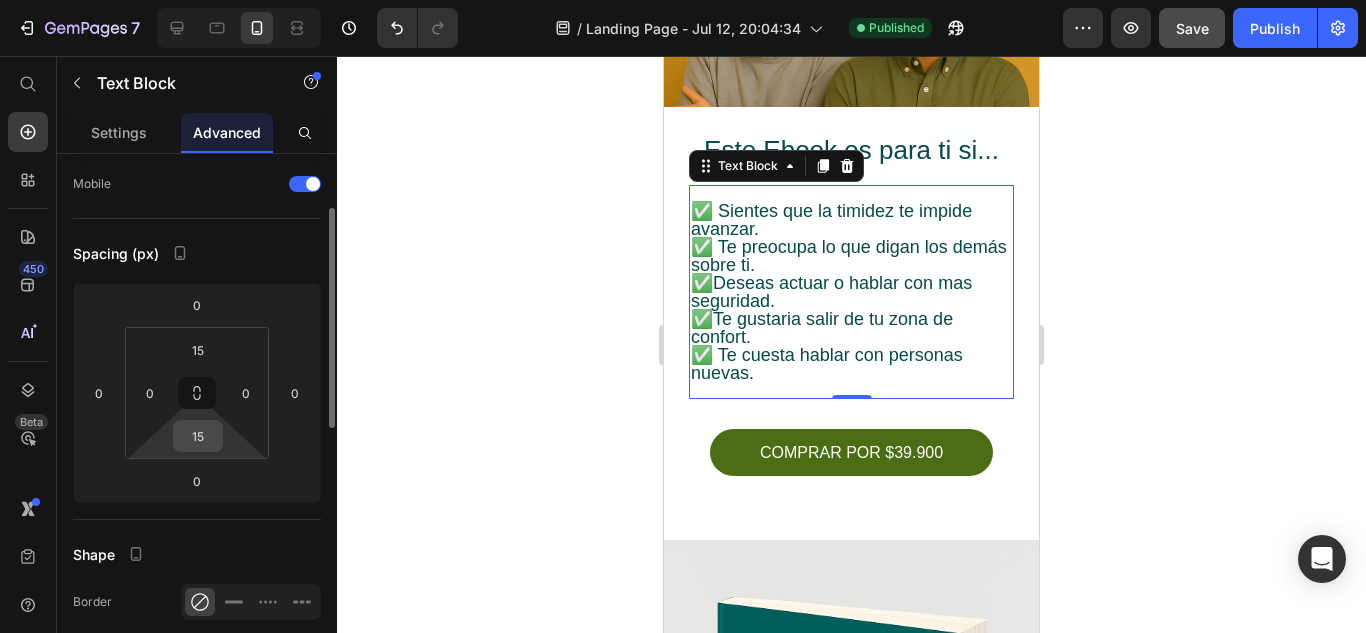 click on "15" at bounding box center [198, 436] 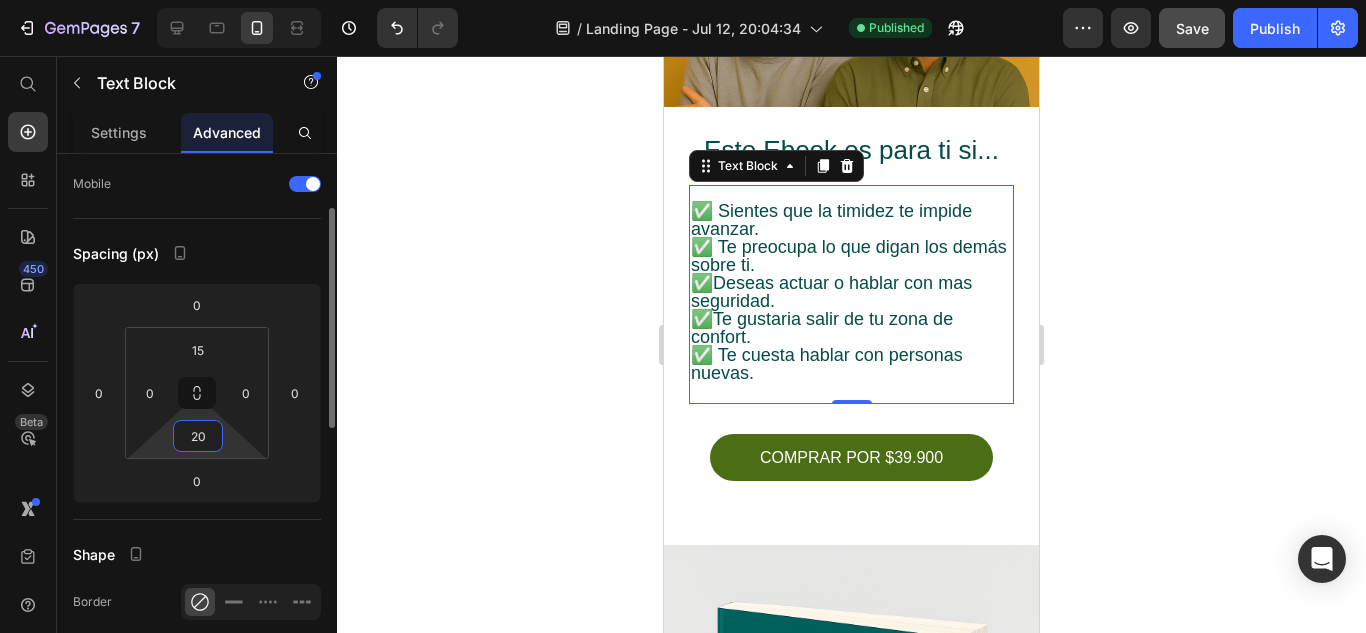 type on "2" 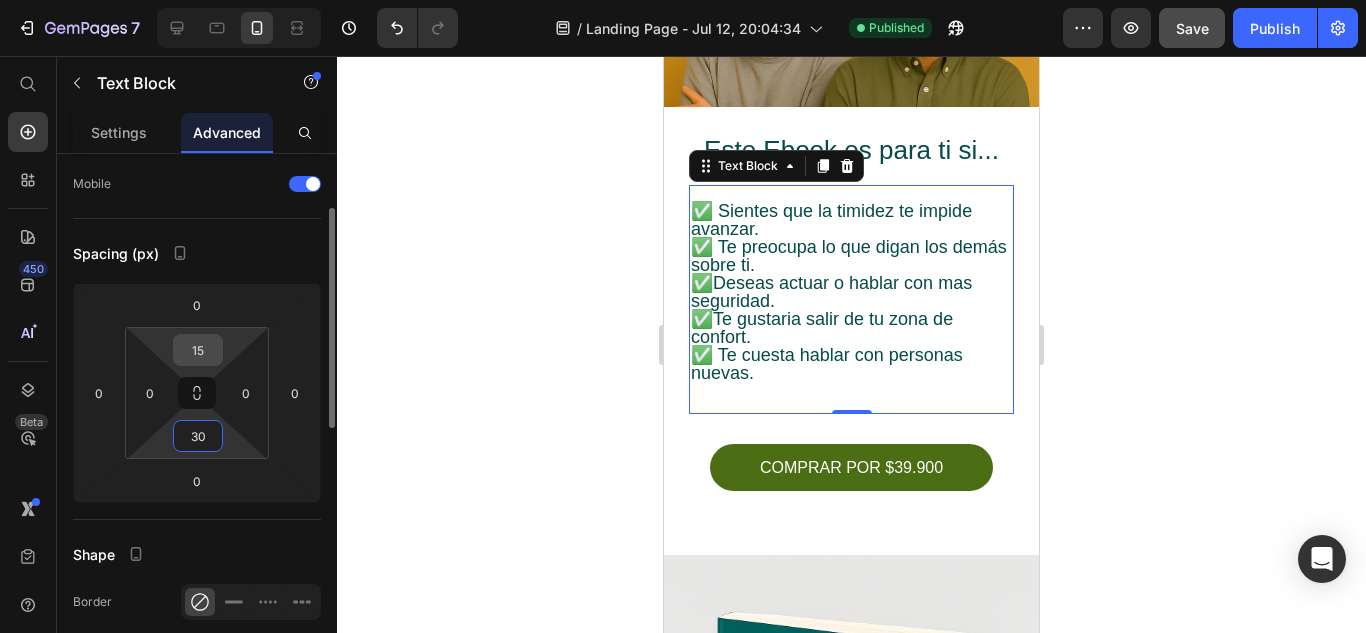 type on "30" 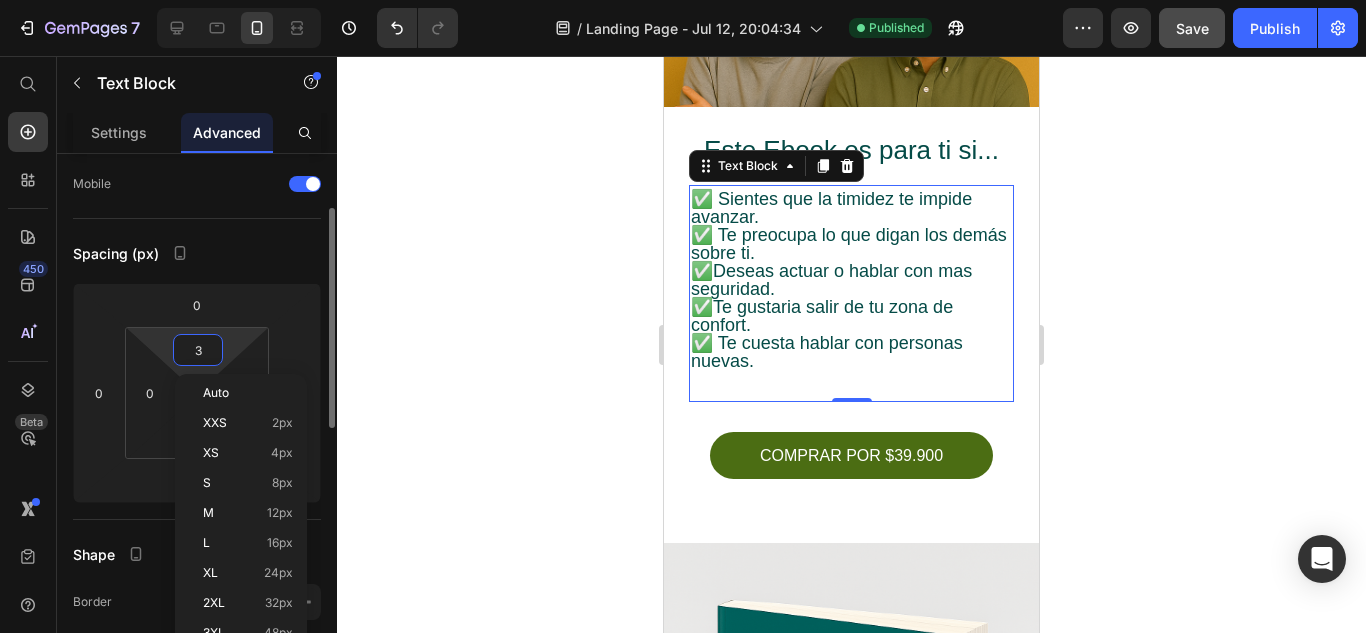 type on "30" 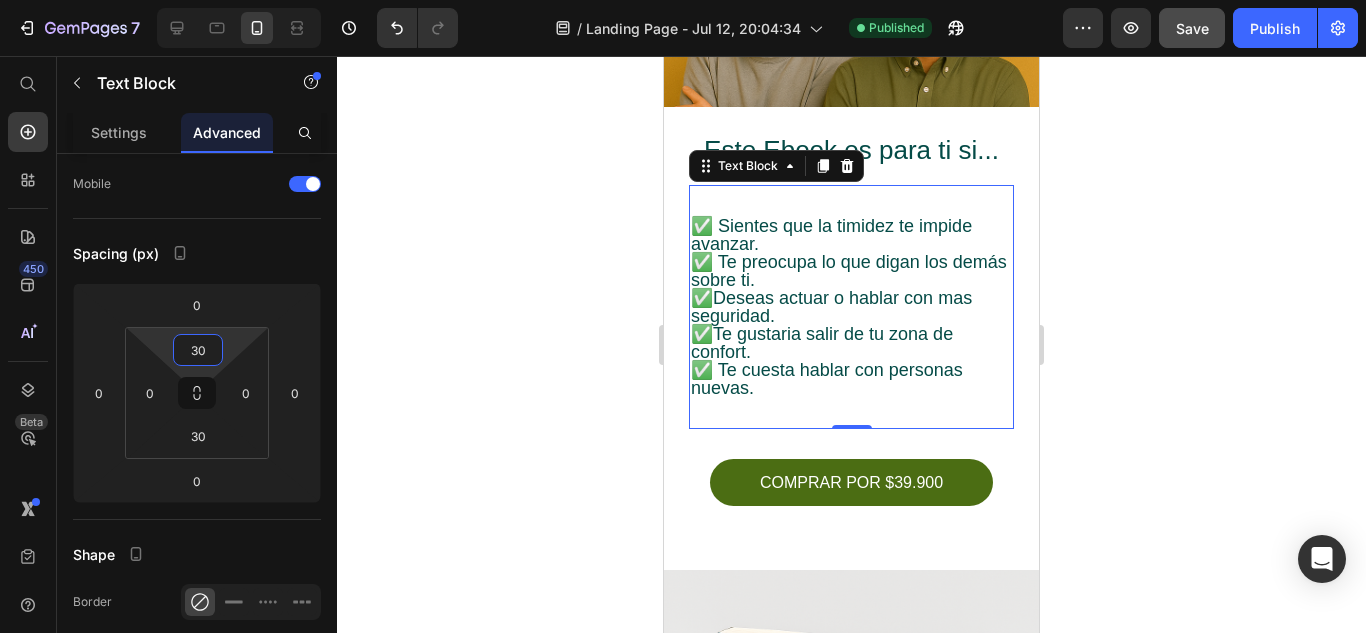 click 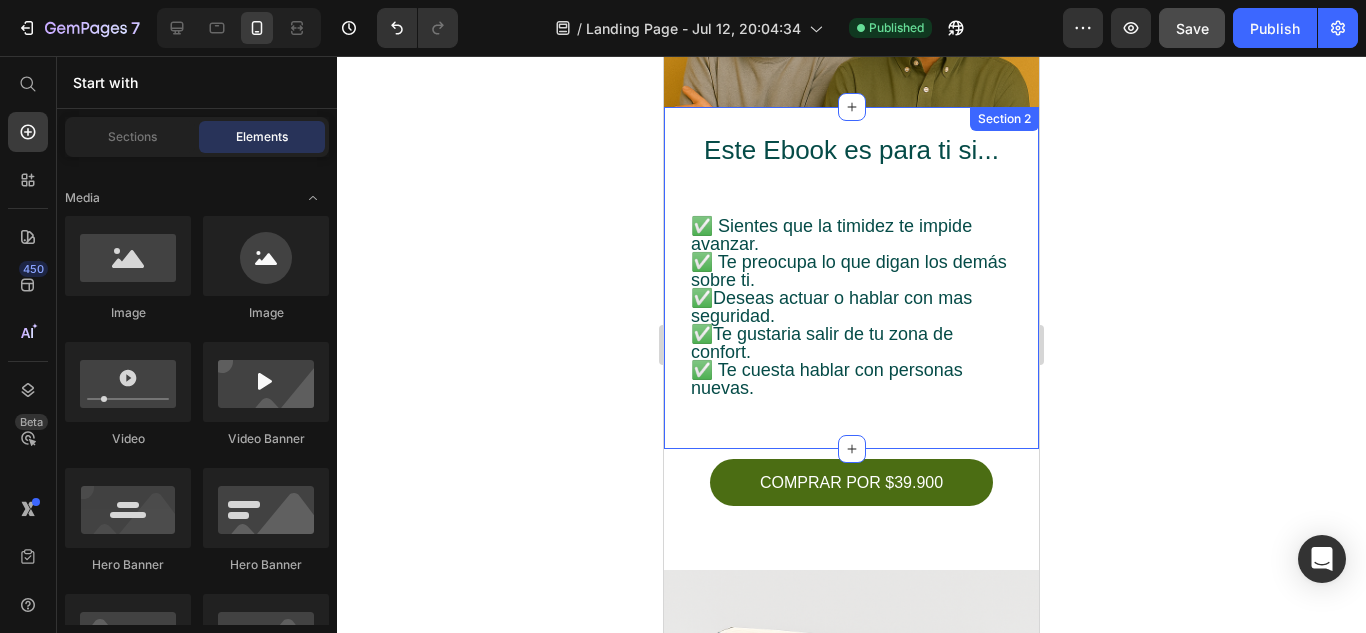 click 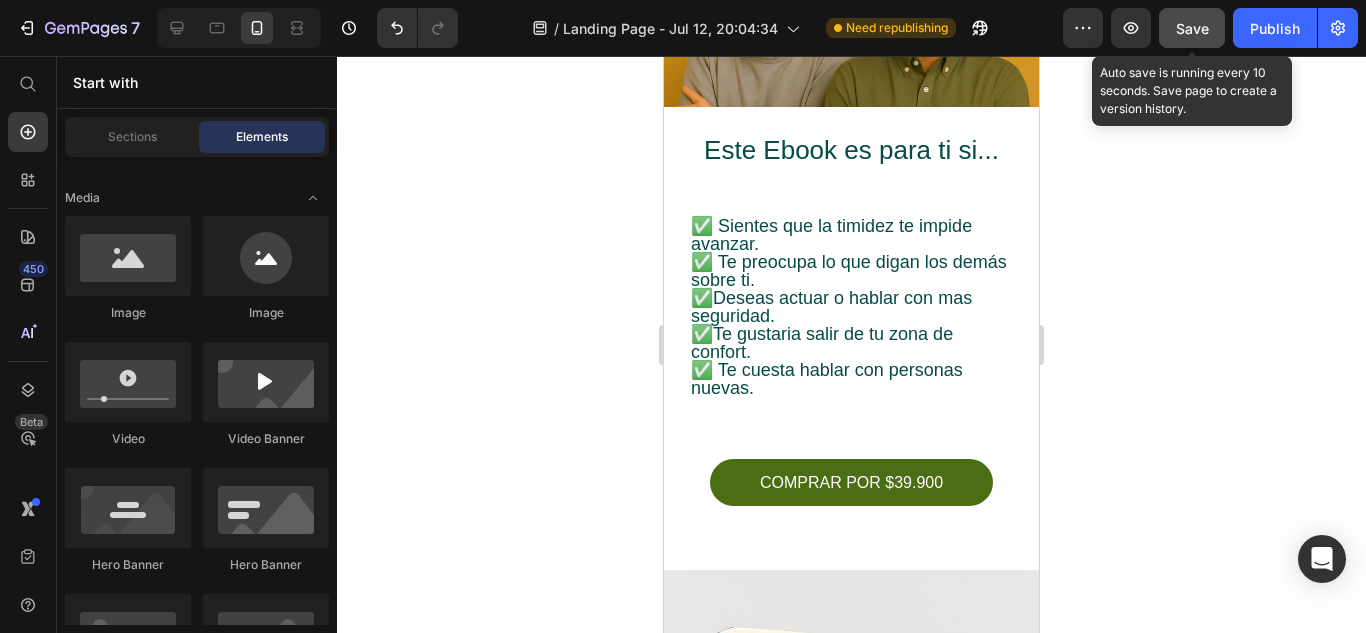 click on "Save" 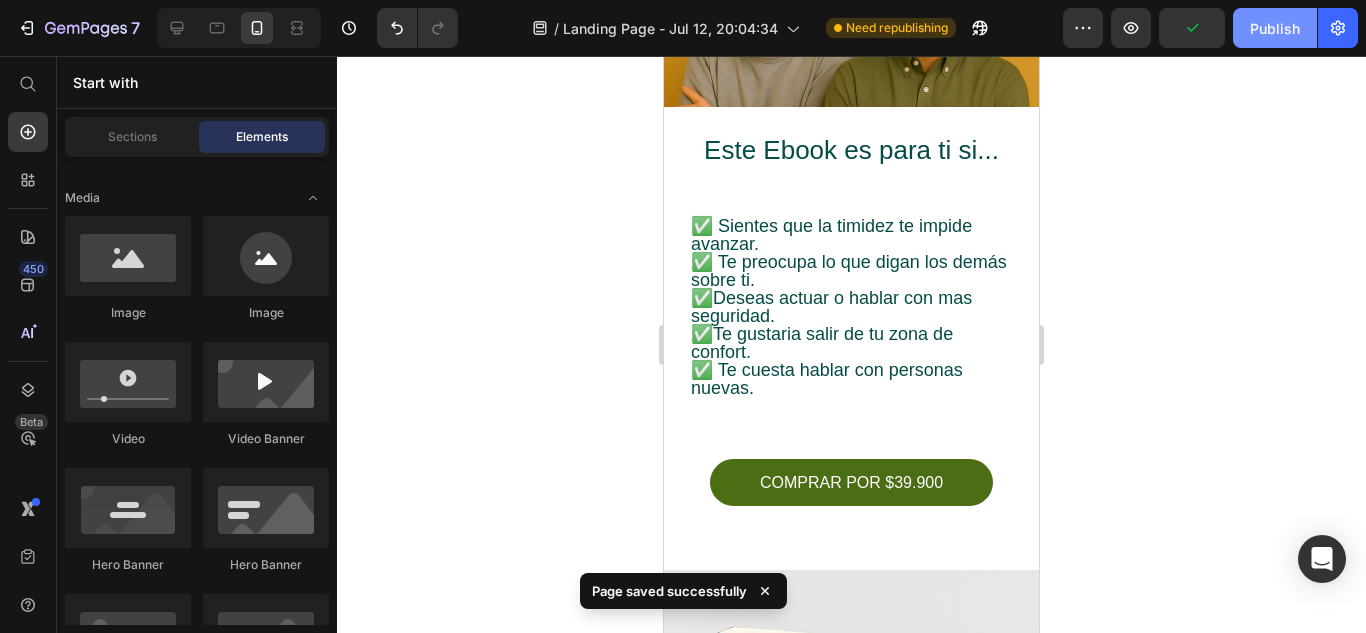 click on "Publish" at bounding box center (1275, 28) 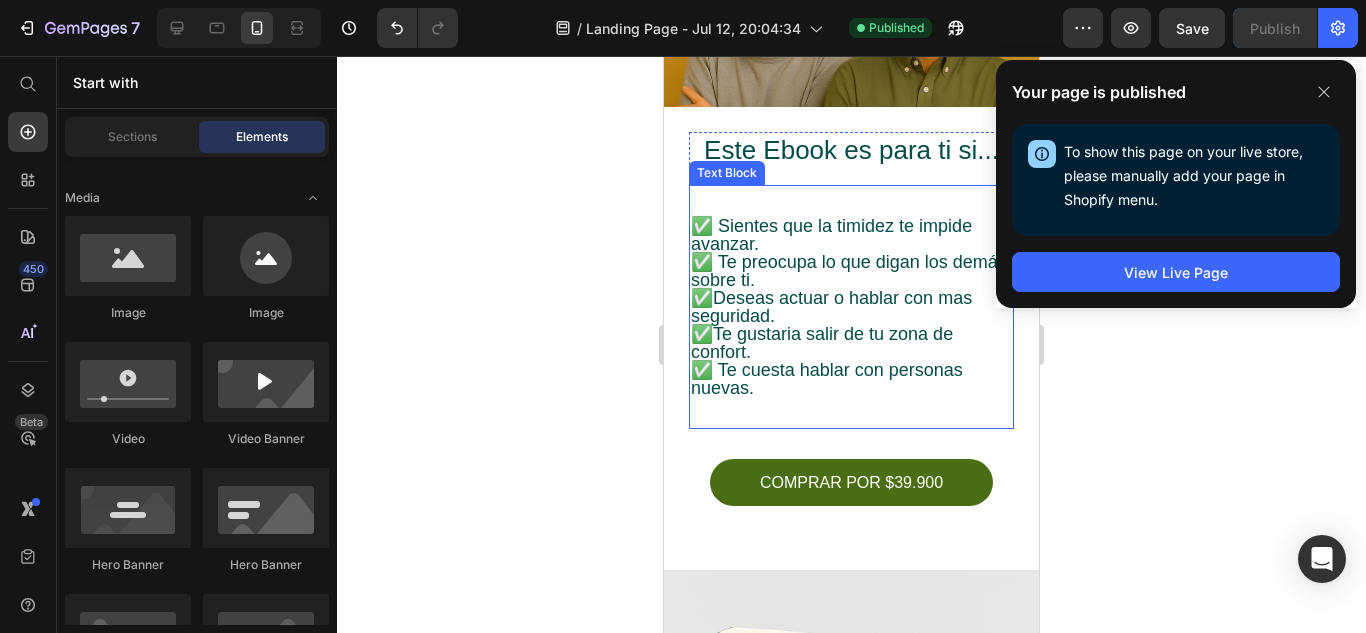 click on "✅Te gustaria salir de tu zona de confort." at bounding box center (851, 343) 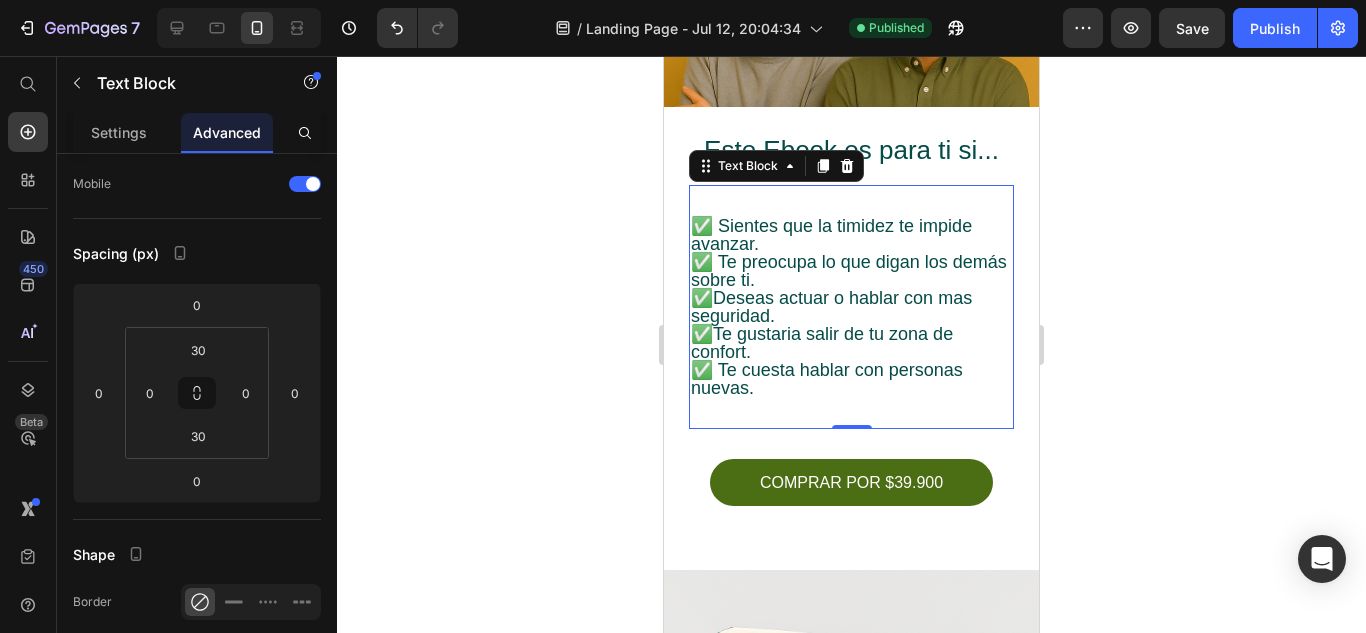 click on "✅ Sientes que la timidez te impide avanzar." at bounding box center (851, 235) 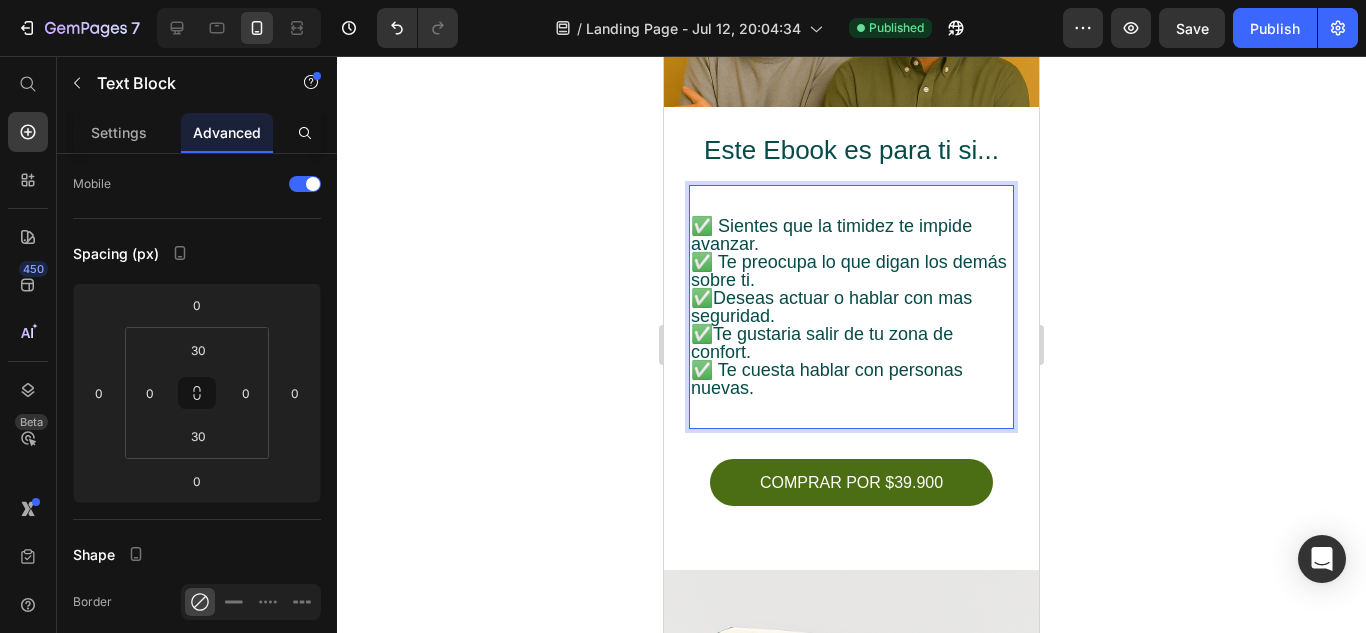 click 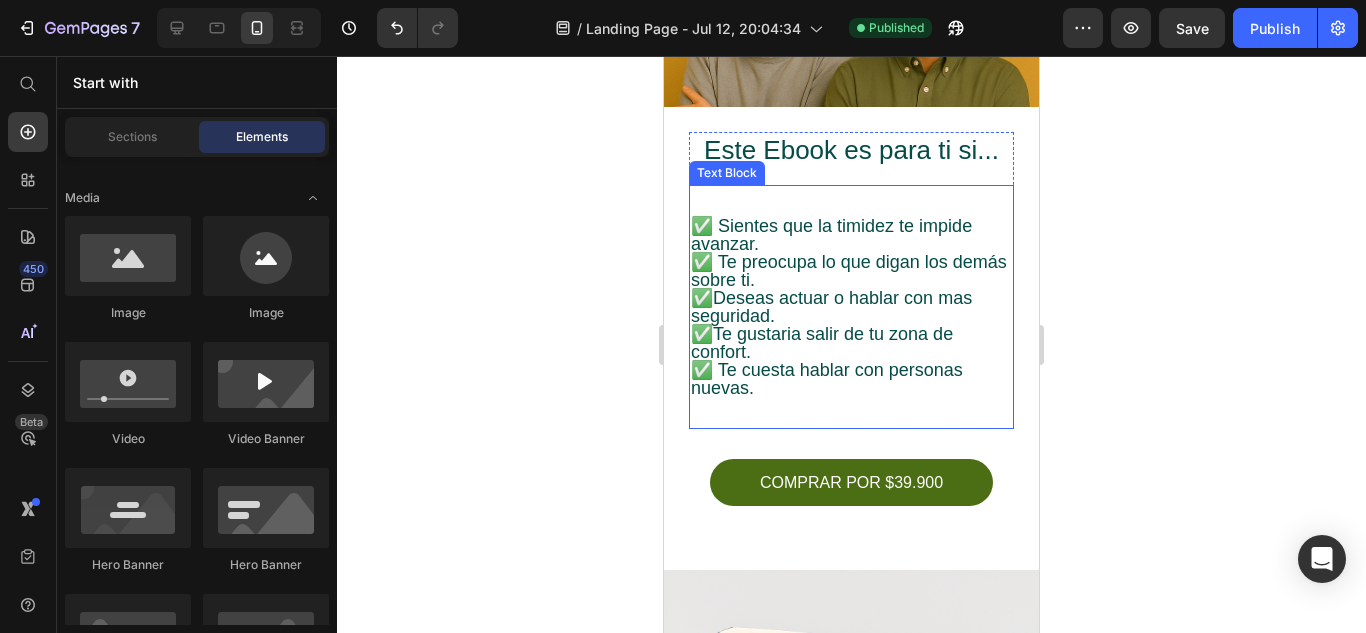 click on "✅ Sientes que la timidez te impide avanzar." at bounding box center (851, 235) 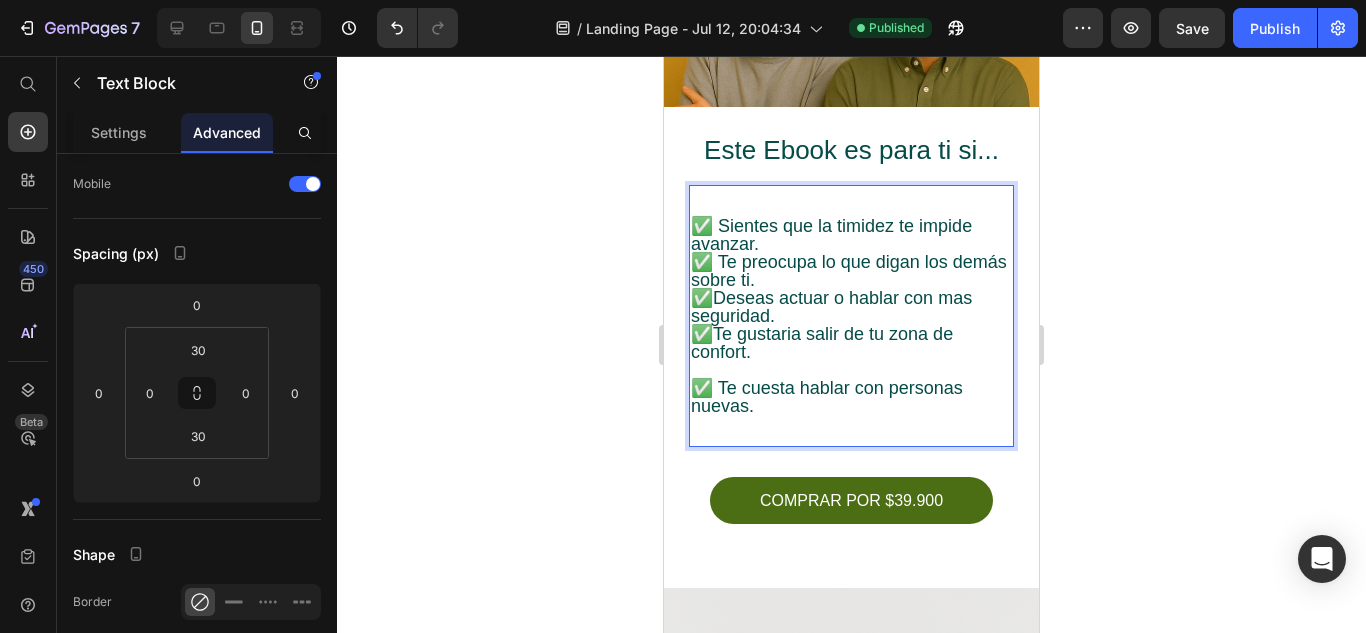 click on "✅Deseas actuar o hablar con mas seguridad." at bounding box center (851, 307) 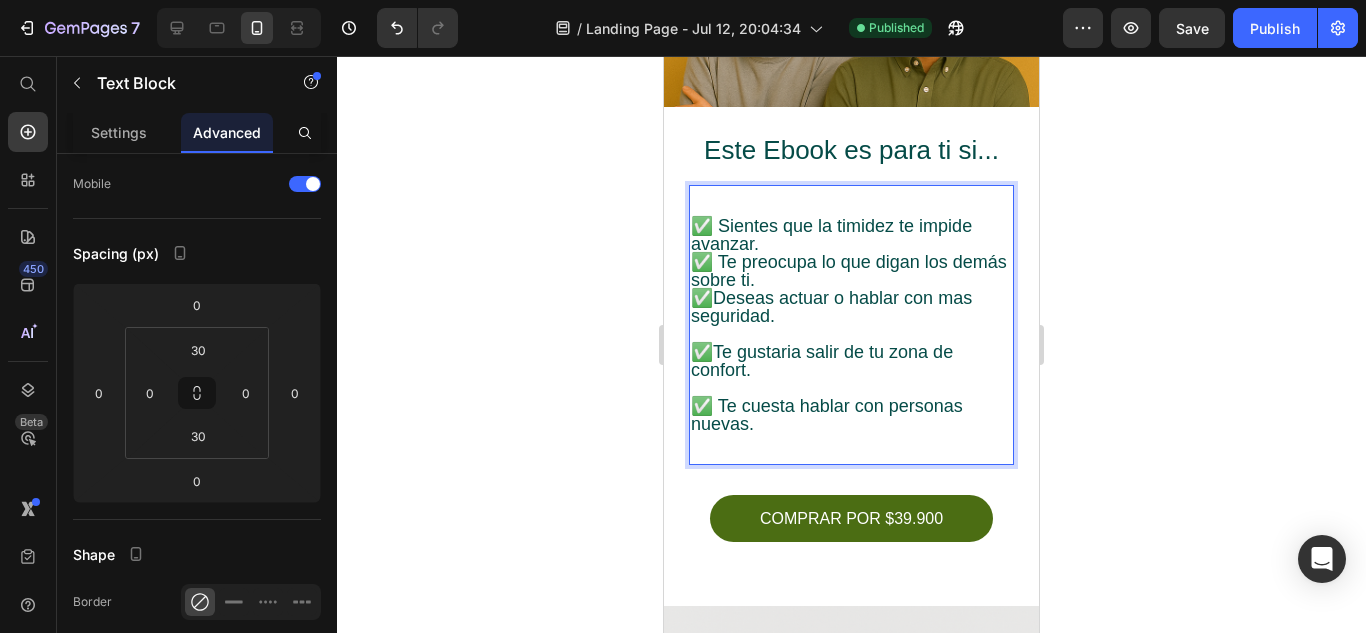 click on "✅ Te preocupa lo que digan los demás sobre ti." at bounding box center [851, 271] 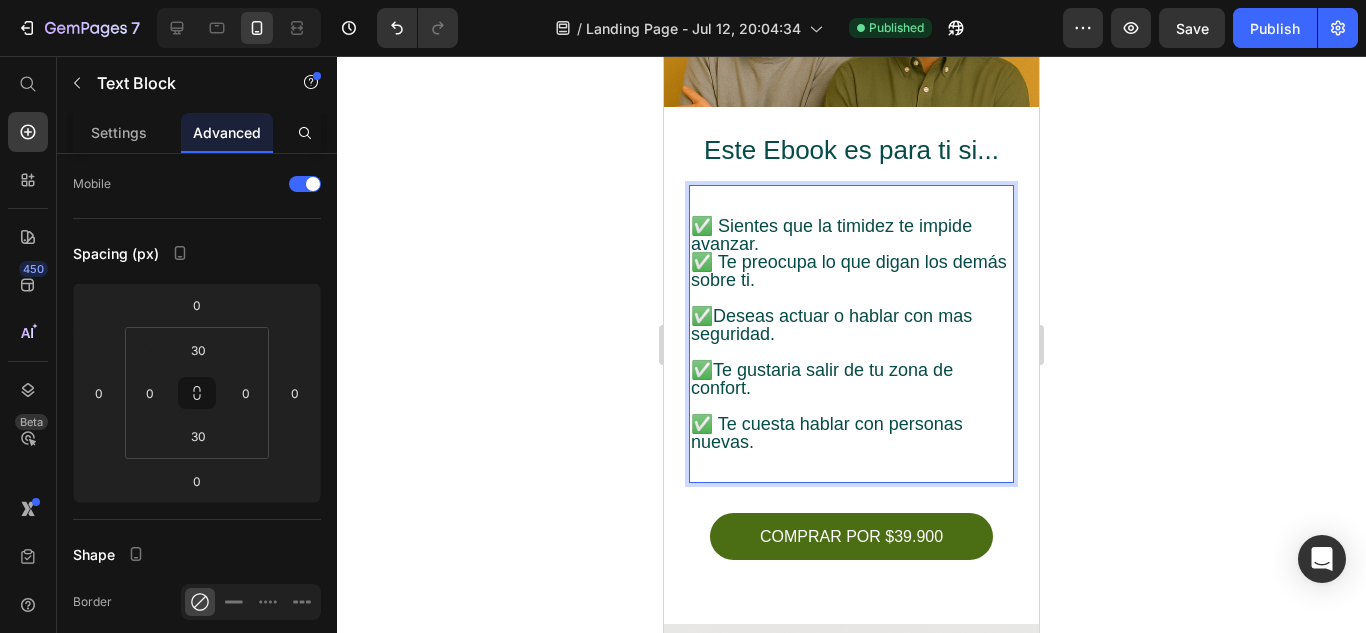 click on "✅ Sientes que la timidez te impide avanzar." at bounding box center (851, 235) 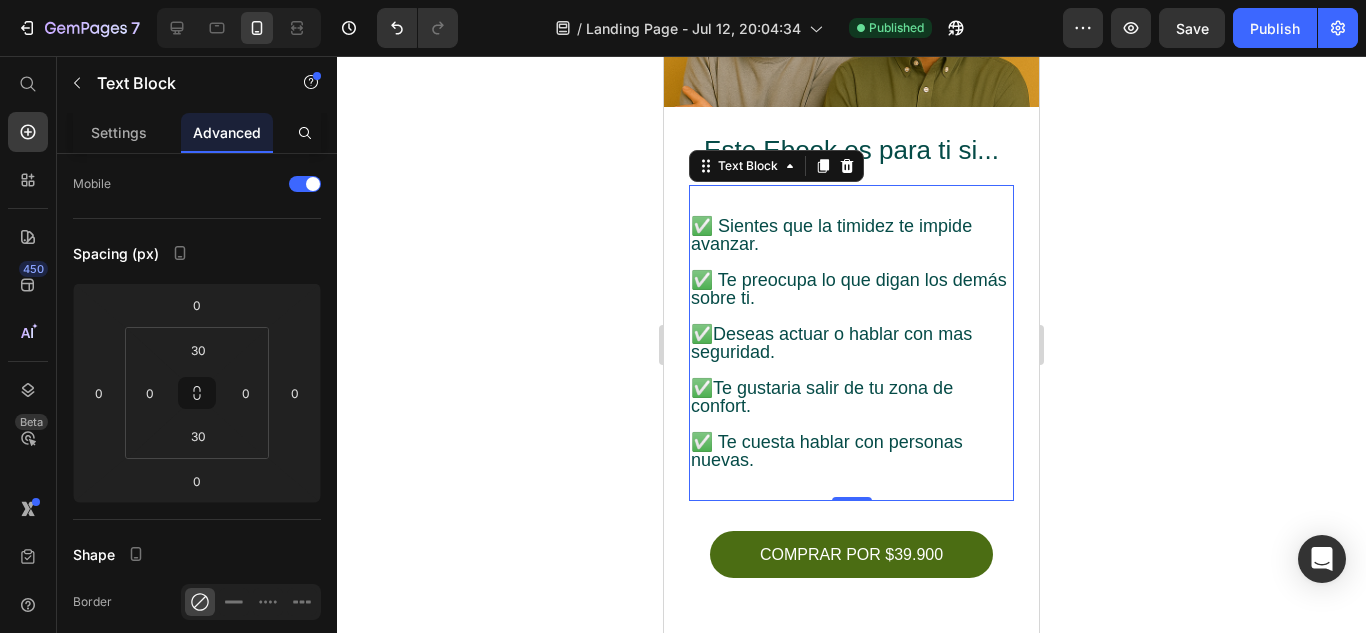 click 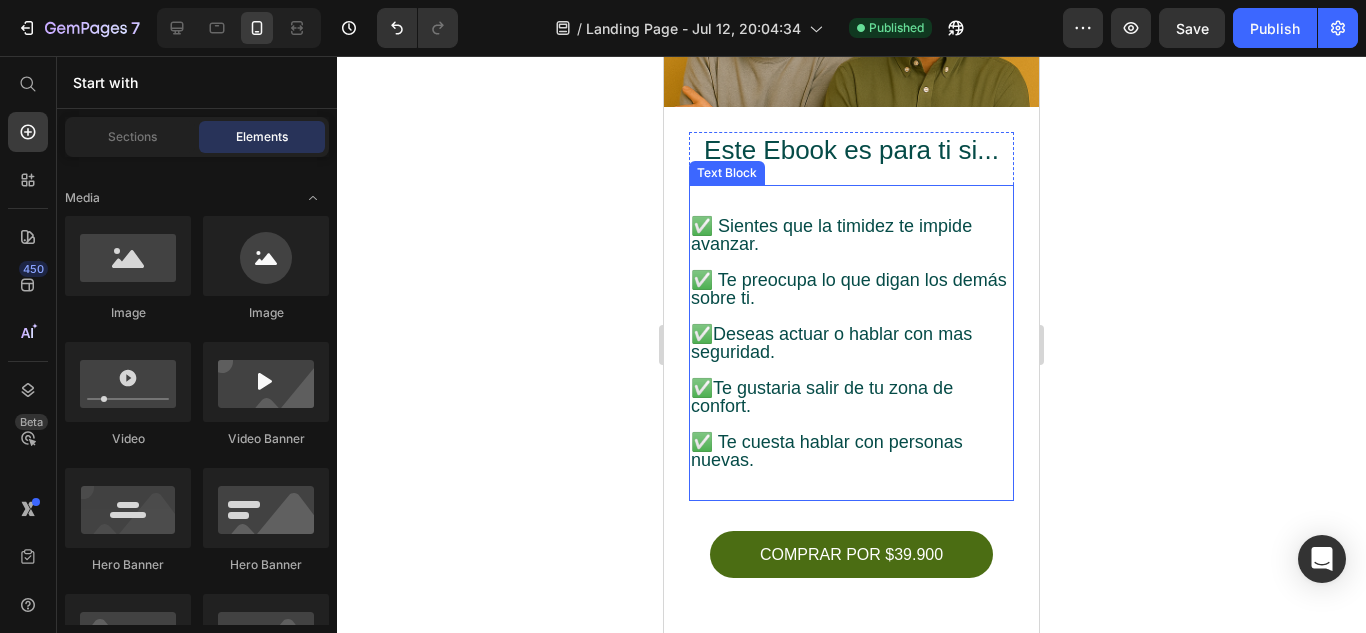 click on "✅ Sientes que la timidez te impide avanzar. ✅ Te preocupa lo que digan los demás sobre ti. ✅Deseas actuar o hablar con mas seguridad. ✅Te gustaria salir de tu zona de confort. ✅ Te cuesta hablar con personas nuevas. Text Block" at bounding box center [851, 343] 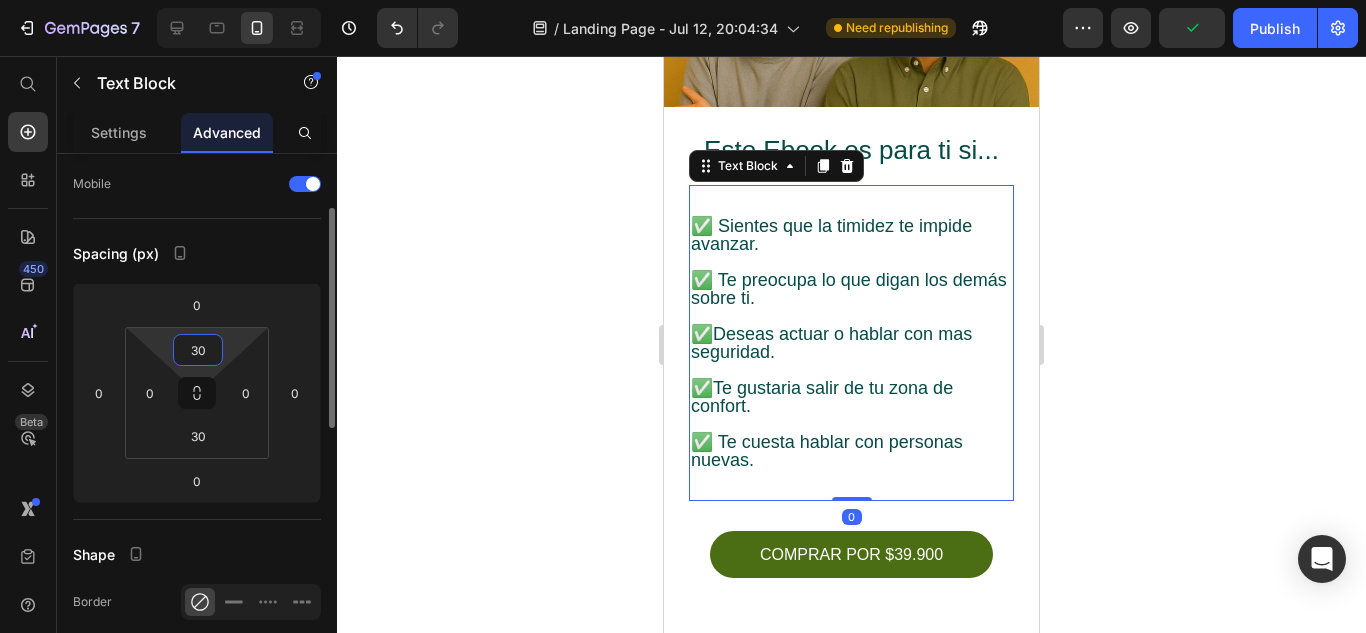 click on "30" at bounding box center [198, 350] 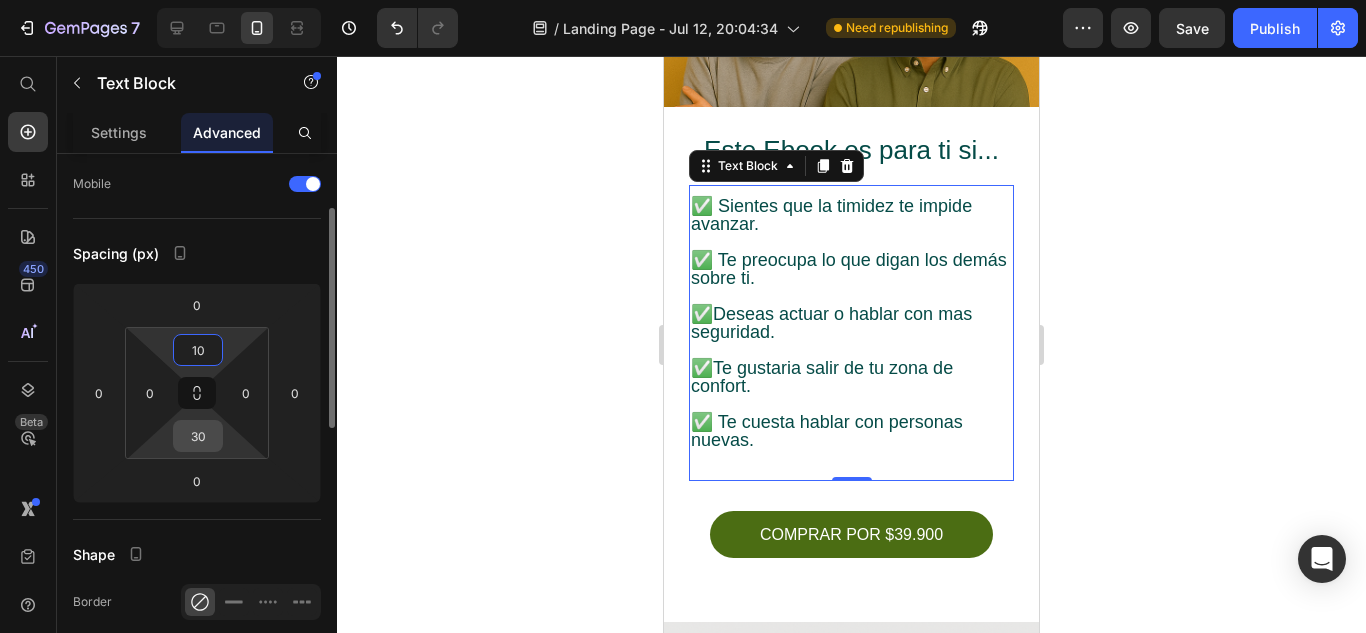 type on "10" 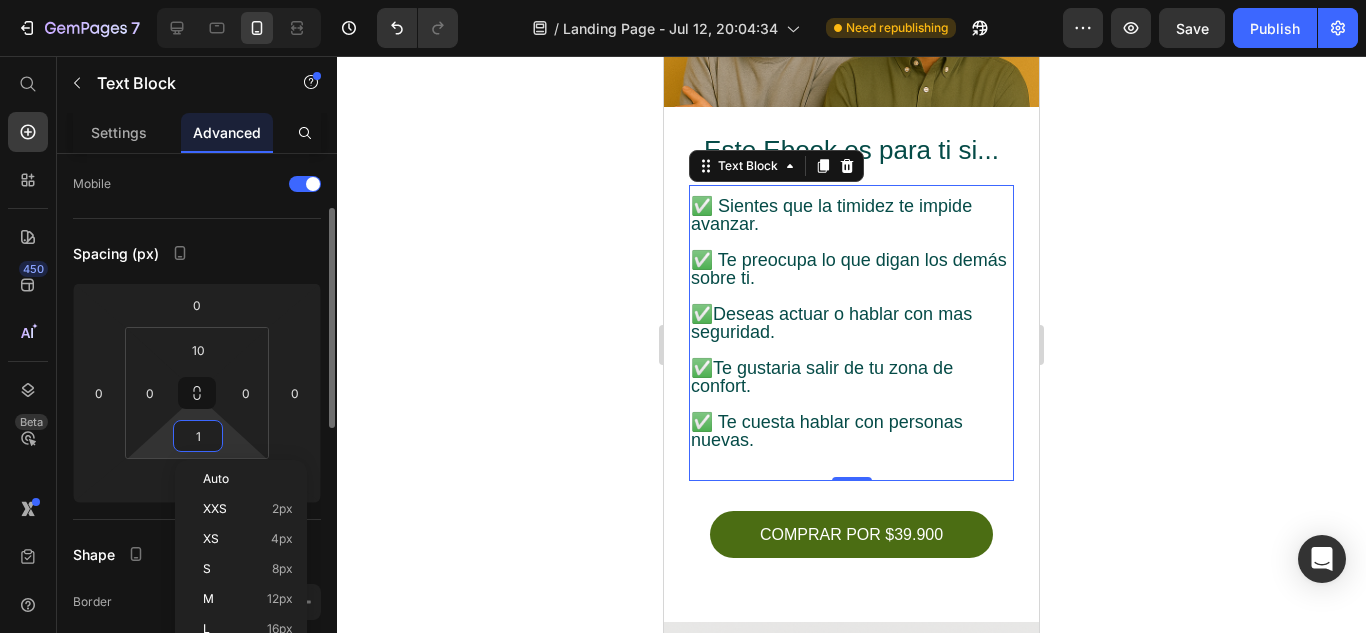 type on "10" 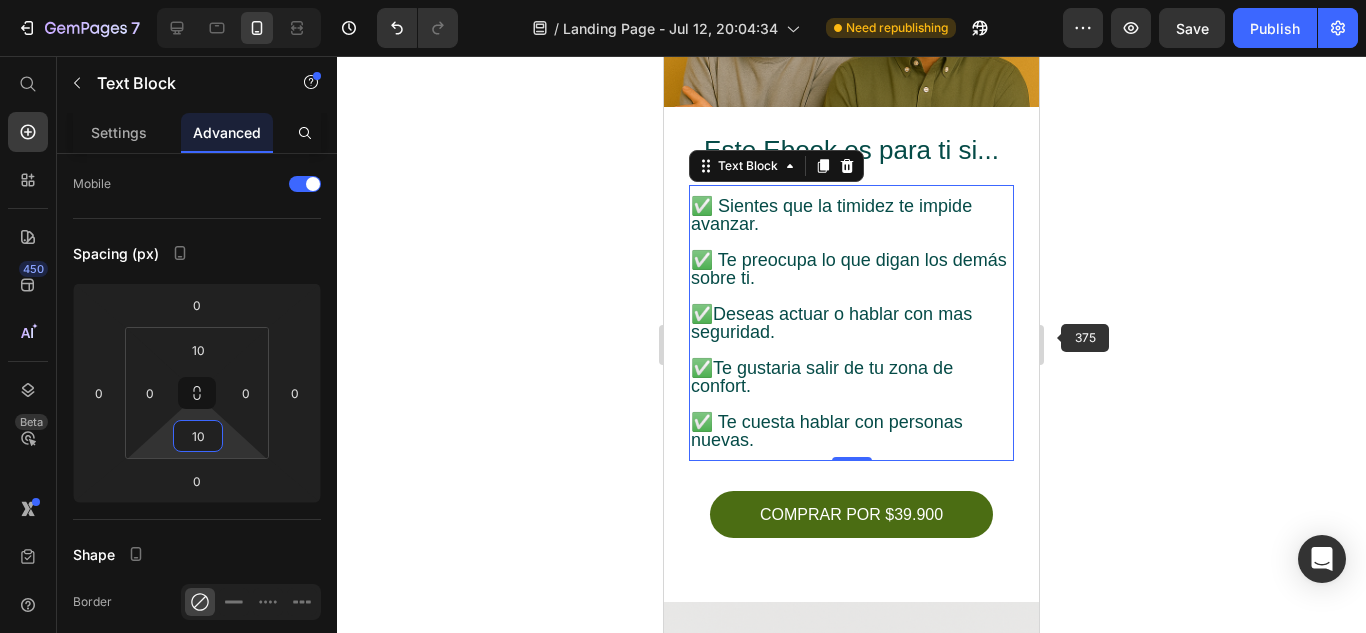 click 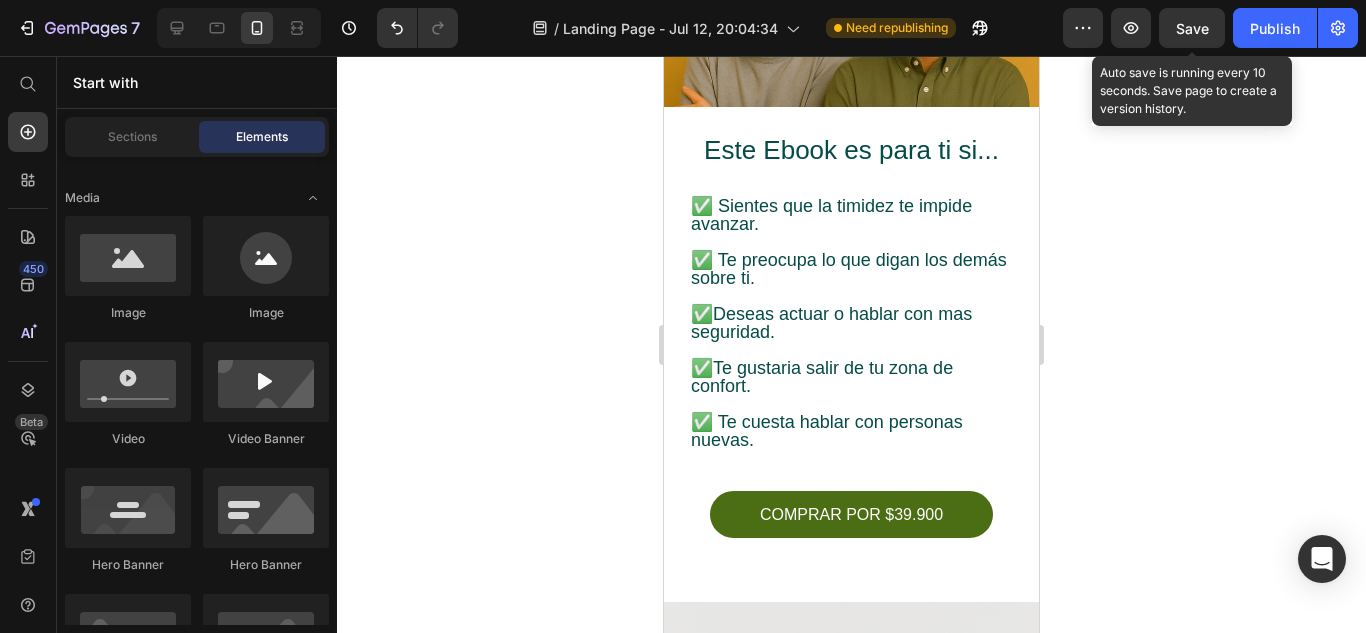 click on "Save" at bounding box center (1192, 28) 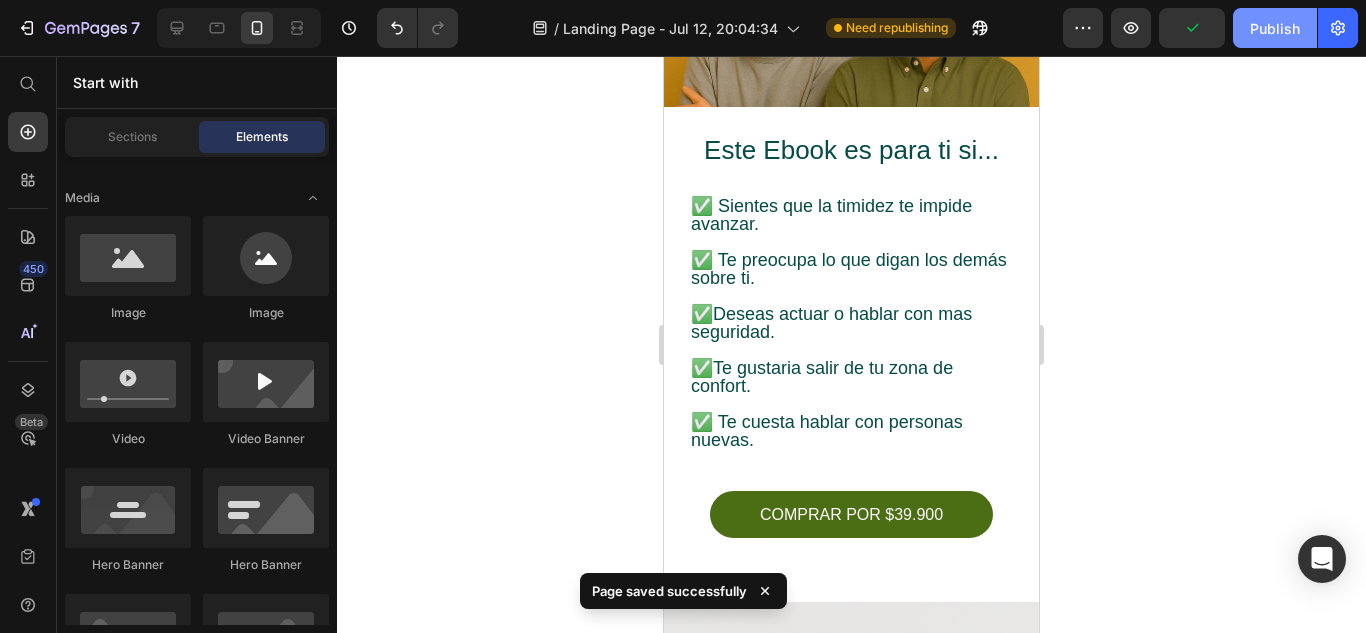 click on "Publish" at bounding box center (1275, 28) 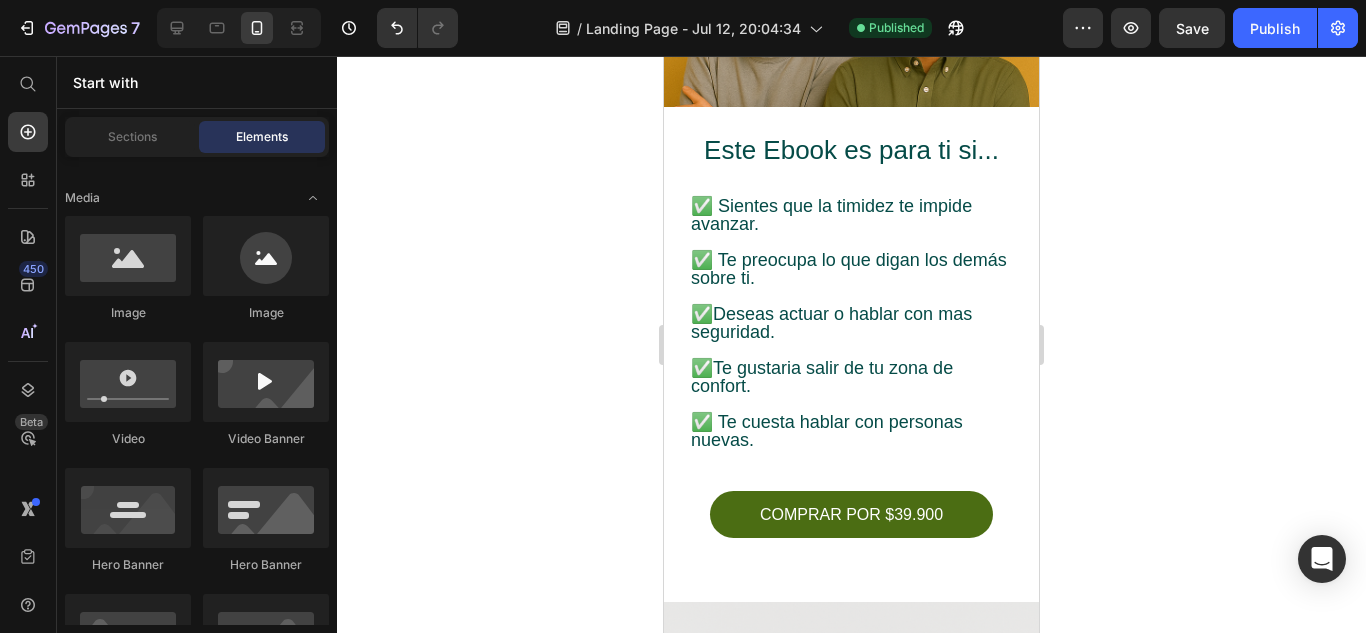 click 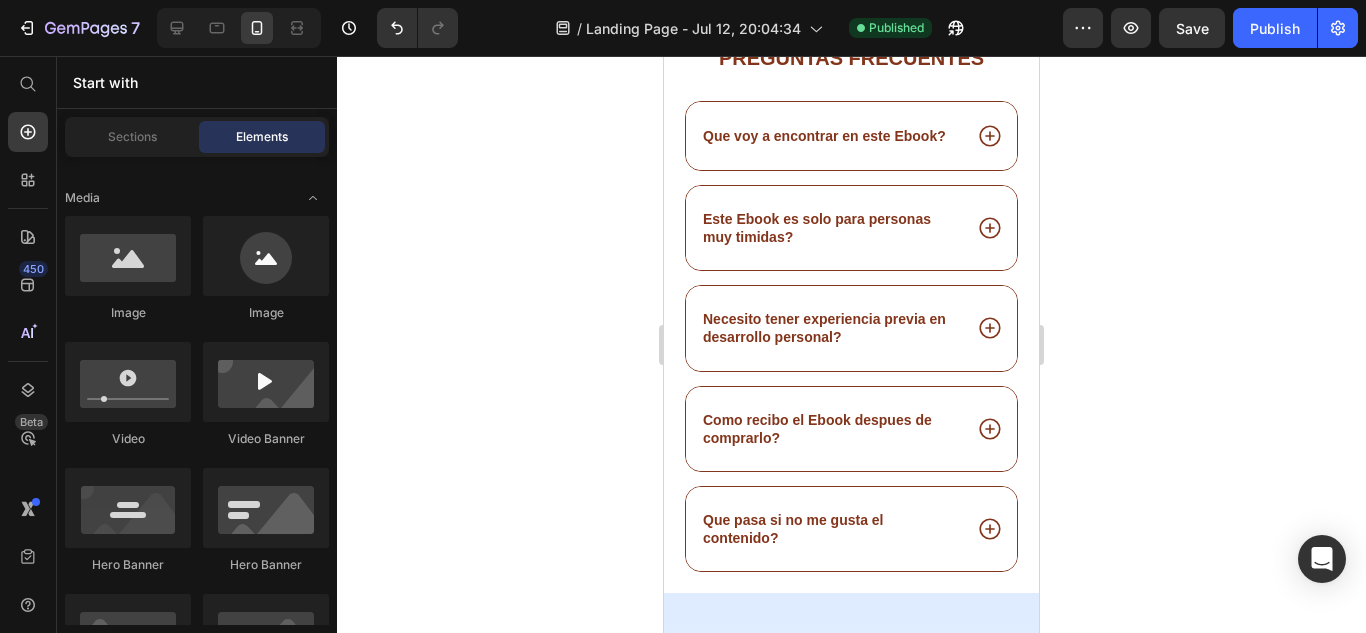 scroll, scrollTop: 2842, scrollLeft: 0, axis: vertical 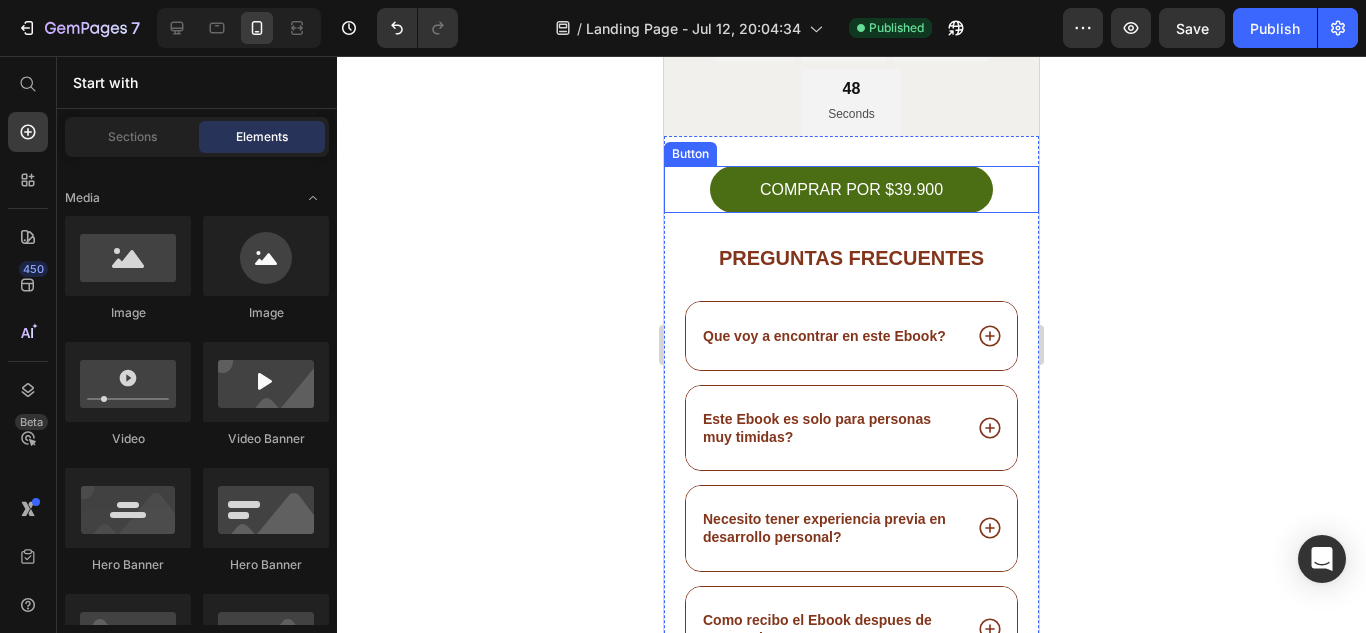 click on "COMPRAR POR $39.900 Button" at bounding box center (851, 189) 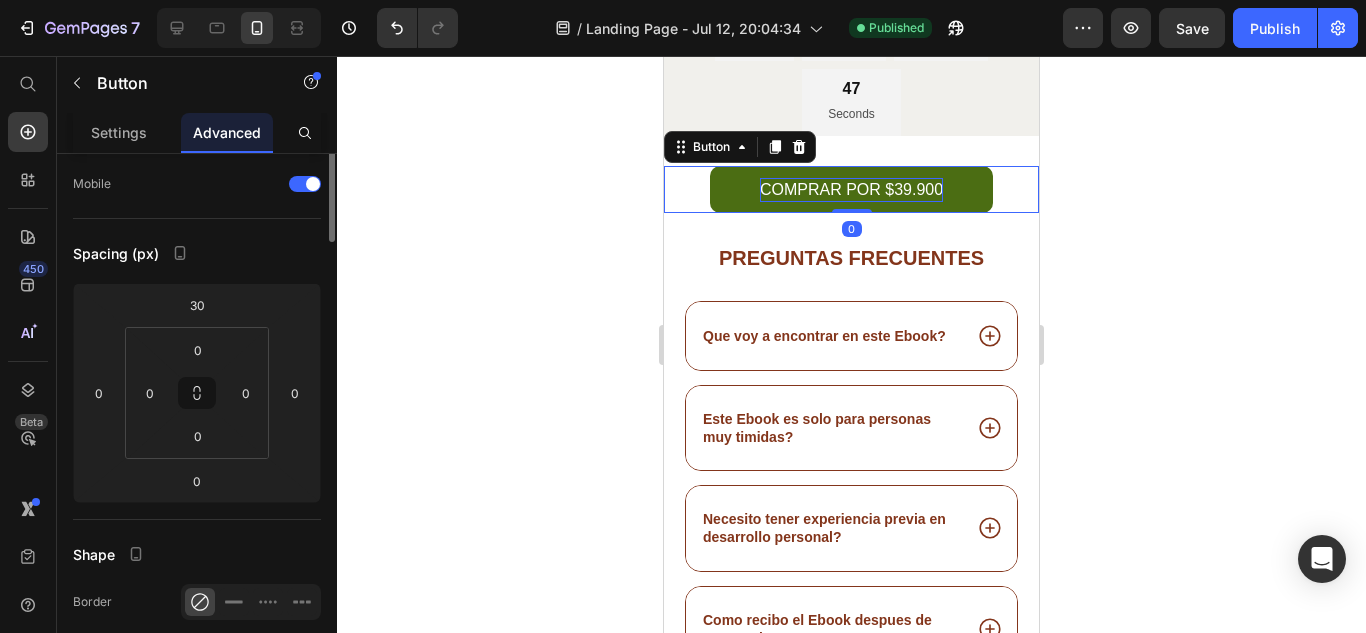scroll, scrollTop: 0, scrollLeft: 0, axis: both 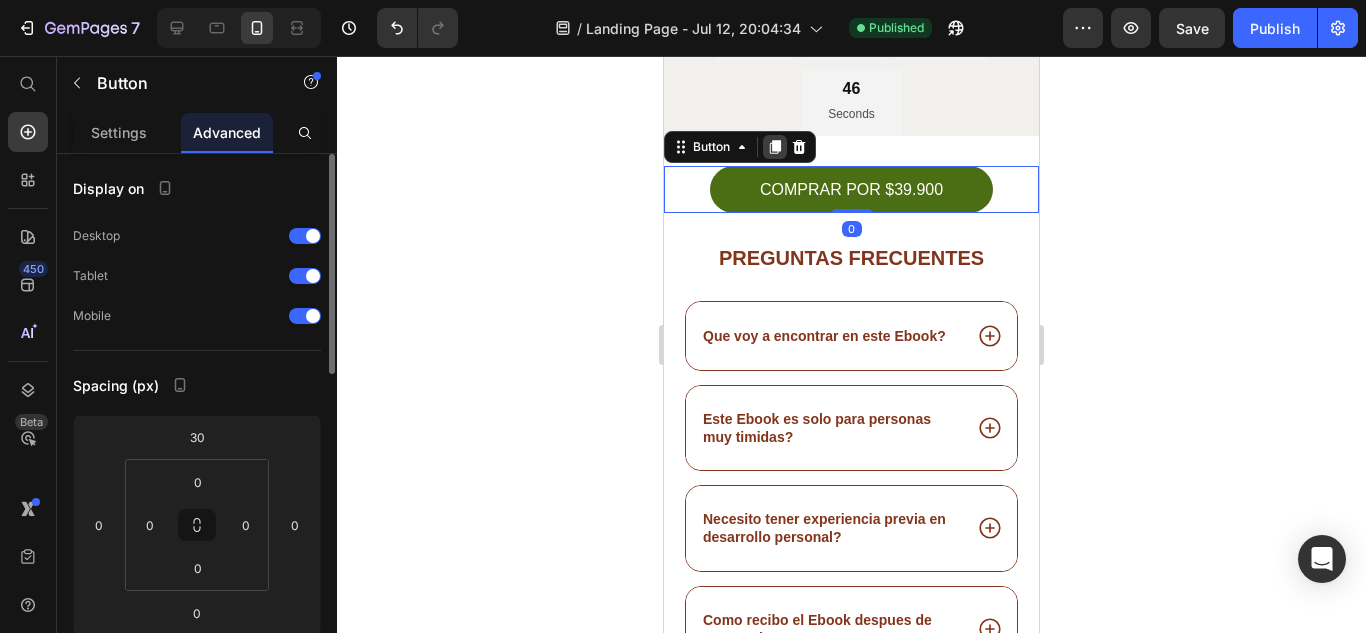 click 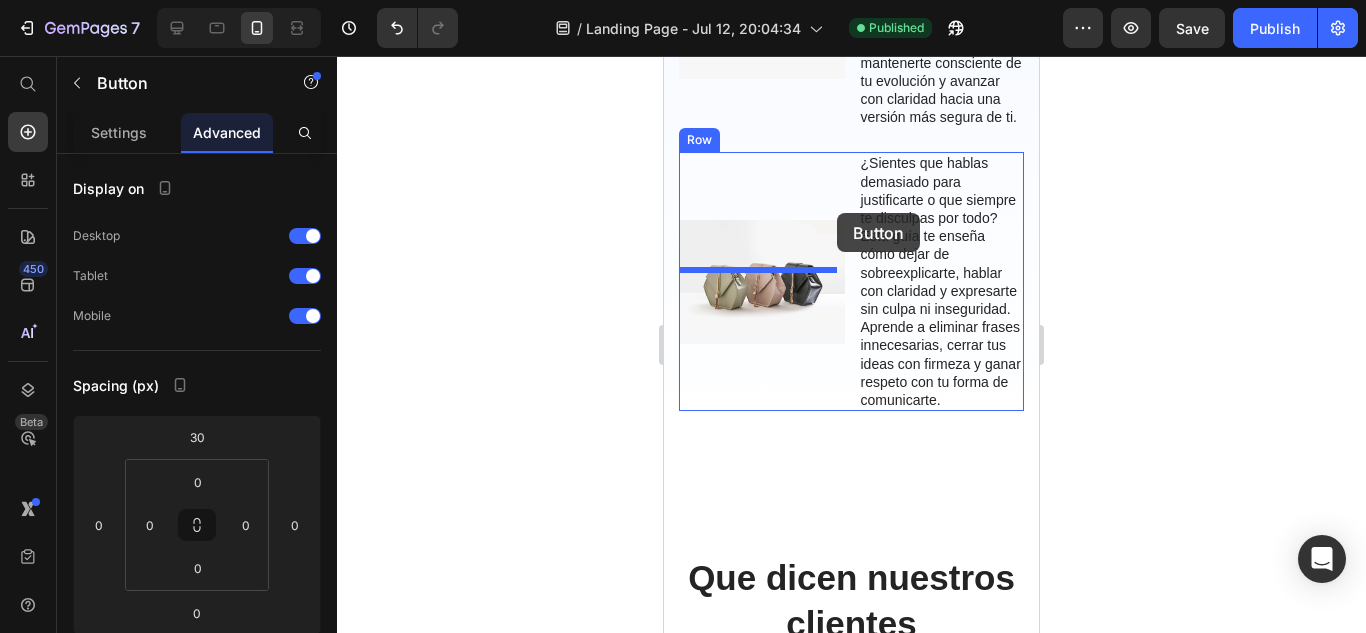 scroll, scrollTop: 5310, scrollLeft: 0, axis: vertical 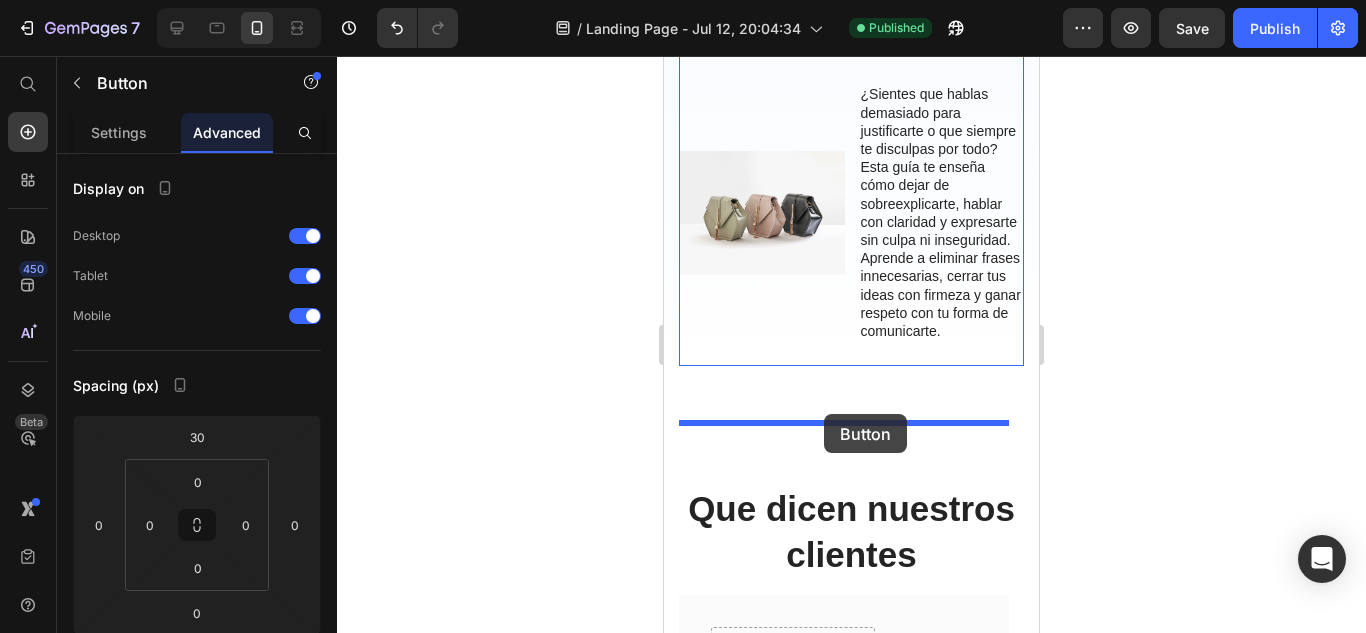 drag, startPoint x: 686, startPoint y: 311, endPoint x: 824, endPoint y: 414, distance: 172.20047 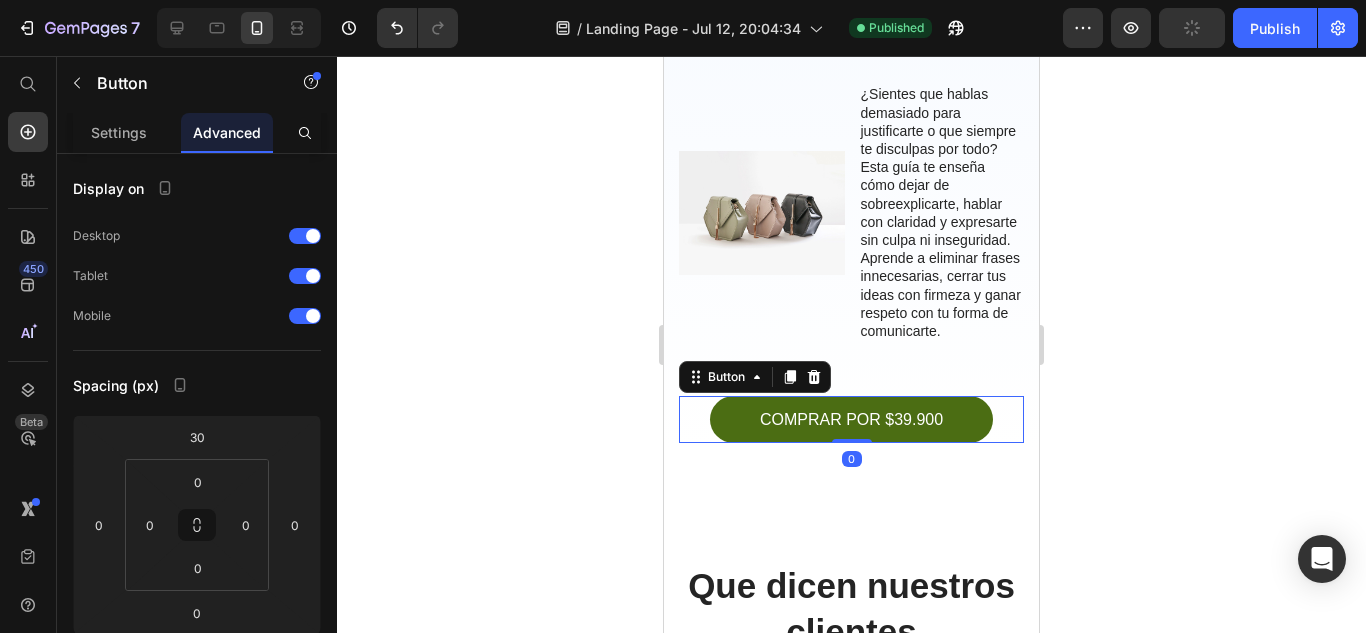 click 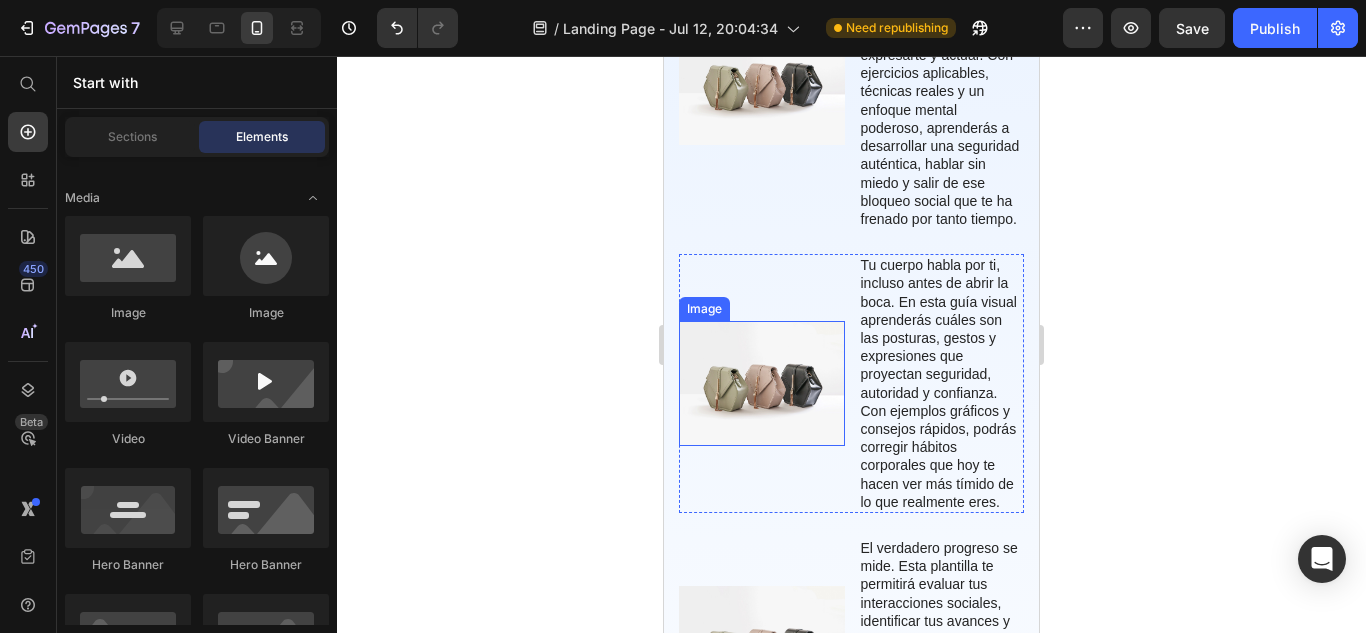 scroll, scrollTop: 4600, scrollLeft: 0, axis: vertical 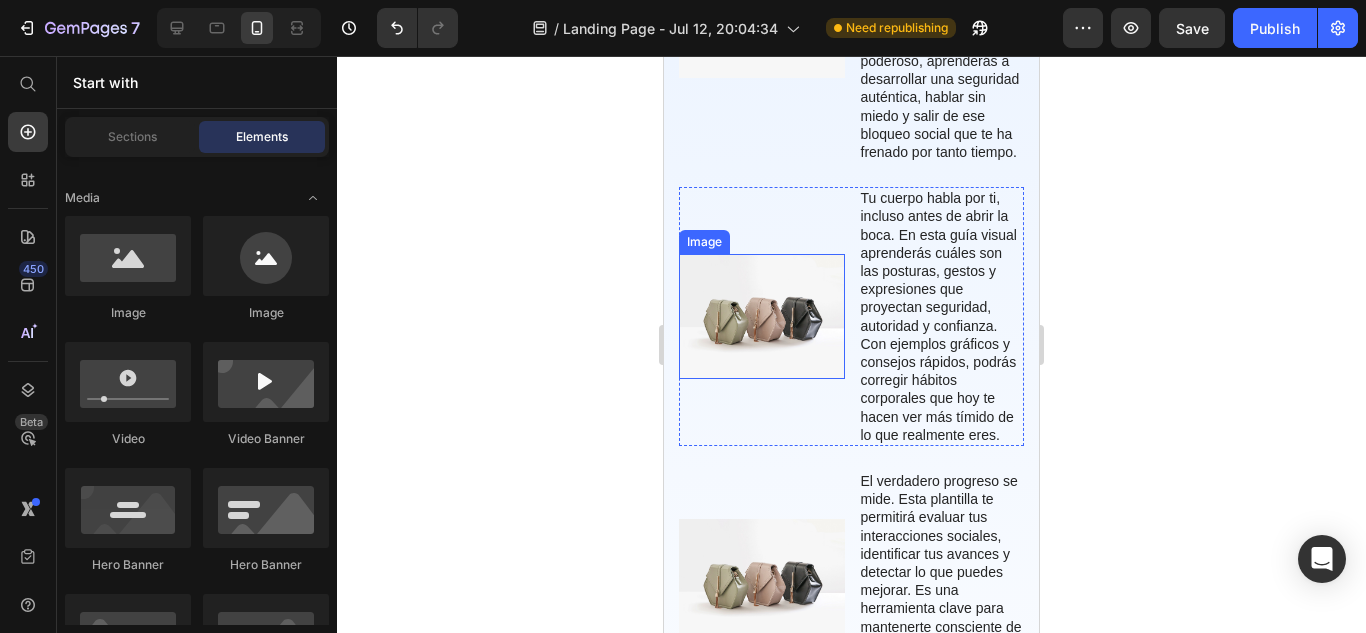 click at bounding box center (762, 316) 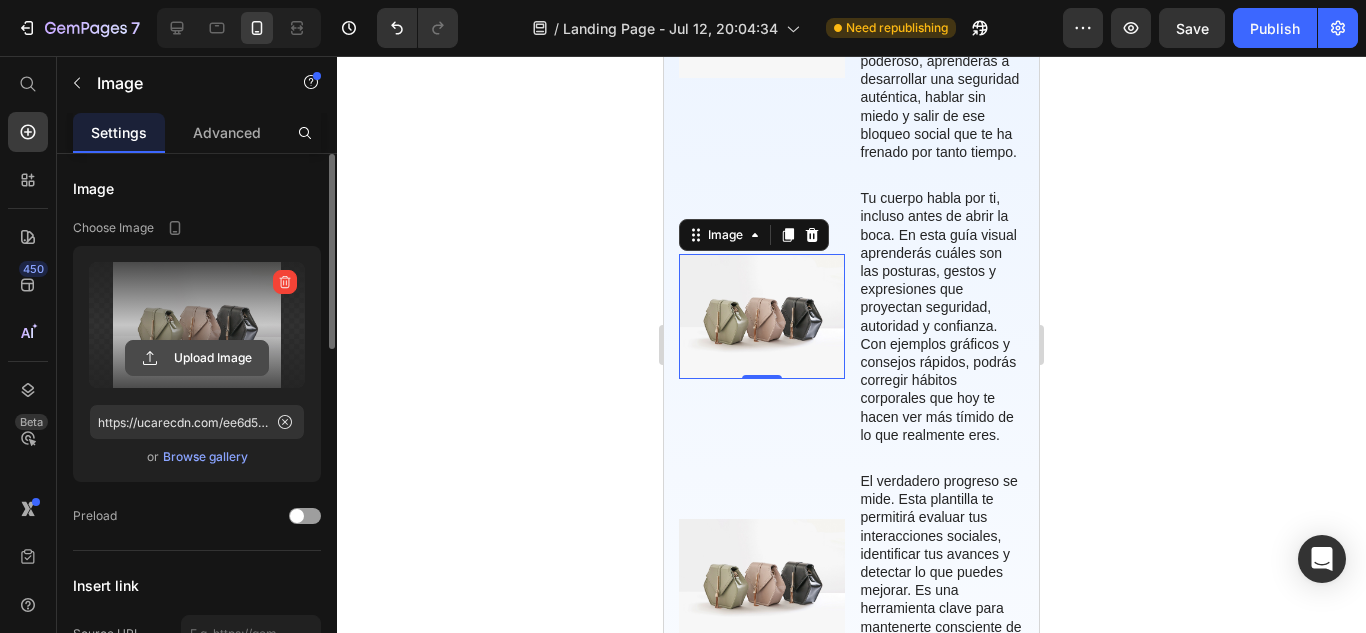 click 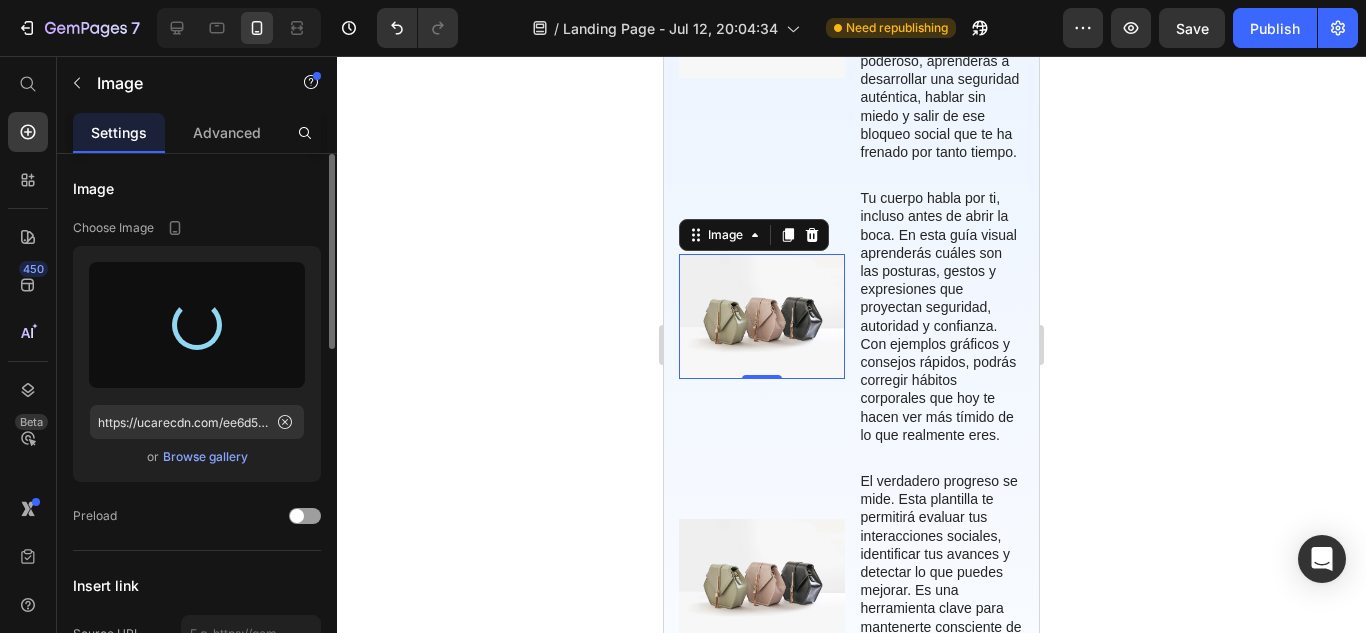type on "https://cdn.shopify.com/s/files/1/0764/4761/3172/files/gempages_574332840972387179-e61c03b3-fab5-4065-a4d6-c3f65518db09.jpg" 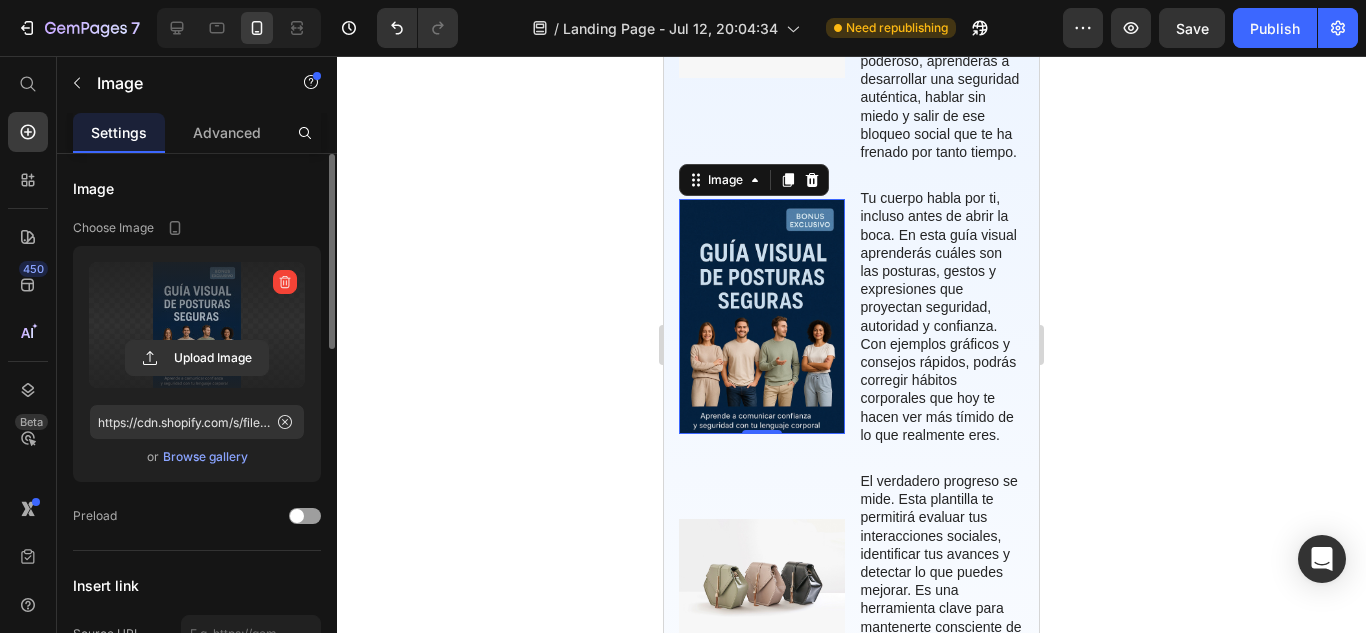 click 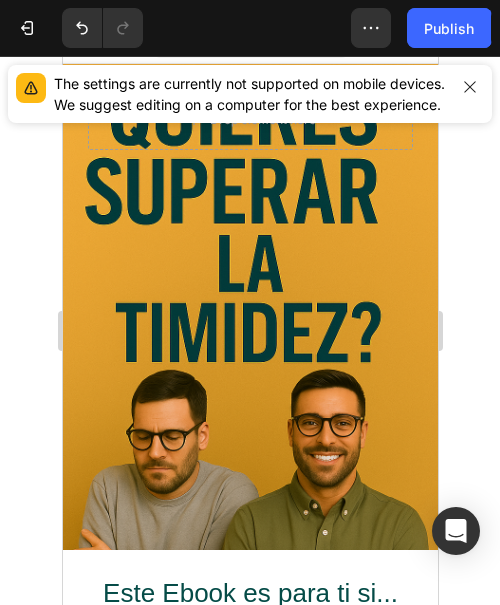 scroll, scrollTop: 0, scrollLeft: 0, axis: both 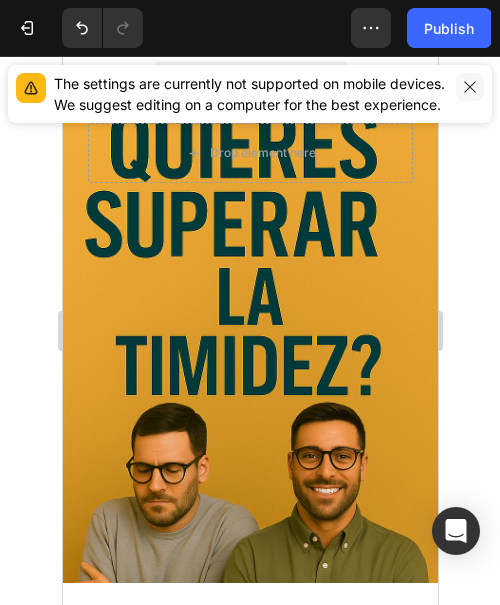 click 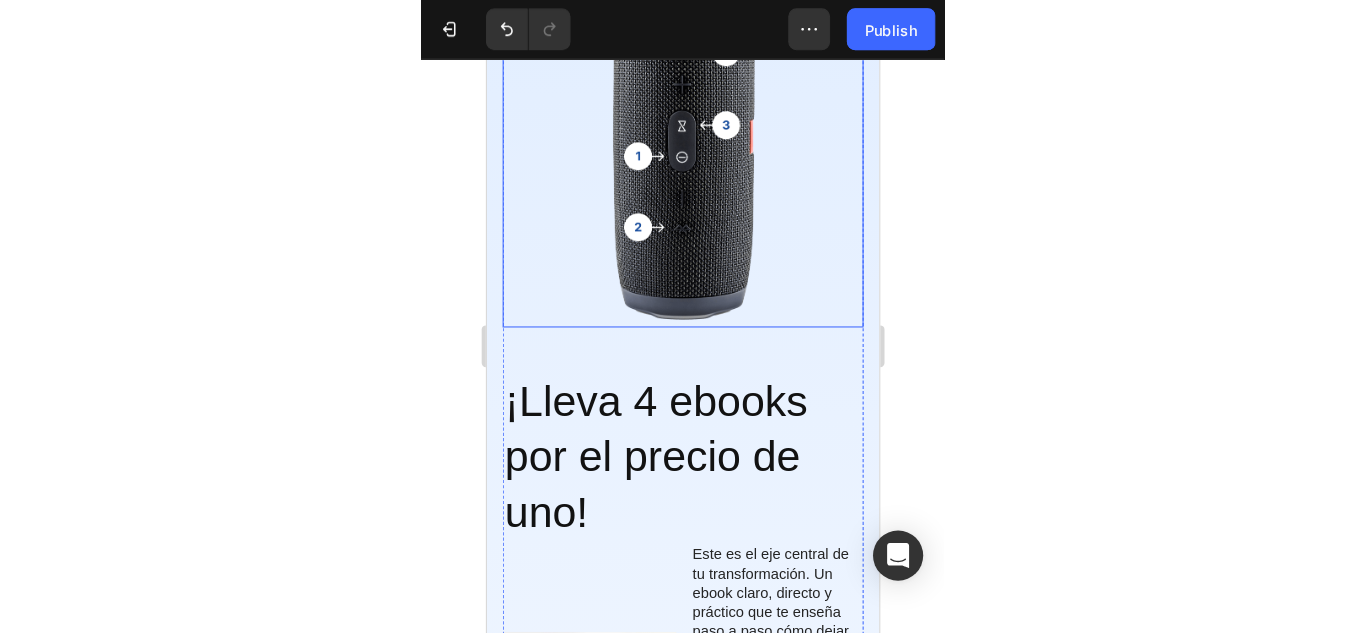 scroll, scrollTop: 4233, scrollLeft: 0, axis: vertical 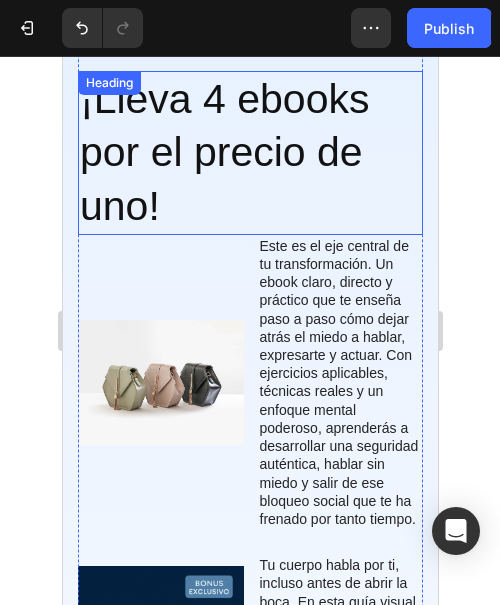 click on "¡Lleva 4 ebooks por el precio de uno!" at bounding box center (249, 153) 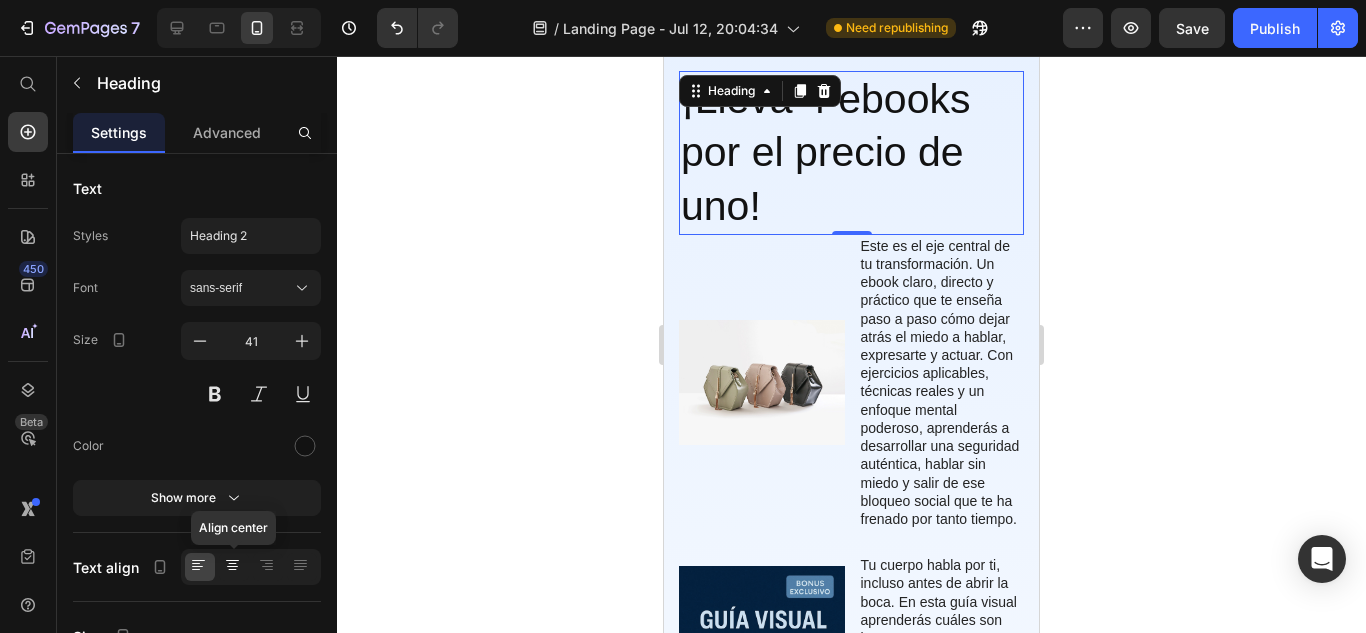 click 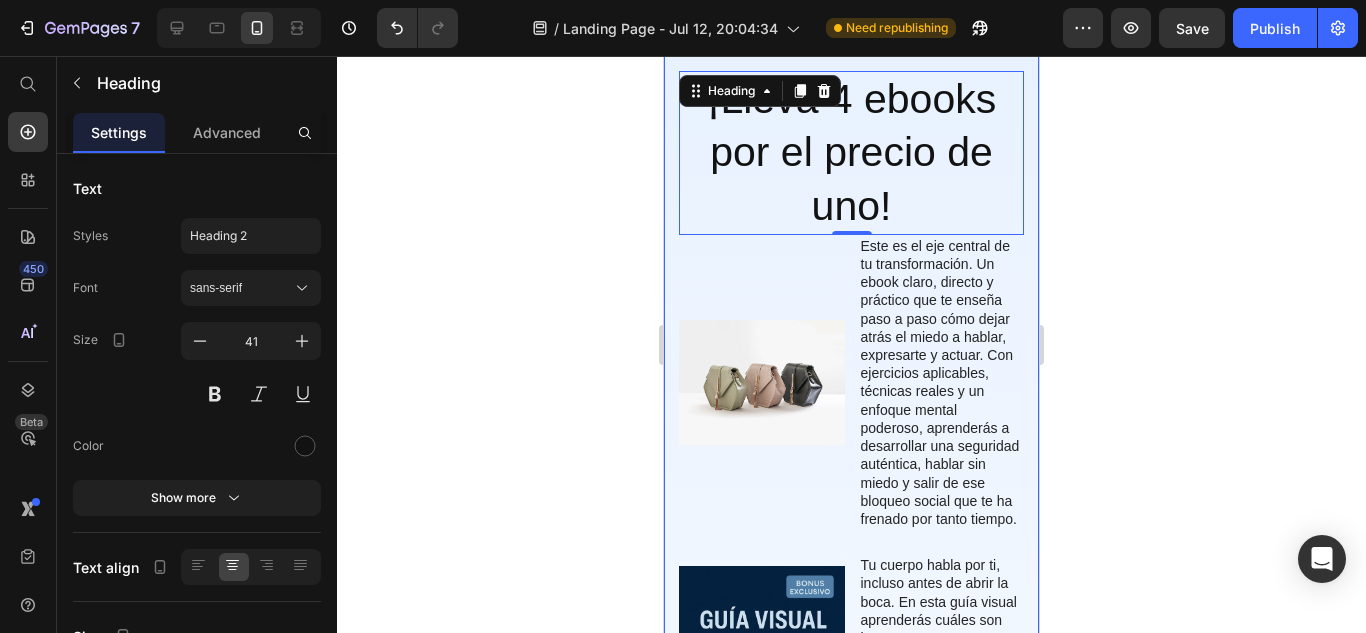 click 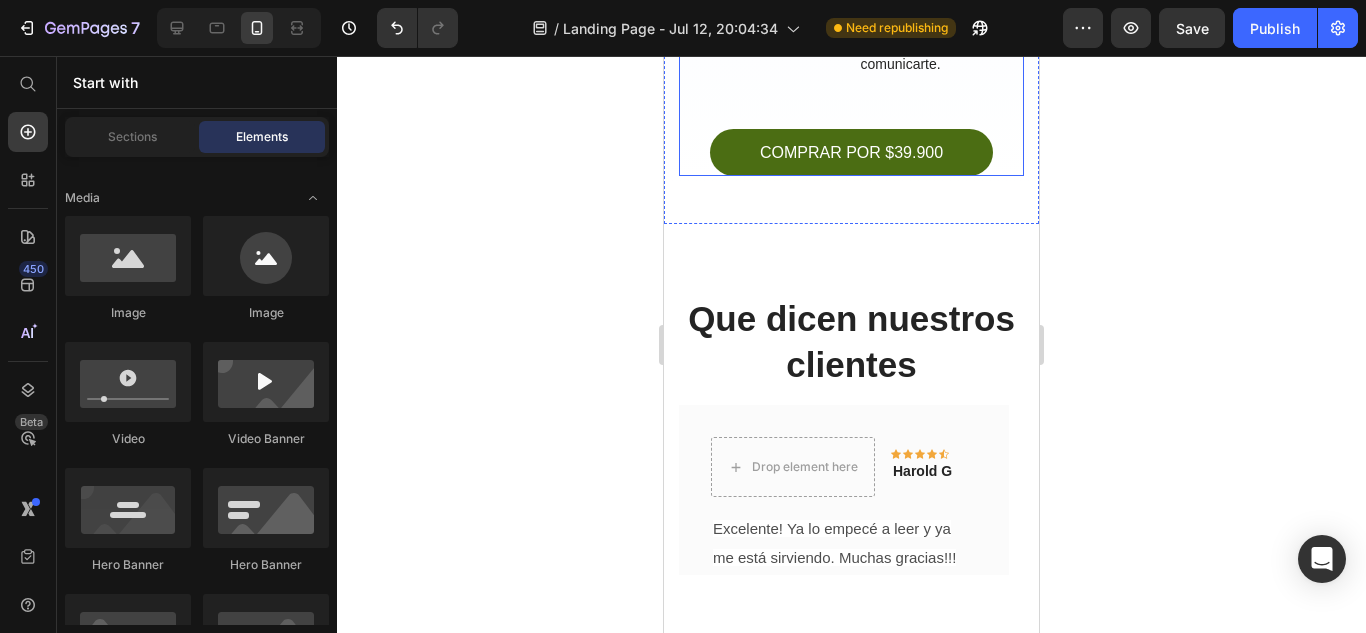 scroll, scrollTop: 5400, scrollLeft: 0, axis: vertical 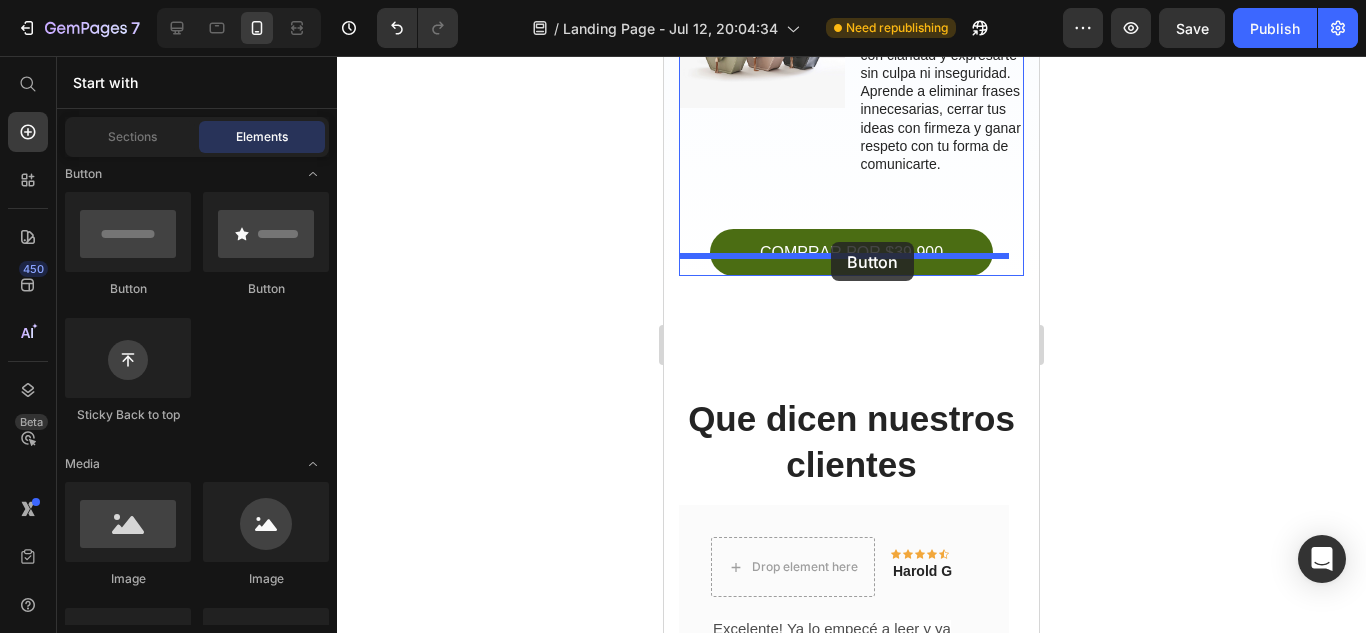 drag, startPoint x: 801, startPoint y: 313, endPoint x: 831, endPoint y: 242, distance: 77.07788 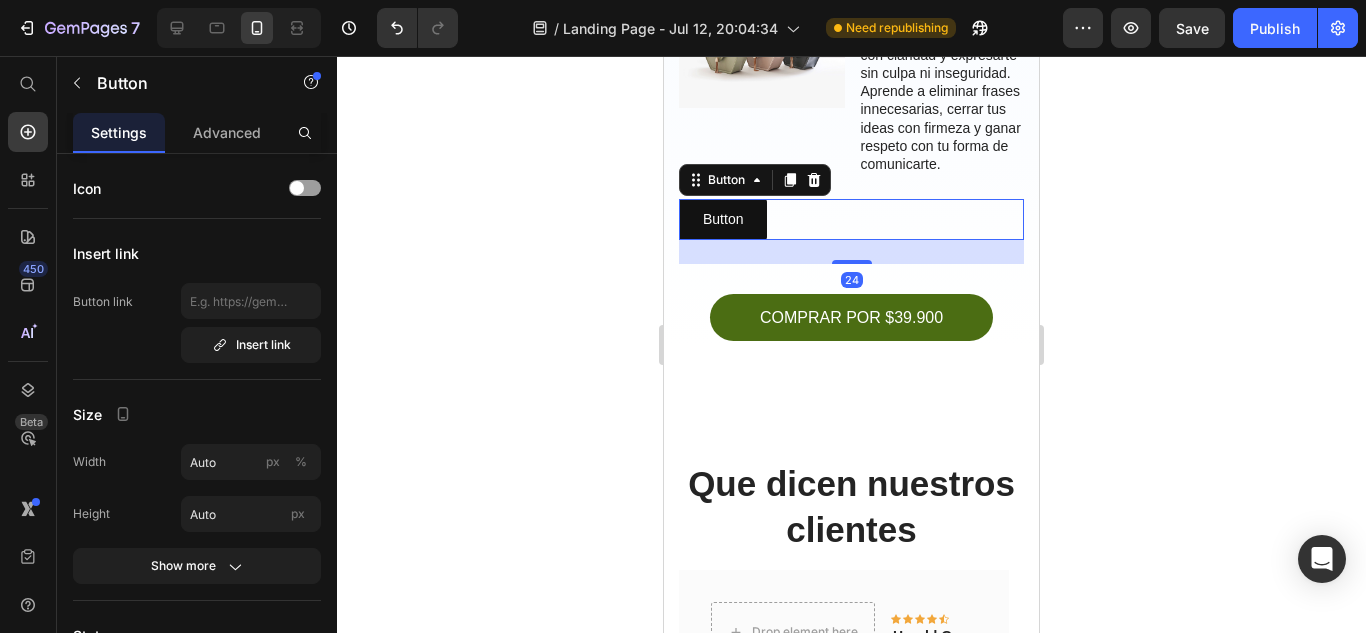 click on "Button Button   24" at bounding box center [851, 219] 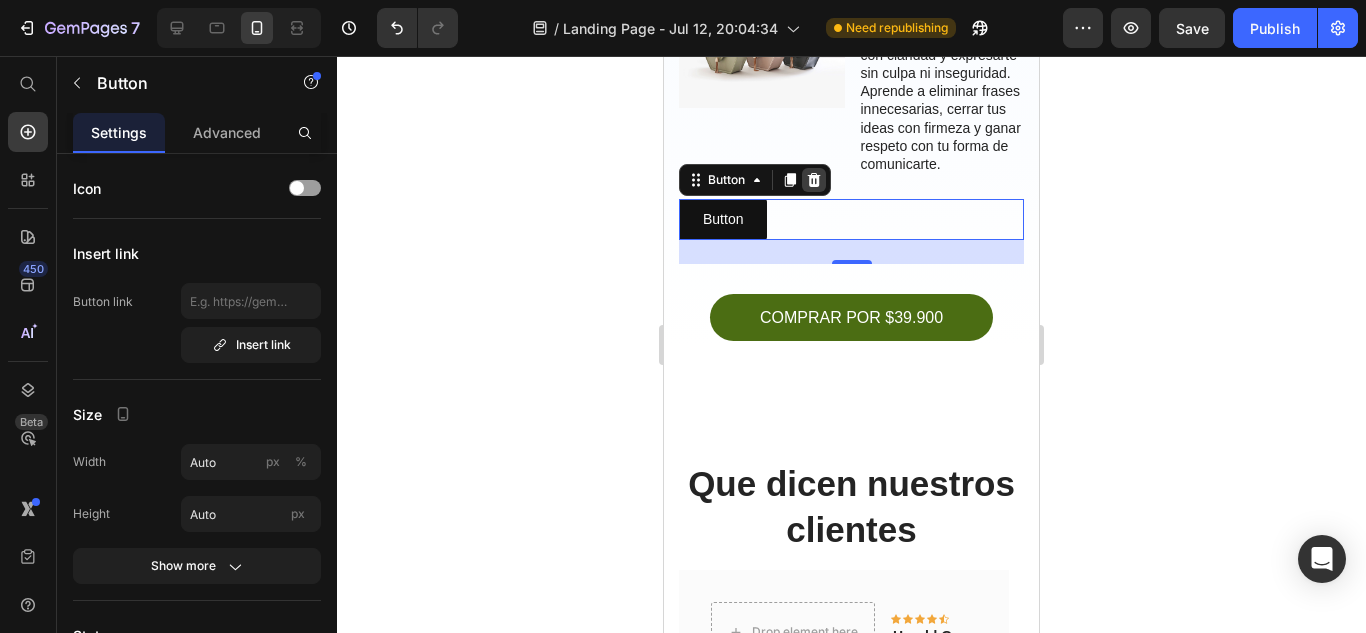 click 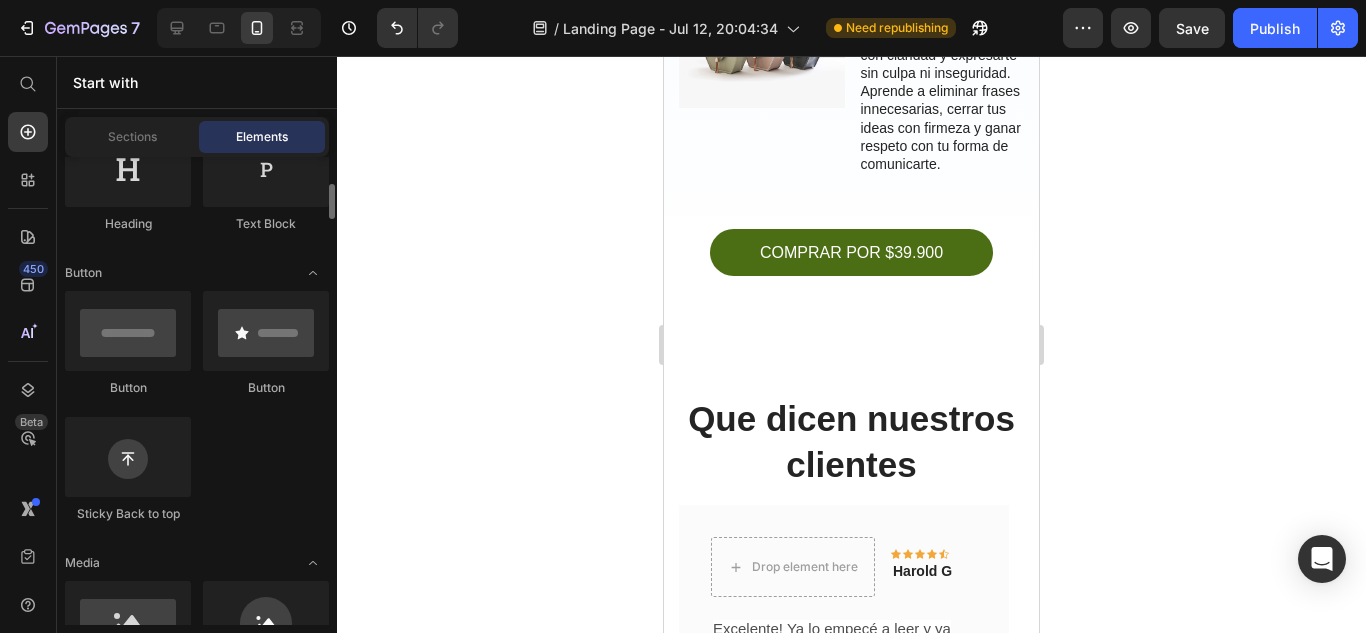 scroll, scrollTop: 197, scrollLeft: 0, axis: vertical 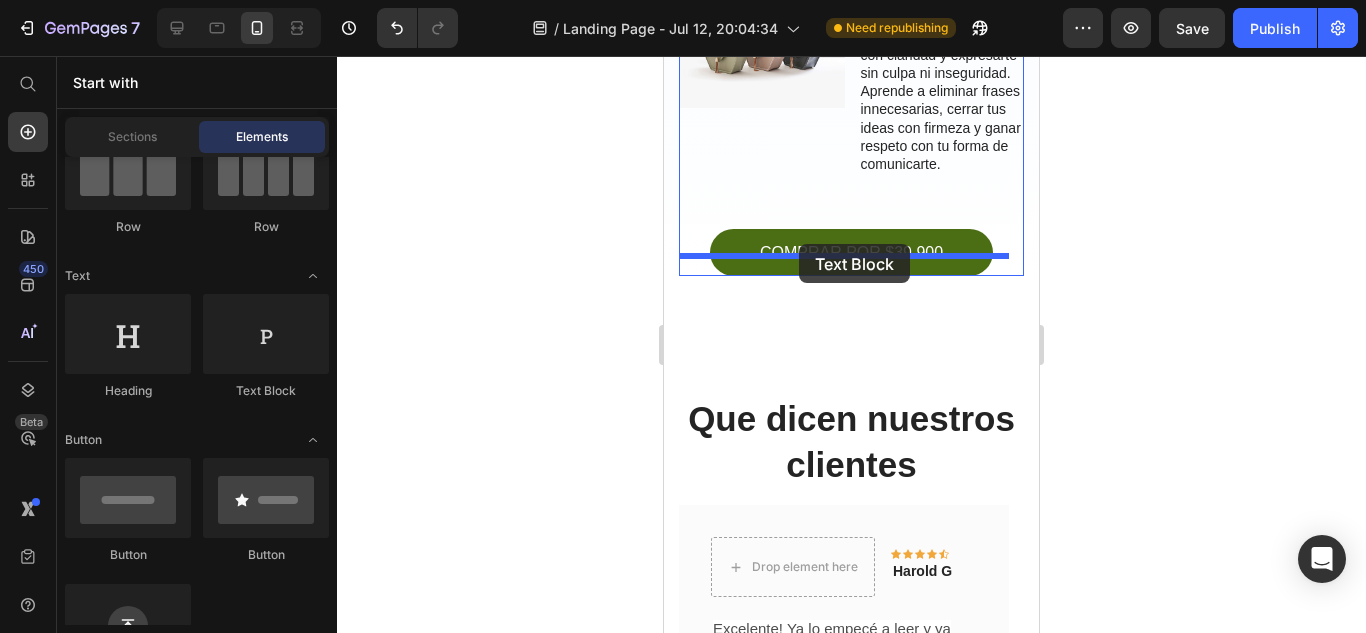 drag, startPoint x: 922, startPoint y: 403, endPoint x: 799, endPoint y: 244, distance: 201.02238 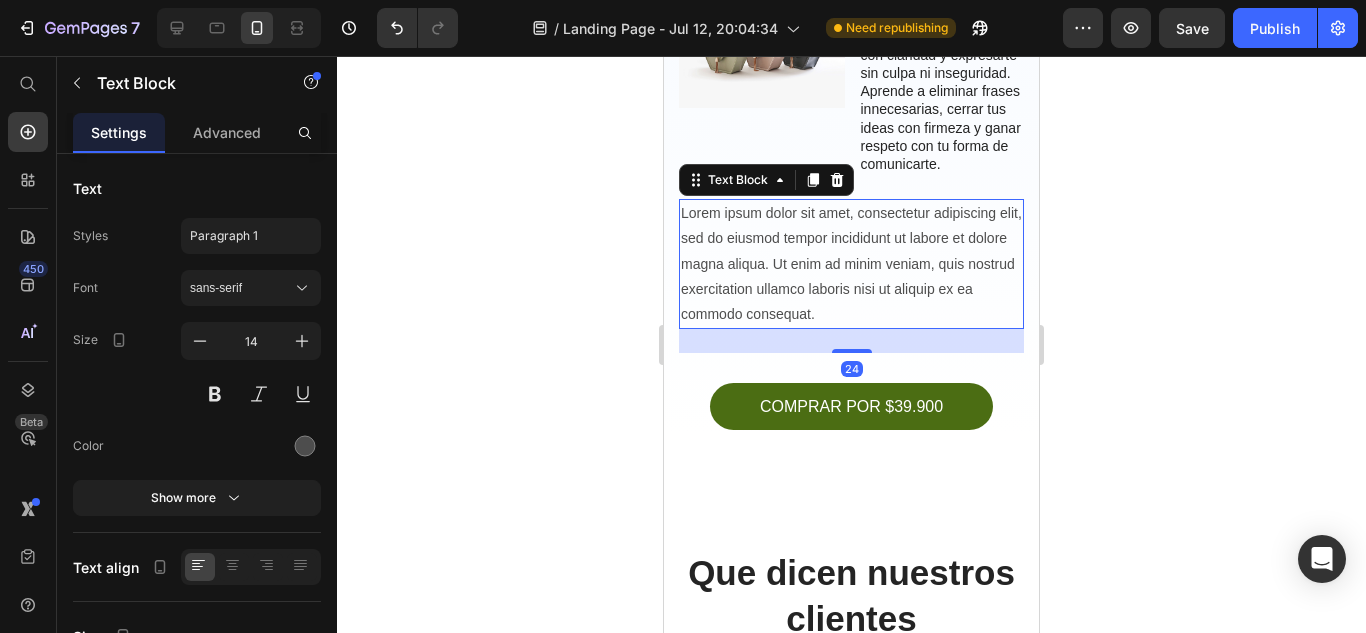 click on "Lorem ipsum dolor sit amet, consectetur adipiscing elit, sed do eiusmod tempor incididunt ut labore et dolore magna aliqua. Ut enim ad minim veniam, quis nostrud exercitation ullamco laboris nisi ut aliquip ex ea commodo consequat." at bounding box center [851, 264] 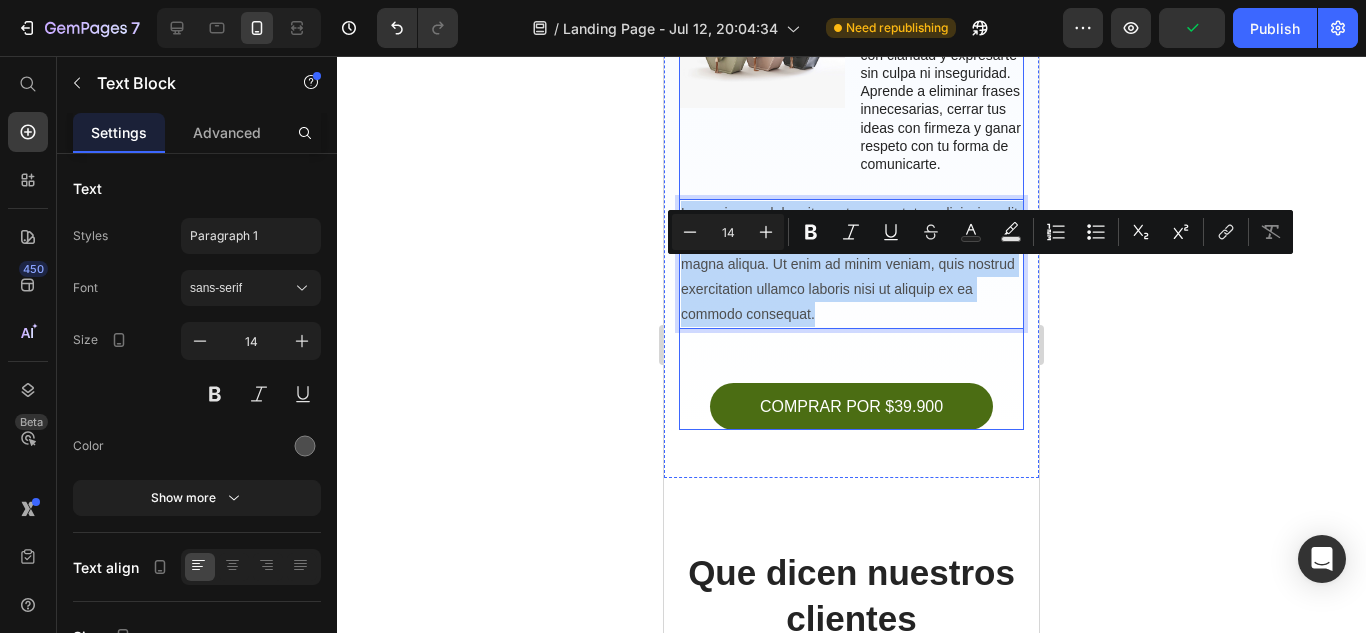 drag, startPoint x: 902, startPoint y: 372, endPoint x: 683, endPoint y: 255, distance: 248.29417 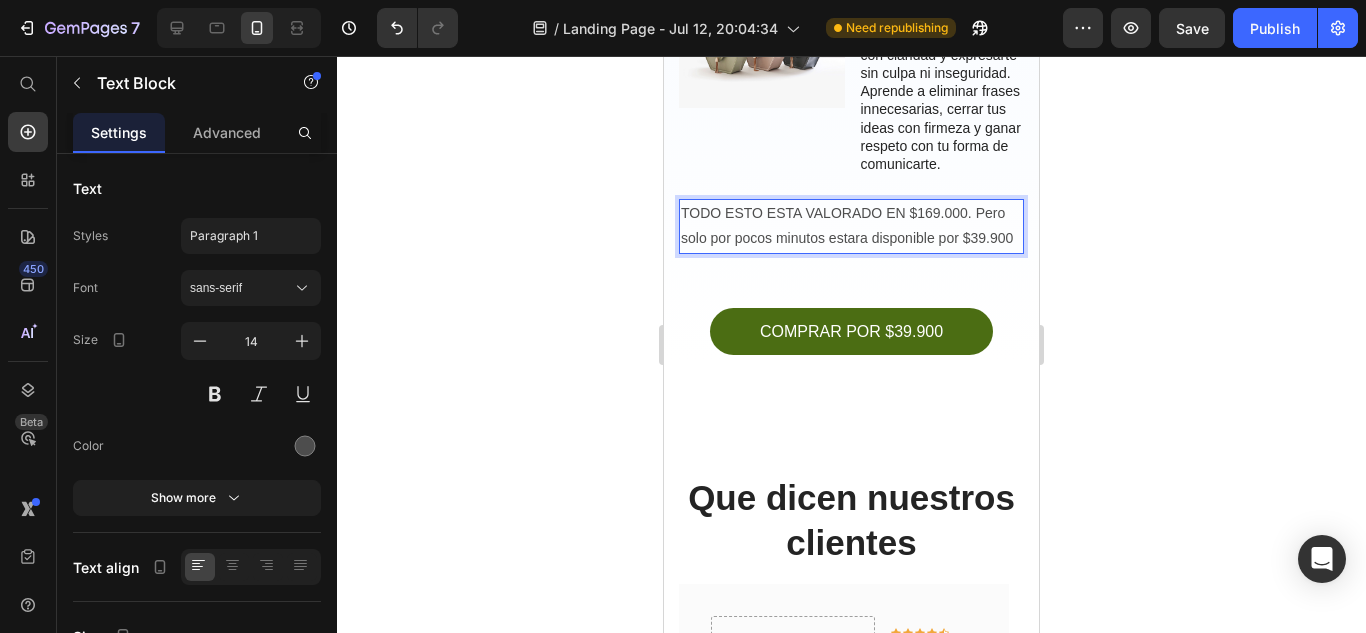 click on "TODO ESTO ESTA VALORADO EN $169.000. Pero solo por pocos minutos estara disponible por $39.900" at bounding box center [851, 226] 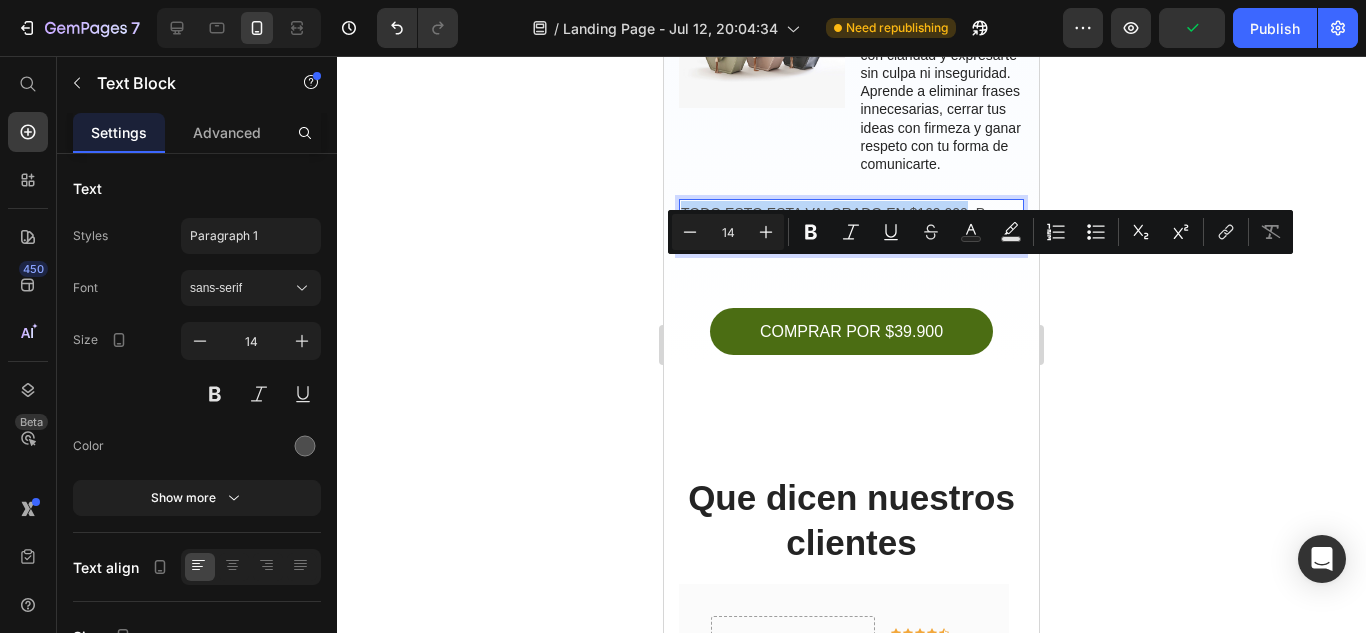 drag, startPoint x: 684, startPoint y: 268, endPoint x: 966, endPoint y: 278, distance: 282.17725 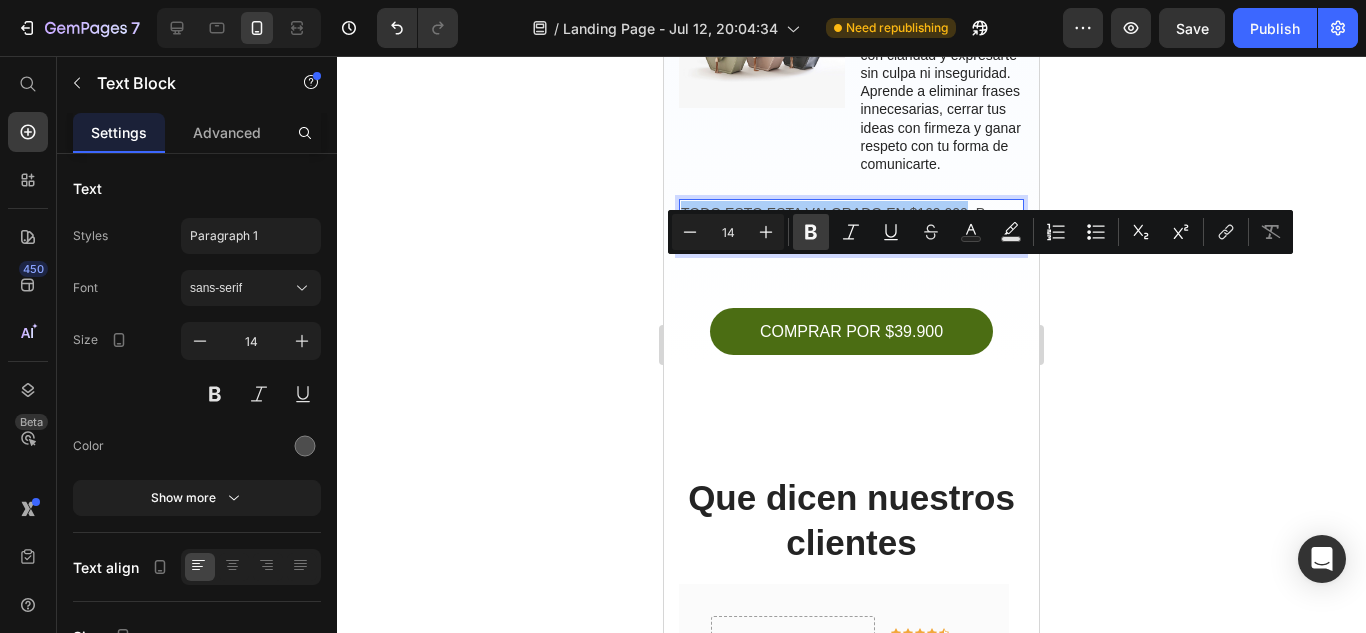 click on "Bold" at bounding box center [811, 232] 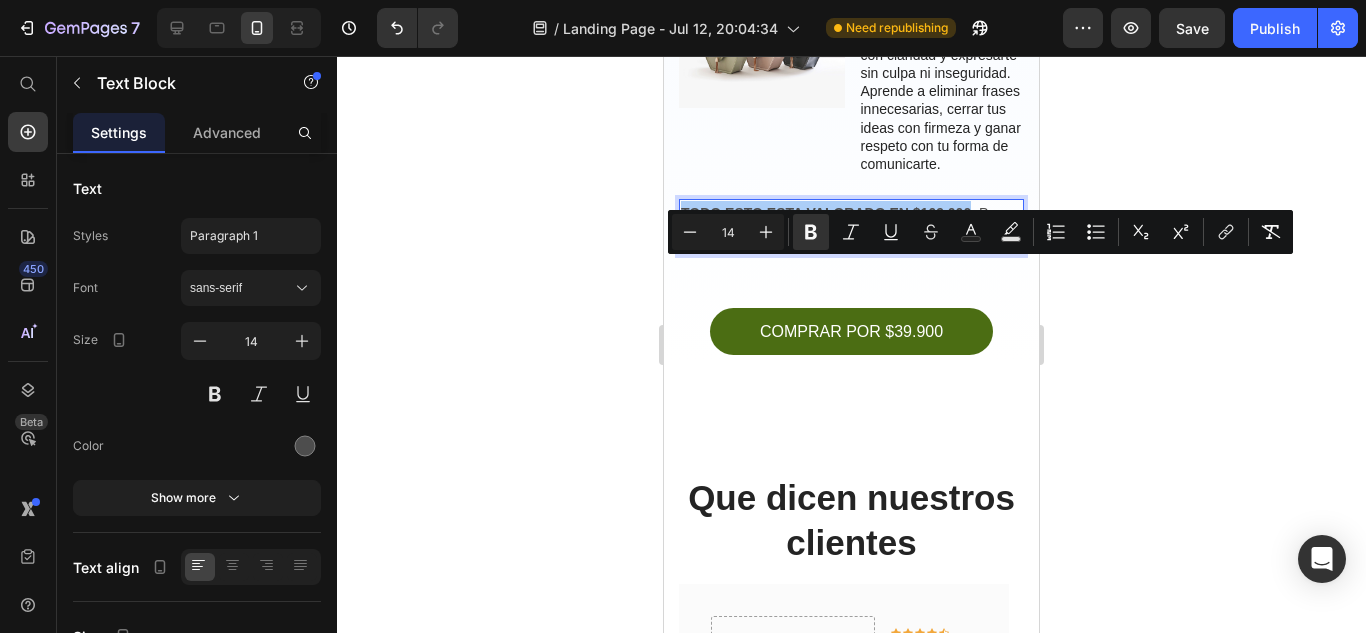 click 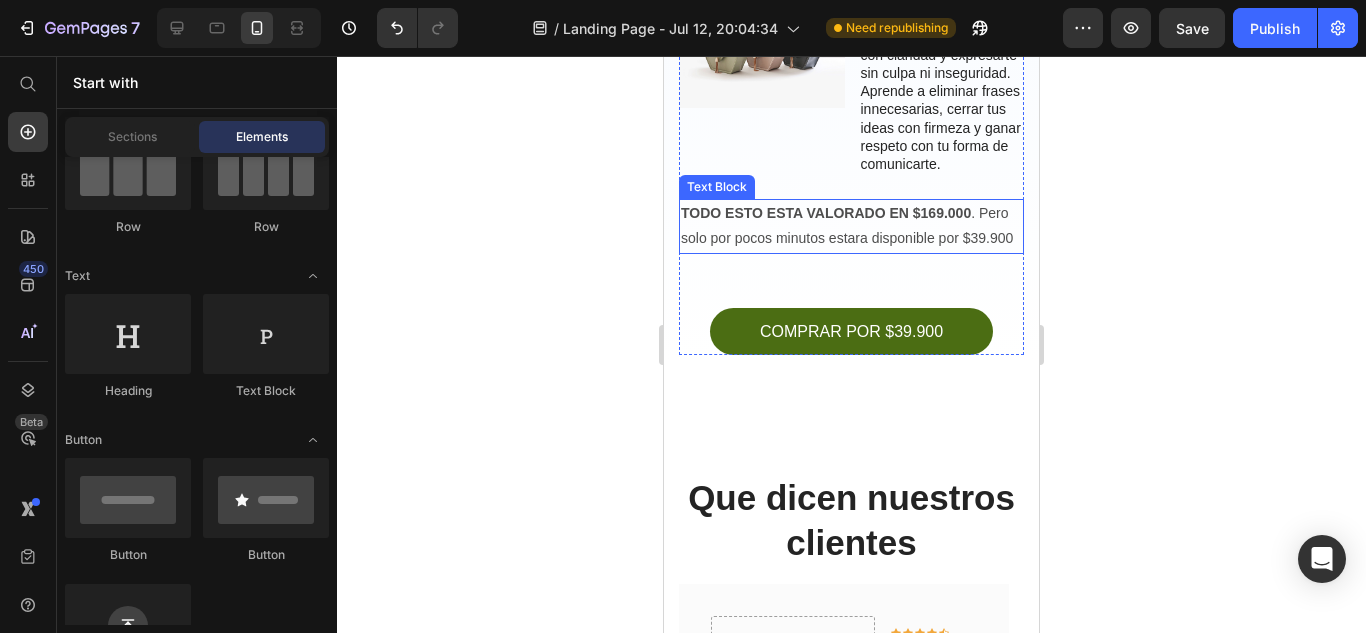 click on "TODO ESTO ESTA VALORADO EN $169.000 . Pero solo por pocos minutos estara disponible por $39.900" at bounding box center (851, 226) 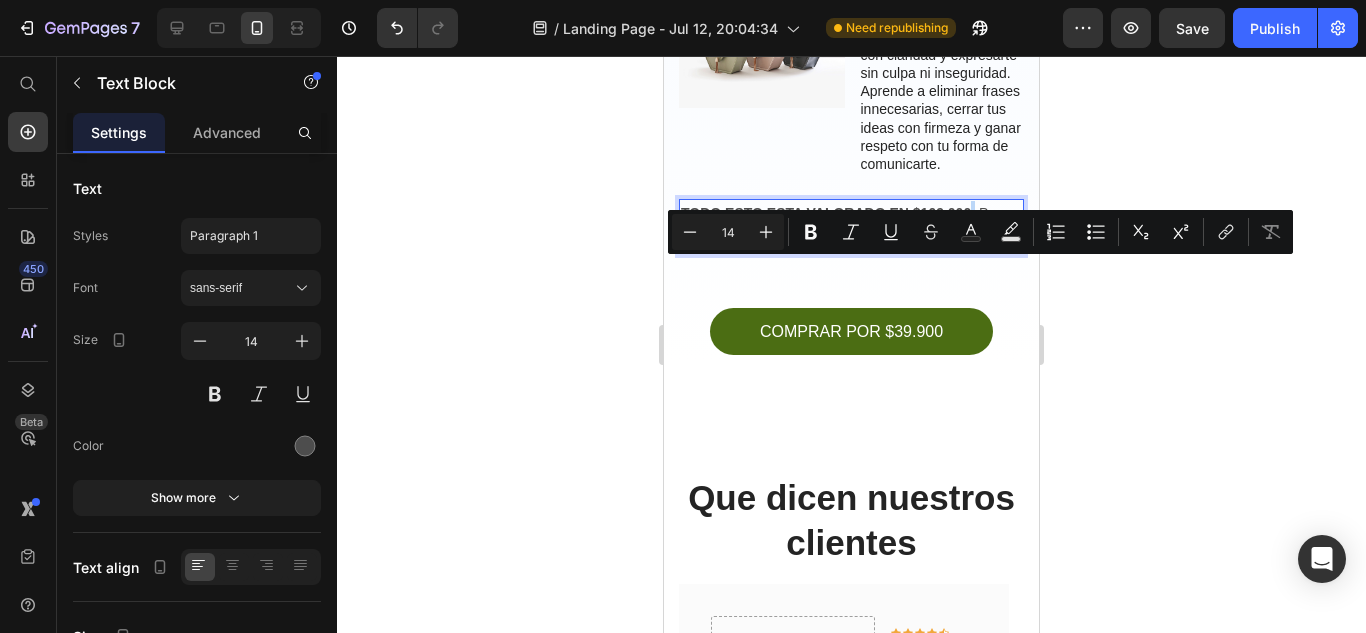 click on "TODO ESTO ESTA VALORADO EN $169.000 . Pero solo por pocos minutos estara disponible por $39.900" at bounding box center [851, 226] 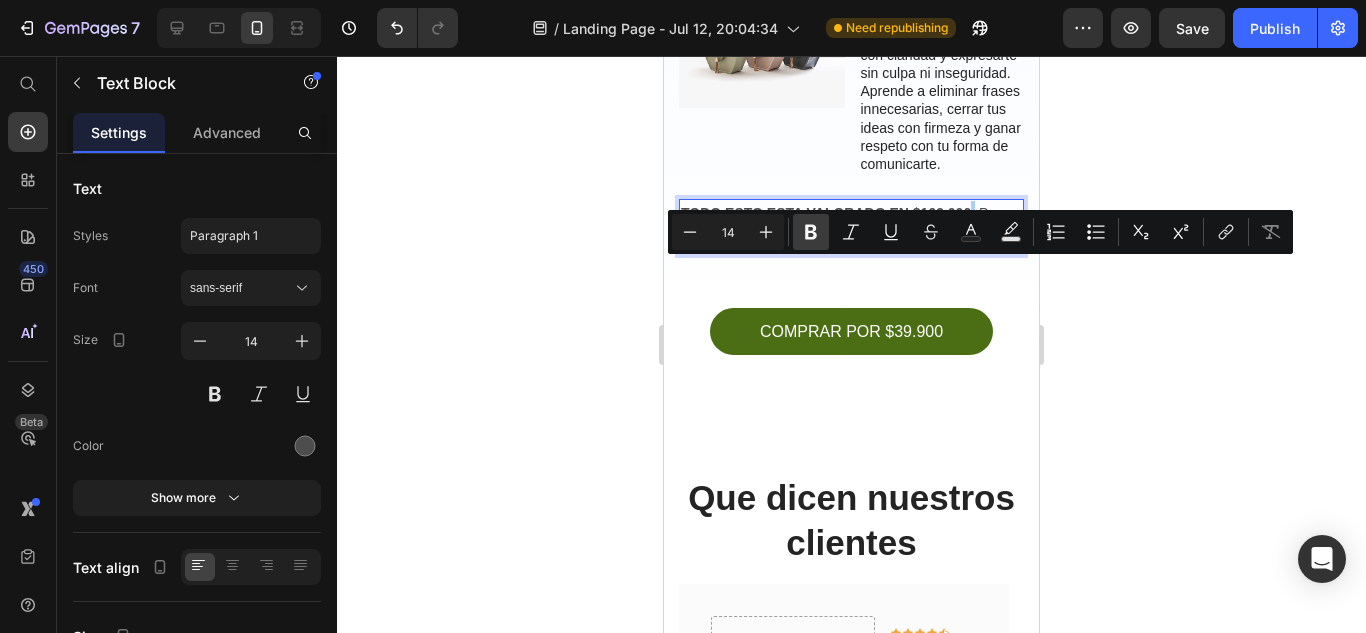 click 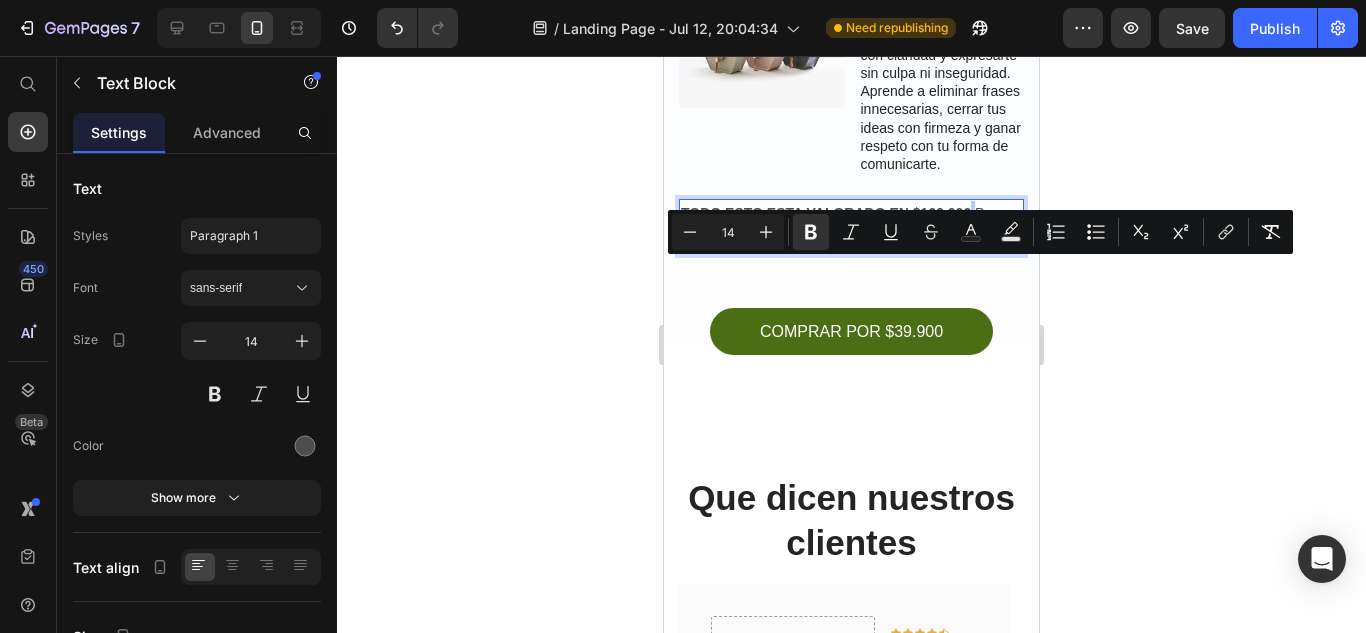 click 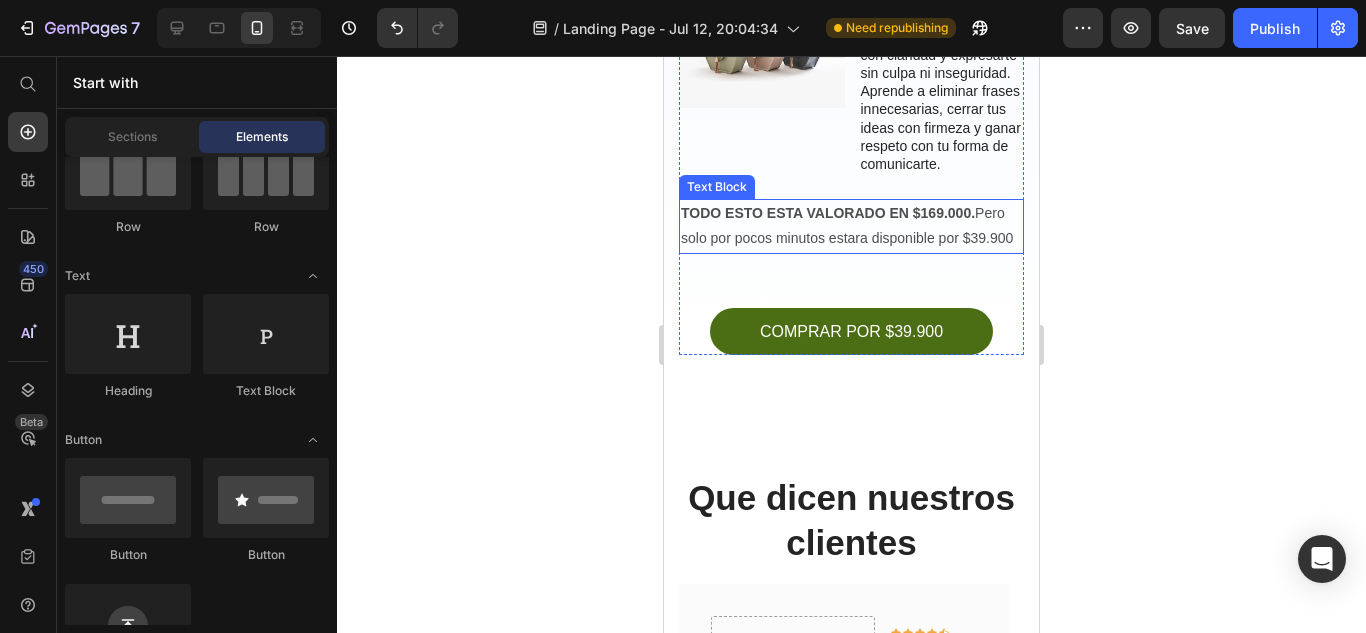 click on "TODO ESTO ESTA VALORADO EN $[PRICE]. Pero solo por pocos minutos estara disponible por $[PRICE]" at bounding box center [851, 226] 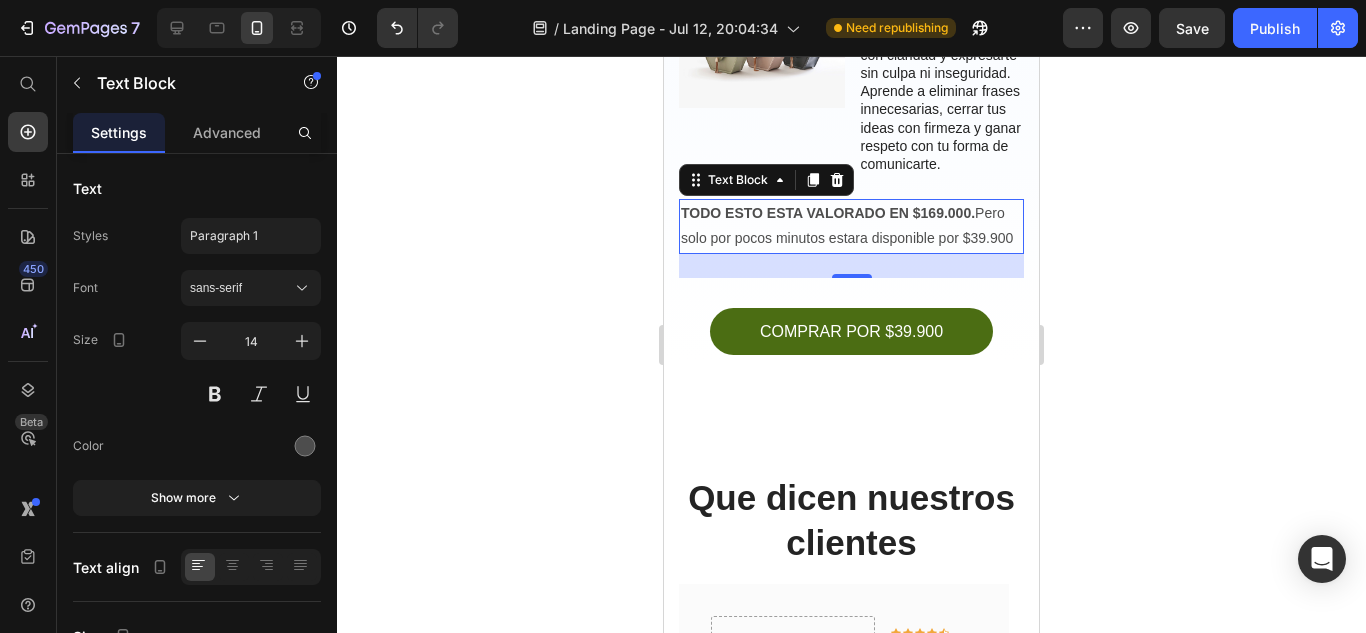 click 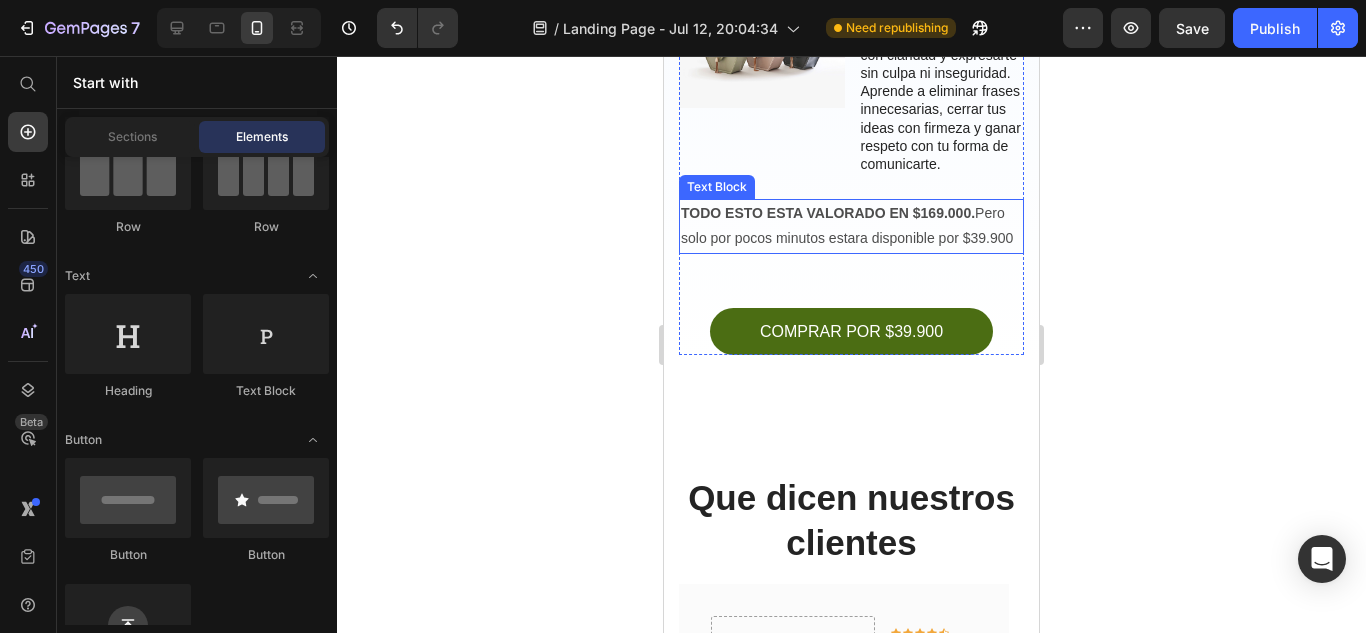 click on "TODO ESTO ESTA VALORADO EN $[PRICE]. Pero solo por pocos minutos estara disponible por $[PRICE]" at bounding box center [851, 226] 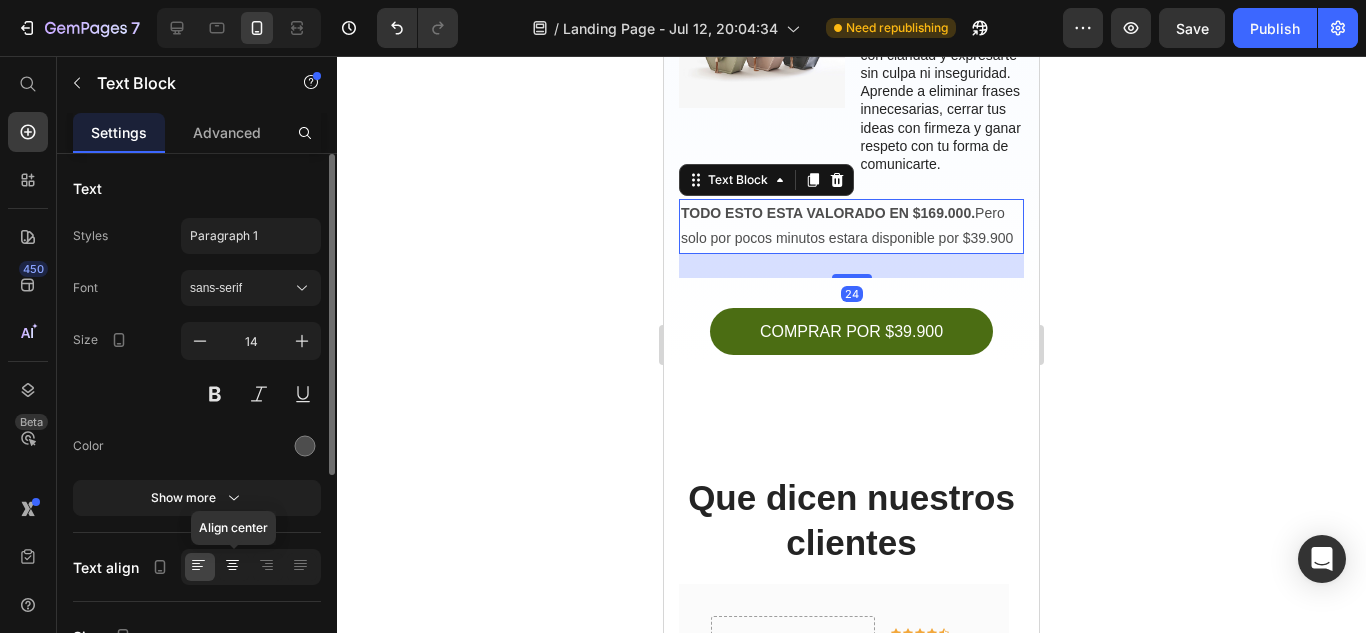 click 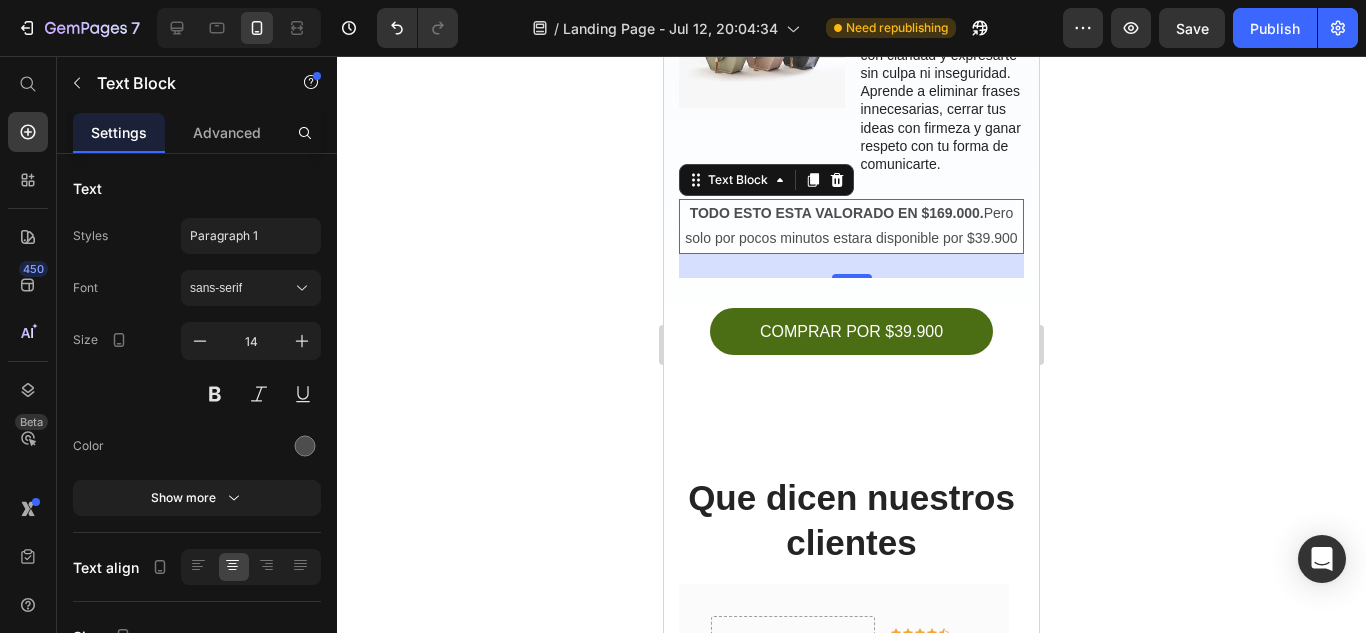 click 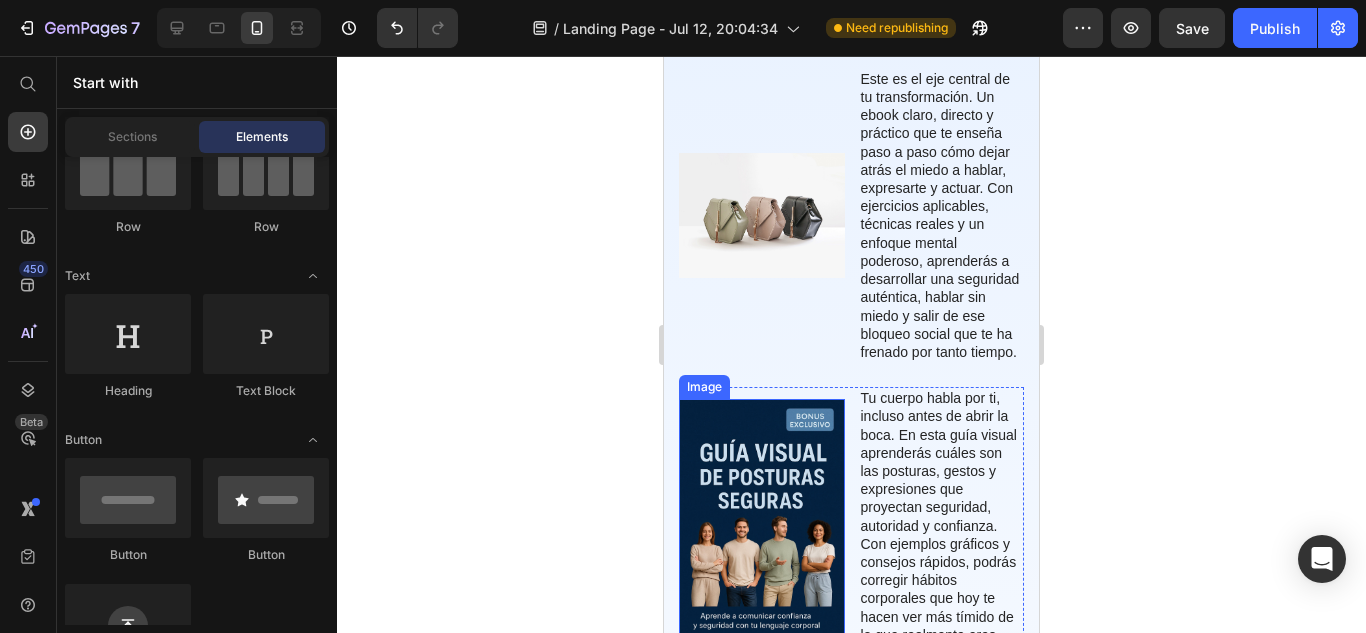 scroll, scrollTop: 4467, scrollLeft: 0, axis: vertical 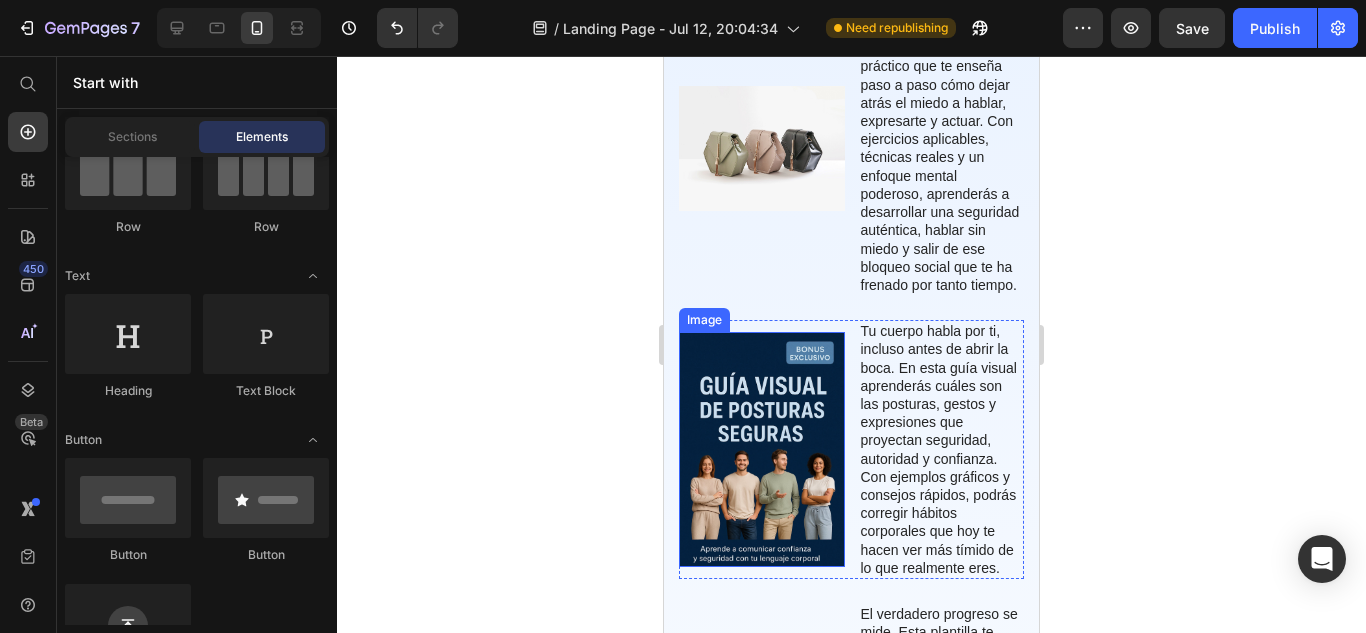 click at bounding box center [762, 449] 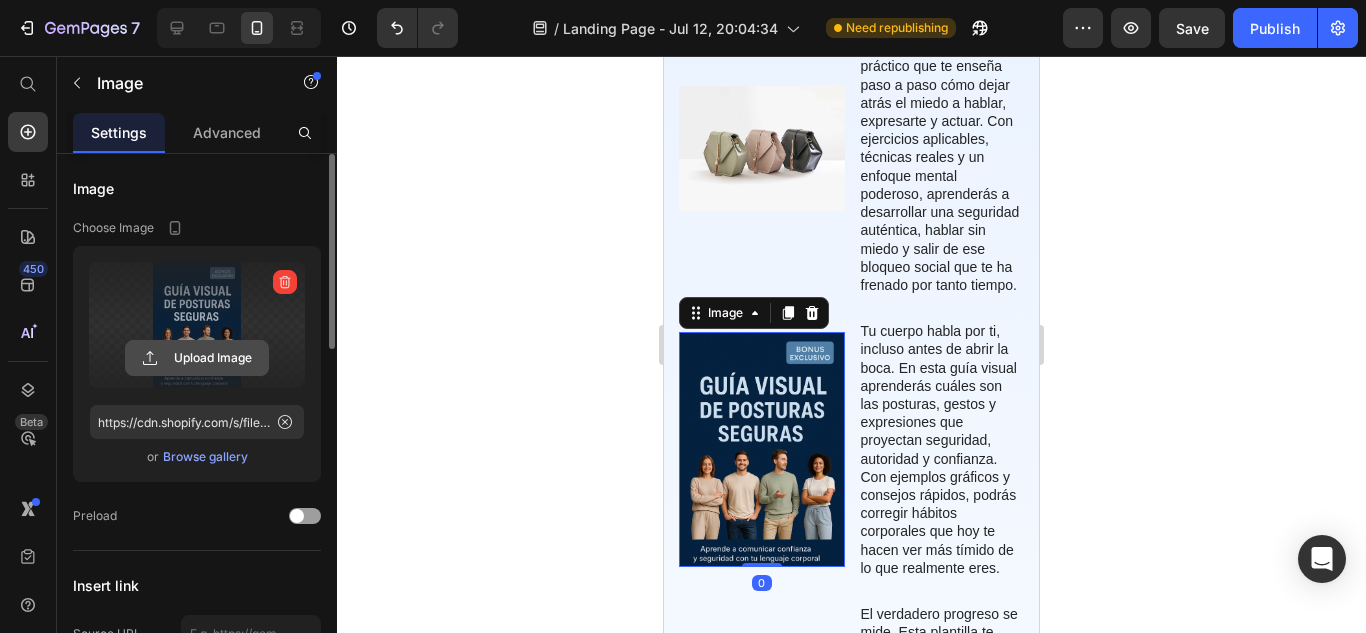 click 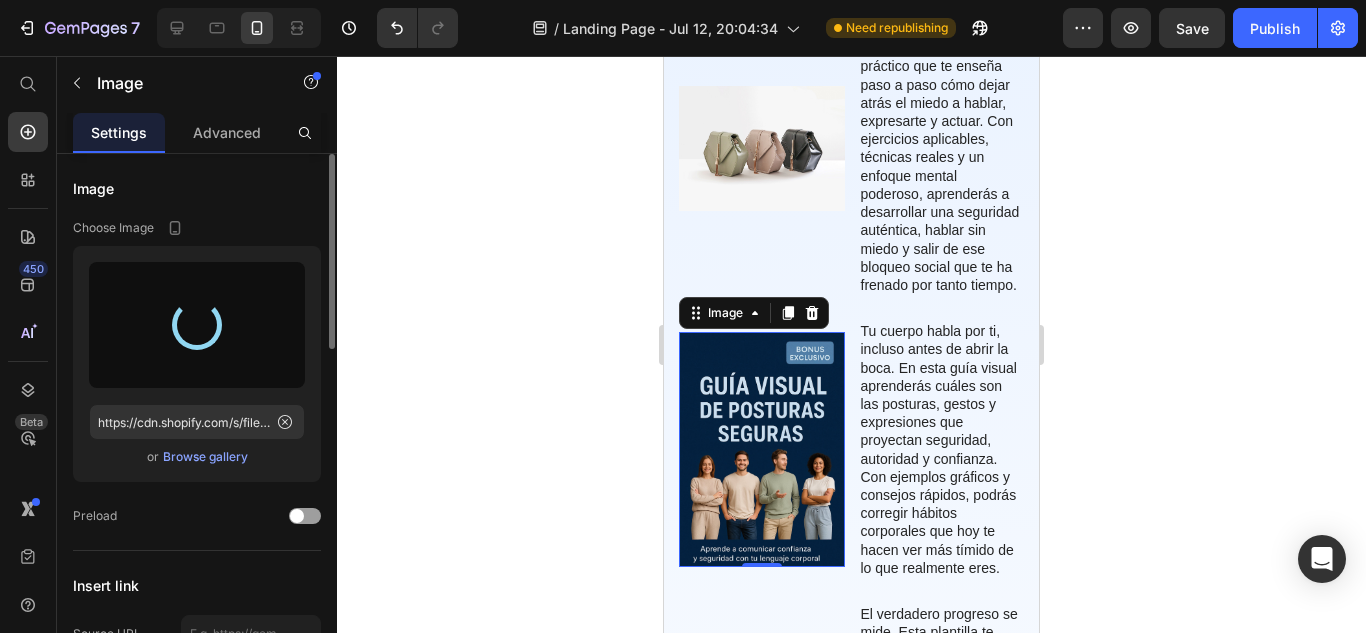 type on "https://cdn.shopify.com/s/files/1/0764/4761/3172/files/gempages_574332840972387179-96c13f75-affc-469d-846f-1211454dc008.png" 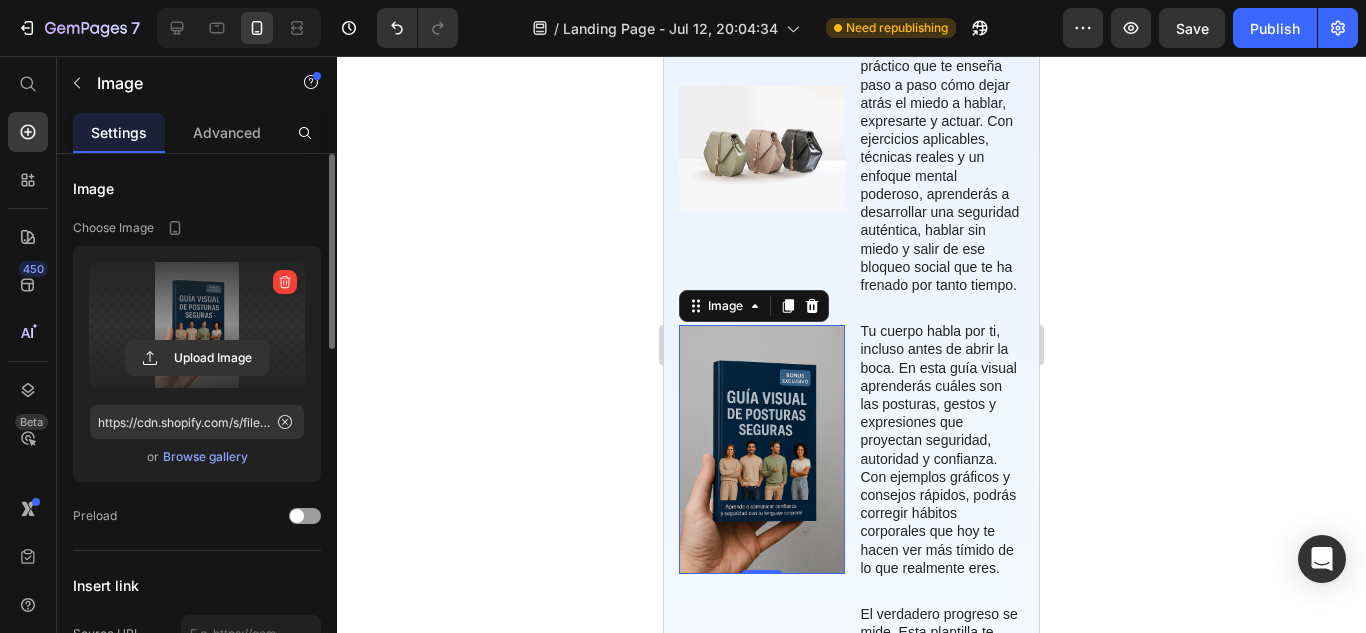 click 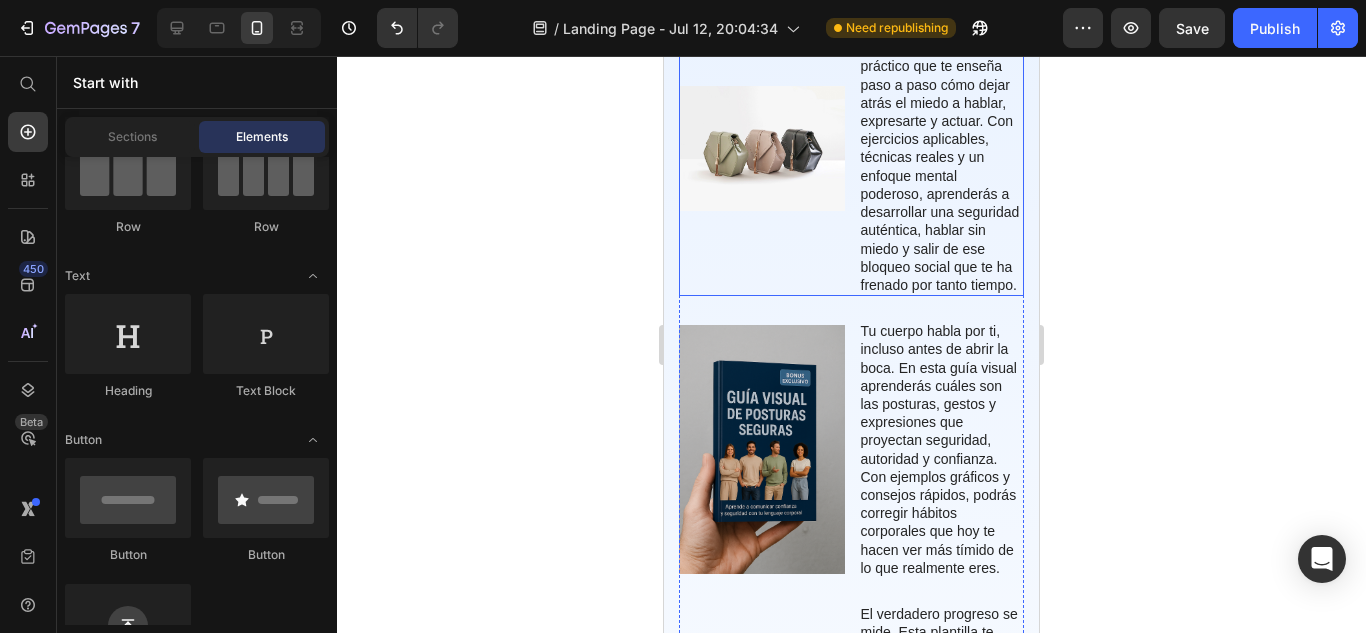 scroll, scrollTop: 4400, scrollLeft: 0, axis: vertical 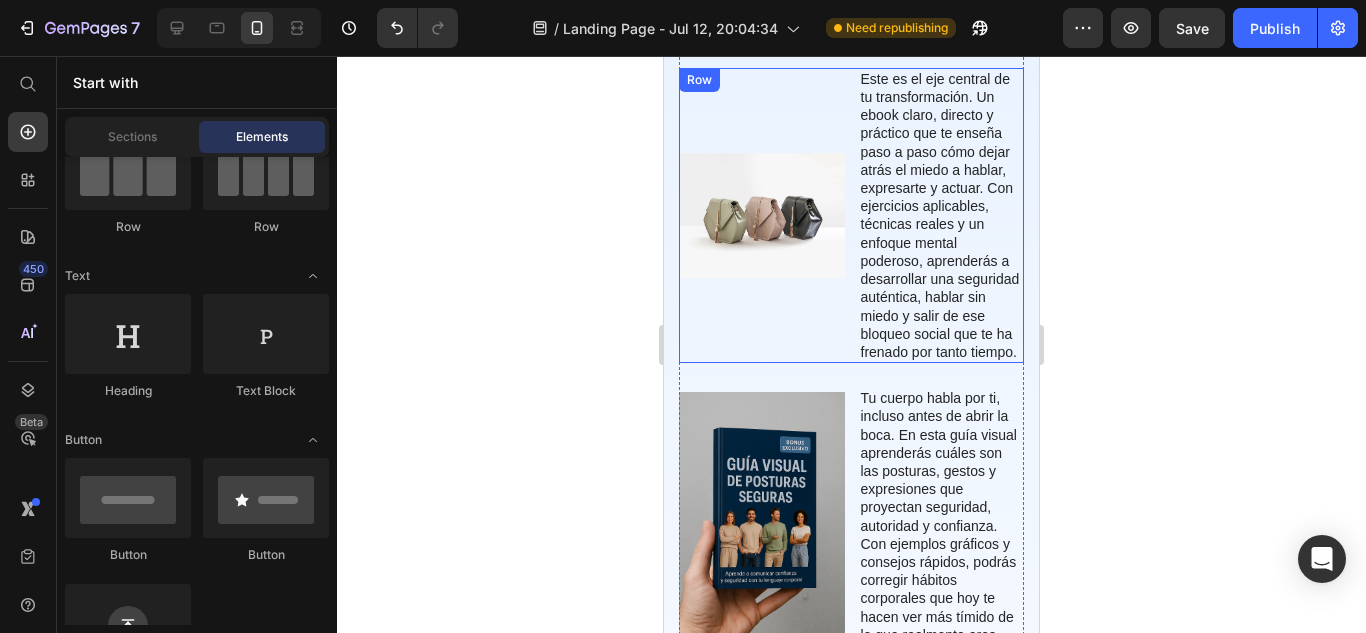 click on "Image" at bounding box center [762, 215] 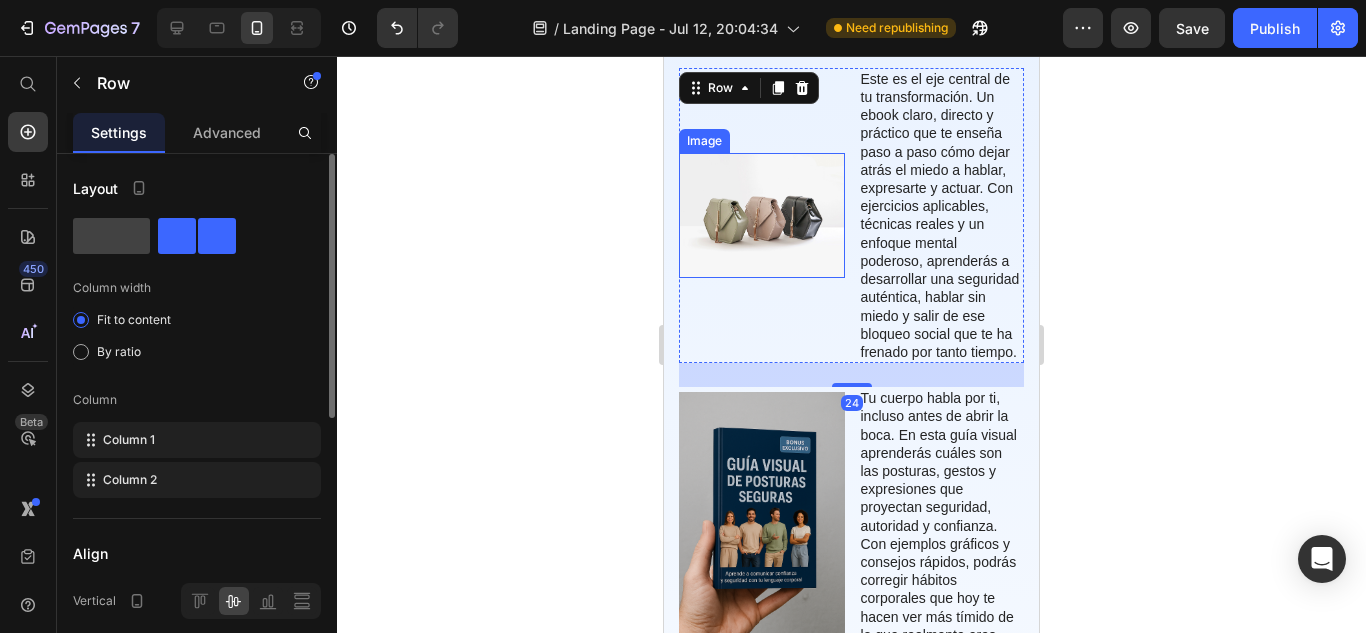 click at bounding box center [762, 215] 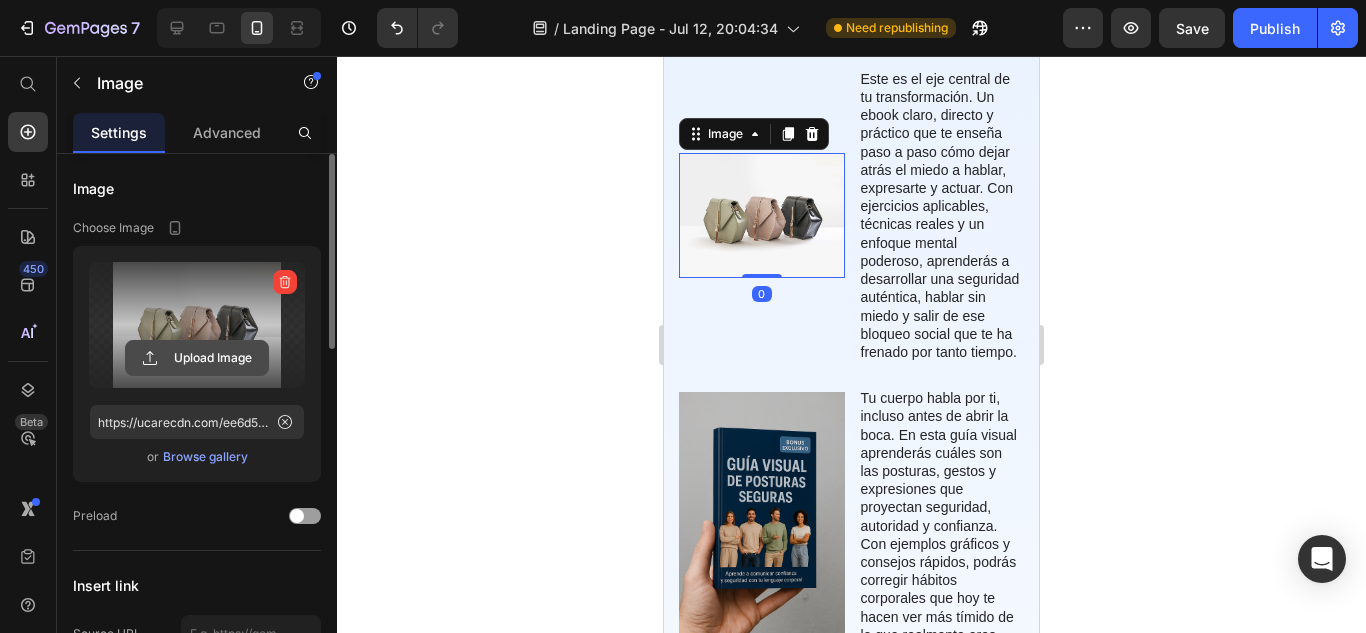 click 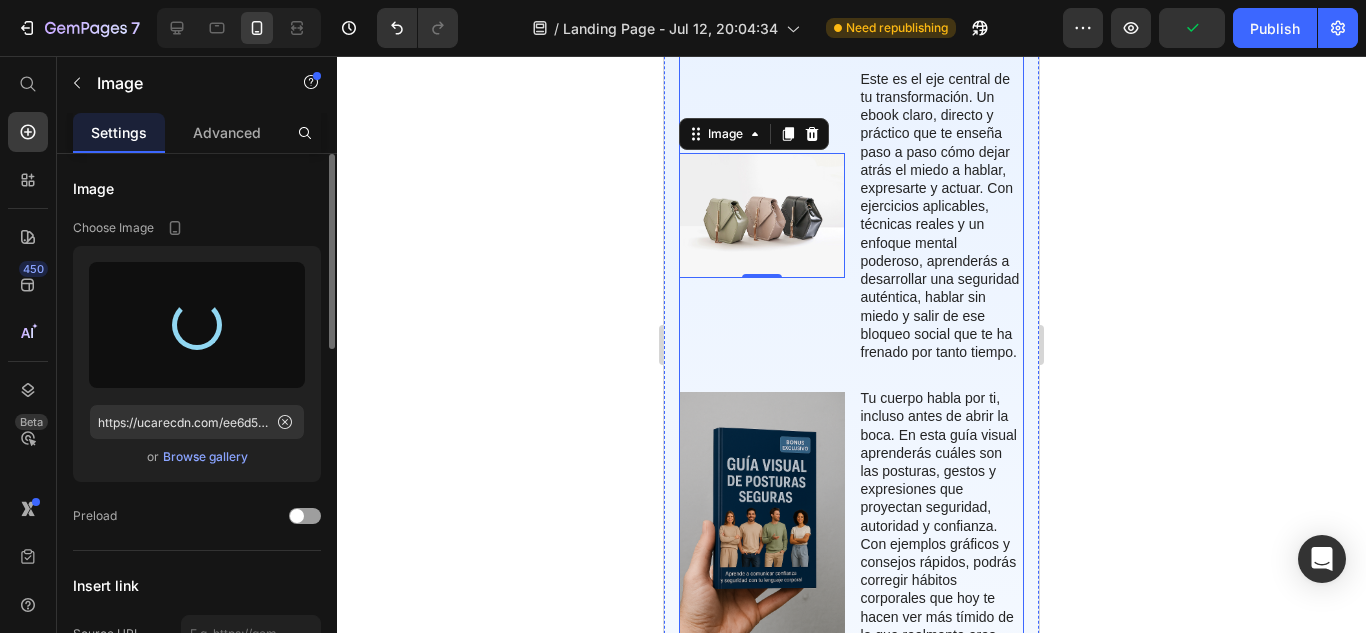 type on "https://cdn.shopify.com/s/files/1/0764/4761/3172/files/gempages_574332840972387179-ddbf1beb-4fa5-49f3-ae01-751bd6590858.png" 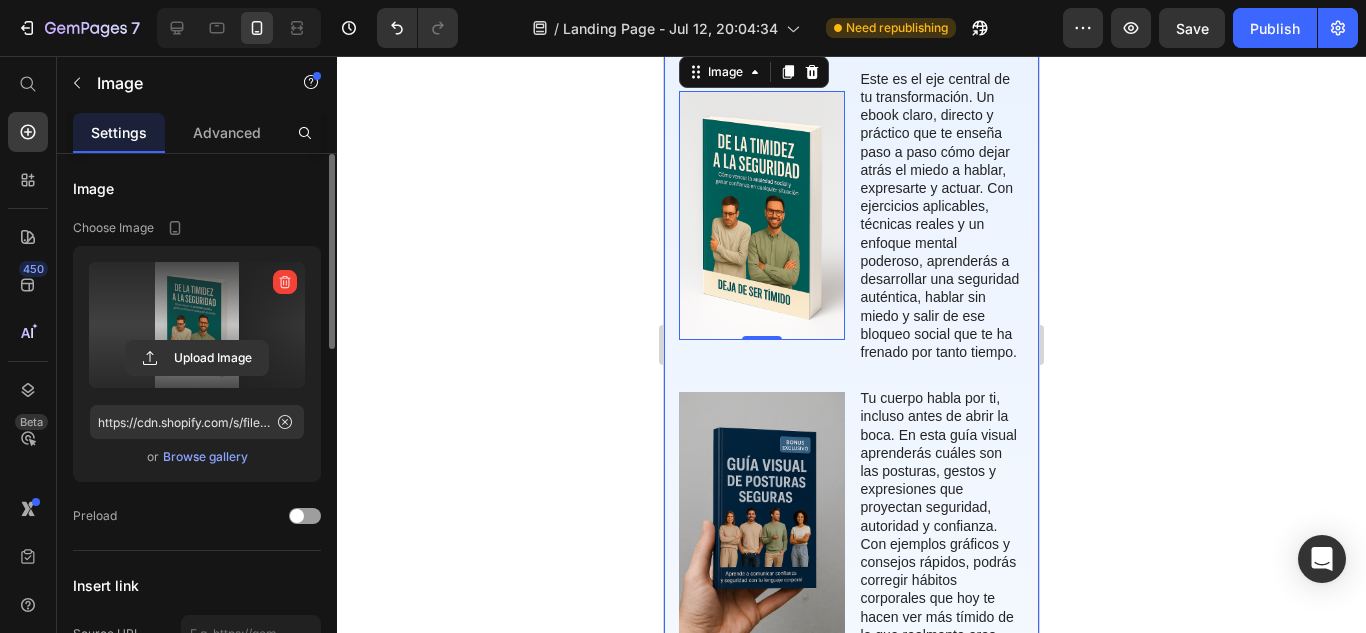 scroll, scrollTop: 4341, scrollLeft: 0, axis: vertical 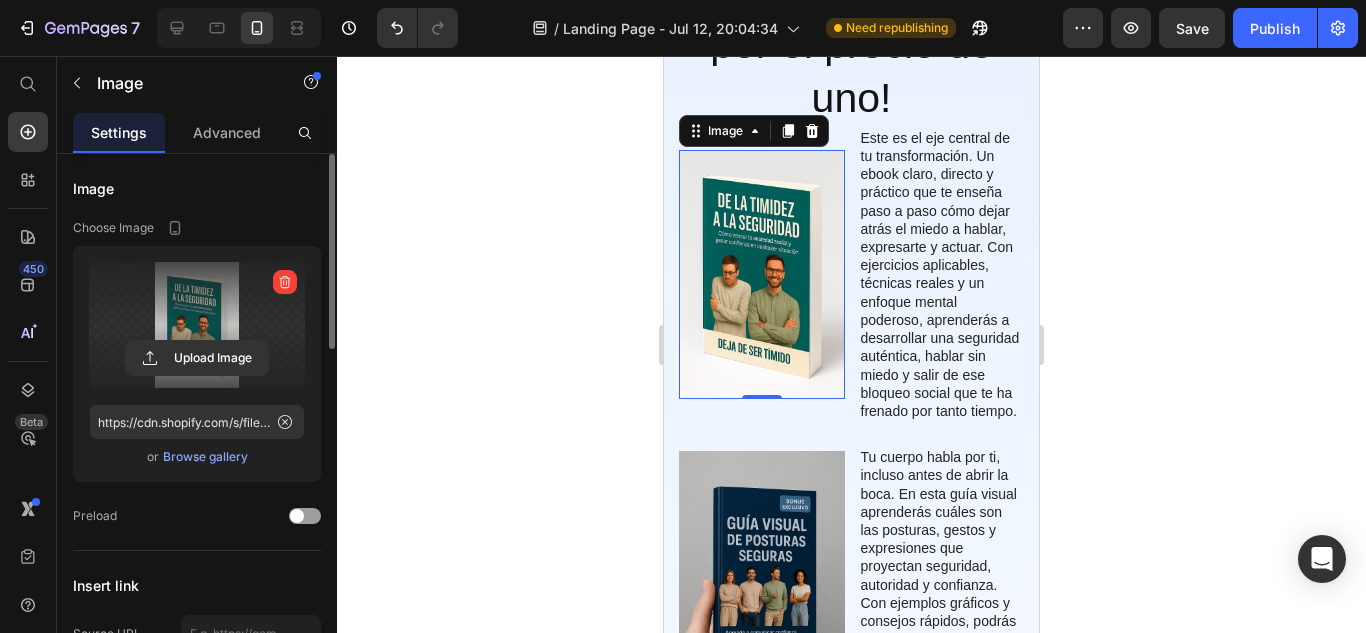click 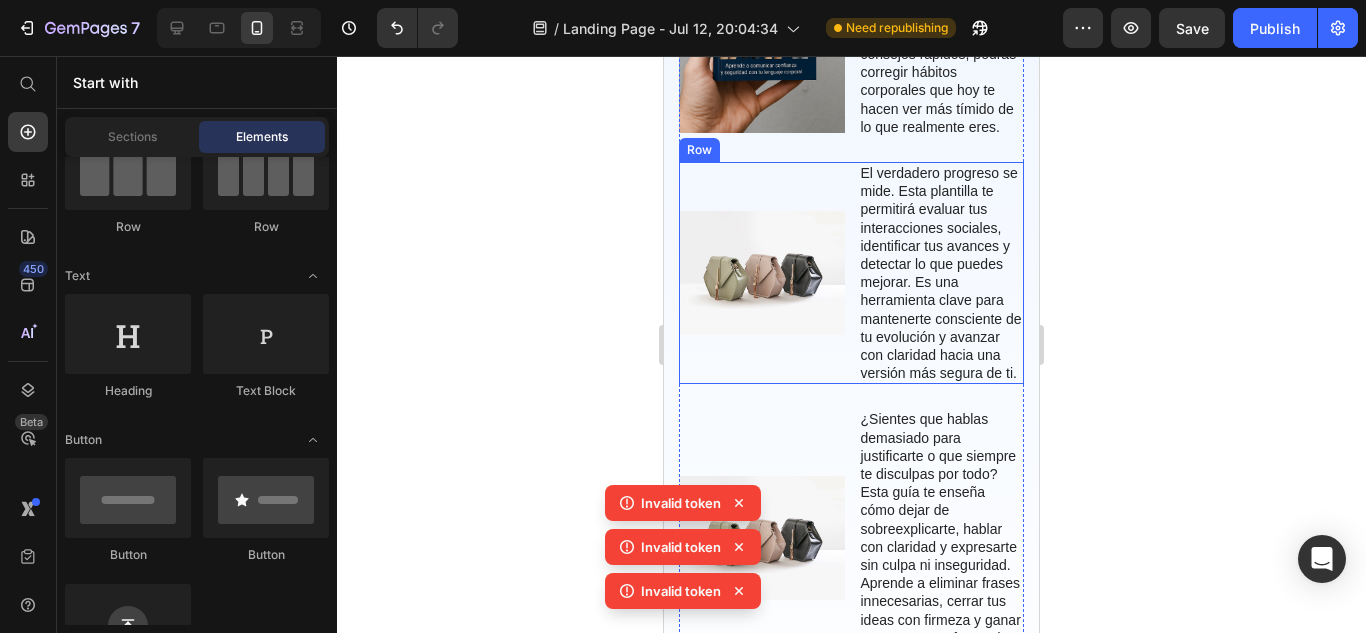 scroll, scrollTop: 4874, scrollLeft: 0, axis: vertical 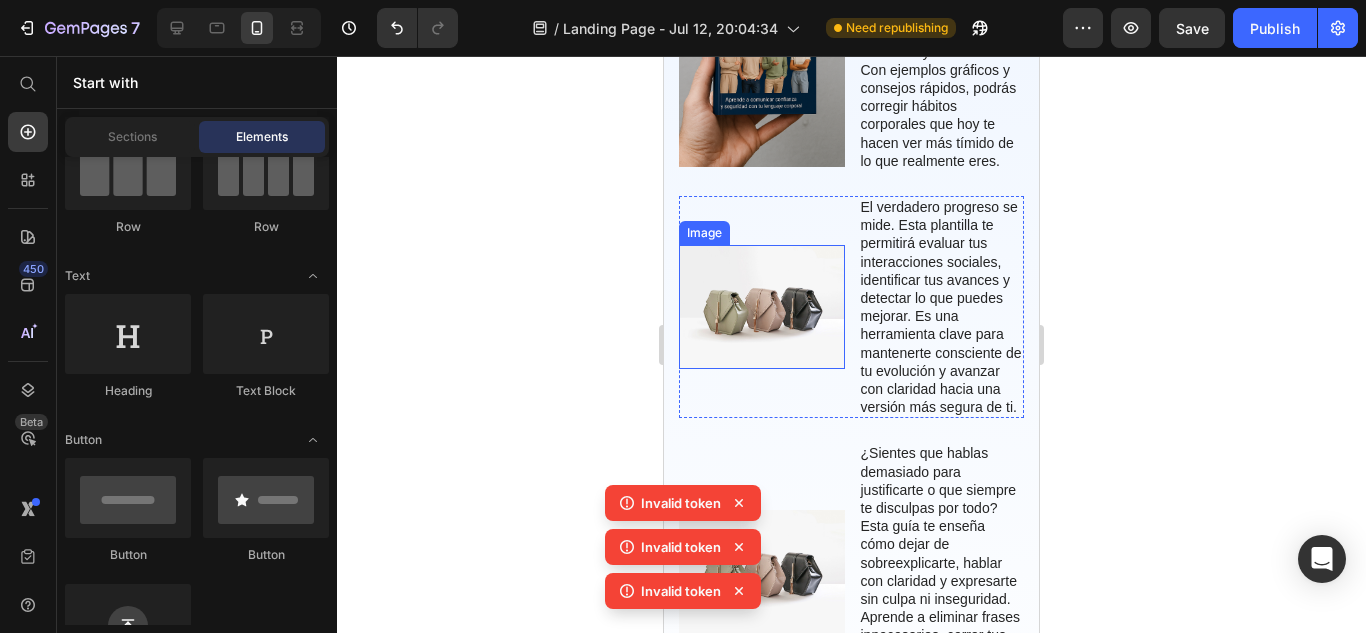 click at bounding box center (762, 307) 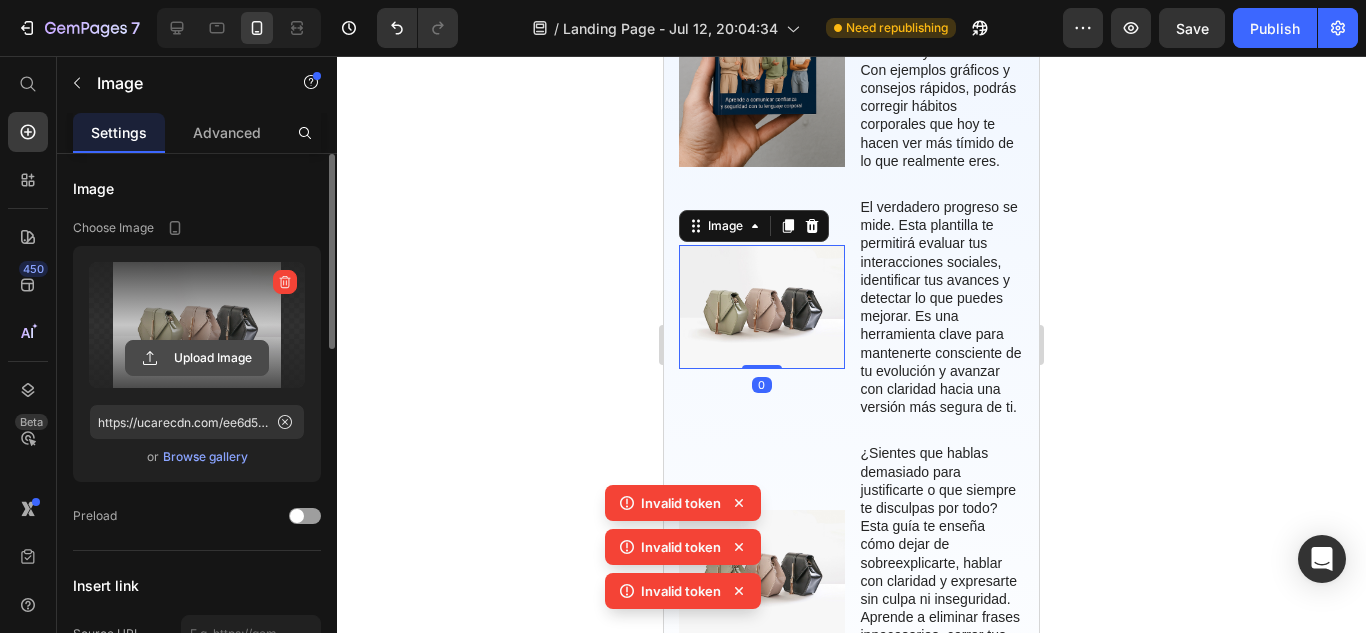 click 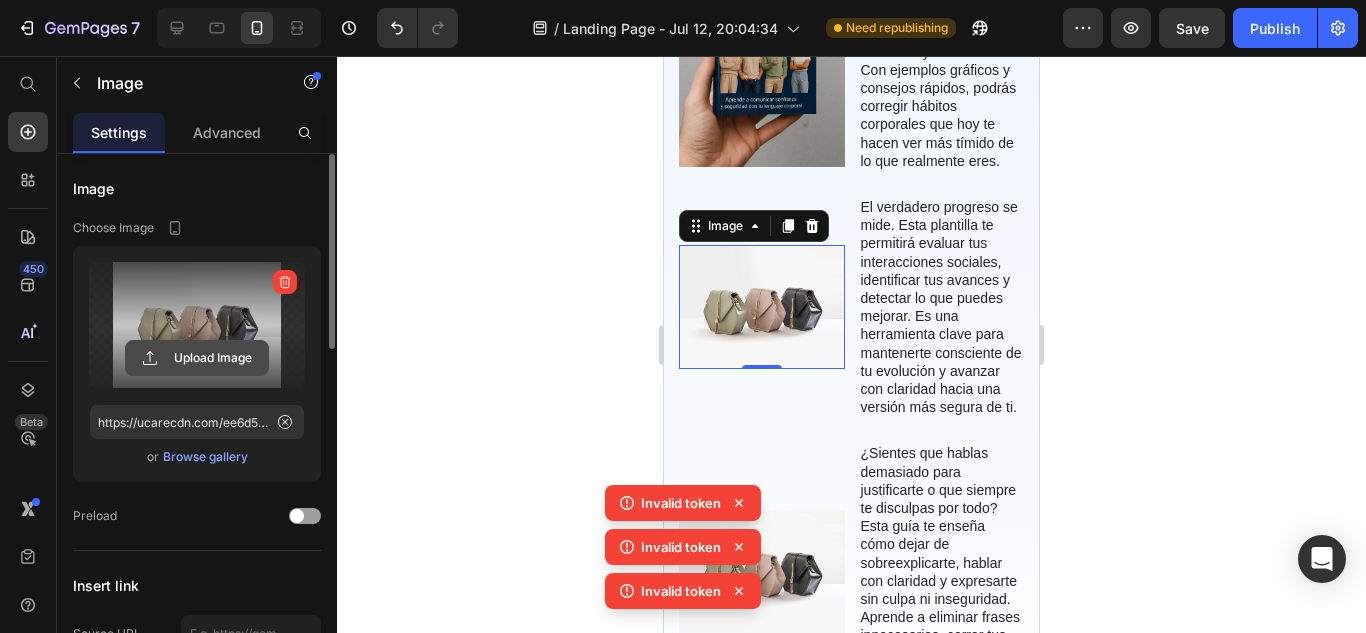 click 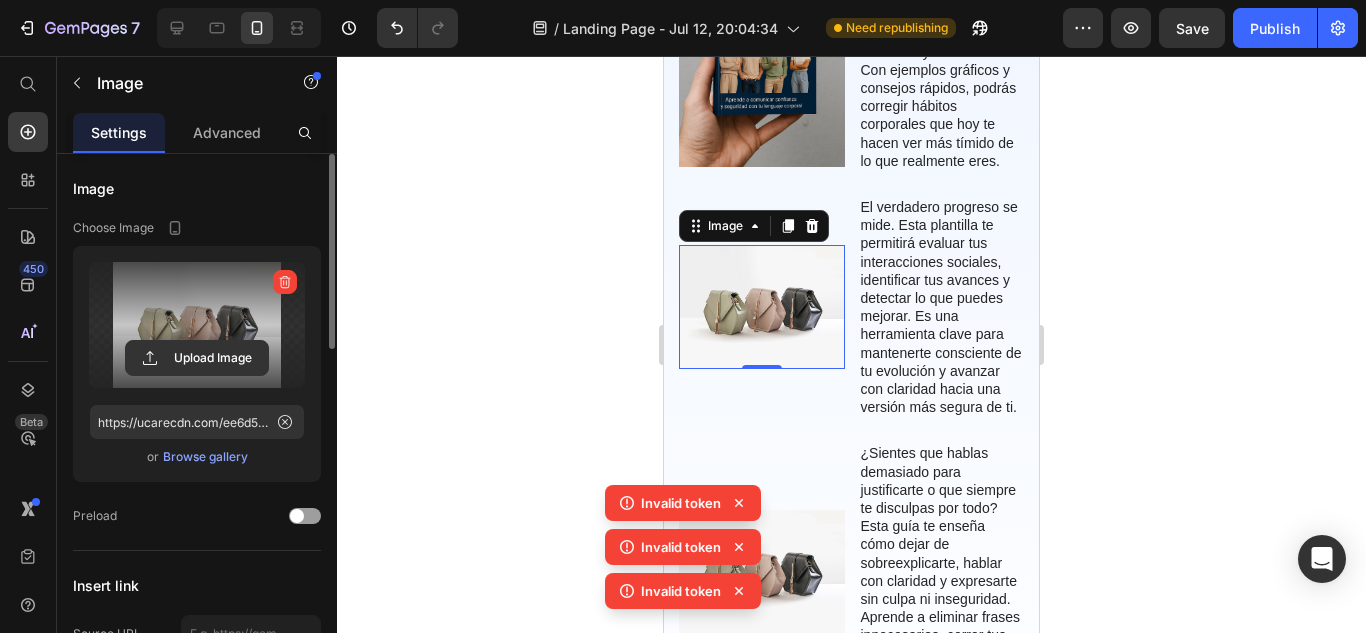click 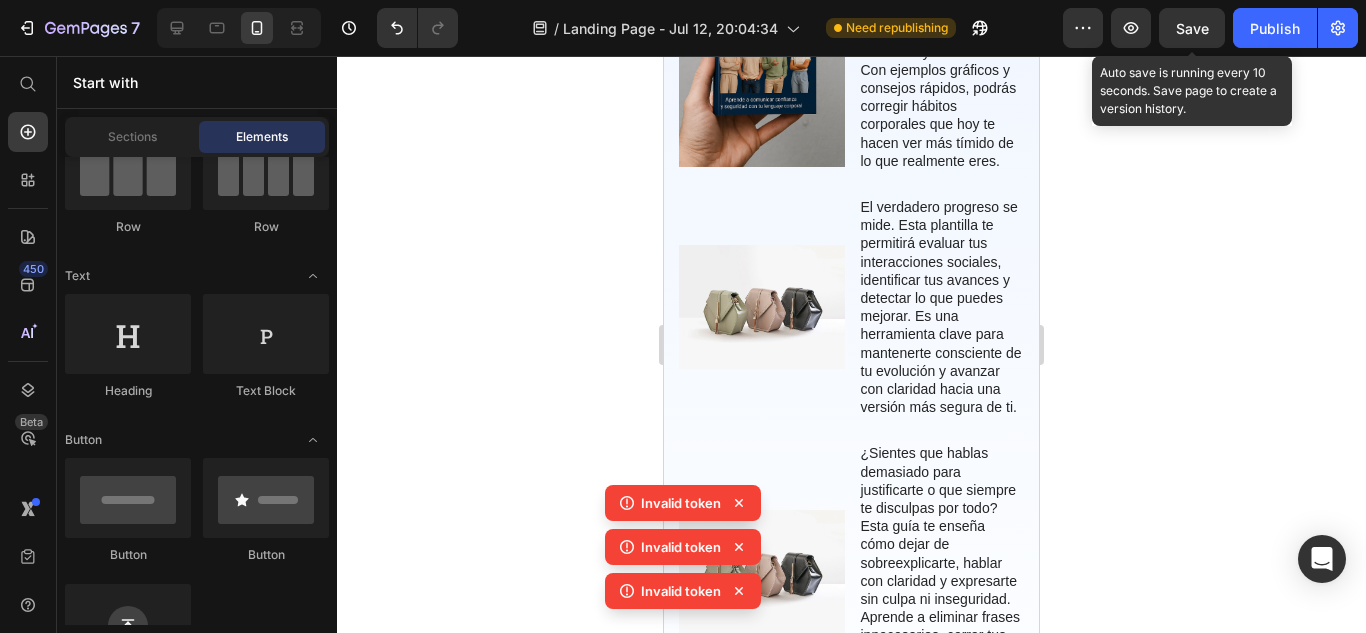 click on "Save" at bounding box center (1192, 28) 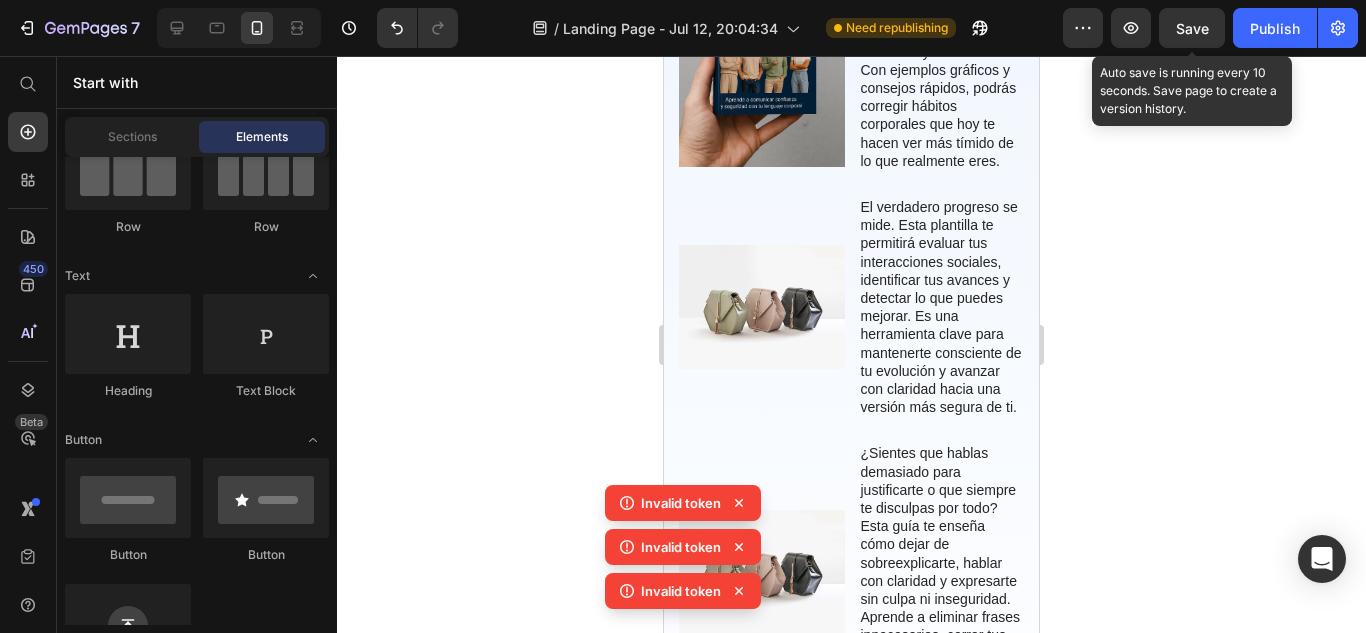 click 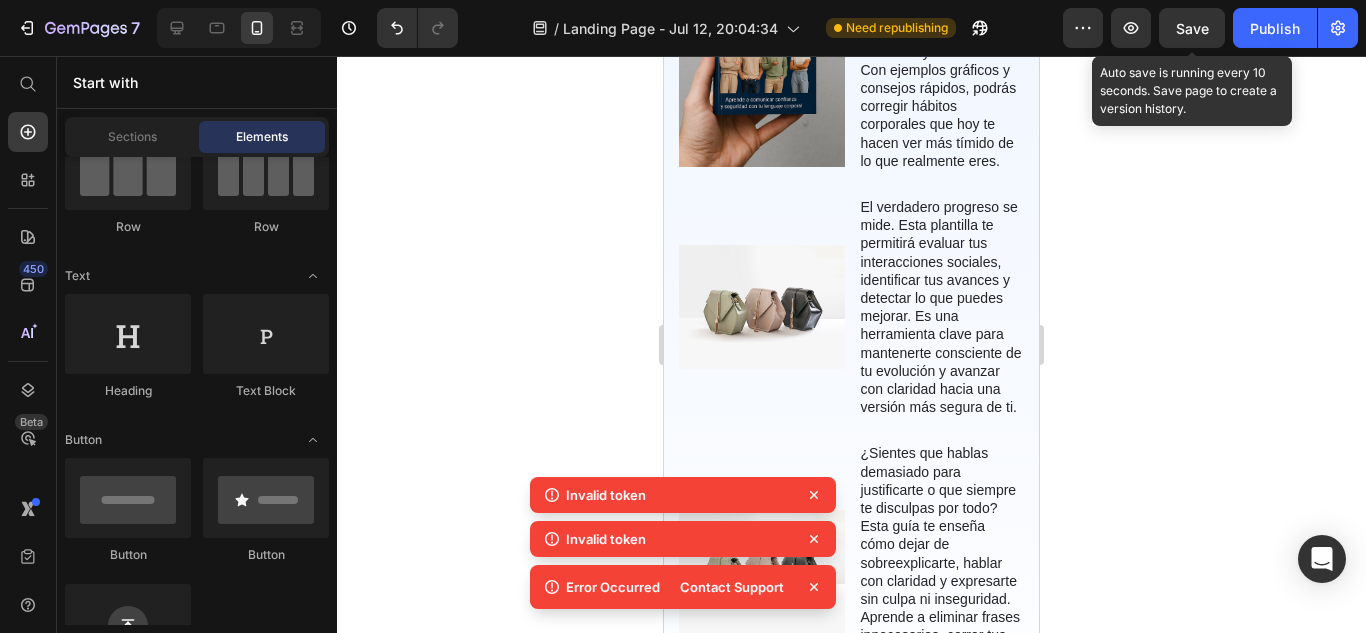 click 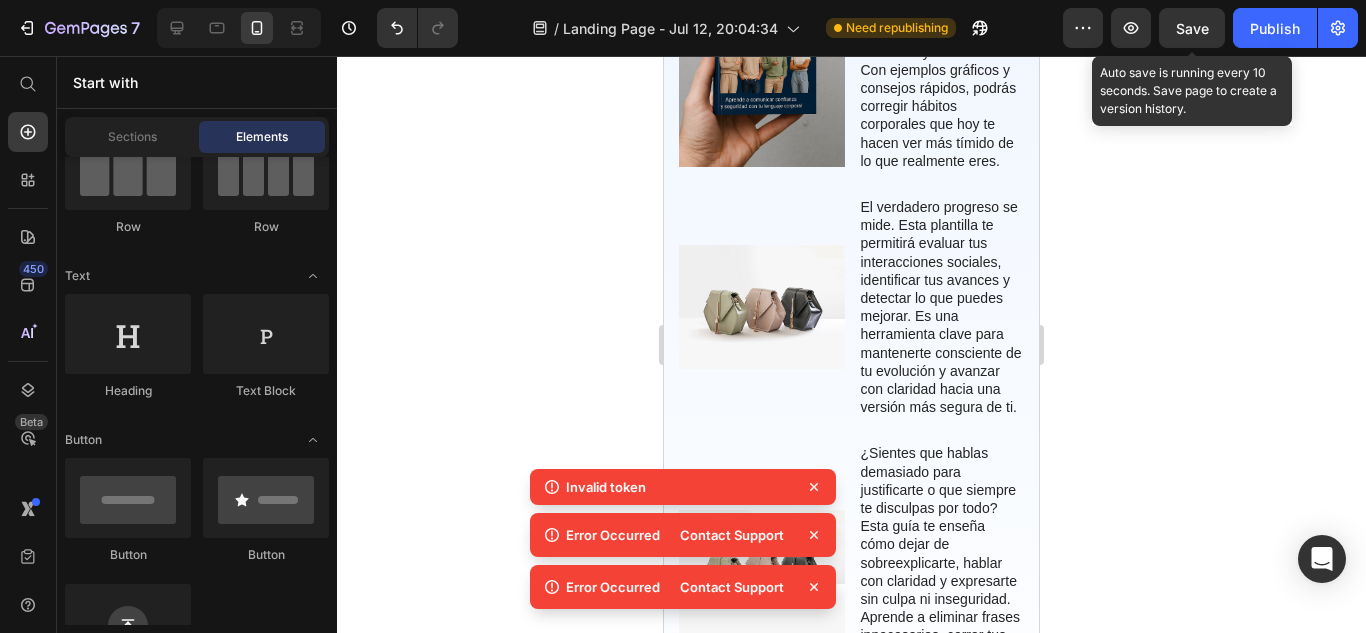 click 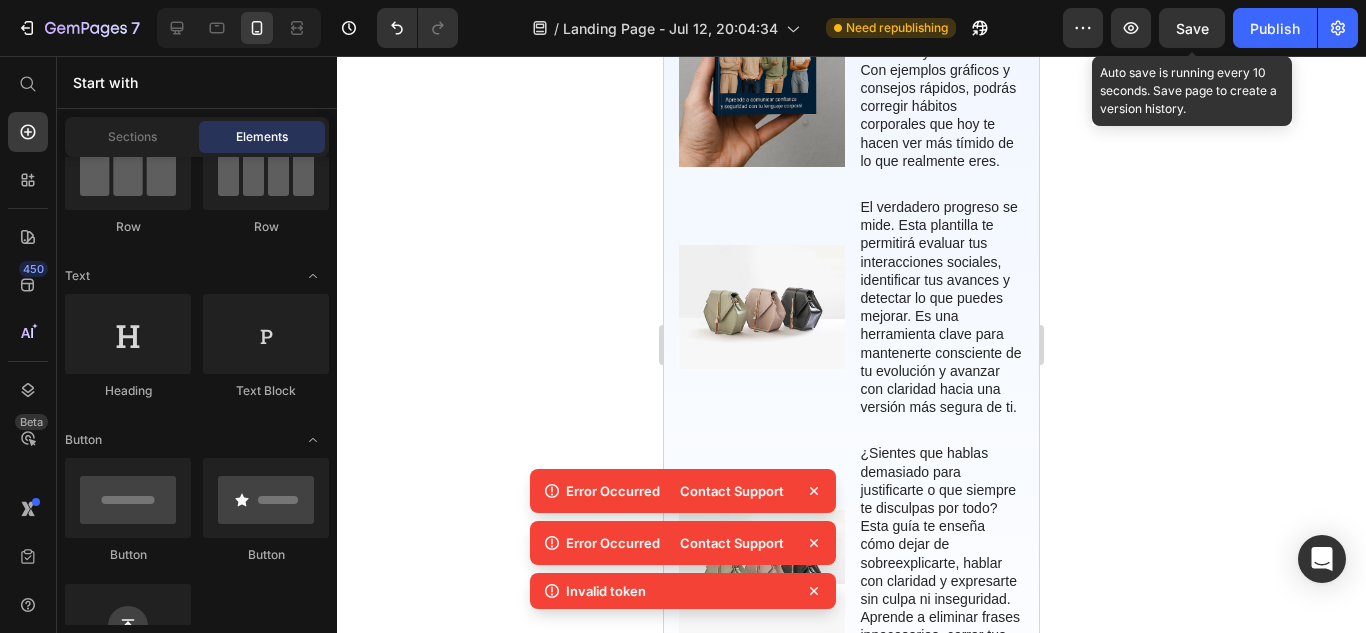 click 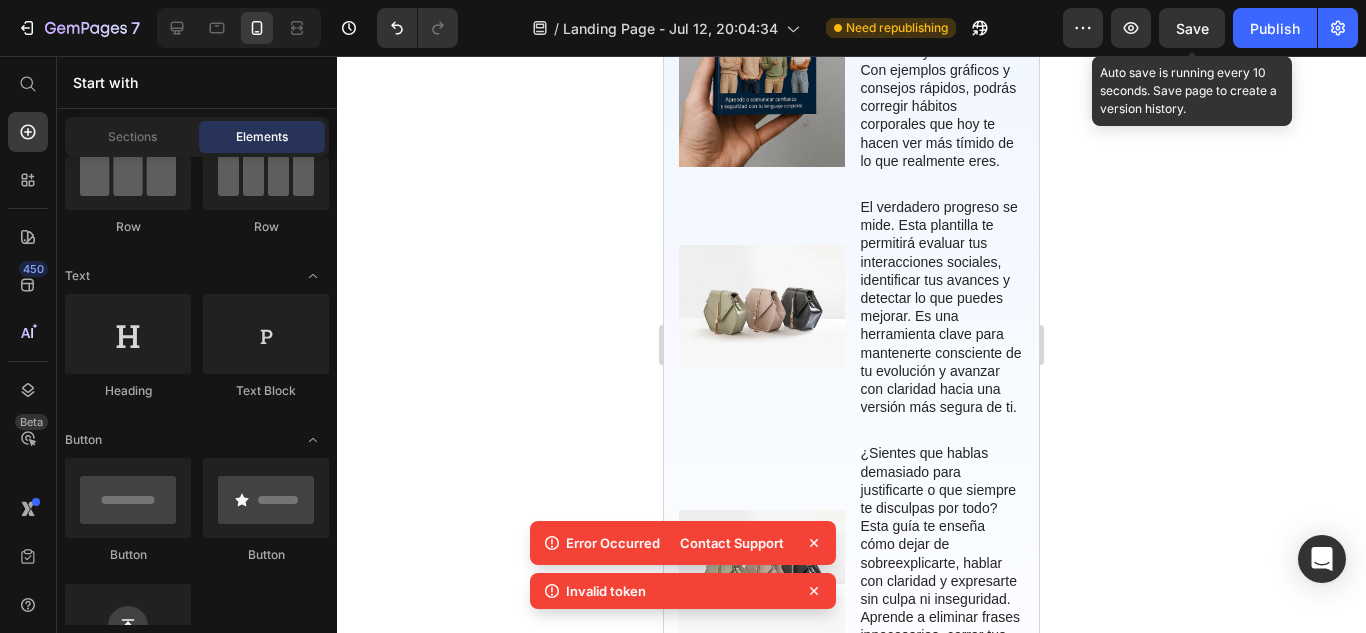click 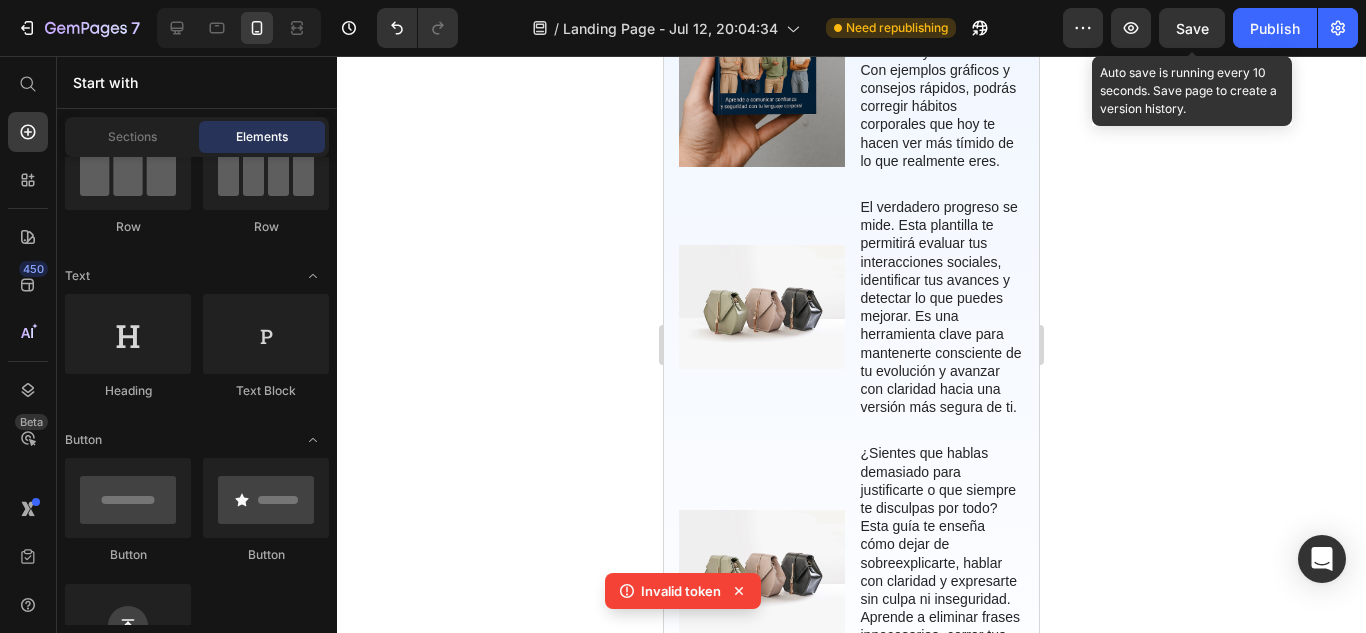 click 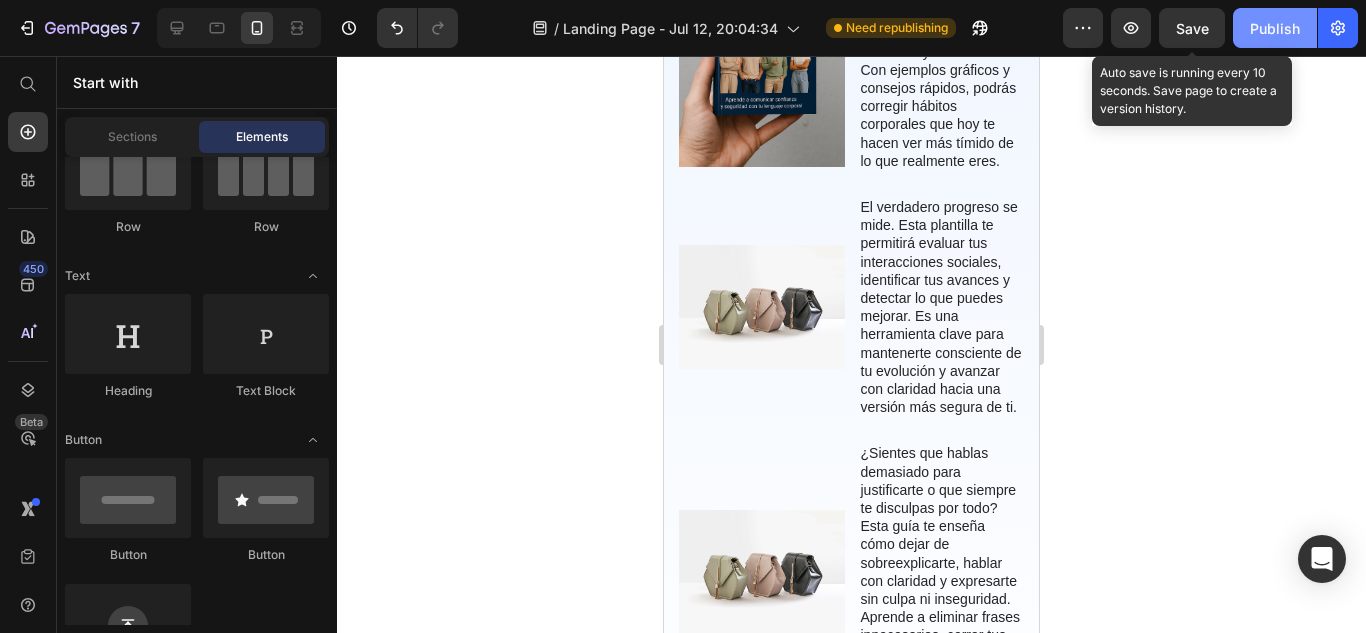 click on "Publish" at bounding box center [1275, 28] 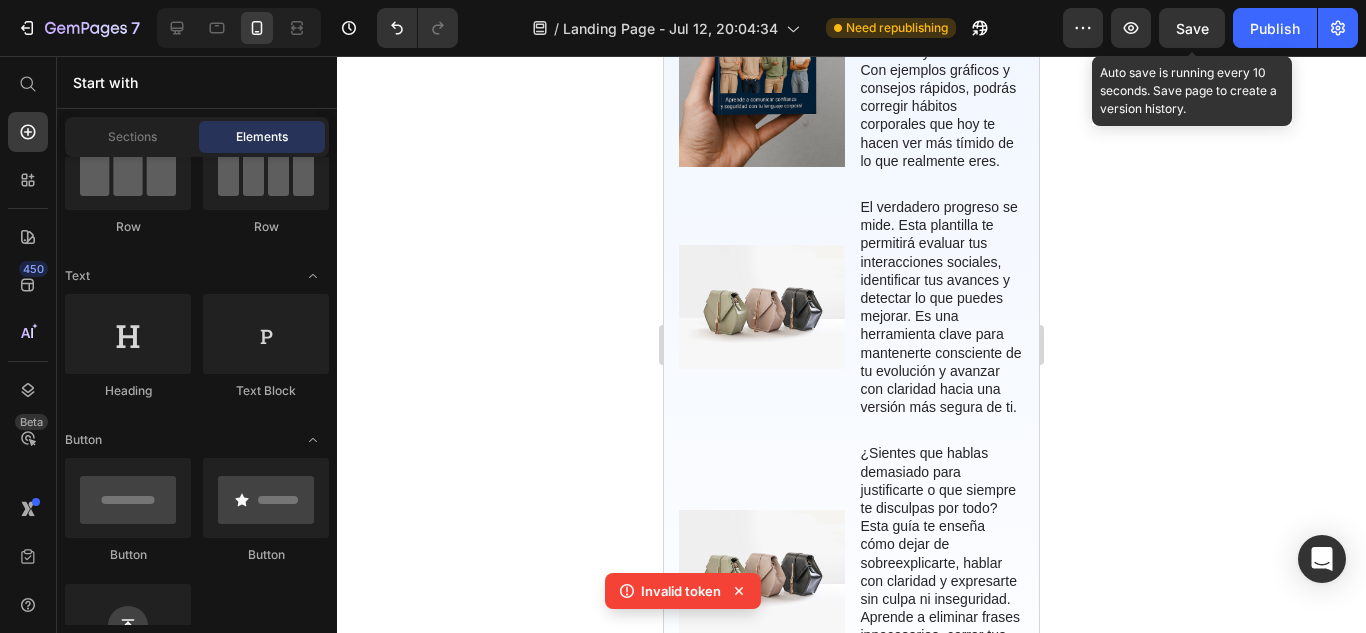 click 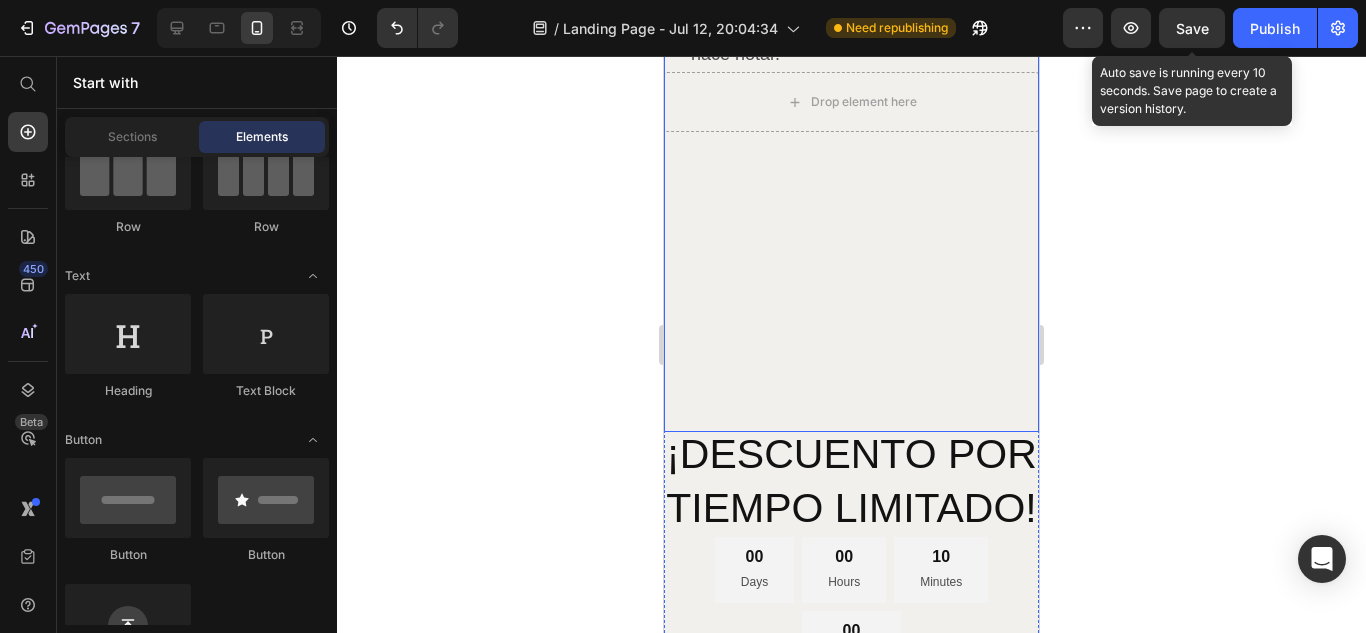 scroll, scrollTop: 2567, scrollLeft: 0, axis: vertical 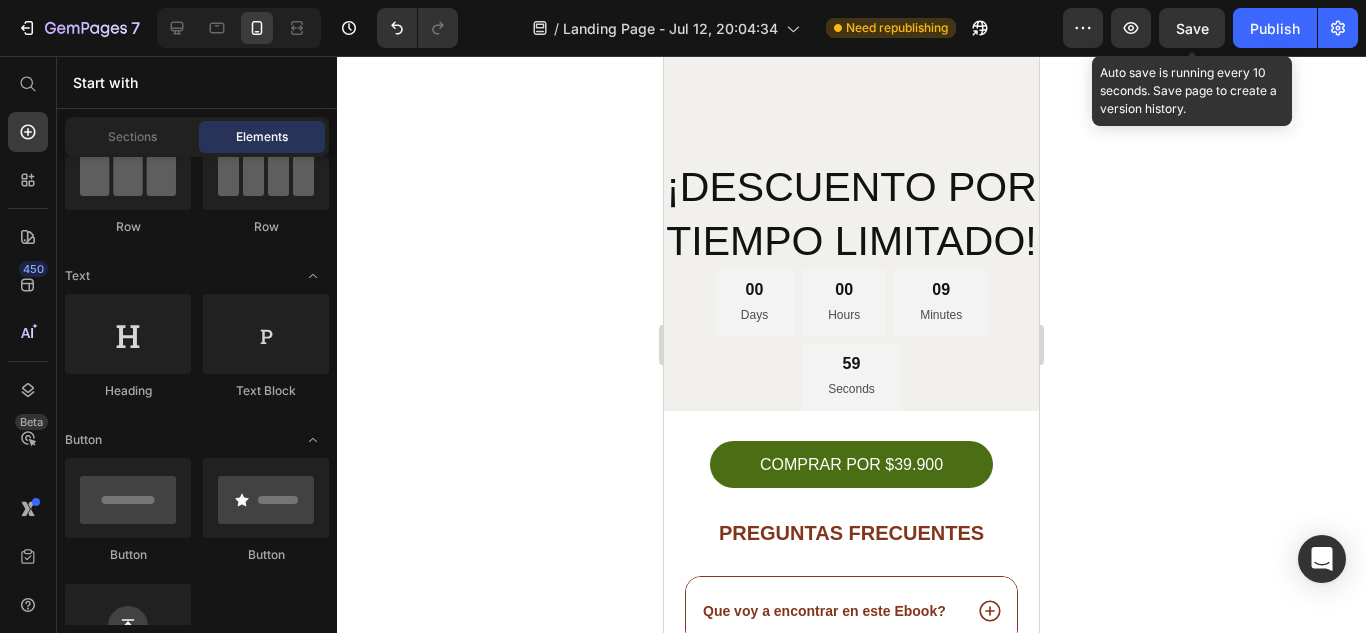 click 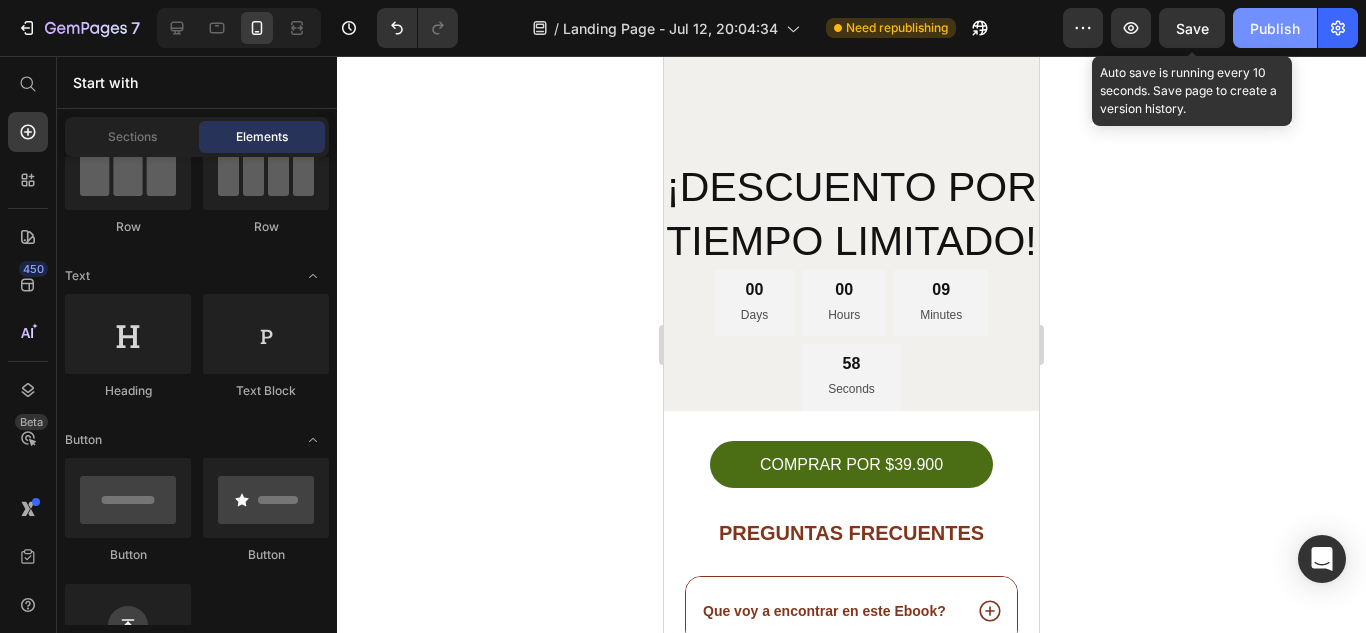 click on "Publish" 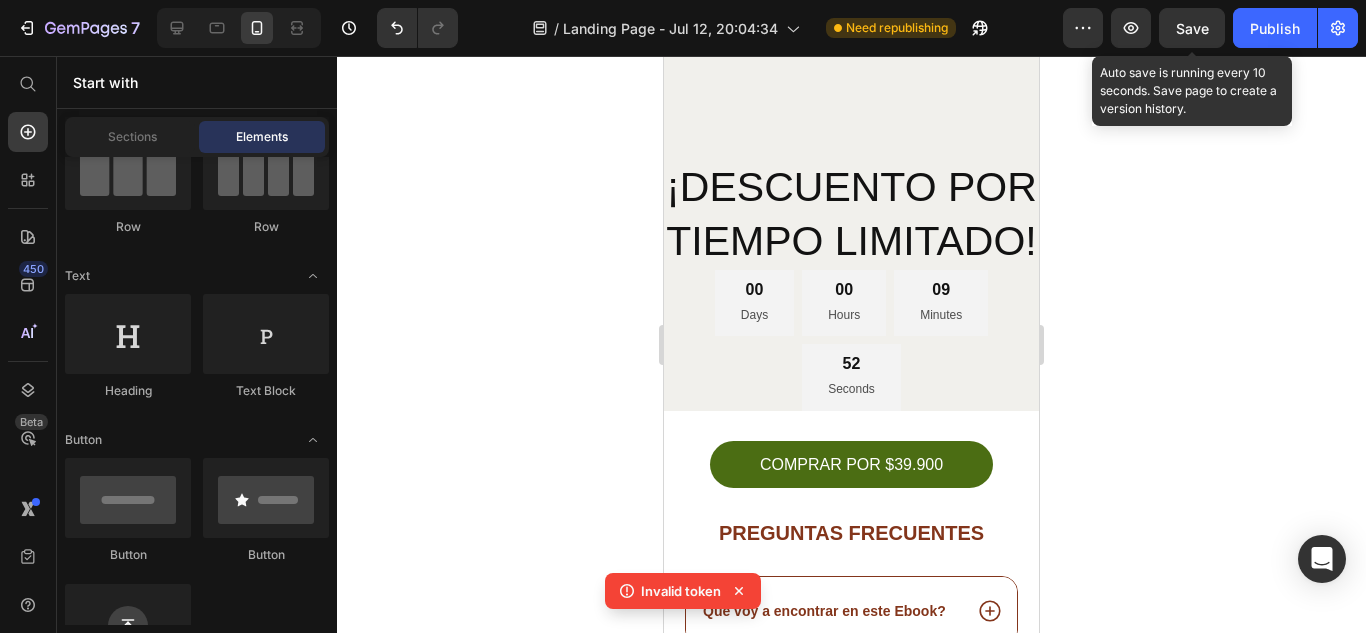 click 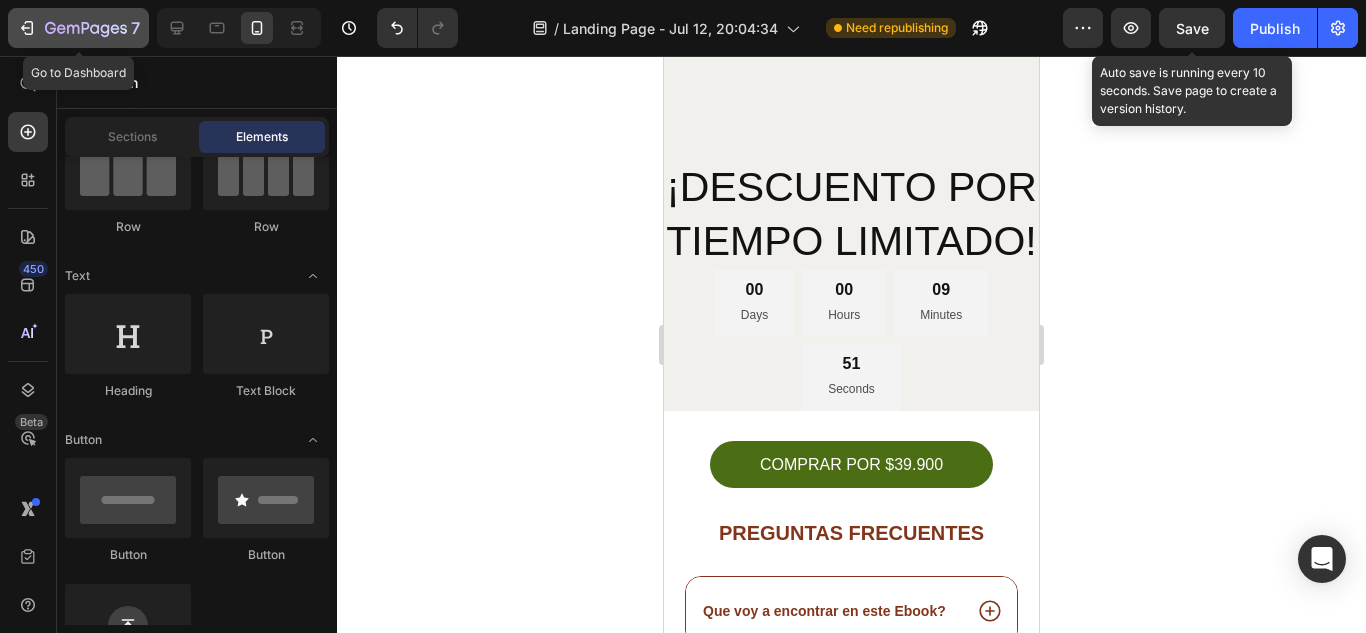 click on "7" 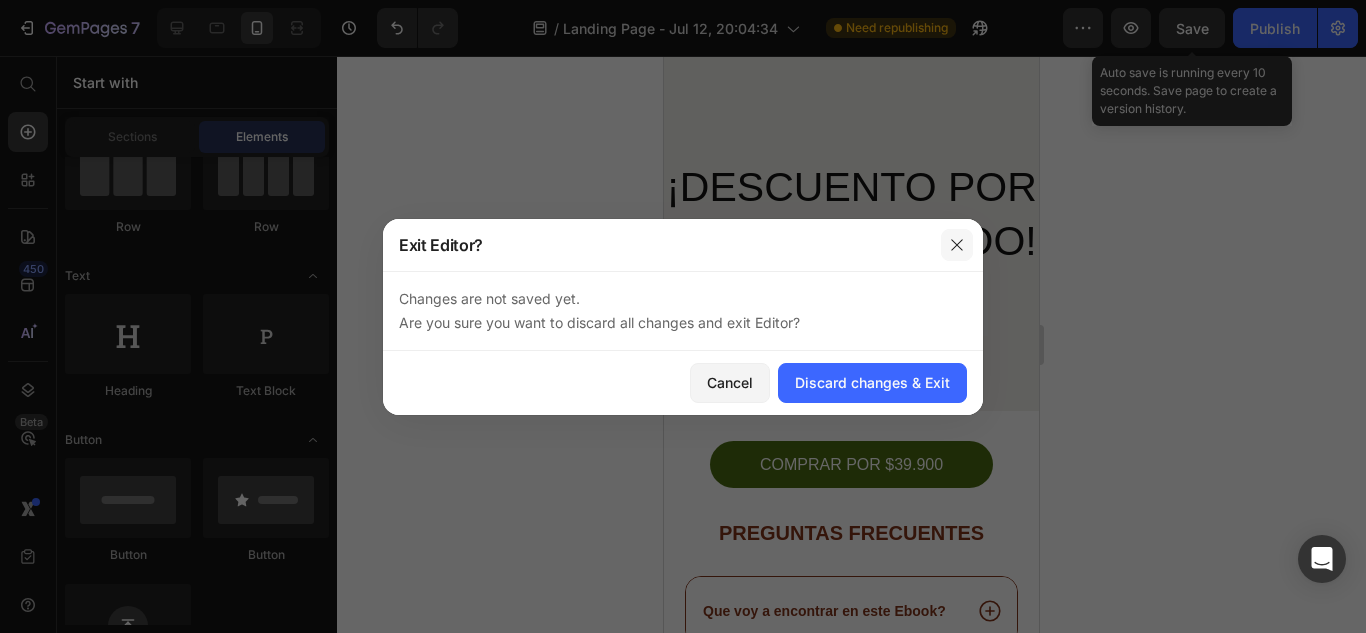 click 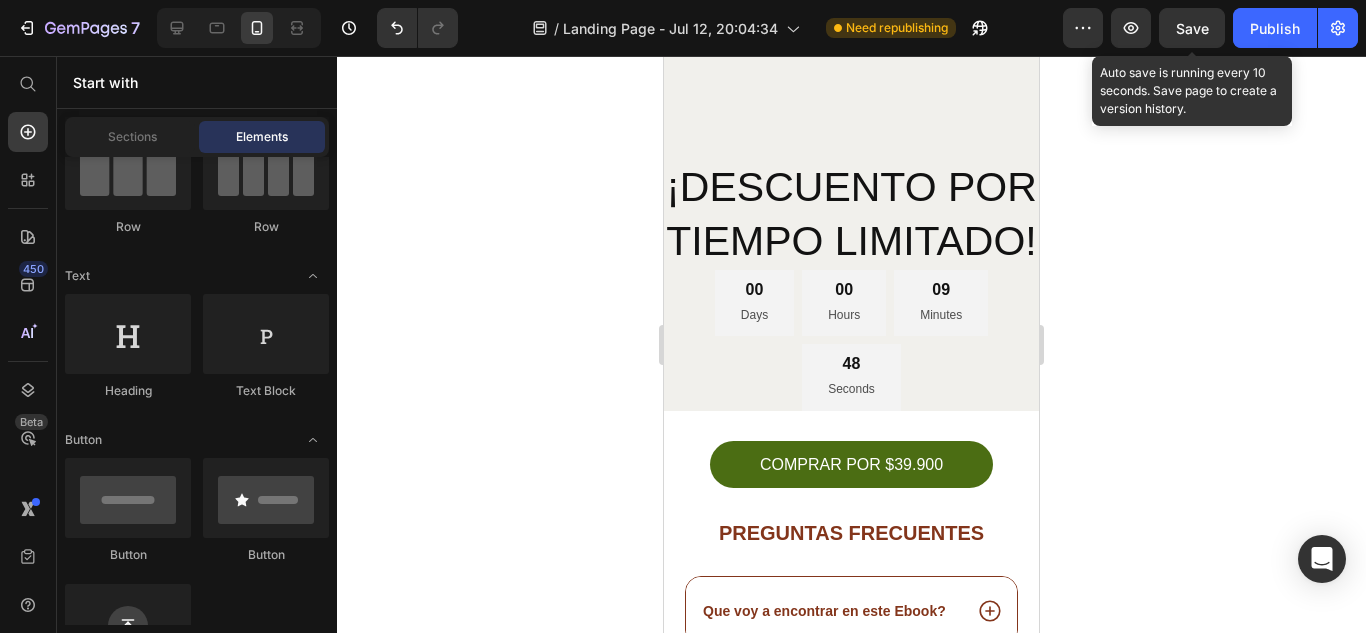click on "Save" at bounding box center (1192, 28) 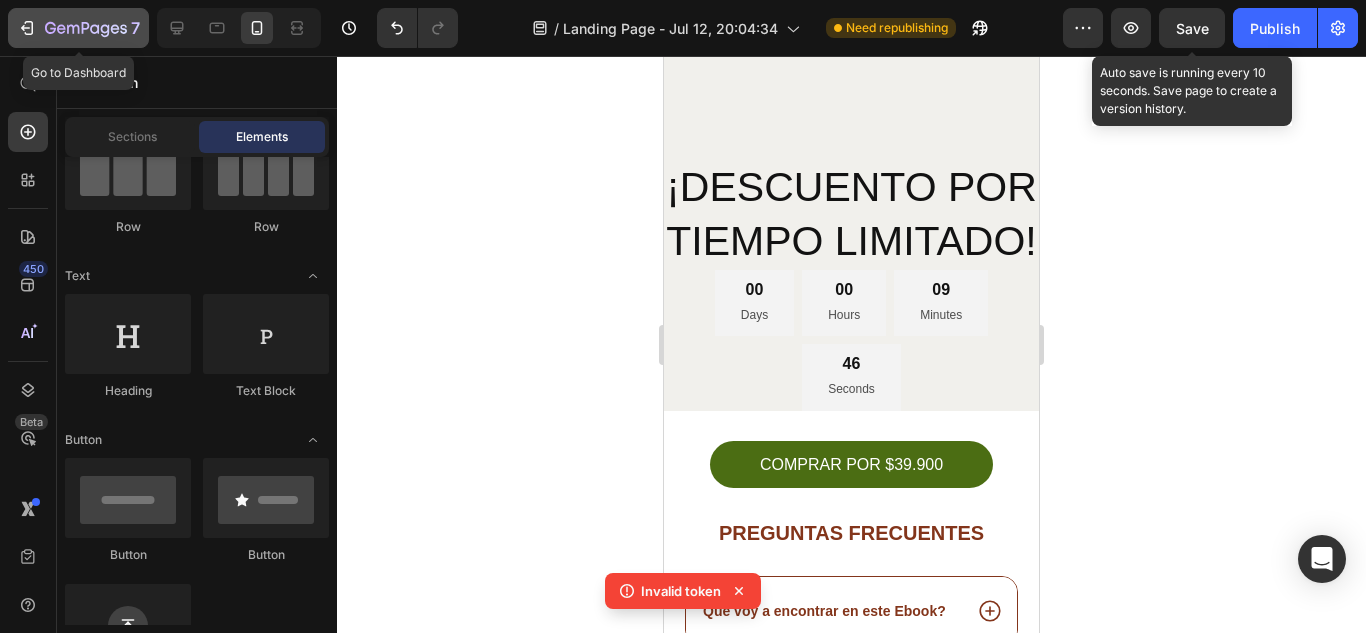click 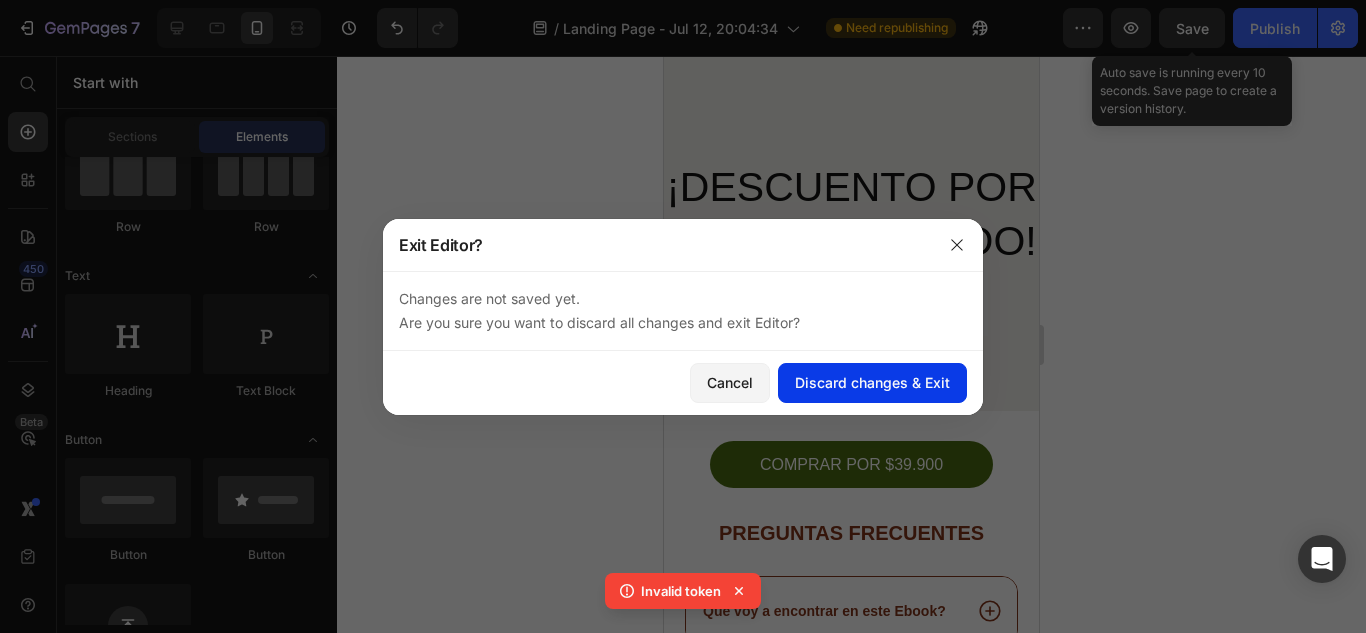 click on "Discard changes & Exit" at bounding box center (872, 382) 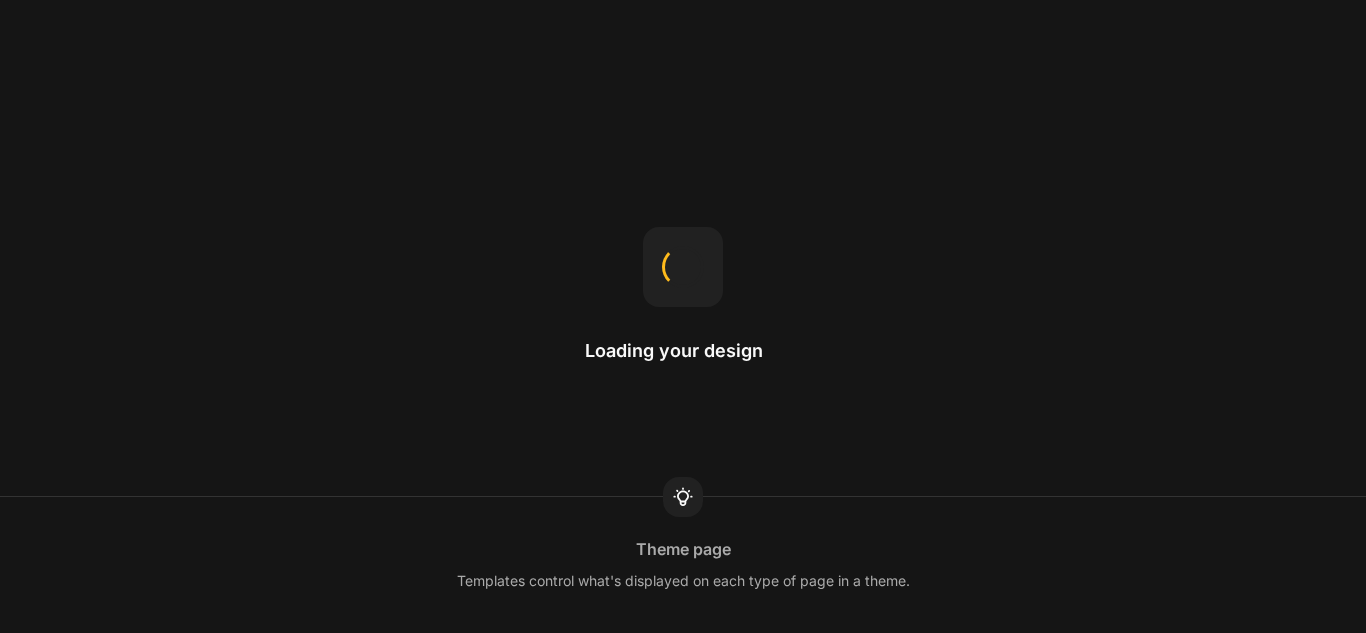 scroll, scrollTop: 0, scrollLeft: 0, axis: both 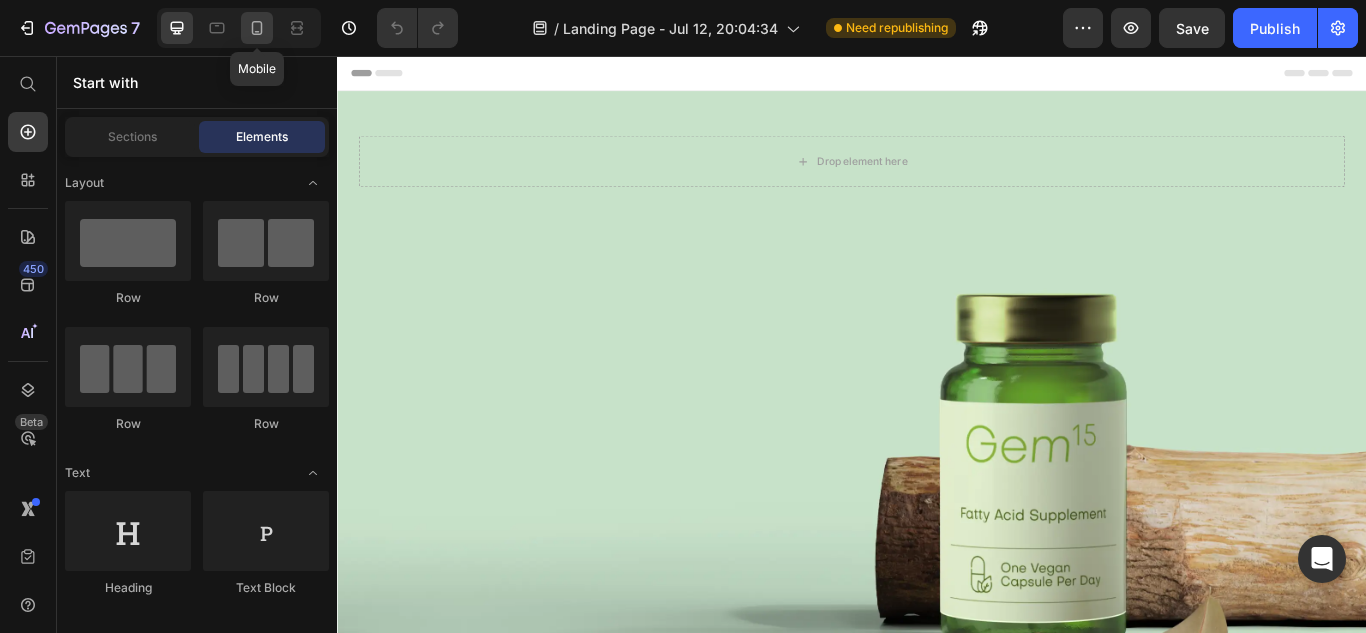 click 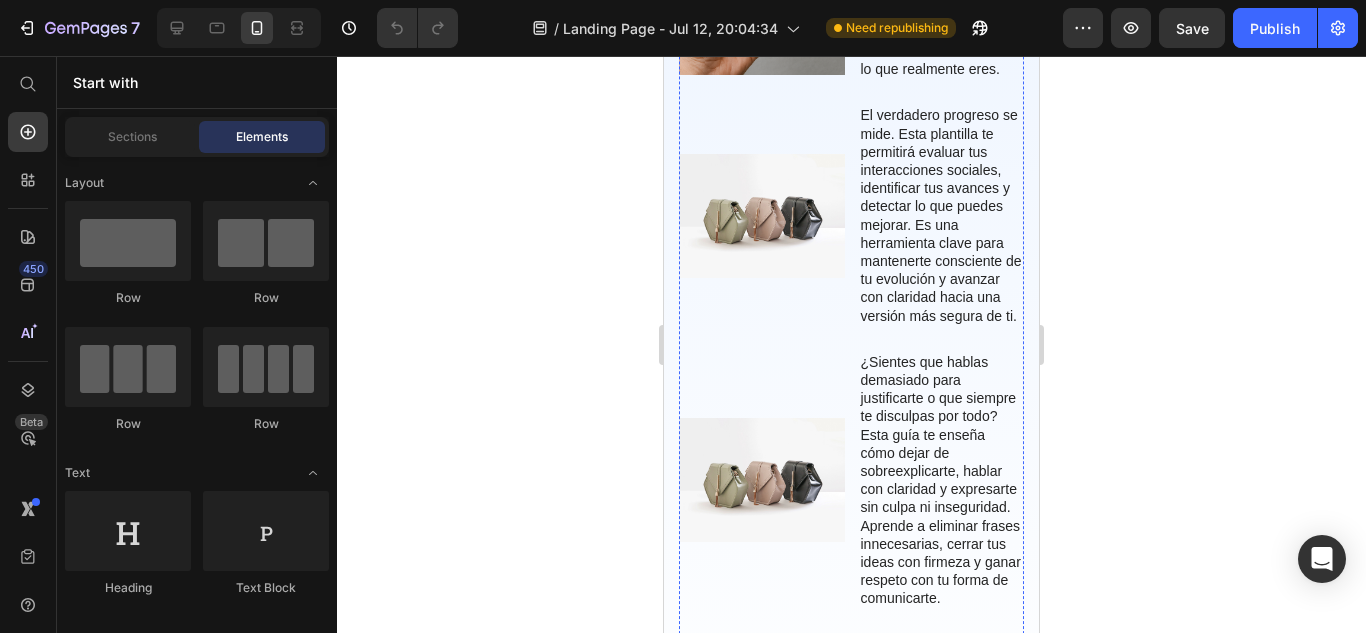 scroll, scrollTop: 4433, scrollLeft: 0, axis: vertical 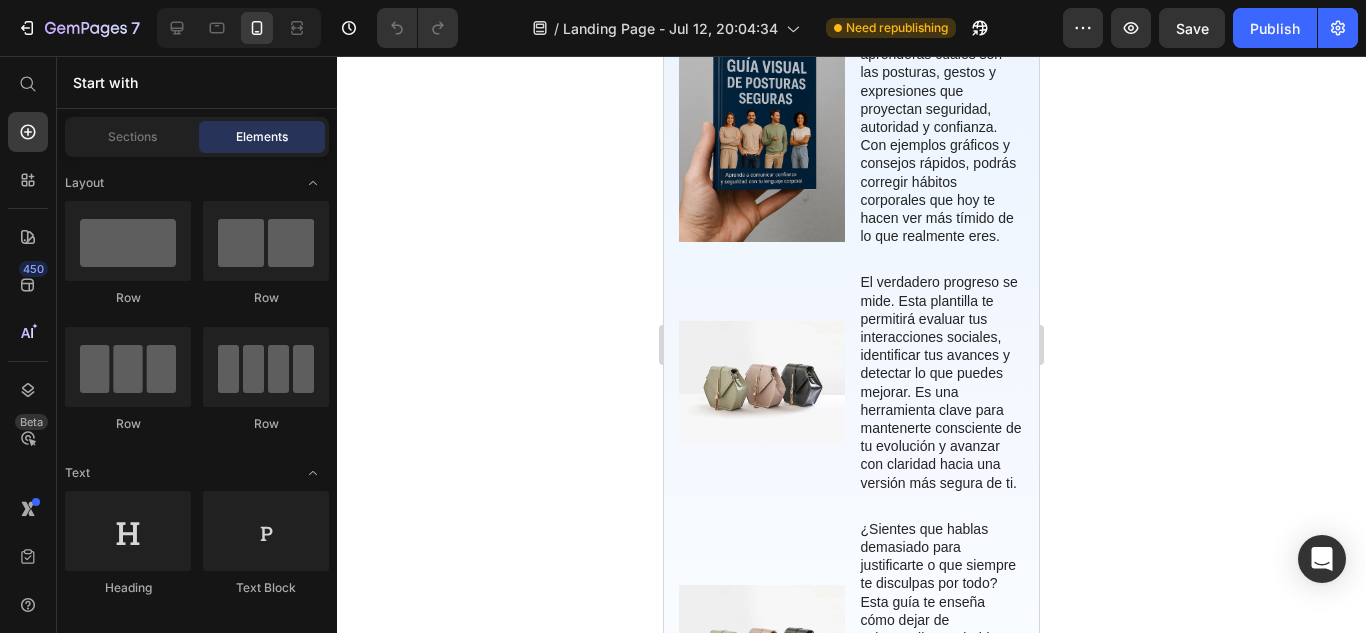 click at bounding box center [762, -183] 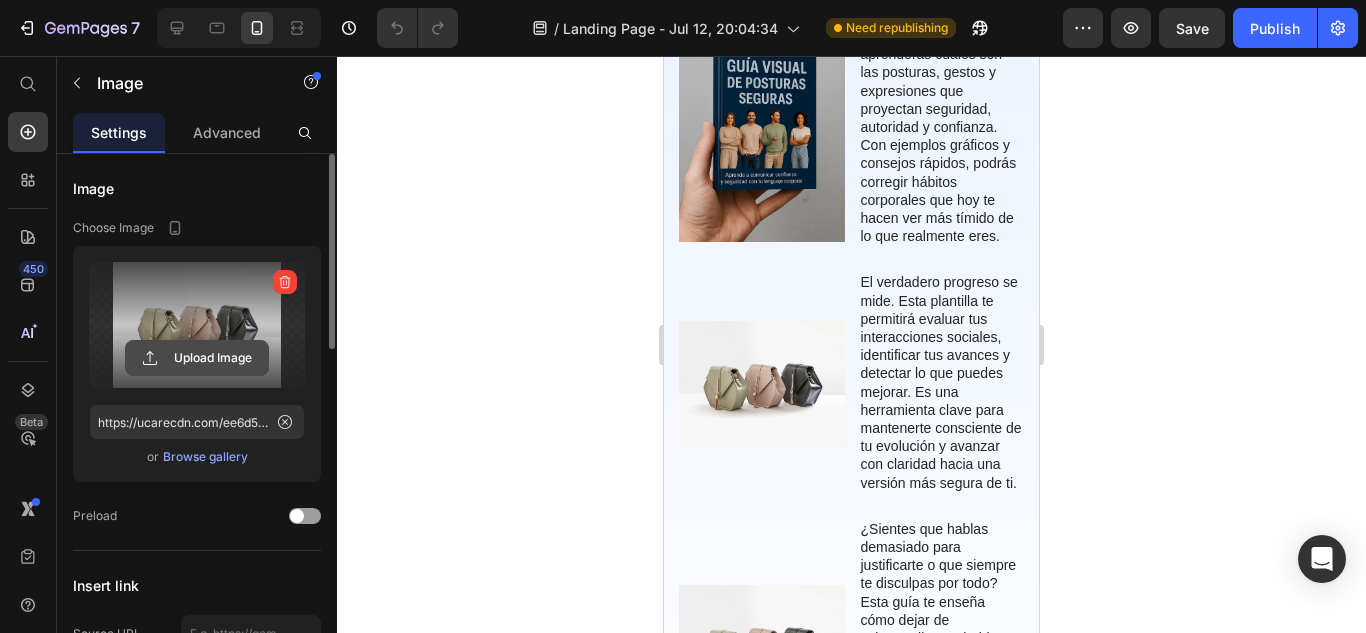 click 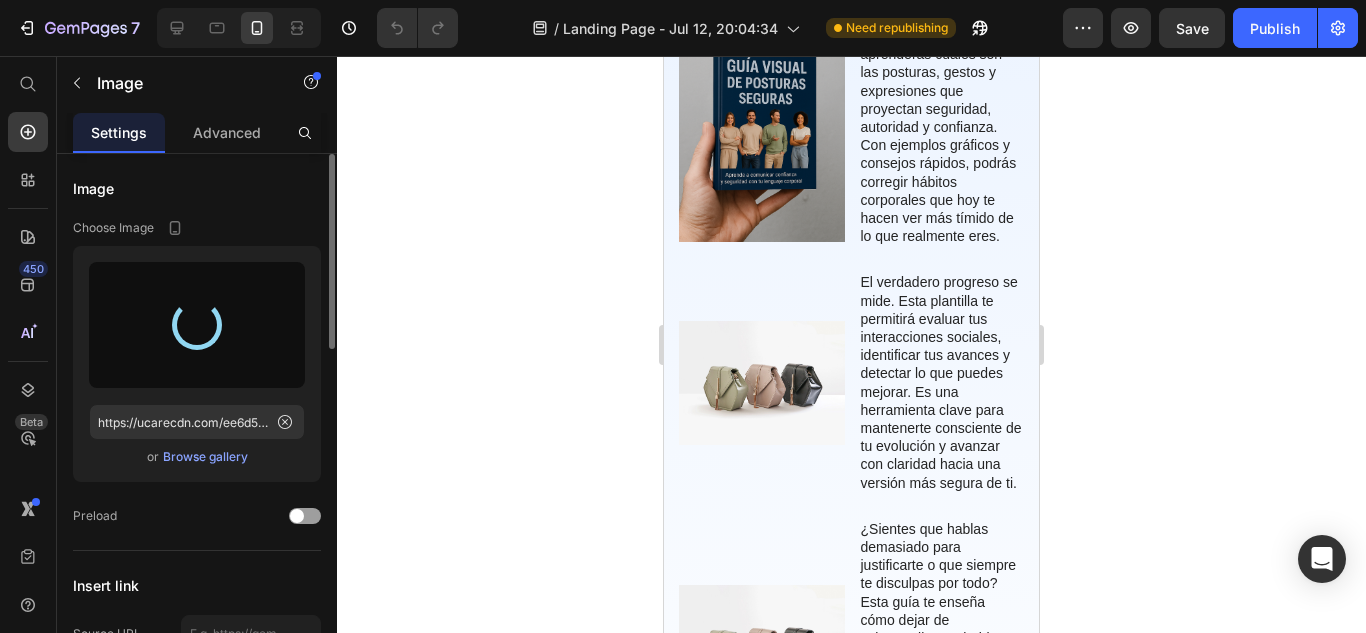 type on "https://cdn.shopify.com/s/files/1/0764/4761/3172/files/gempages_574332840972387179-ddbf1beb-4fa5-49f3-ae01-751bd6590858.png" 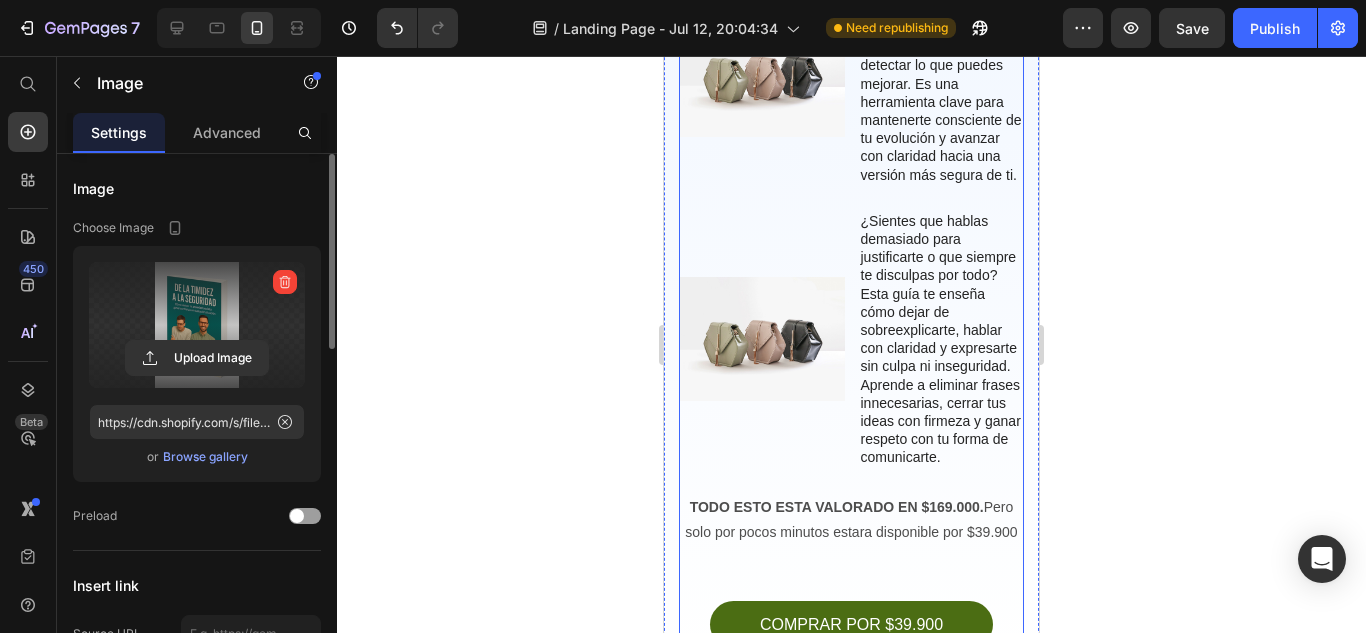 scroll, scrollTop: 4874, scrollLeft: 0, axis: vertical 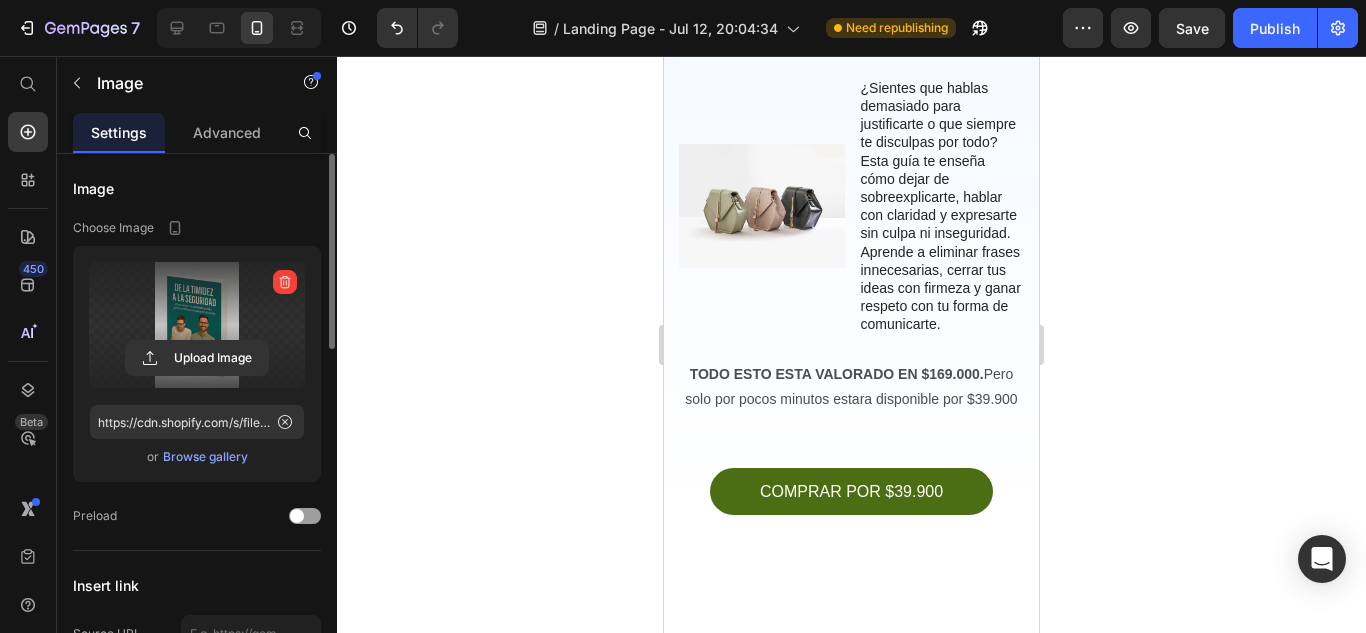 click at bounding box center [762, -58] 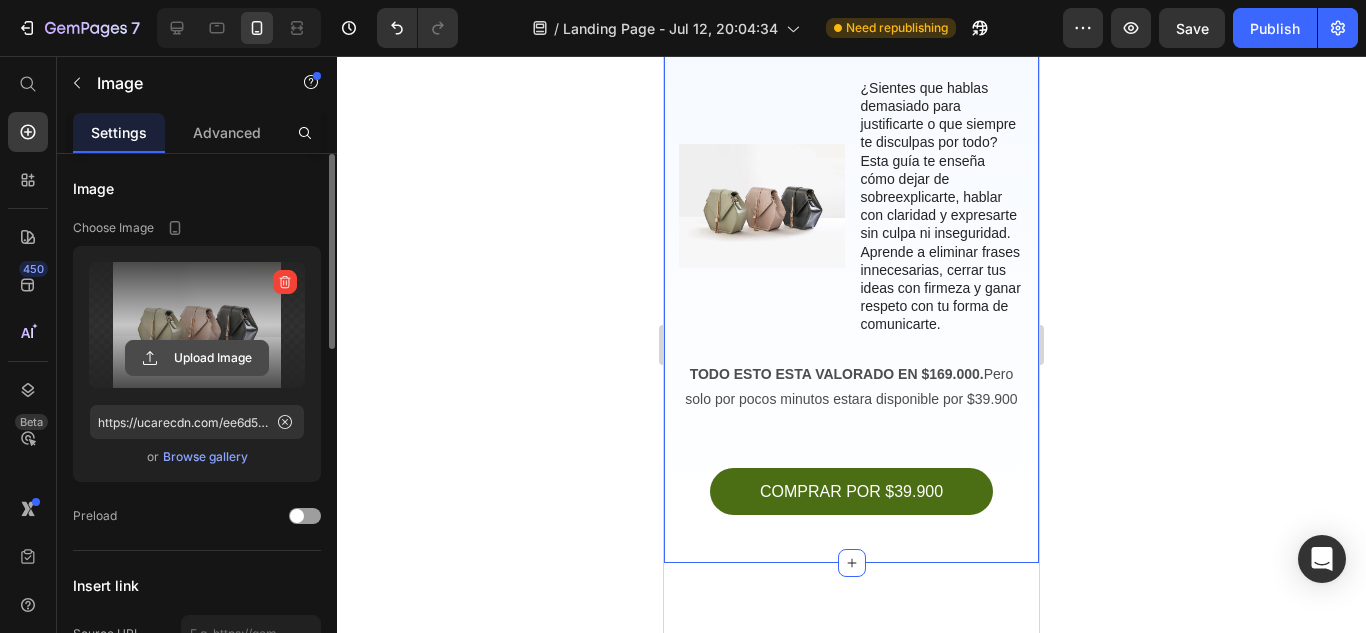 click 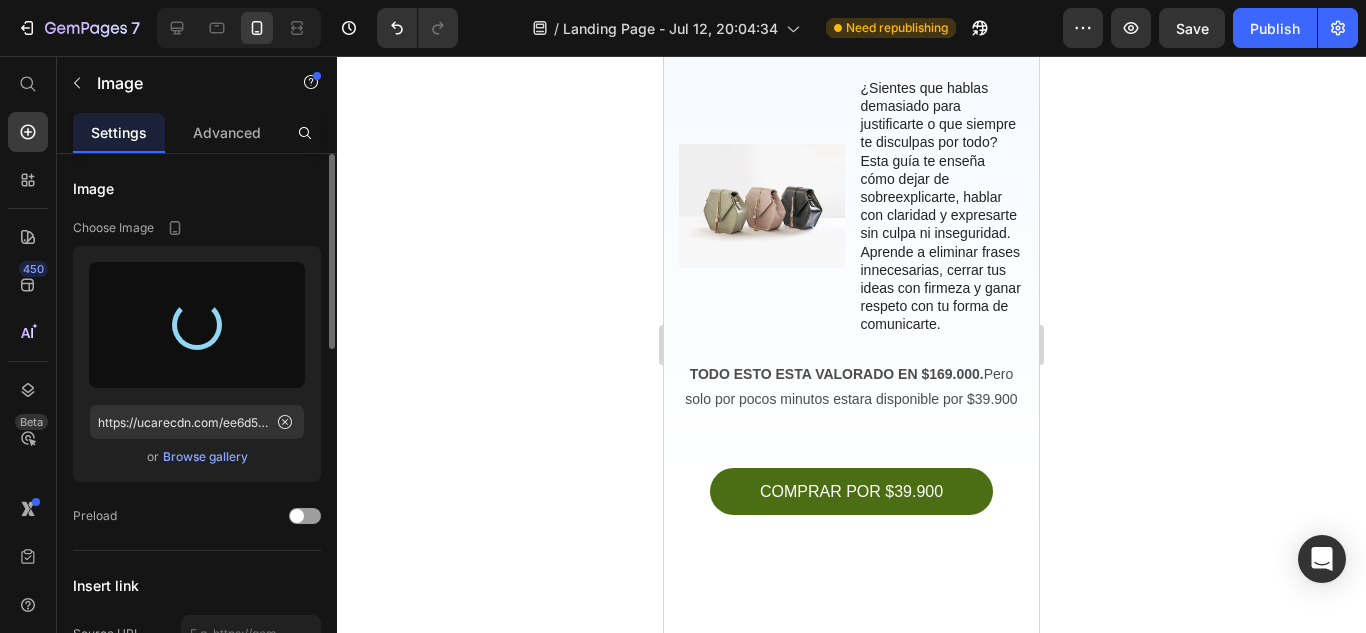 type on "https://cdn.shopify.com/s/files/1/0764/4761/3172/files/gempages_574332840972387179-ba4acfe2-e8d7-47bb-8523-0993f76e7fb1.png" 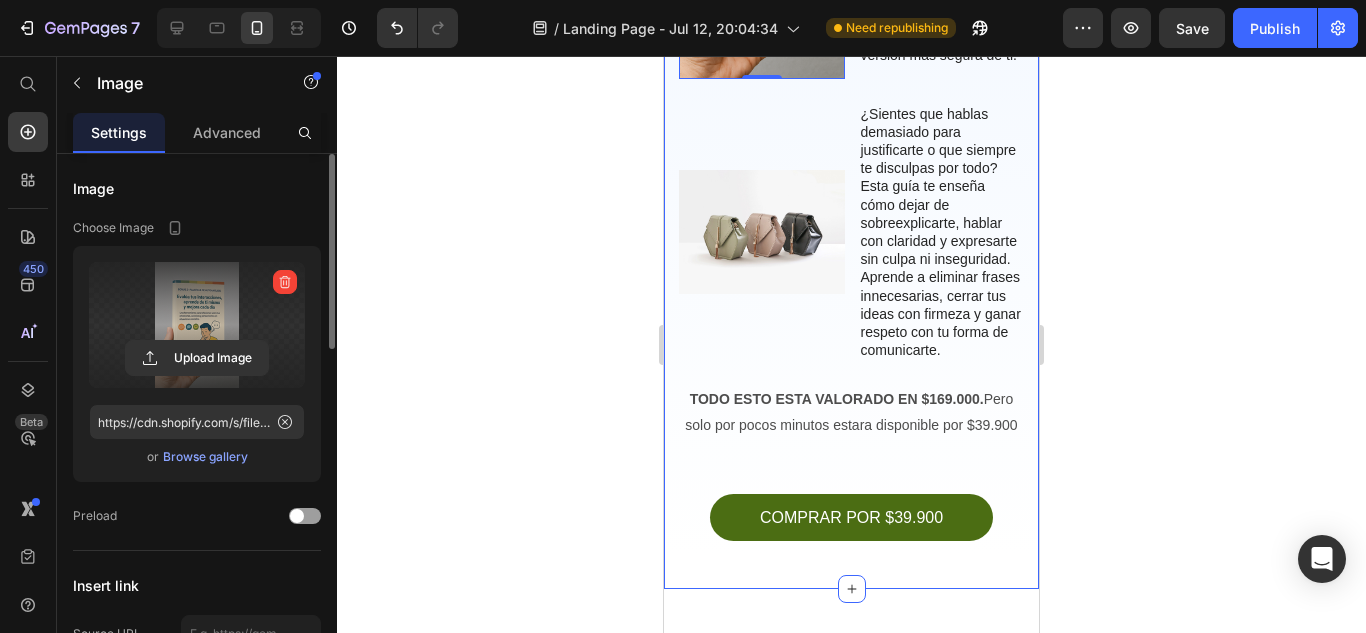 click 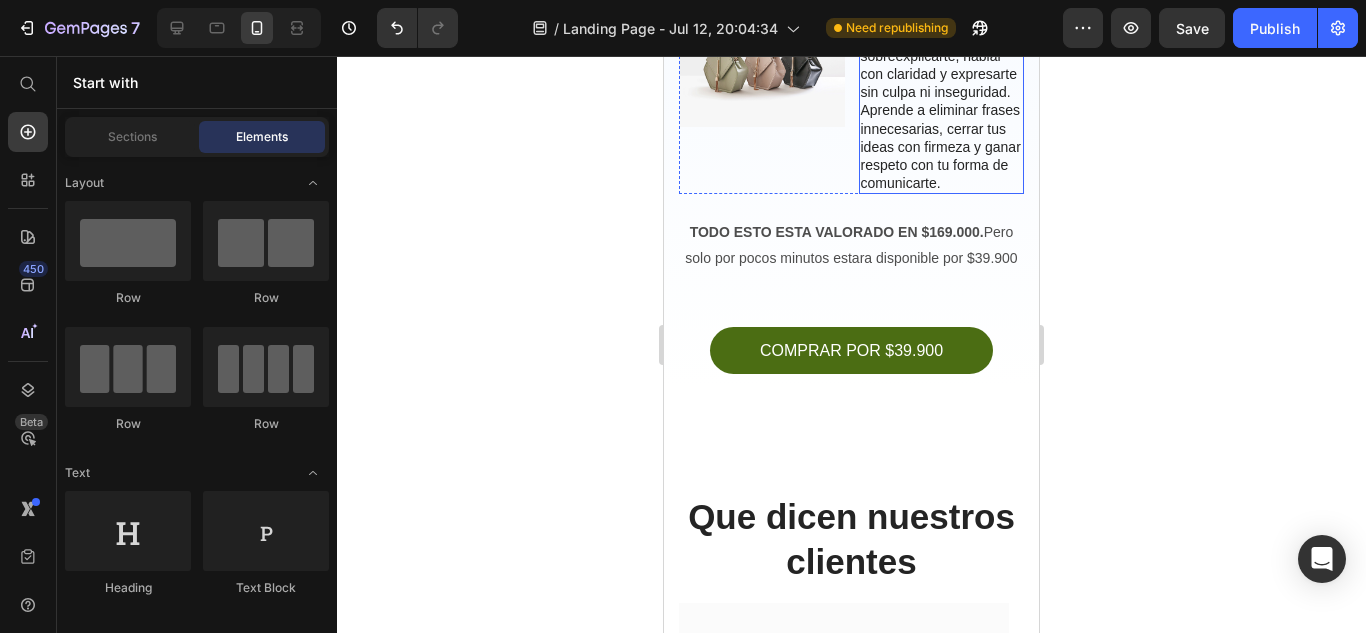 scroll, scrollTop: 5141, scrollLeft: 0, axis: vertical 